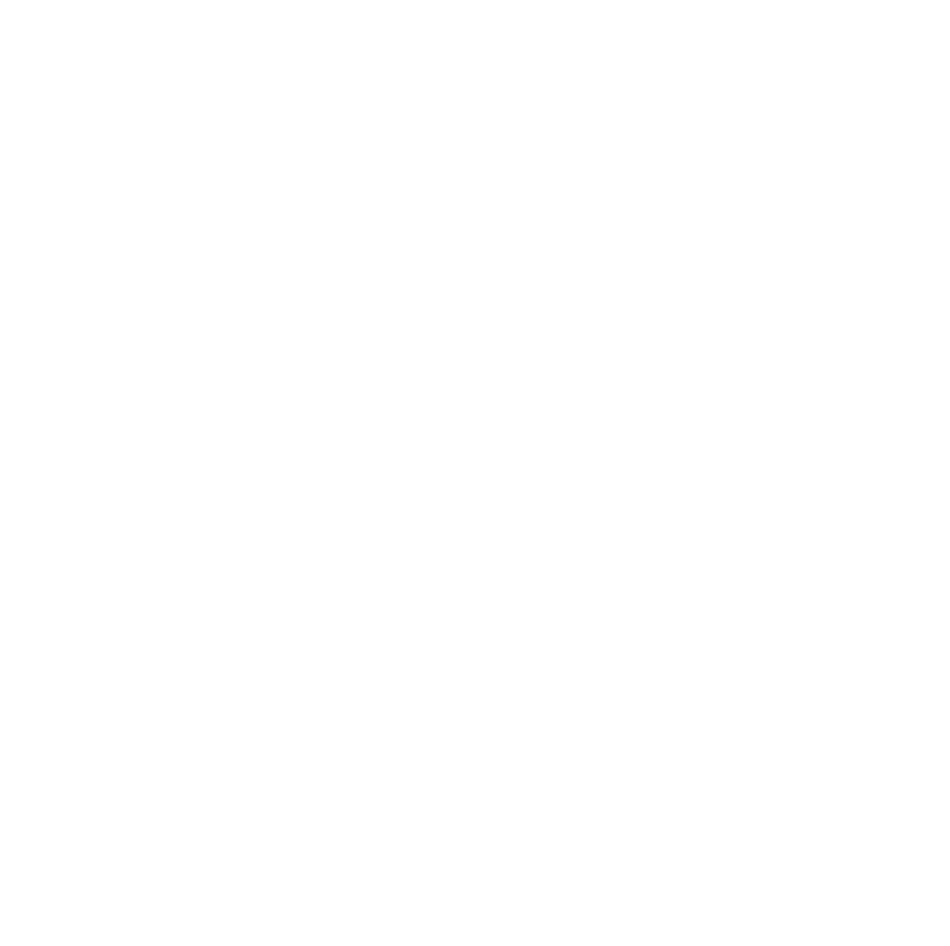 scroll, scrollTop: 0, scrollLeft: 0, axis: both 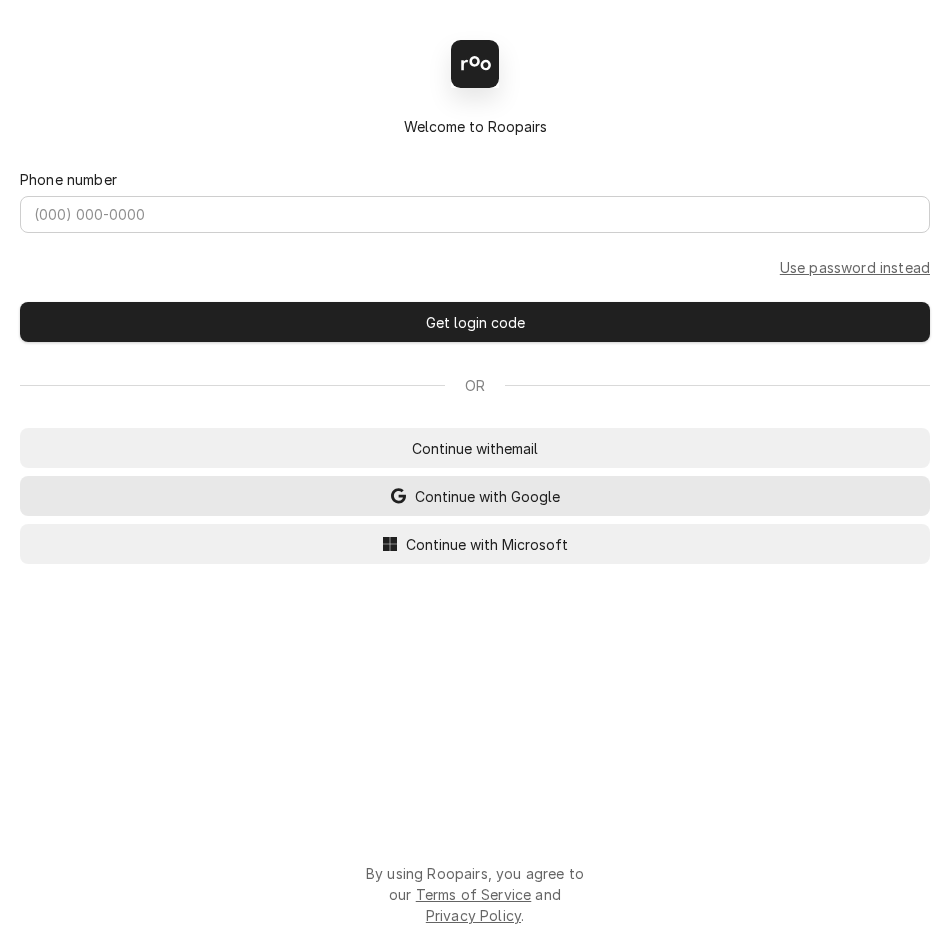 click on "Continue with Google" at bounding box center (487, 496) 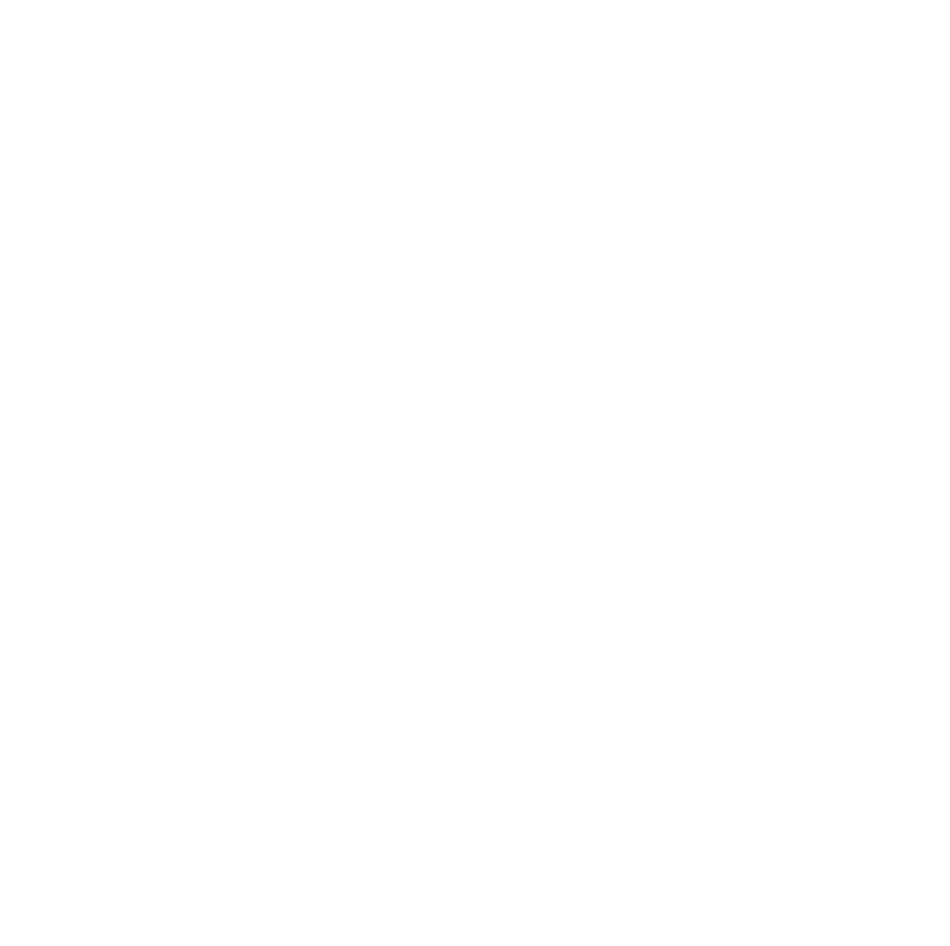 scroll, scrollTop: 0, scrollLeft: 0, axis: both 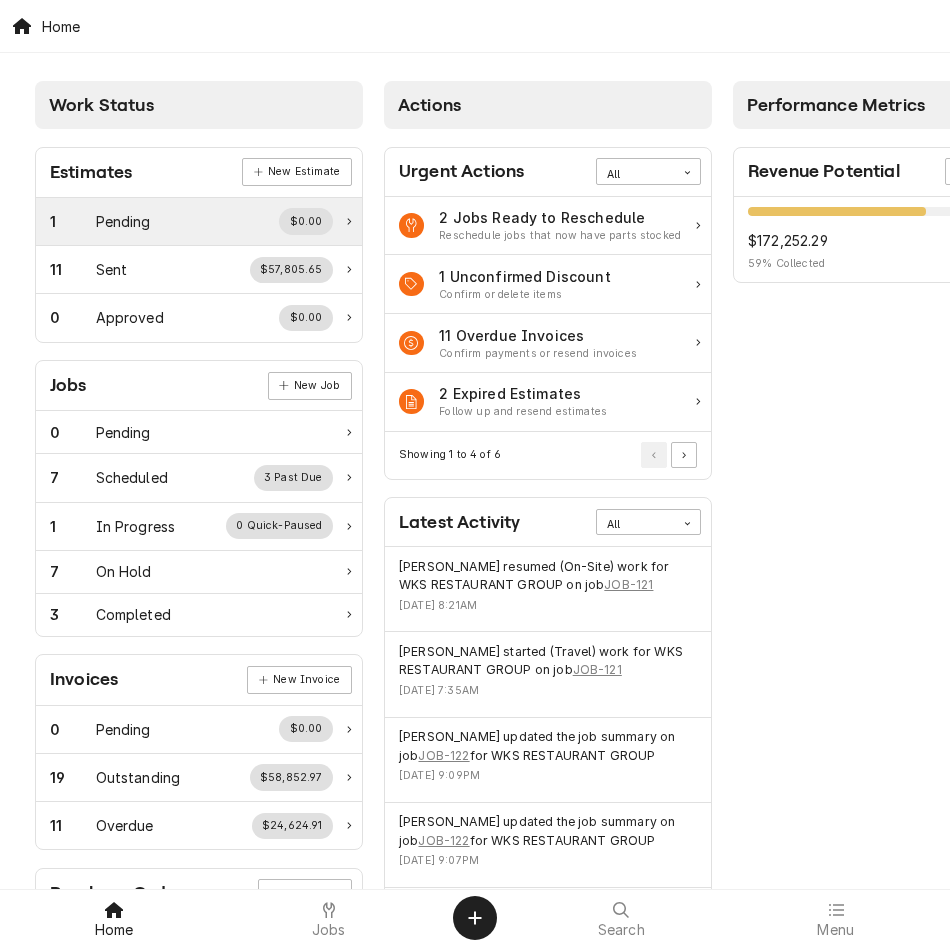 click on "1 Pending $0.00" at bounding box center [191, 221] 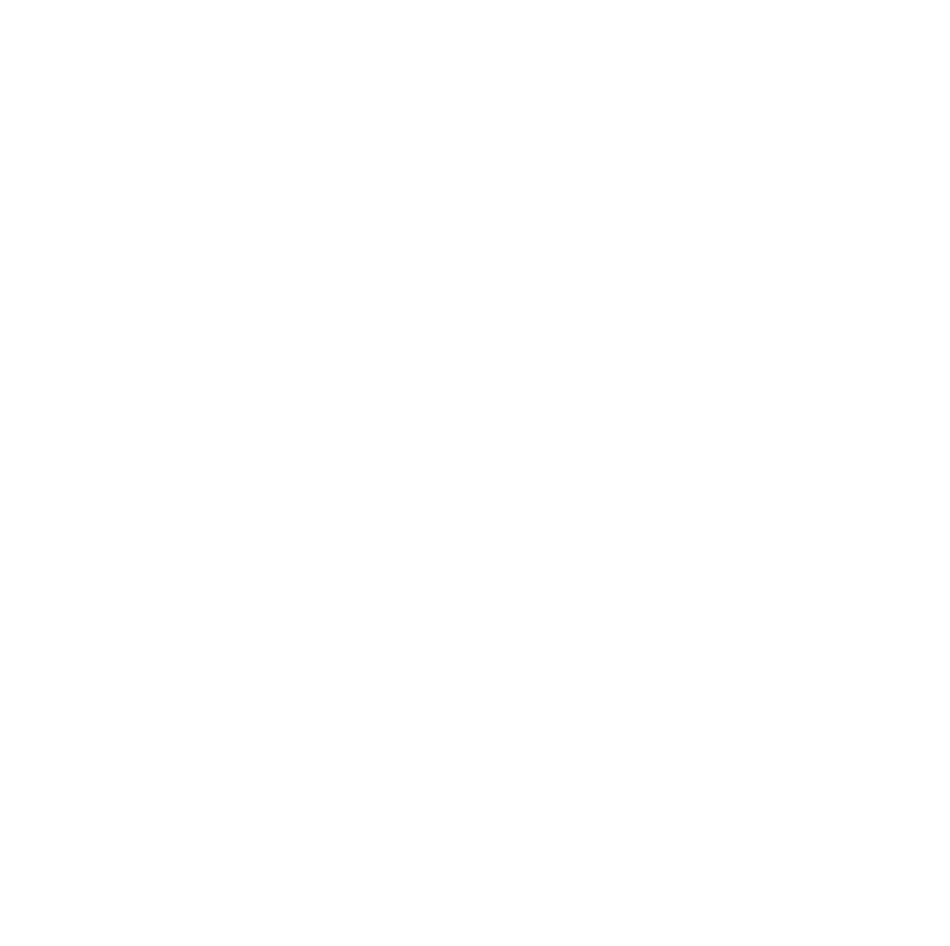 scroll, scrollTop: 0, scrollLeft: 0, axis: both 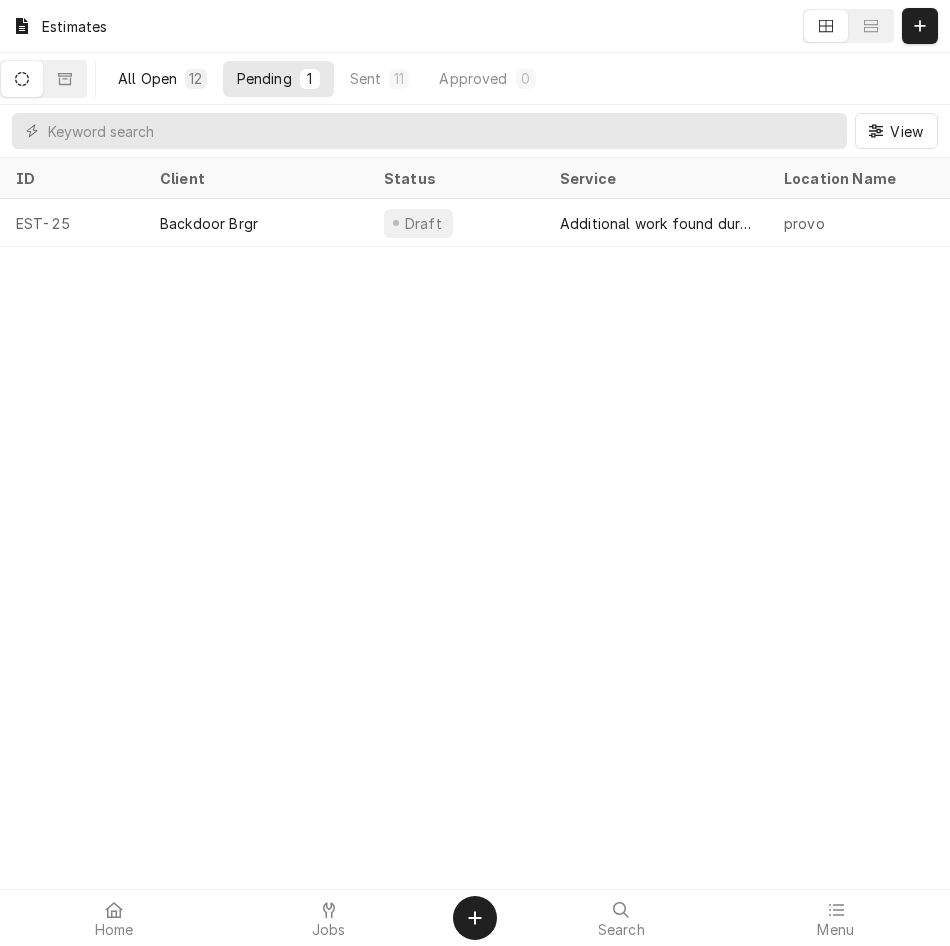 click on "All Open" at bounding box center [147, 78] 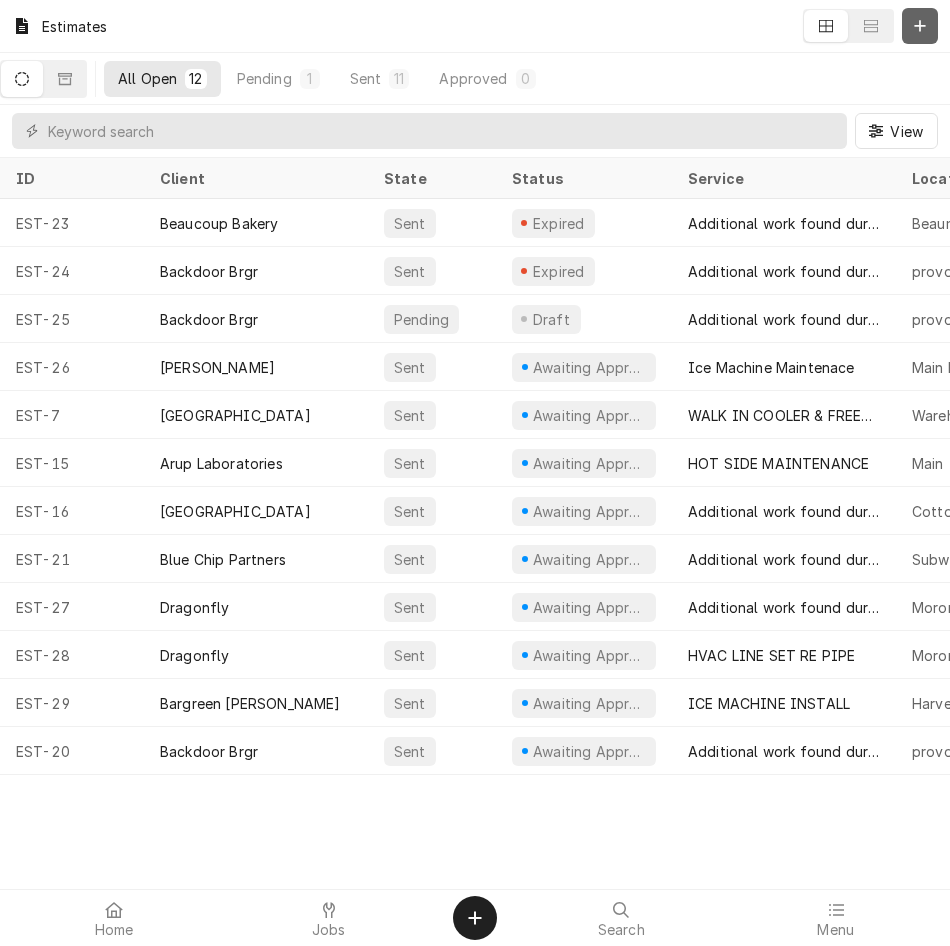 click at bounding box center (920, 26) 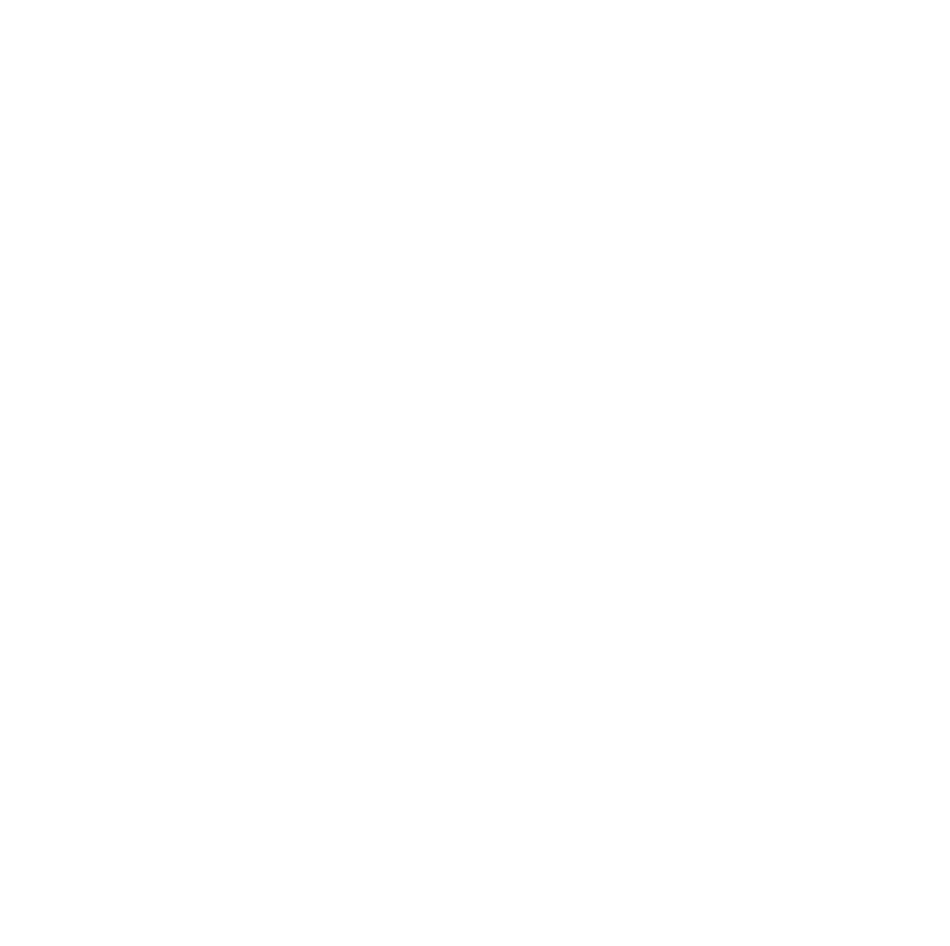 scroll, scrollTop: 0, scrollLeft: 0, axis: both 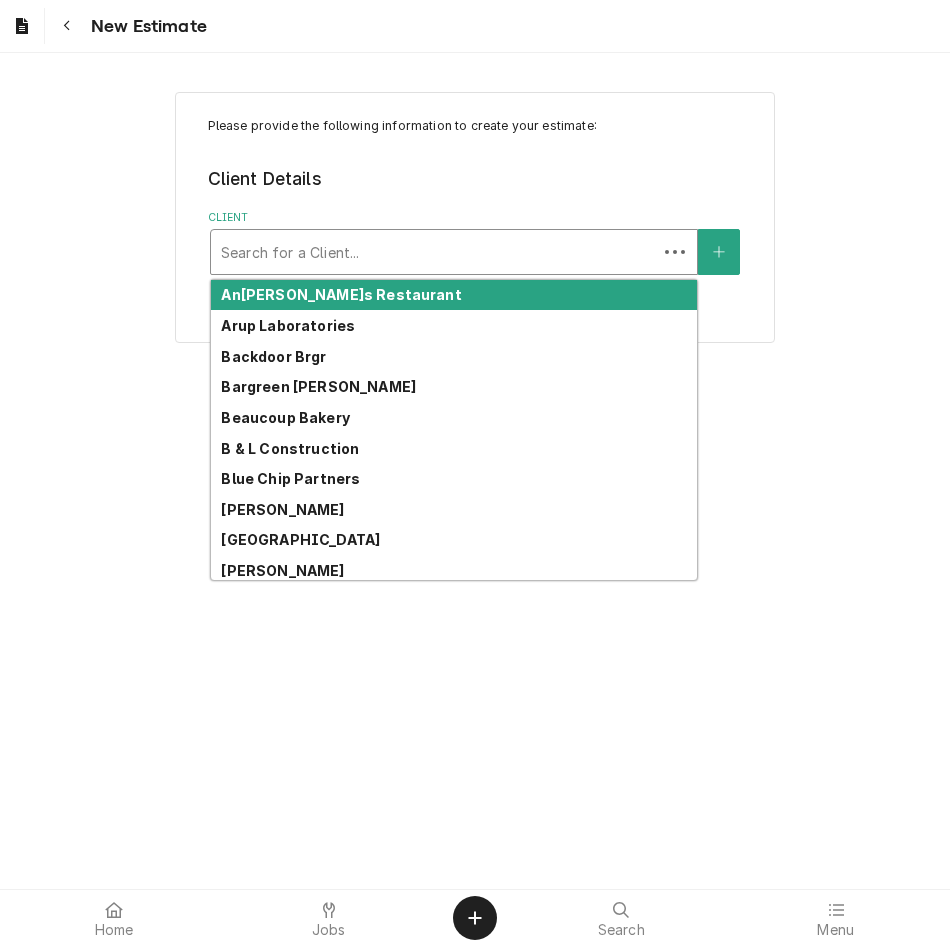 click at bounding box center [434, 252] 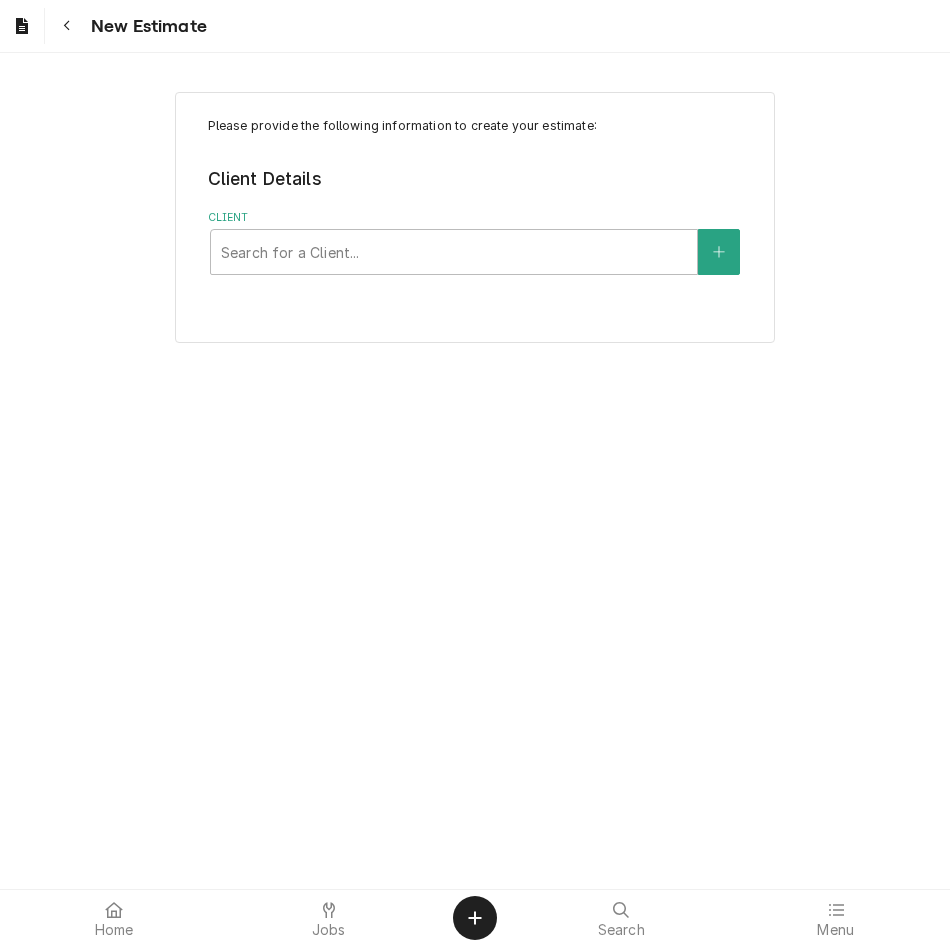 click on "Please provide the following information to create your estimate:" at bounding box center [475, 126] 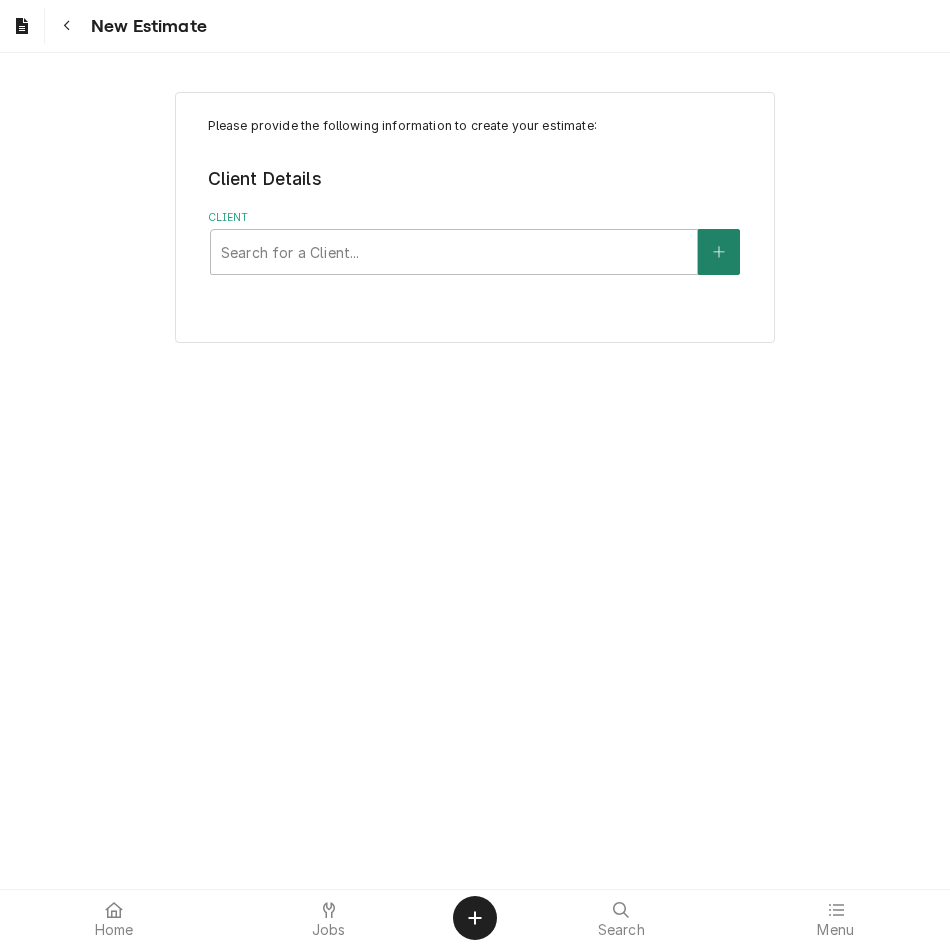 click at bounding box center [719, 252] 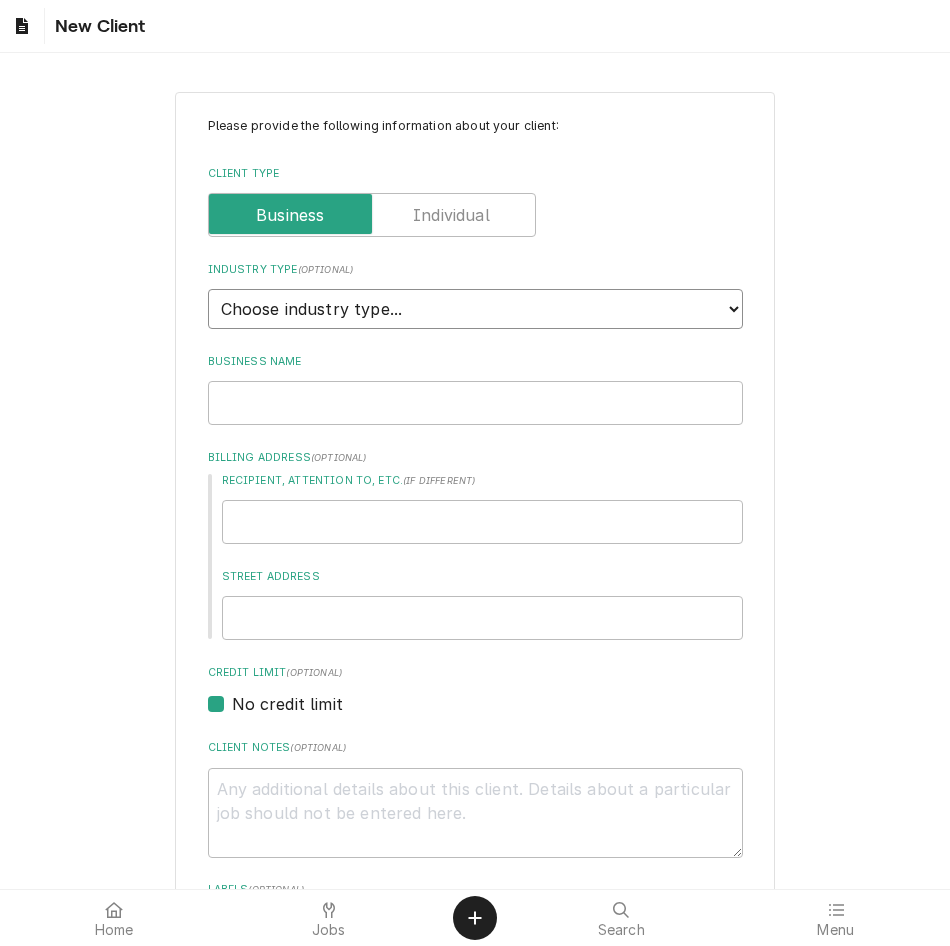 click on "Choose industry type... Residential Commercial Industrial Government" at bounding box center [475, 309] 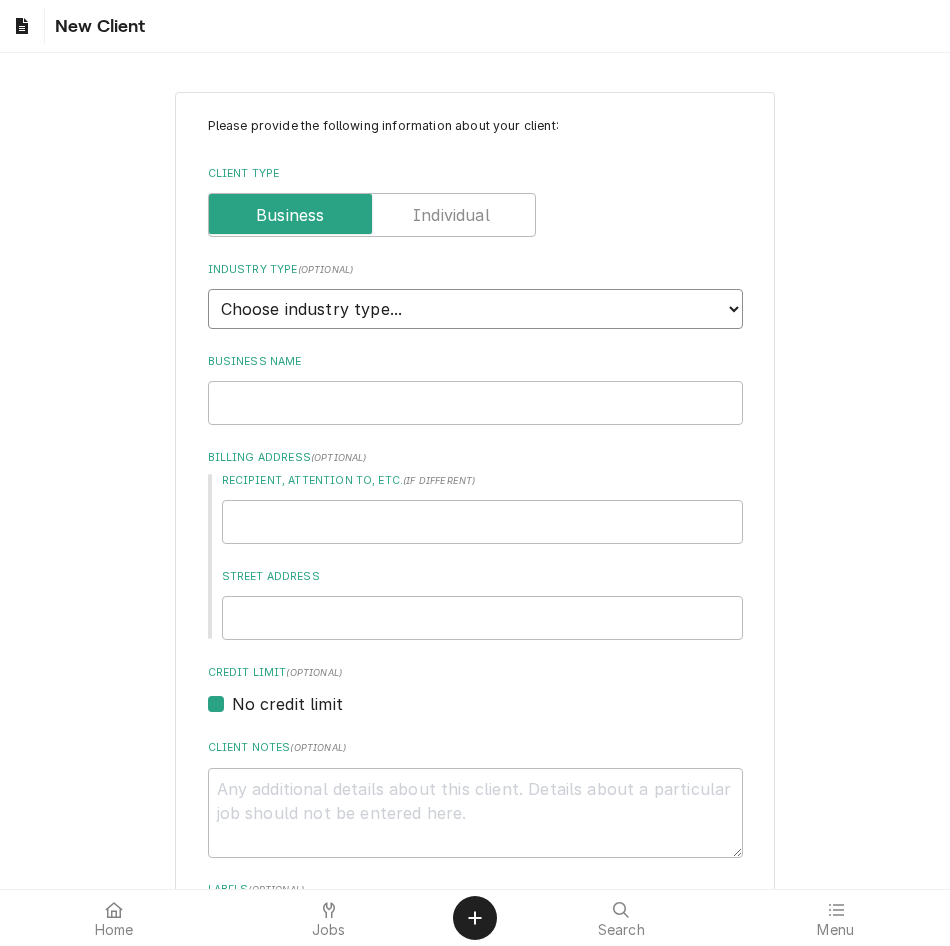 select on "2" 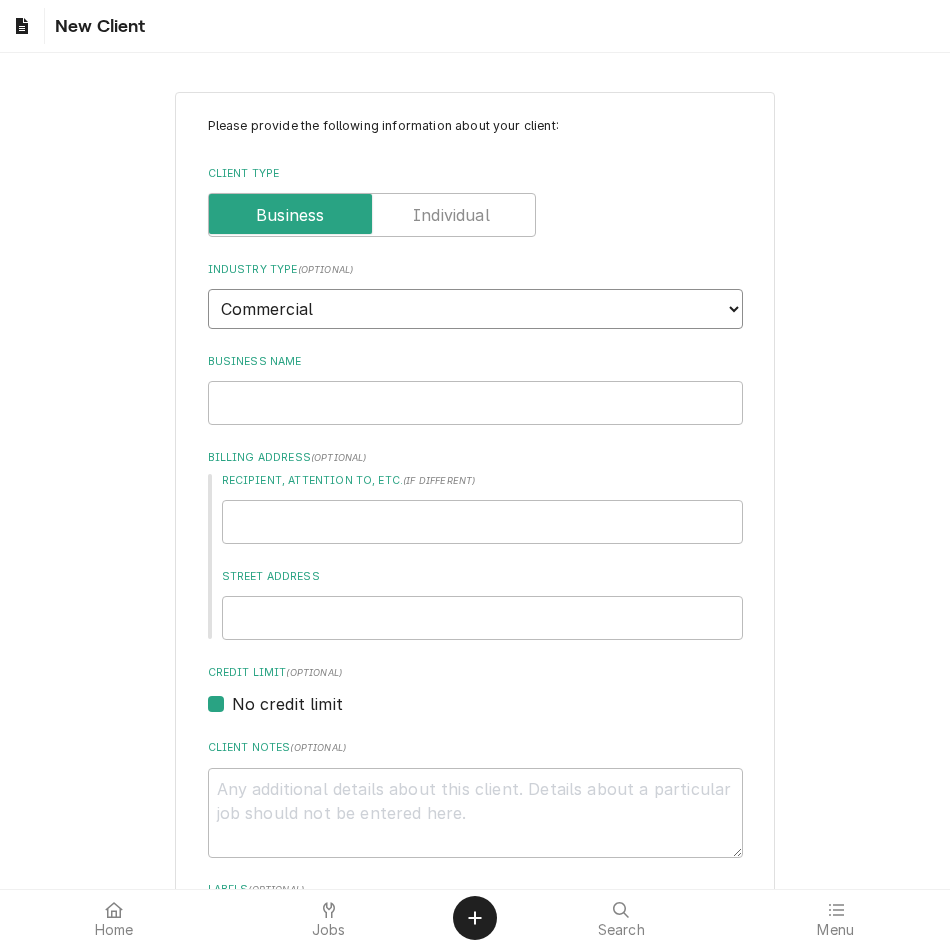 click on "Choose industry type... Residential Commercial Industrial Government" at bounding box center [475, 309] 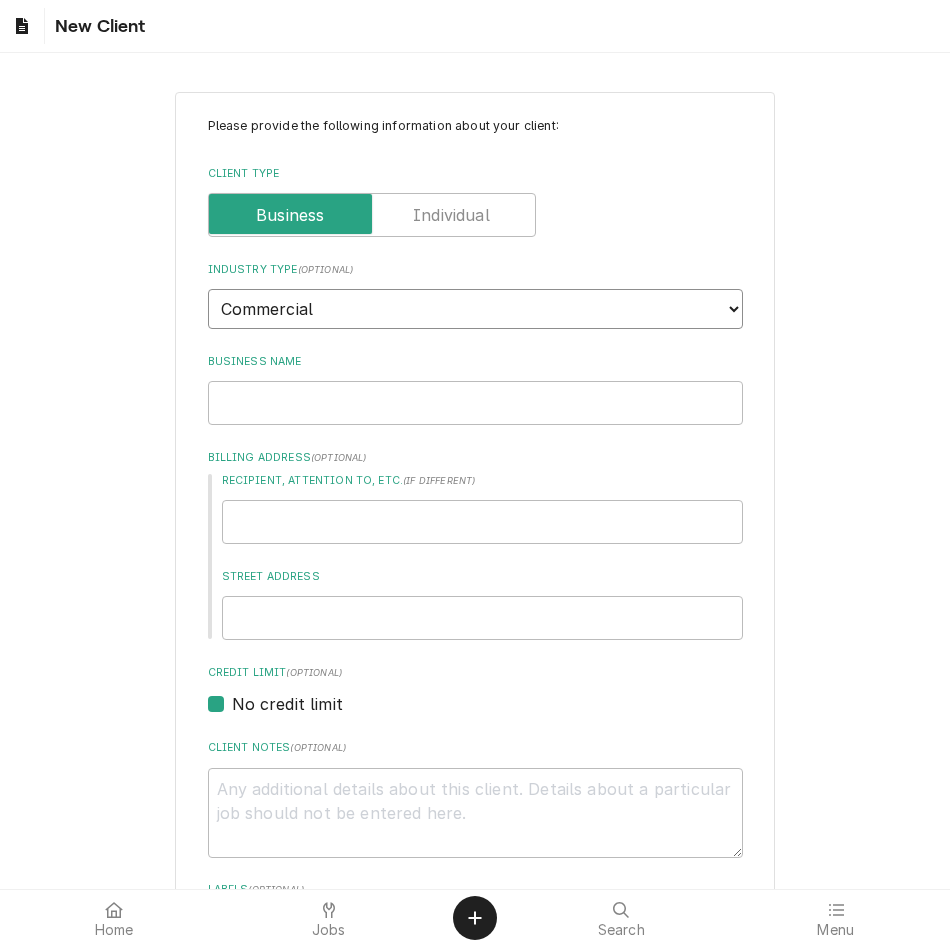 type on "x" 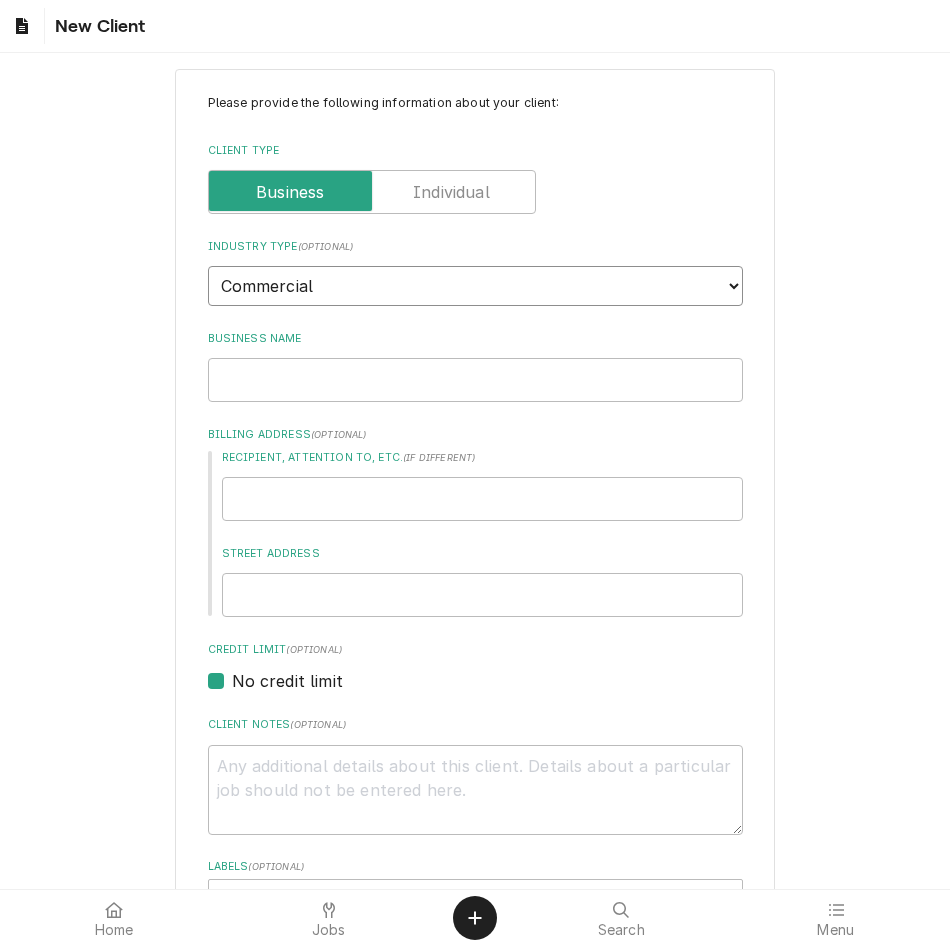 scroll, scrollTop: 24, scrollLeft: 0, axis: vertical 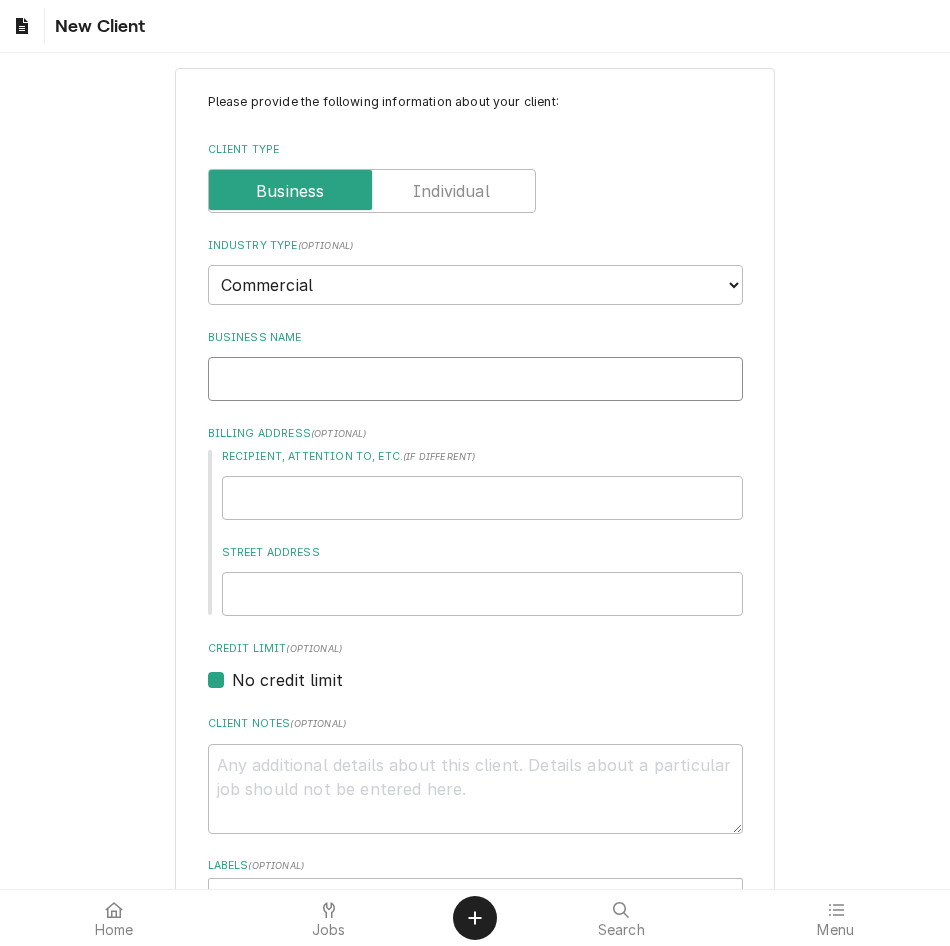 click on "Business Name" at bounding box center (475, 379) 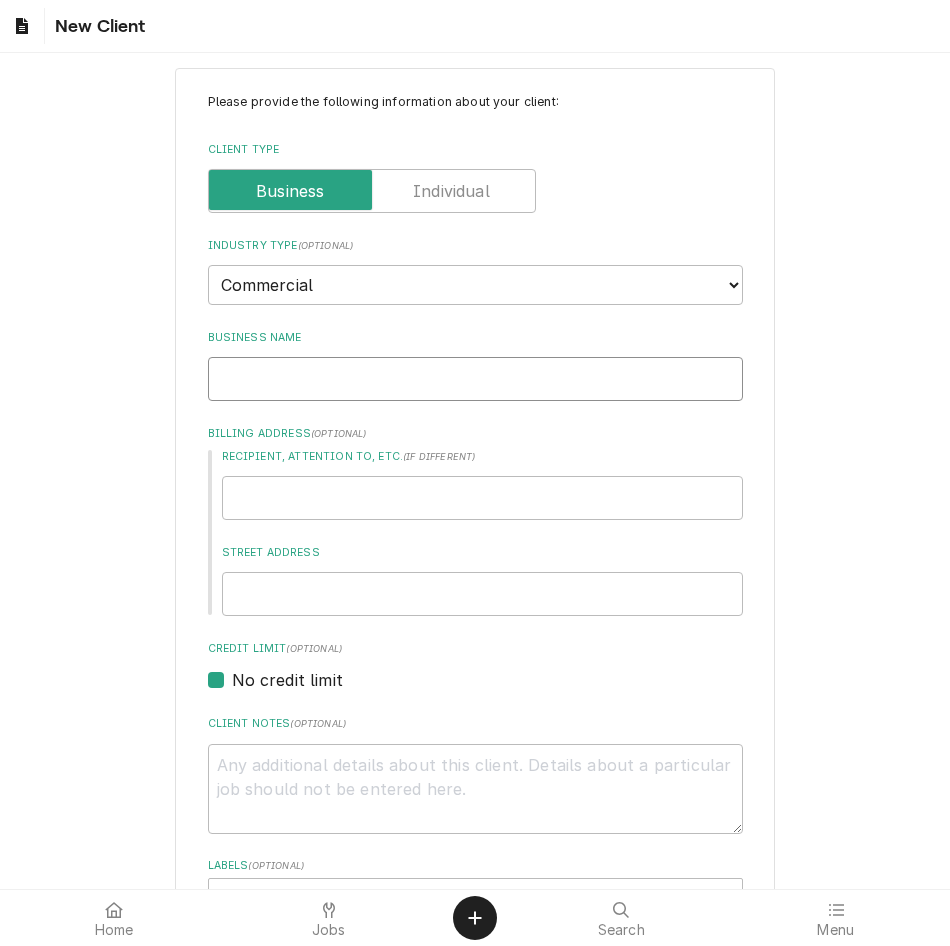 click on "Business Name" at bounding box center (475, 379) 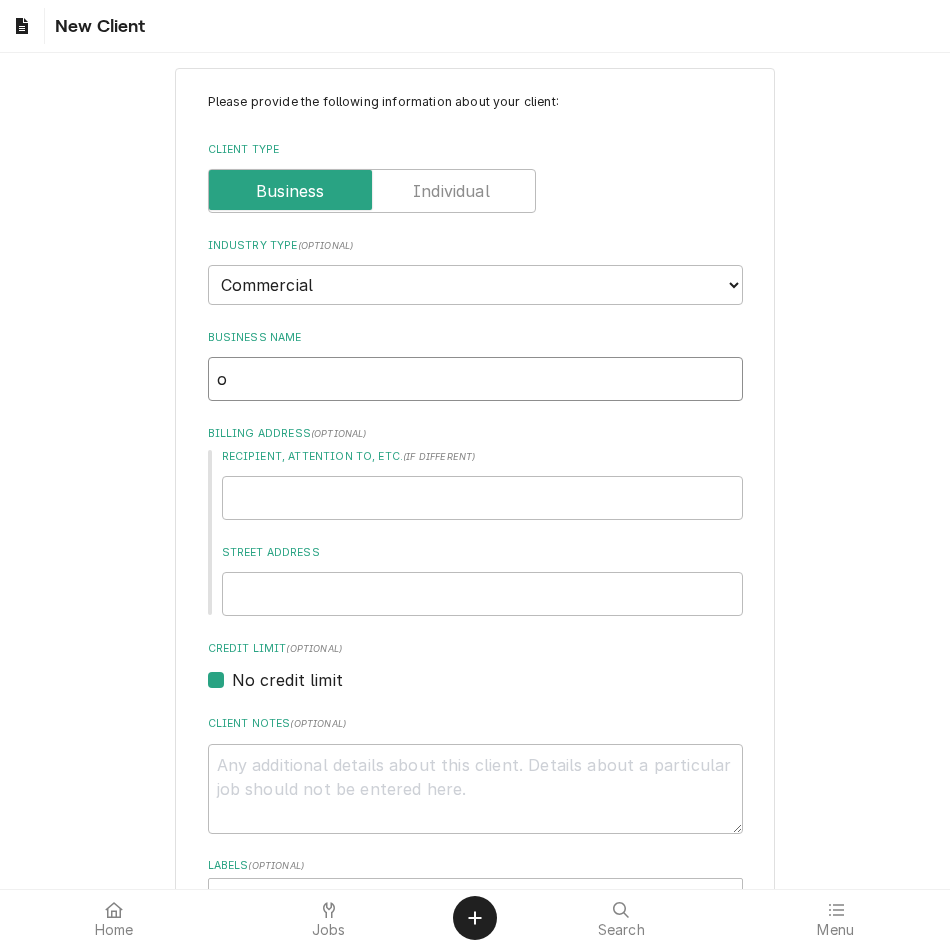 type on "x" 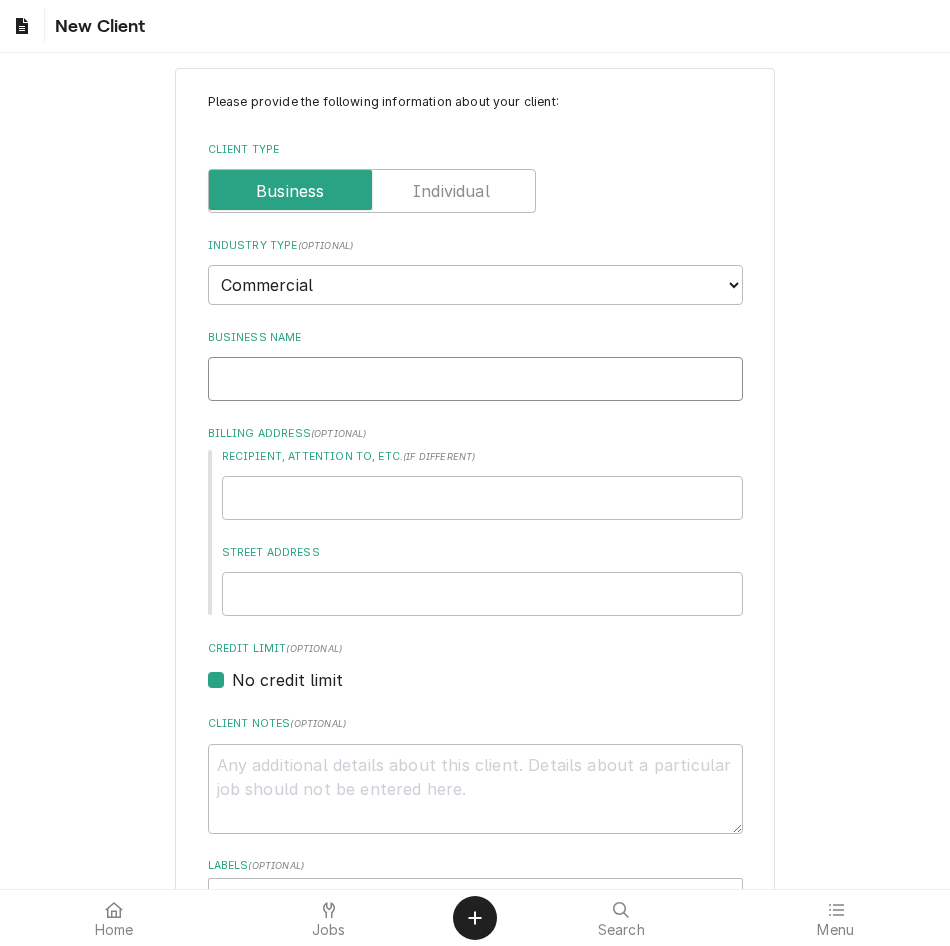 type on "x" 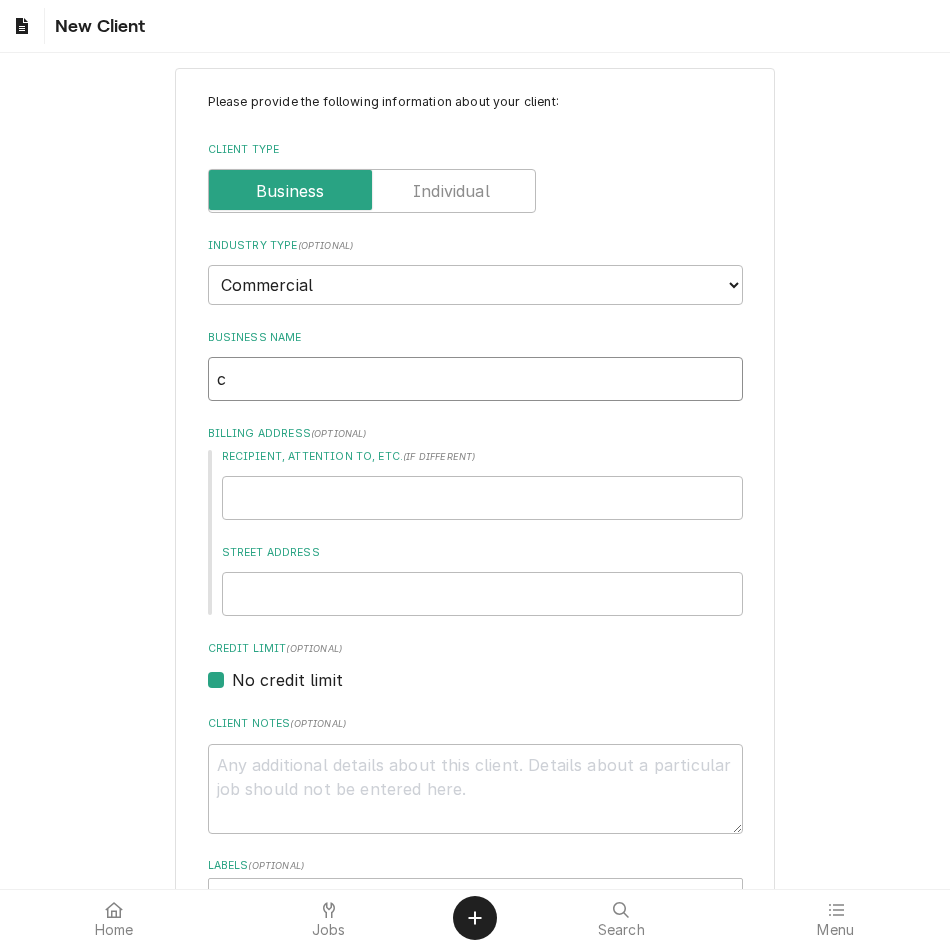type on "x" 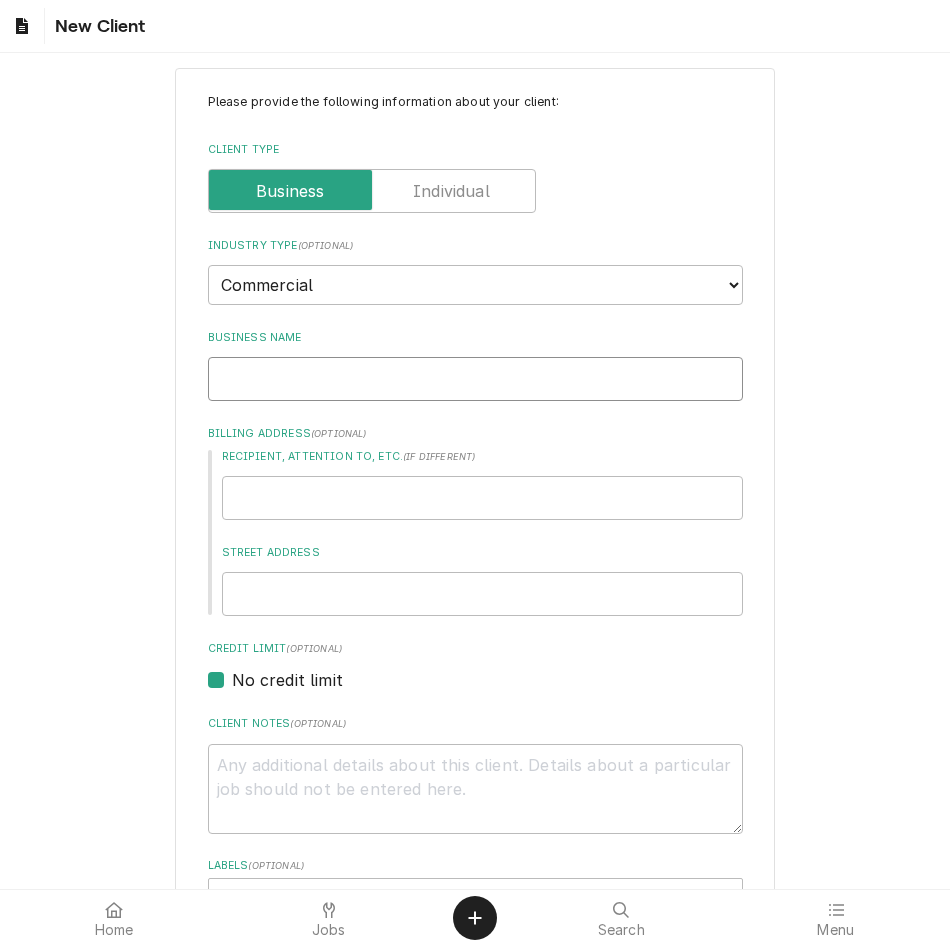 type on "x" 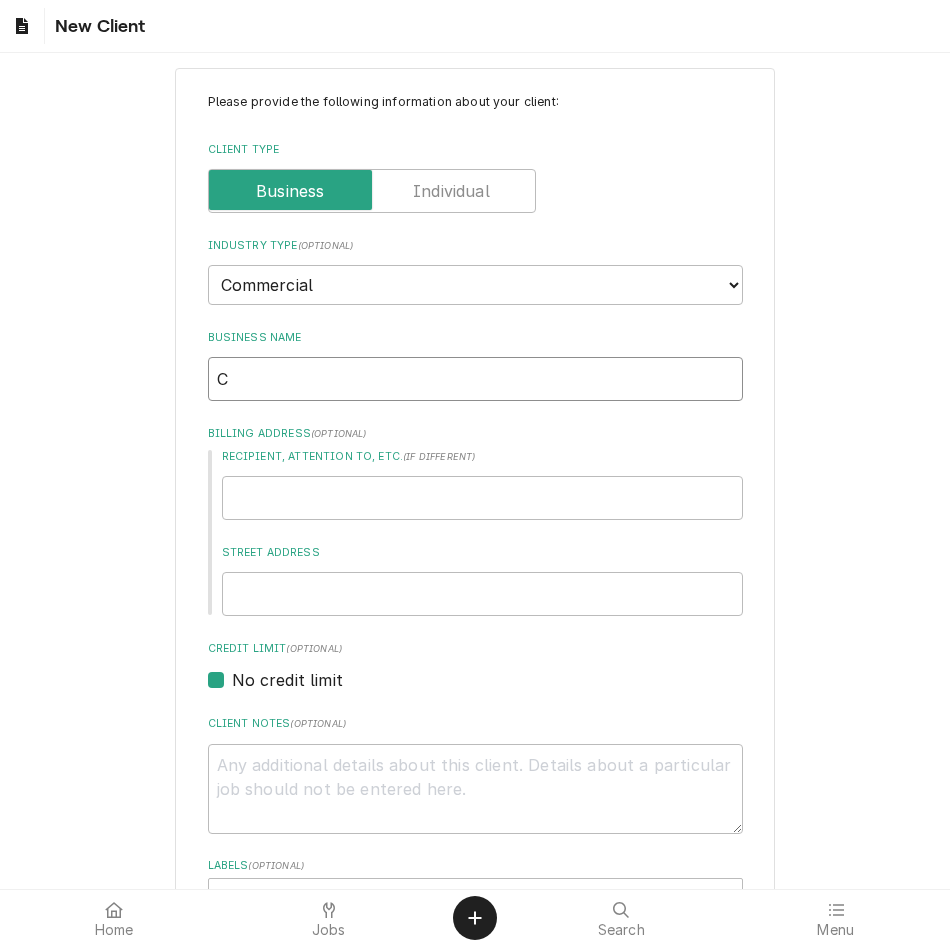 type on "x" 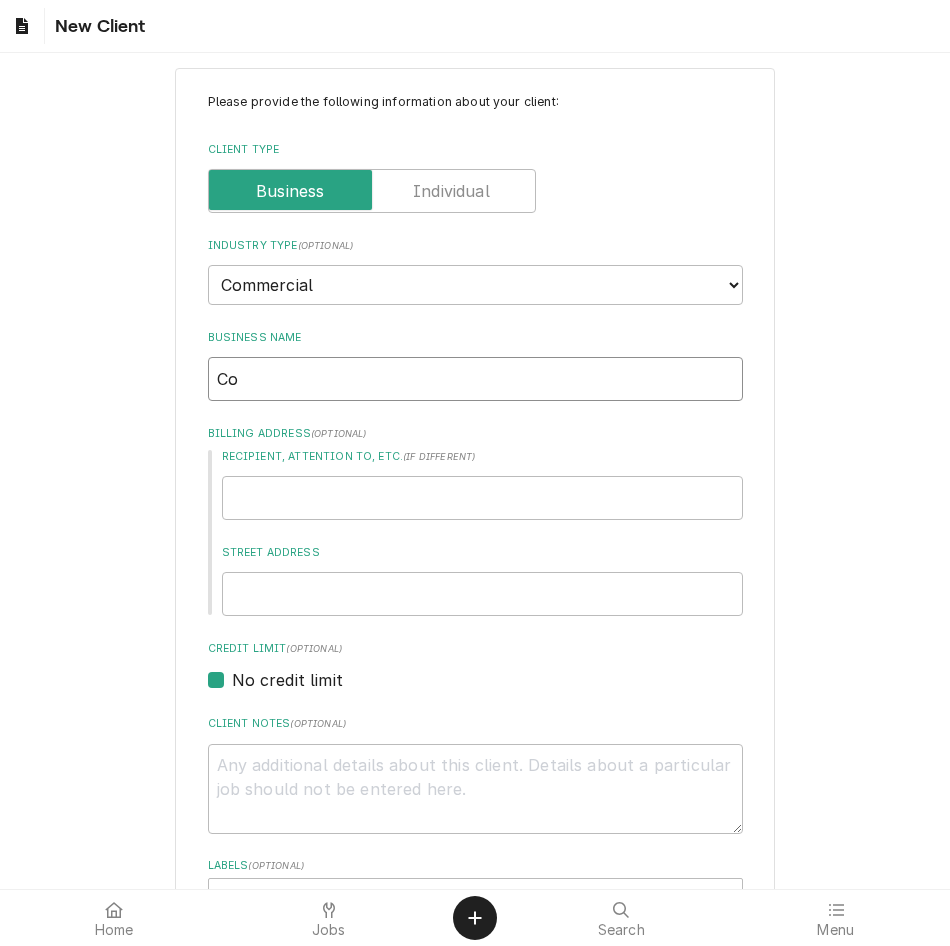 type on "x" 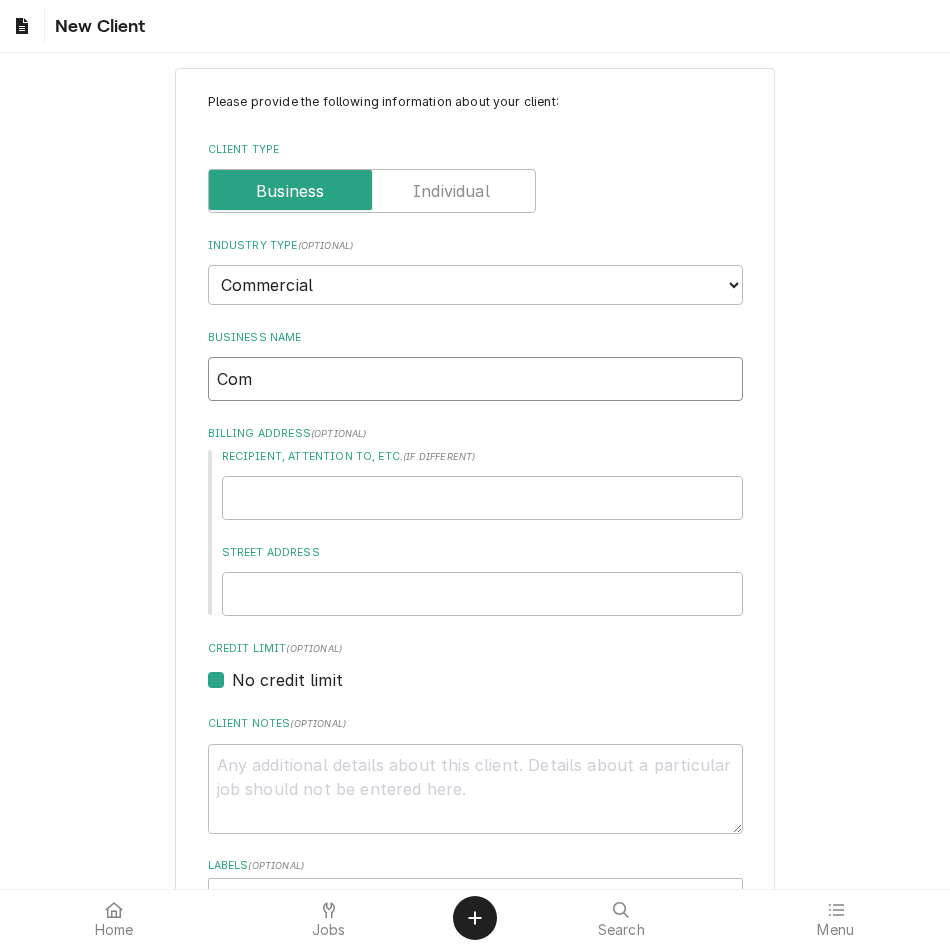 type on "x" 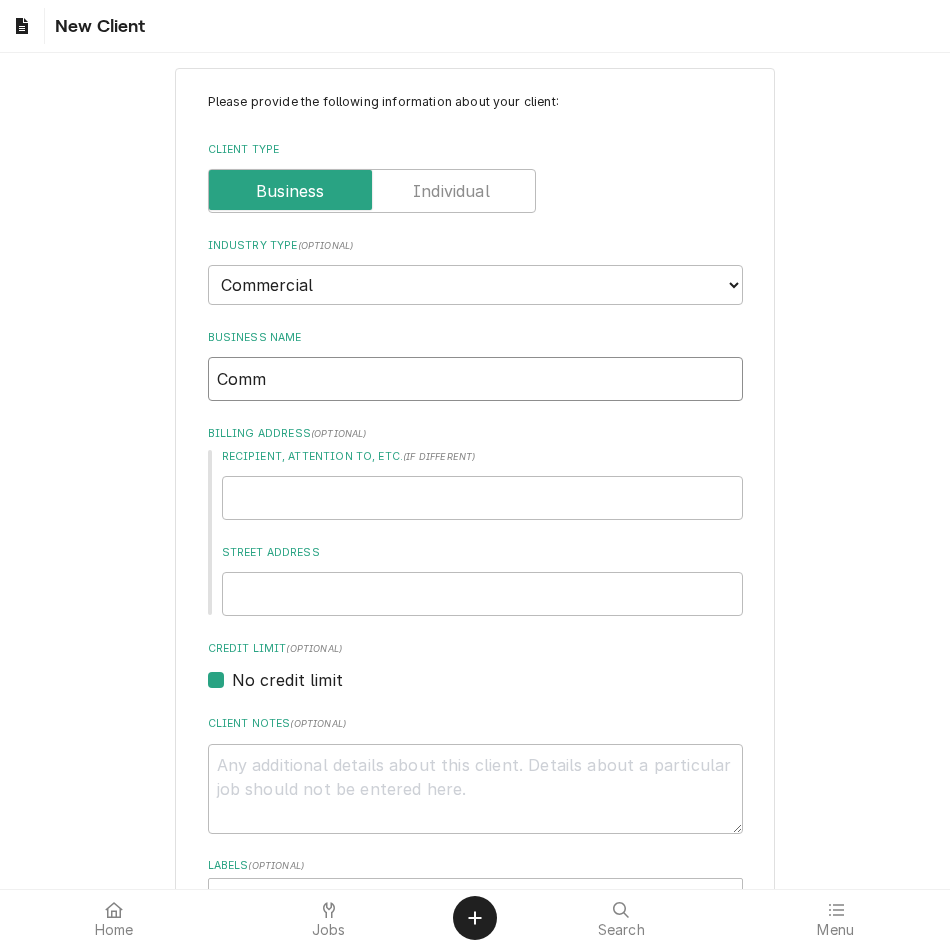 type on "x" 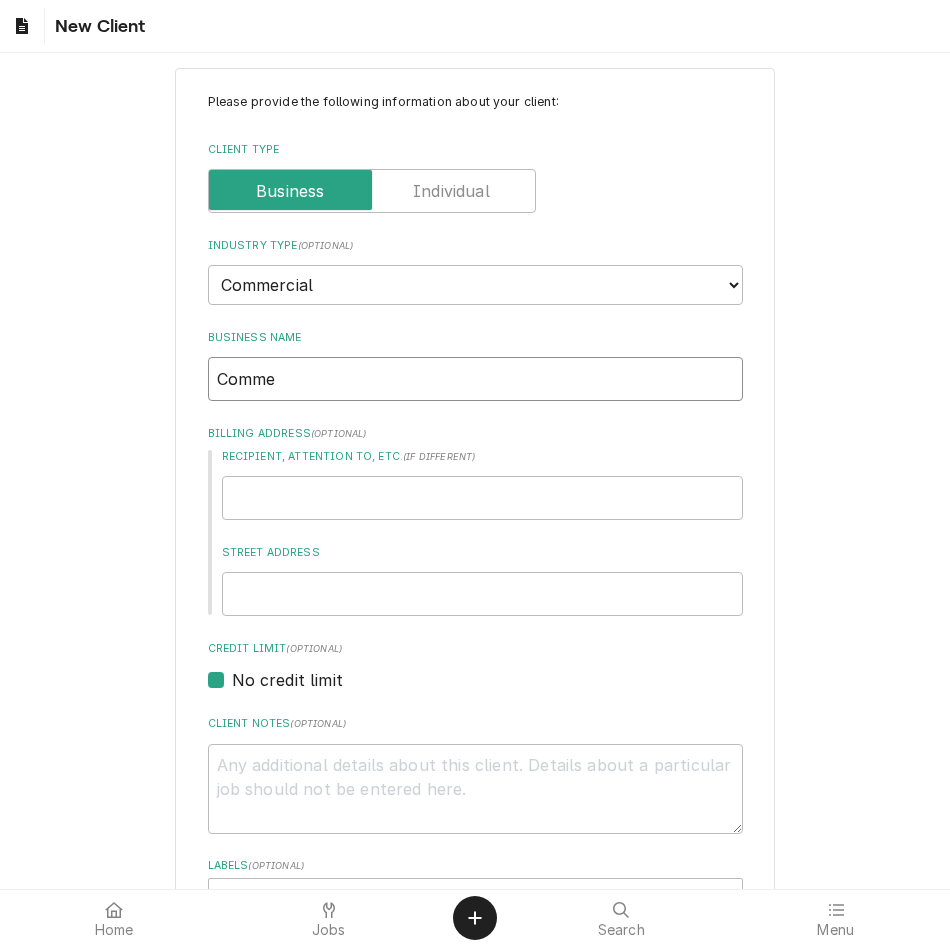 type on "x" 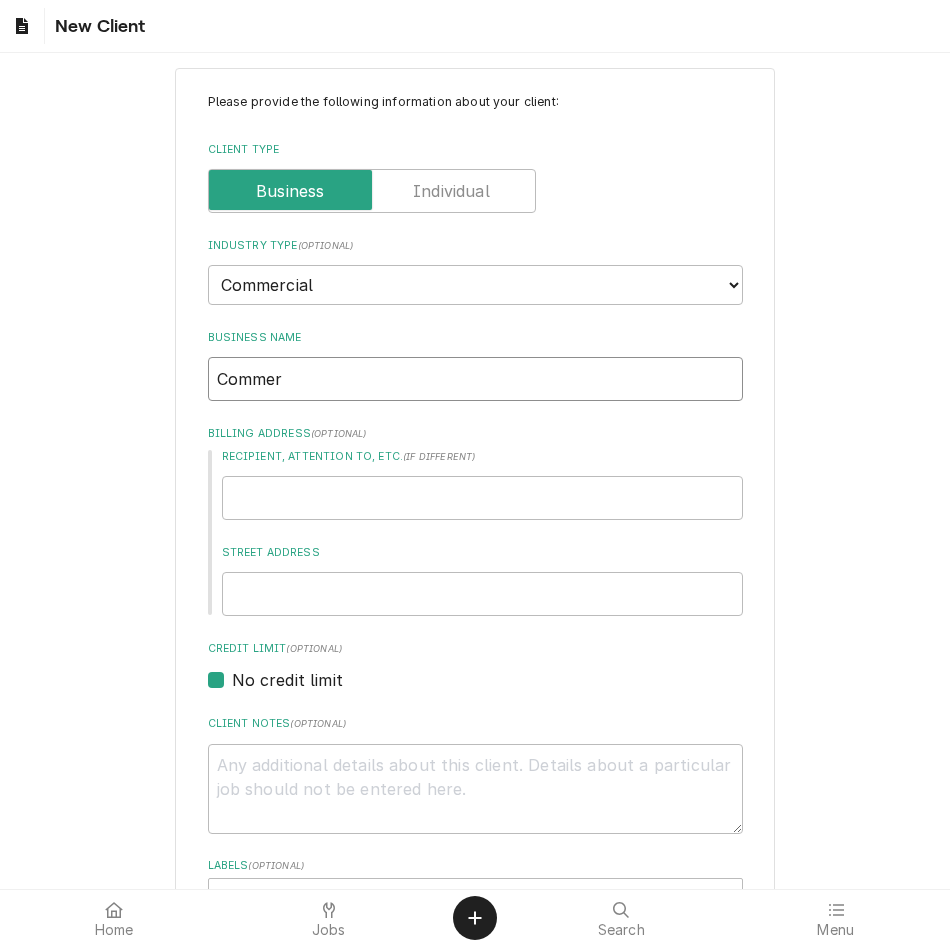 type on "x" 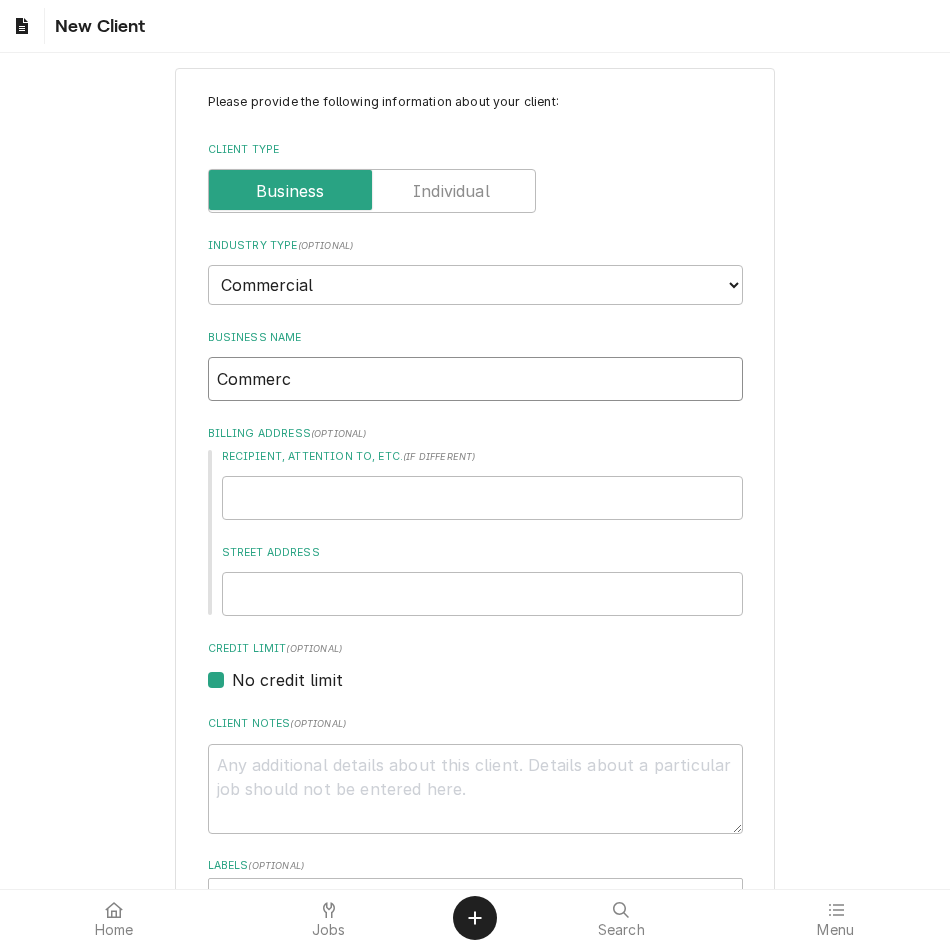 type on "x" 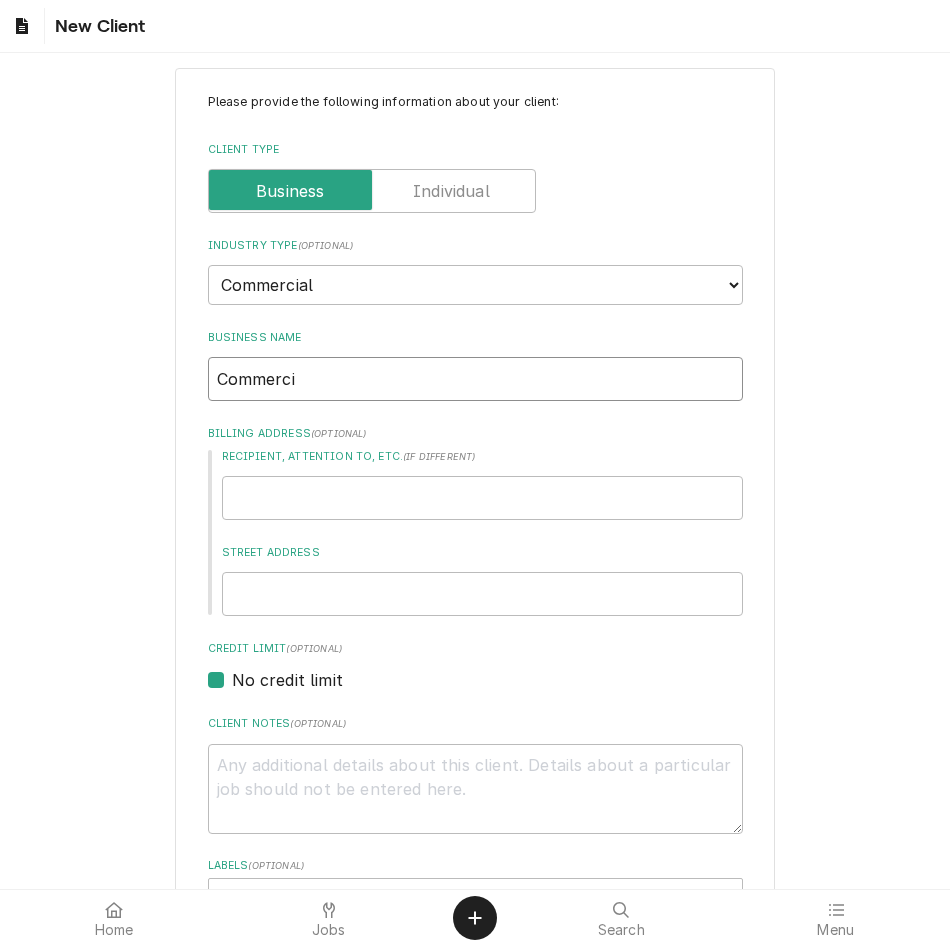 type on "x" 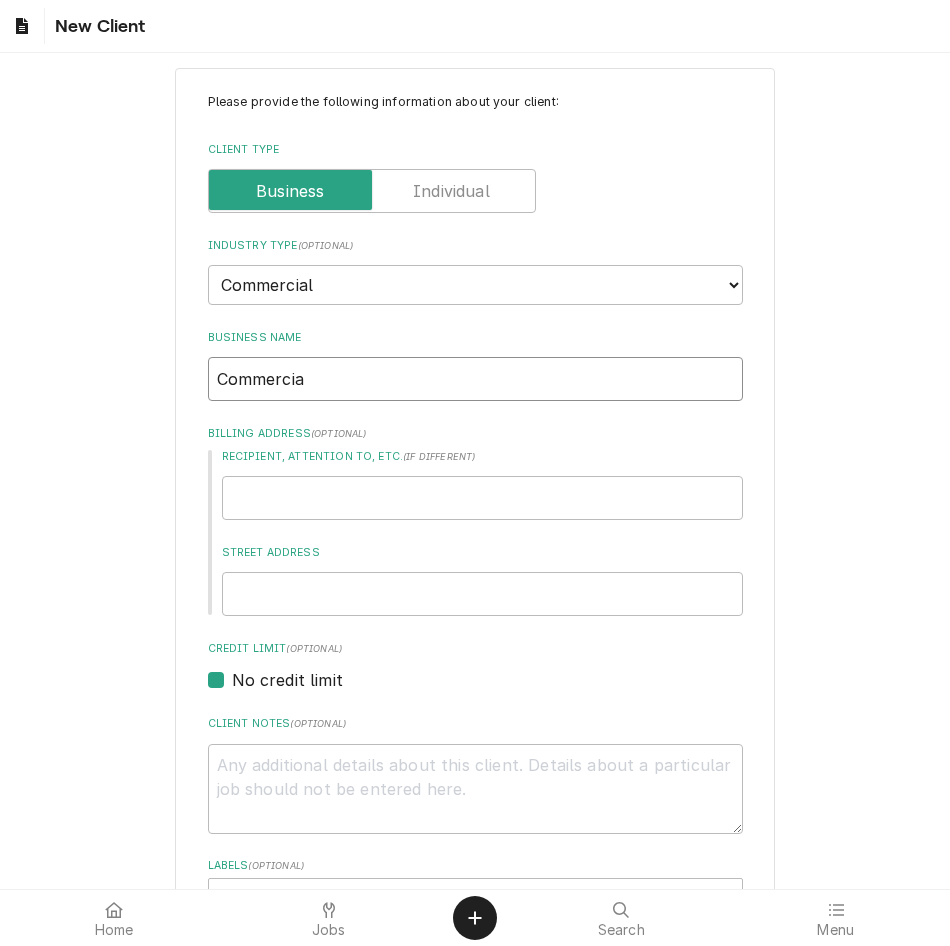type on "x" 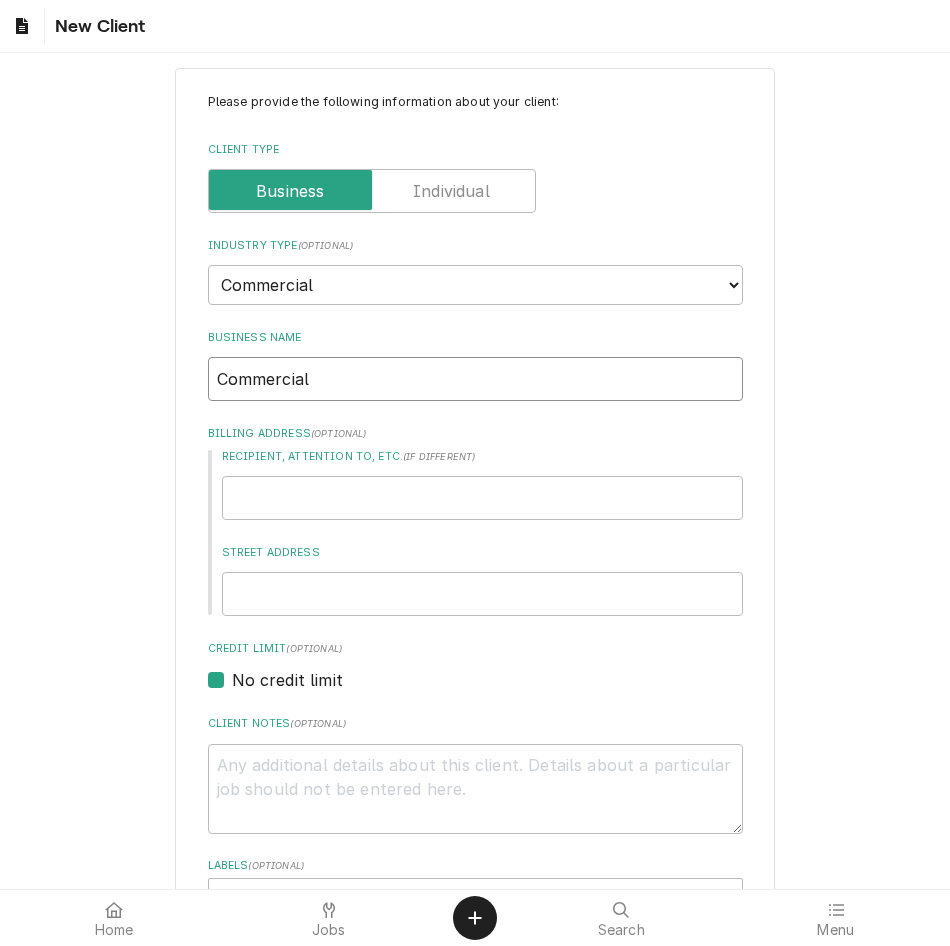 type on "x" 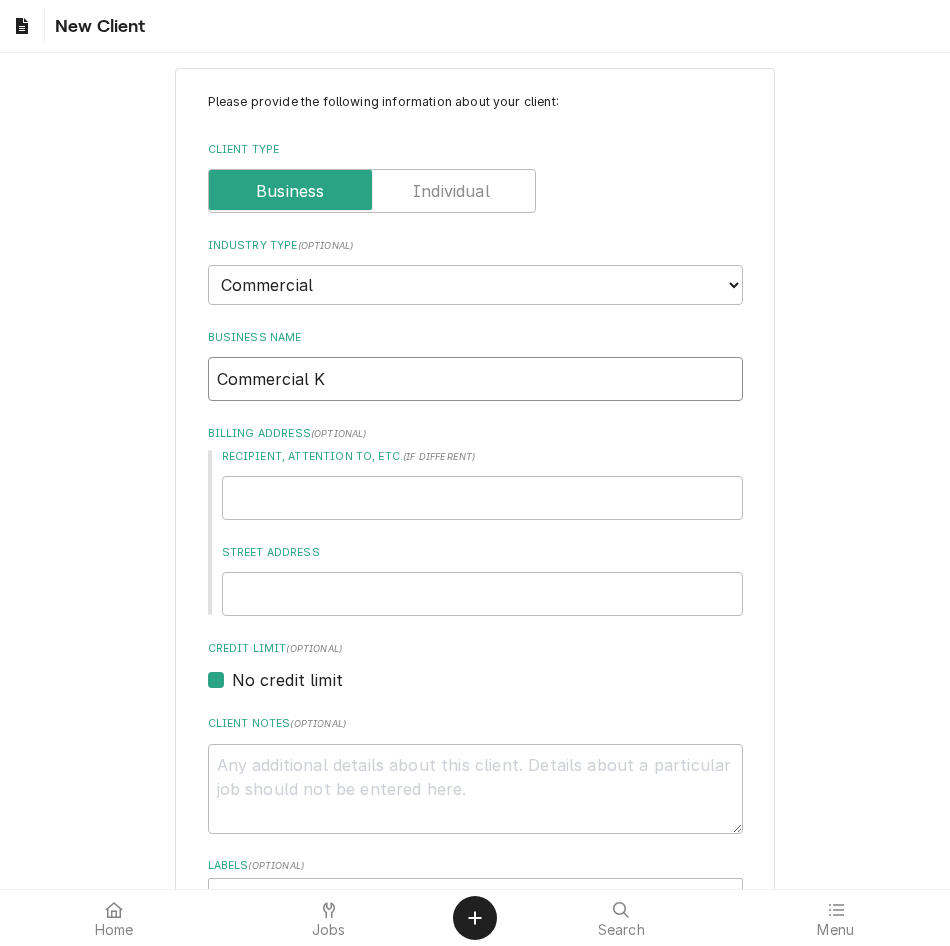 type on "x" 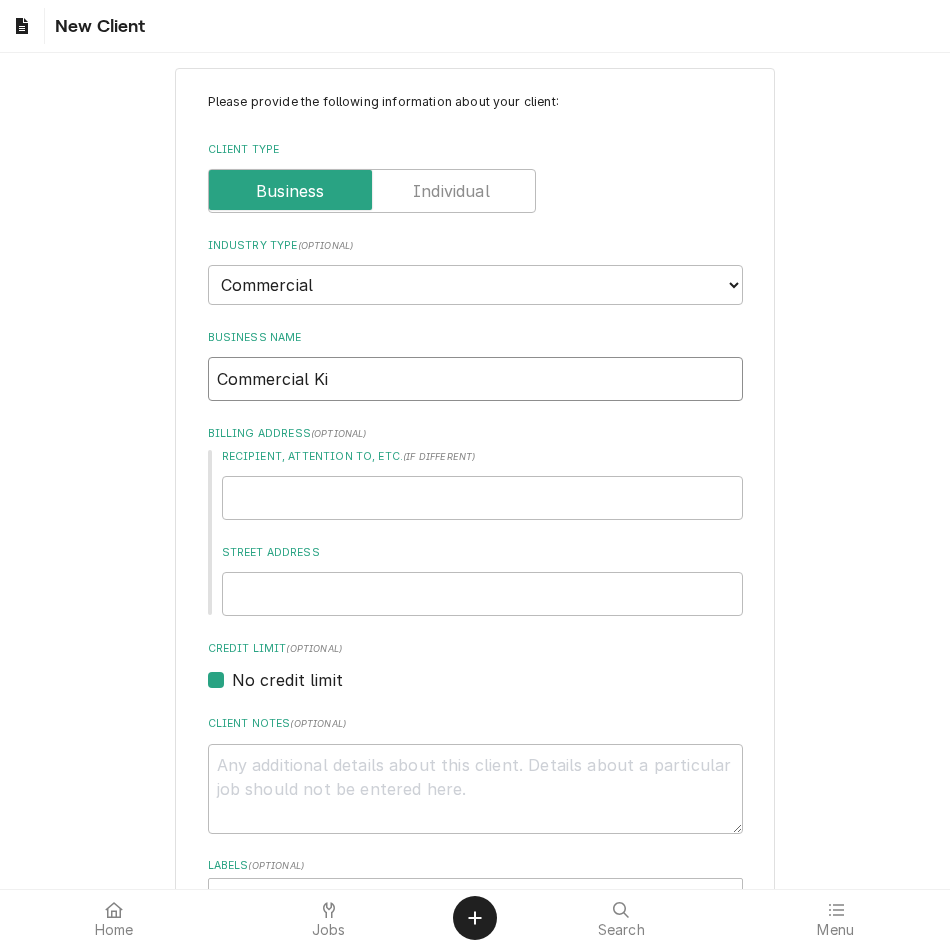 type on "x" 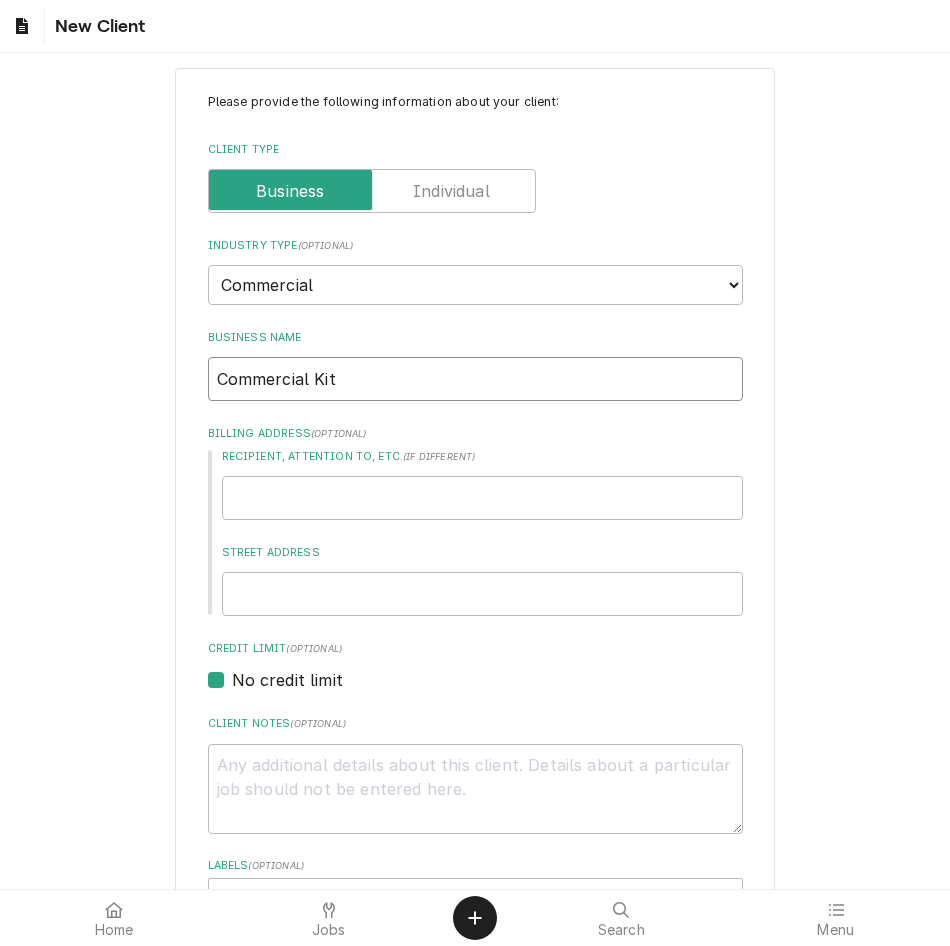 type on "x" 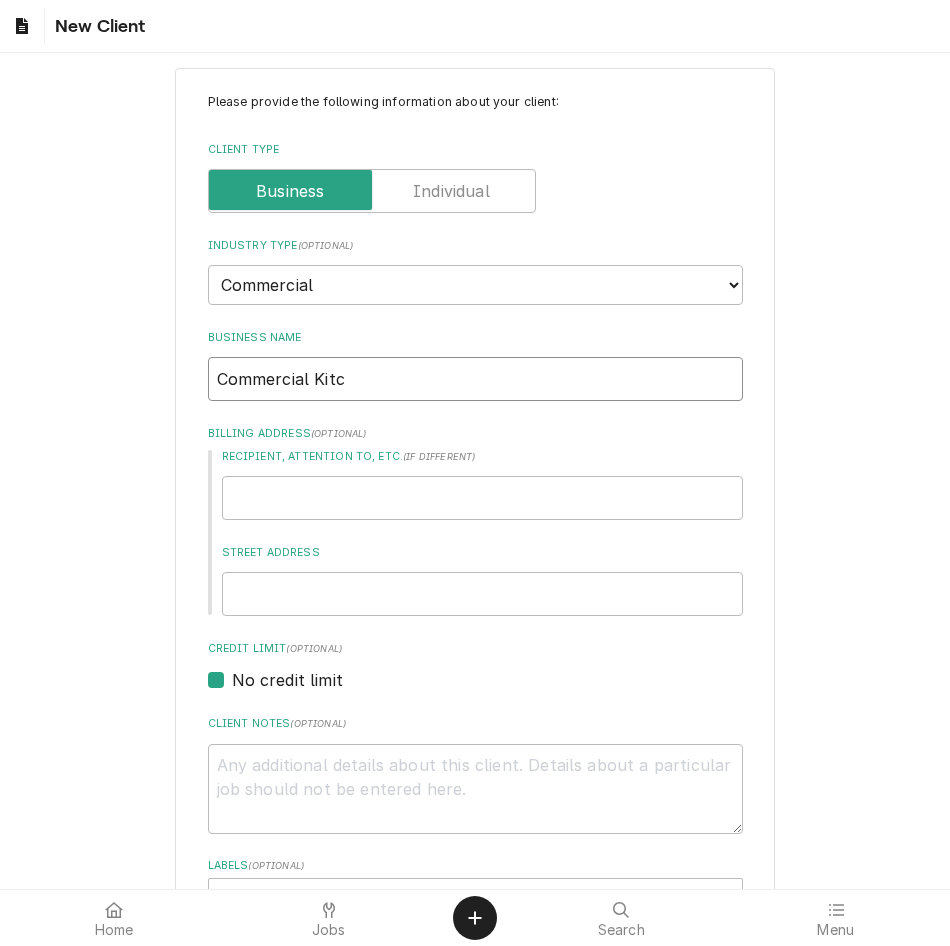 type on "x" 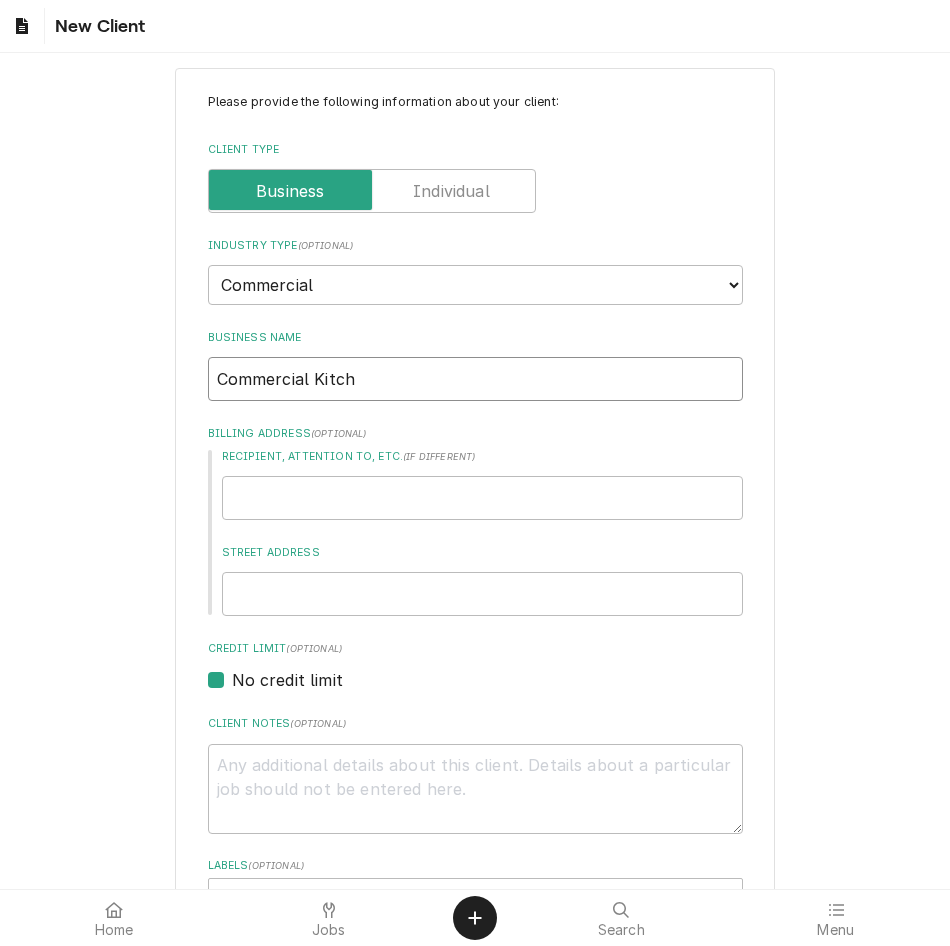 type on "x" 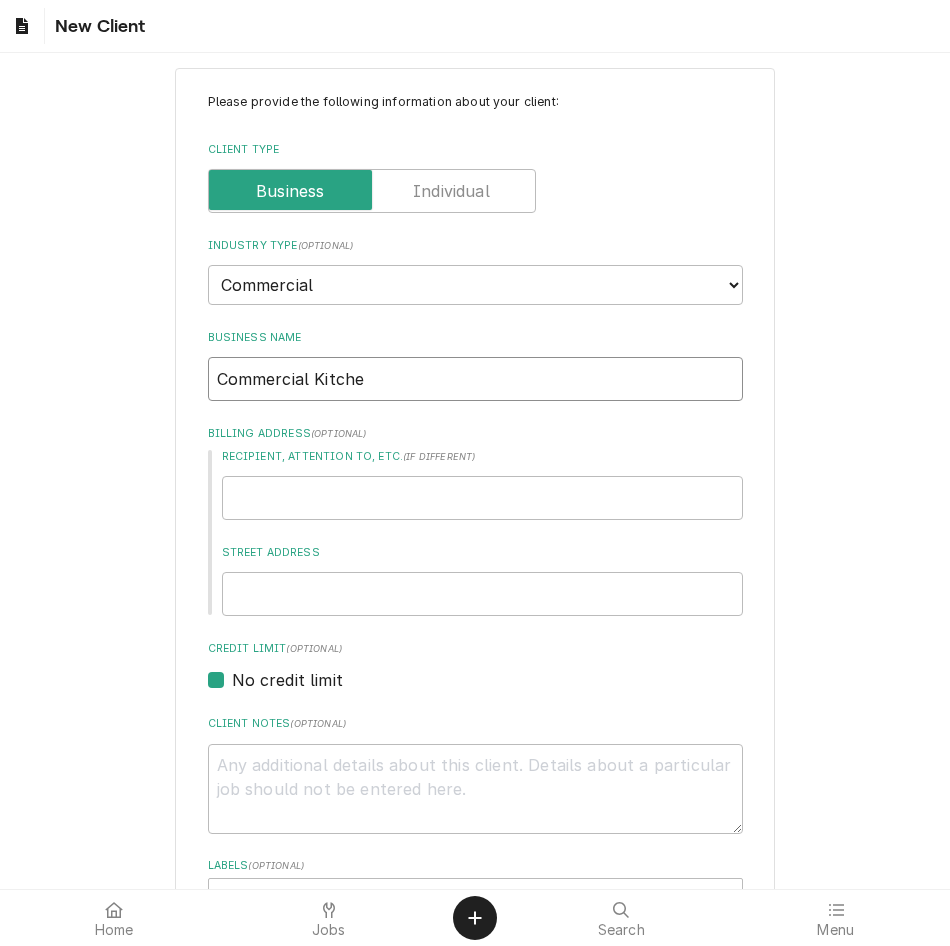 type on "Commercial Kitchen" 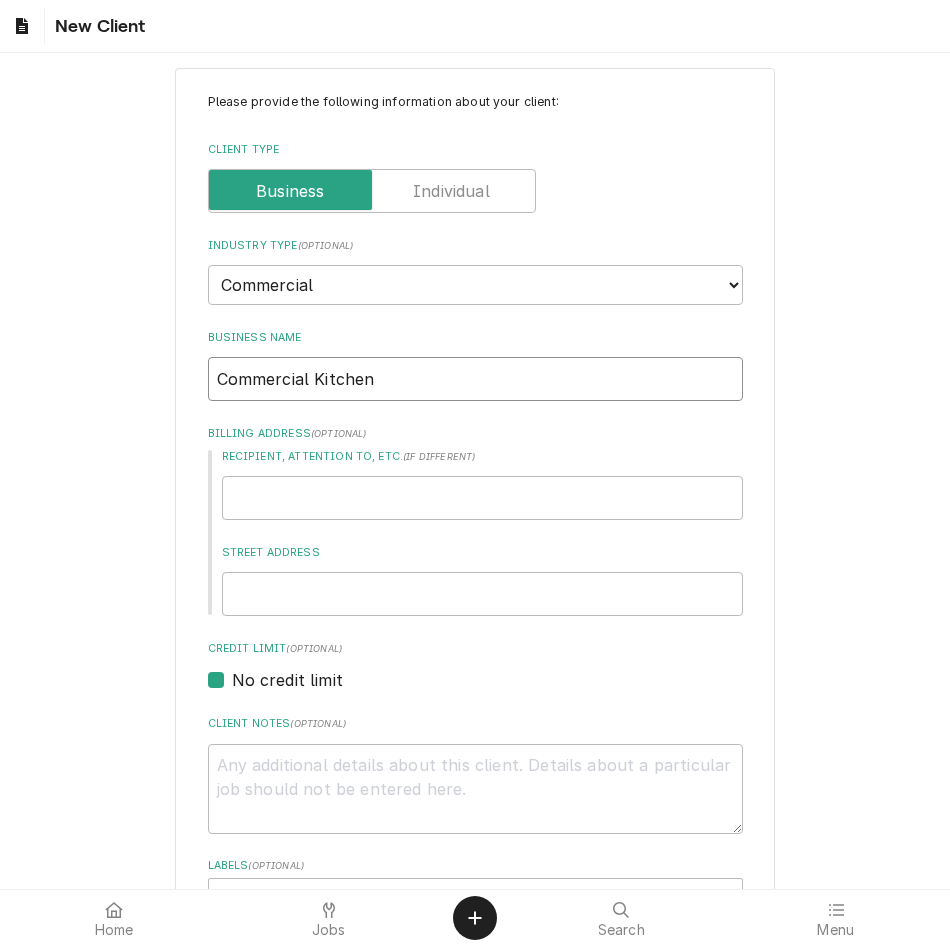 type on "x" 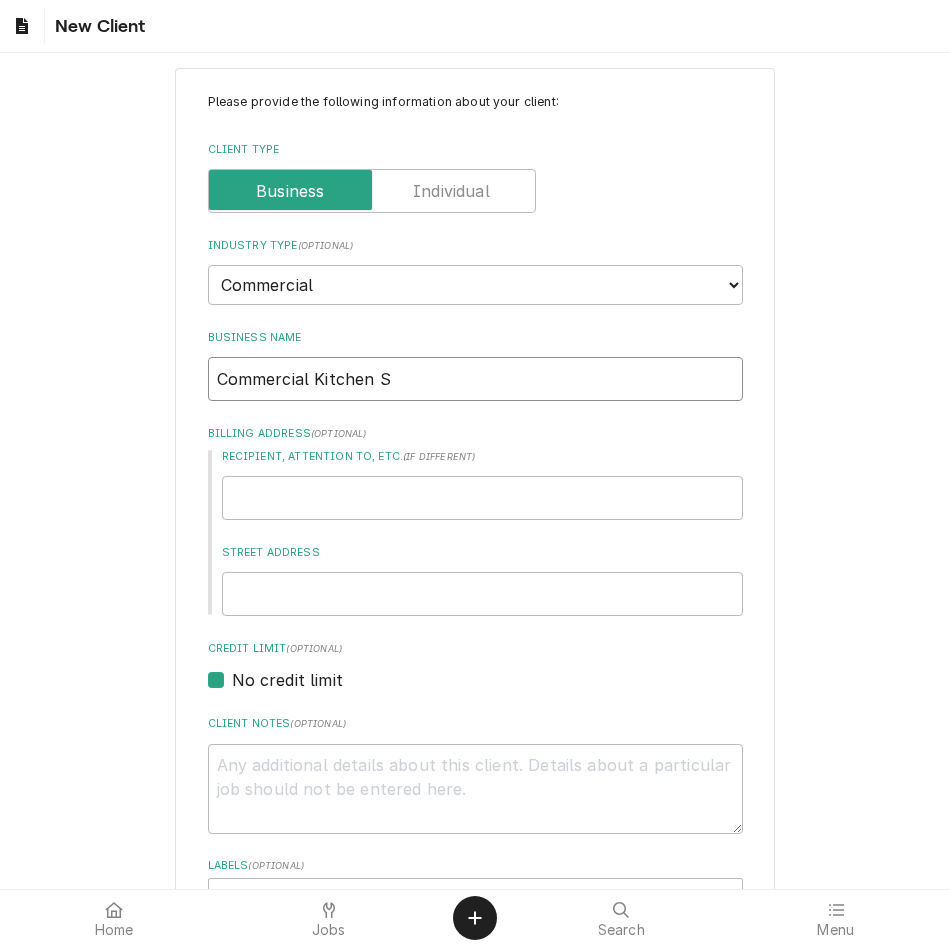 type on "Commercial Kitchen Su" 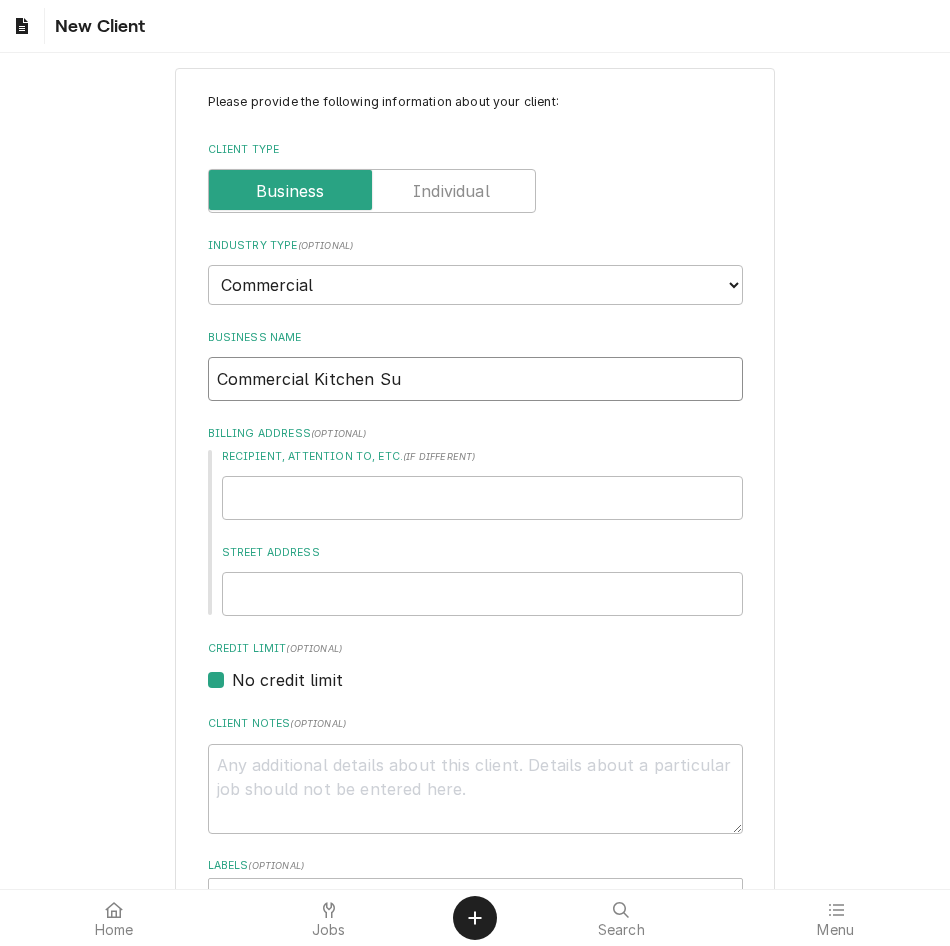 type on "x" 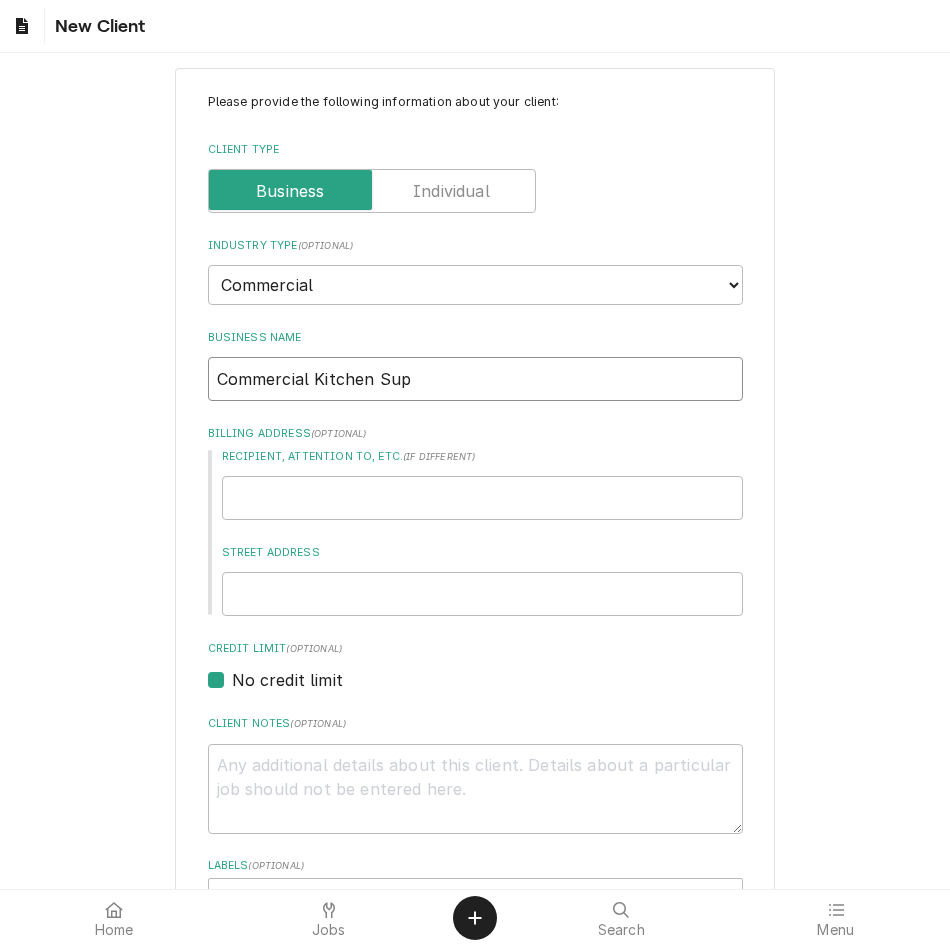 type on "x" 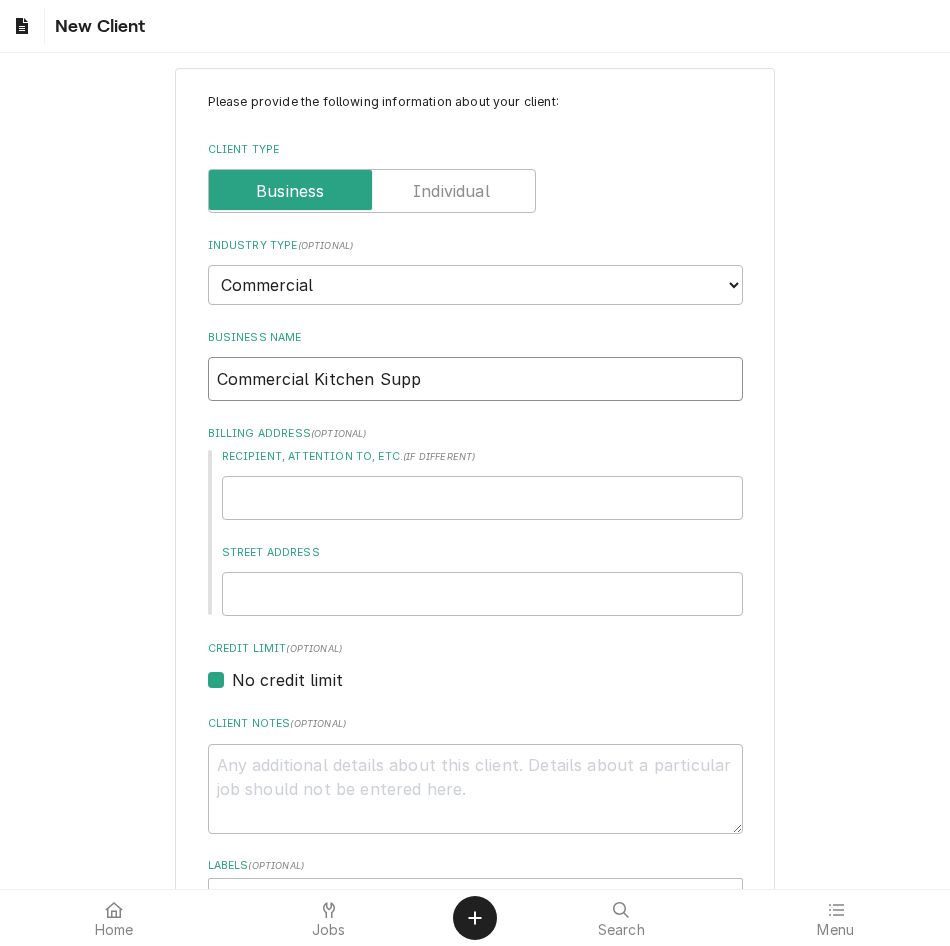 type on "x" 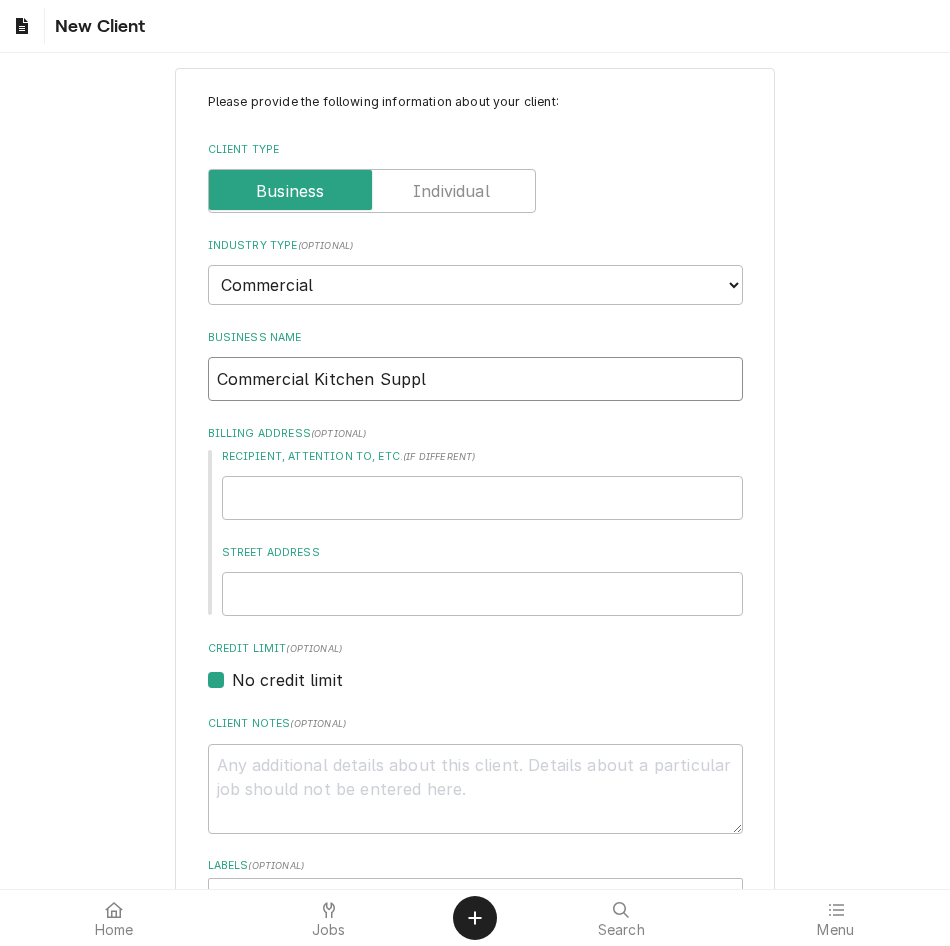 type on "x" 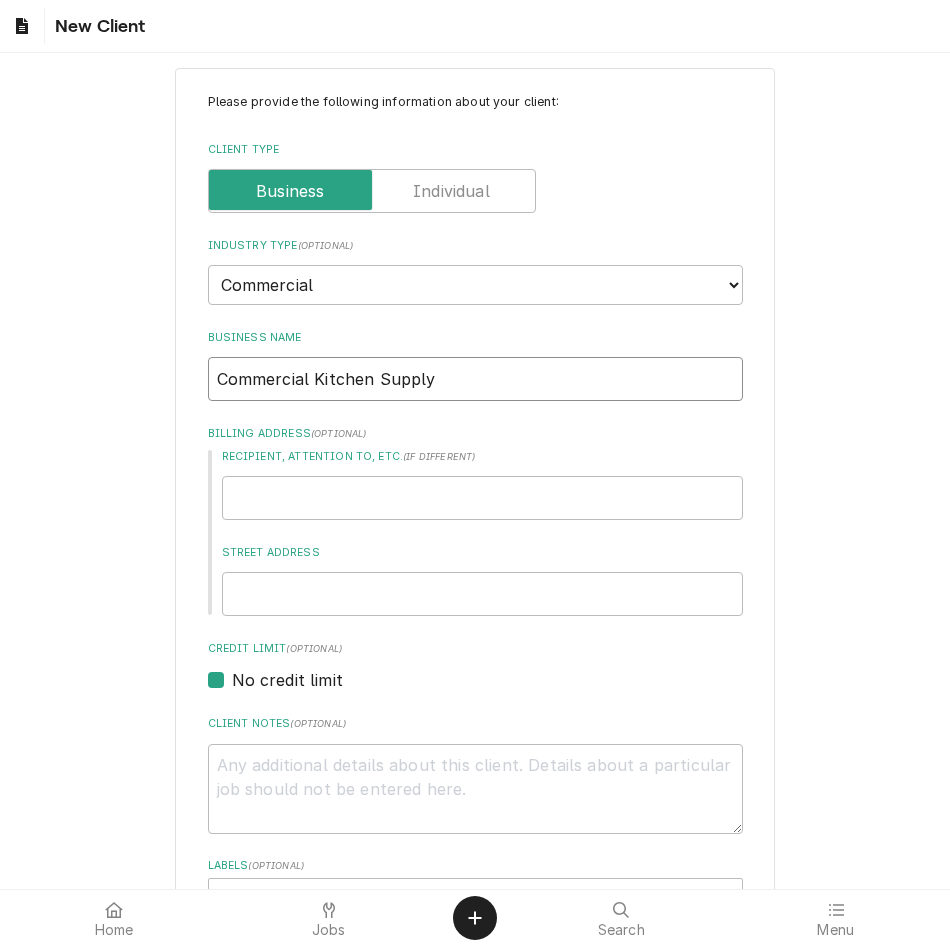 type on "x" 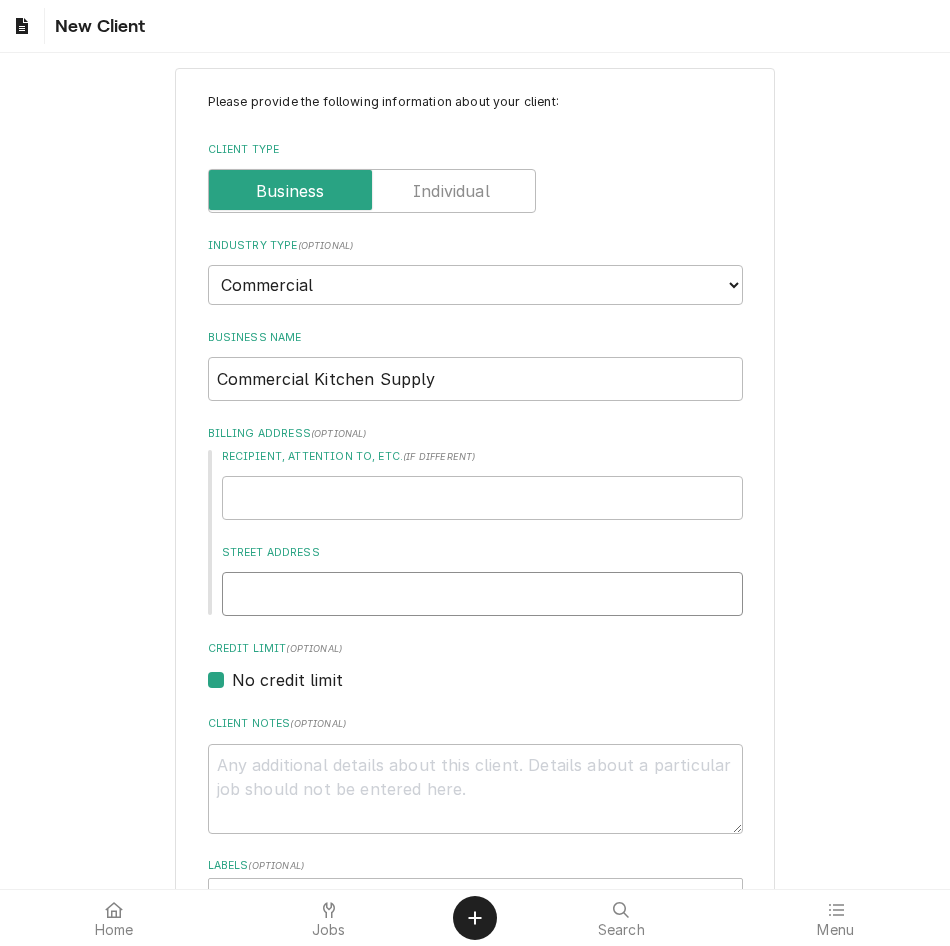 click on "Street Address" at bounding box center [482, 594] 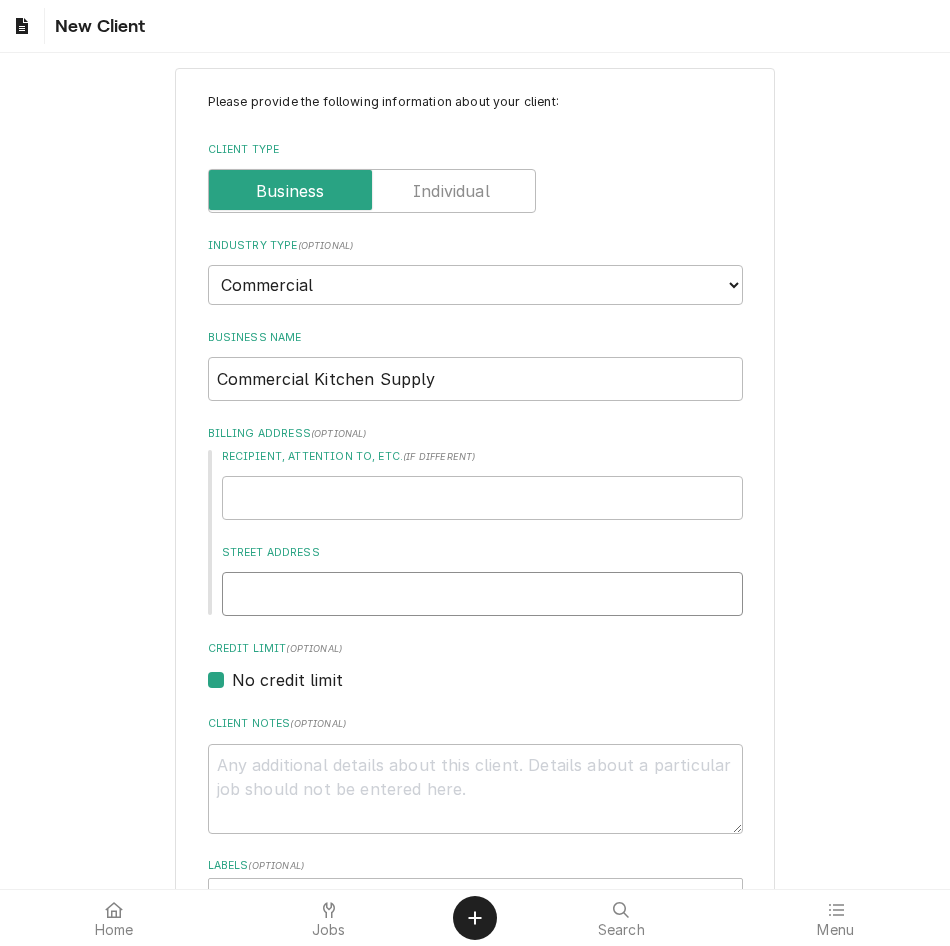 type on "x" 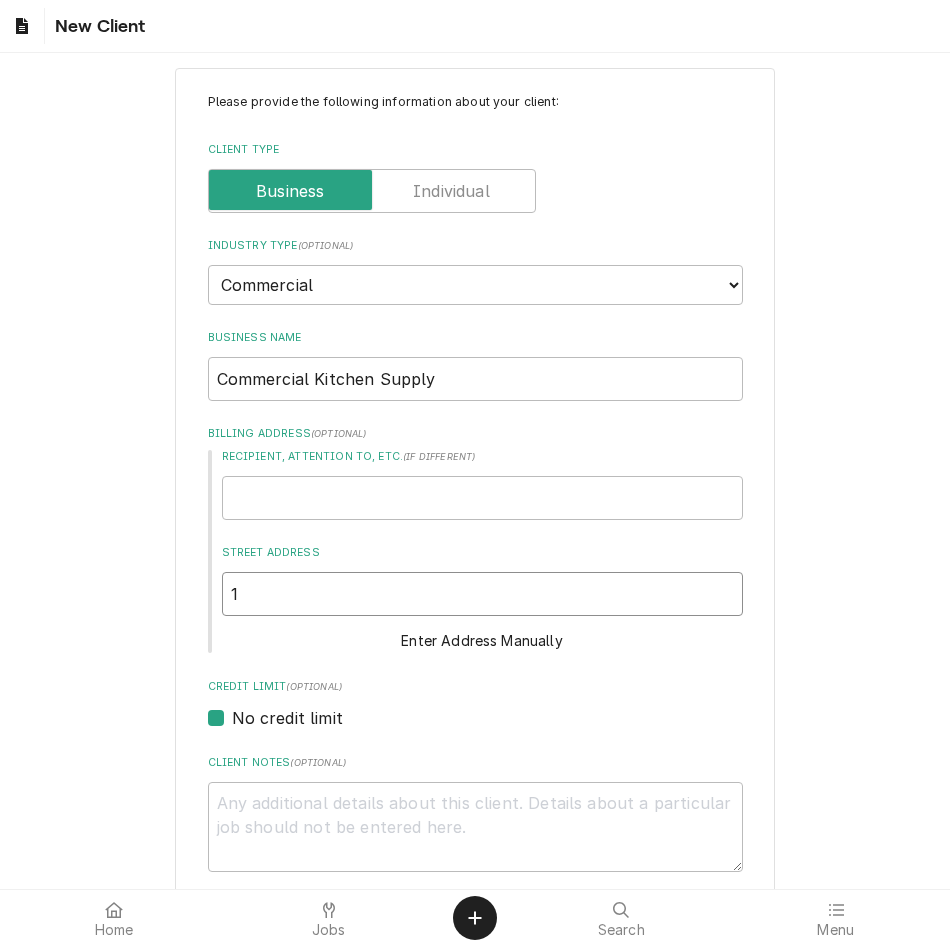 type on "x" 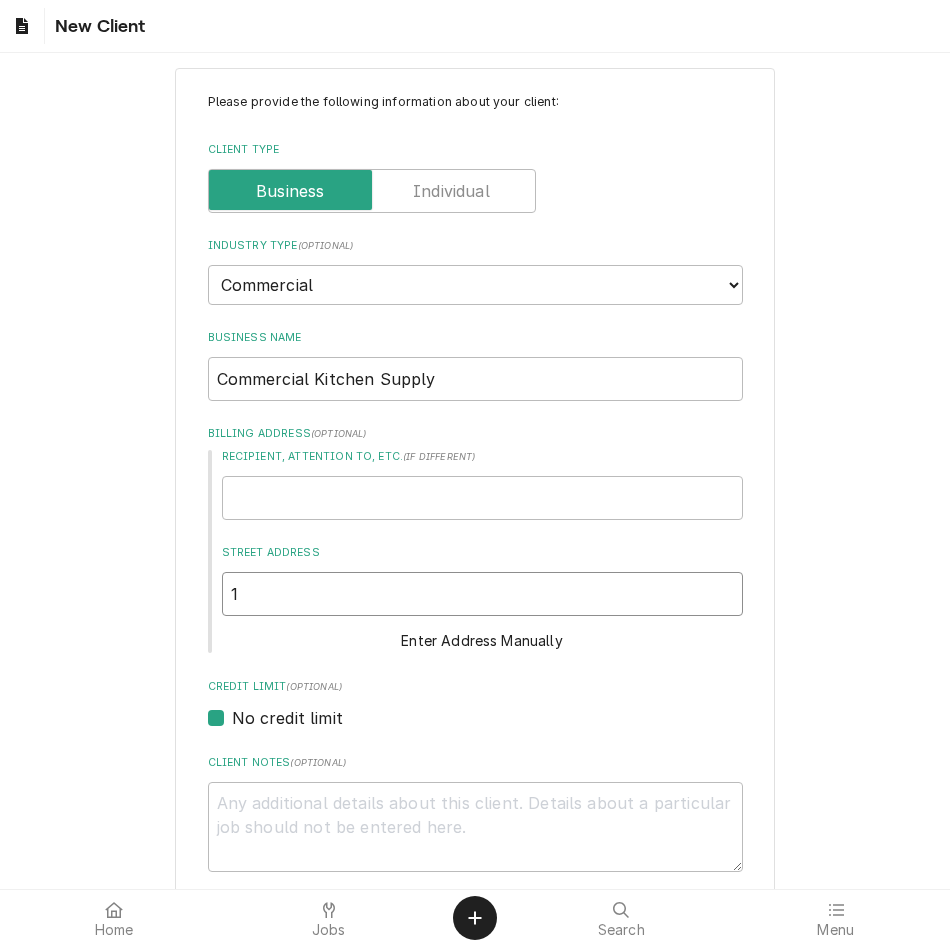 type on "10" 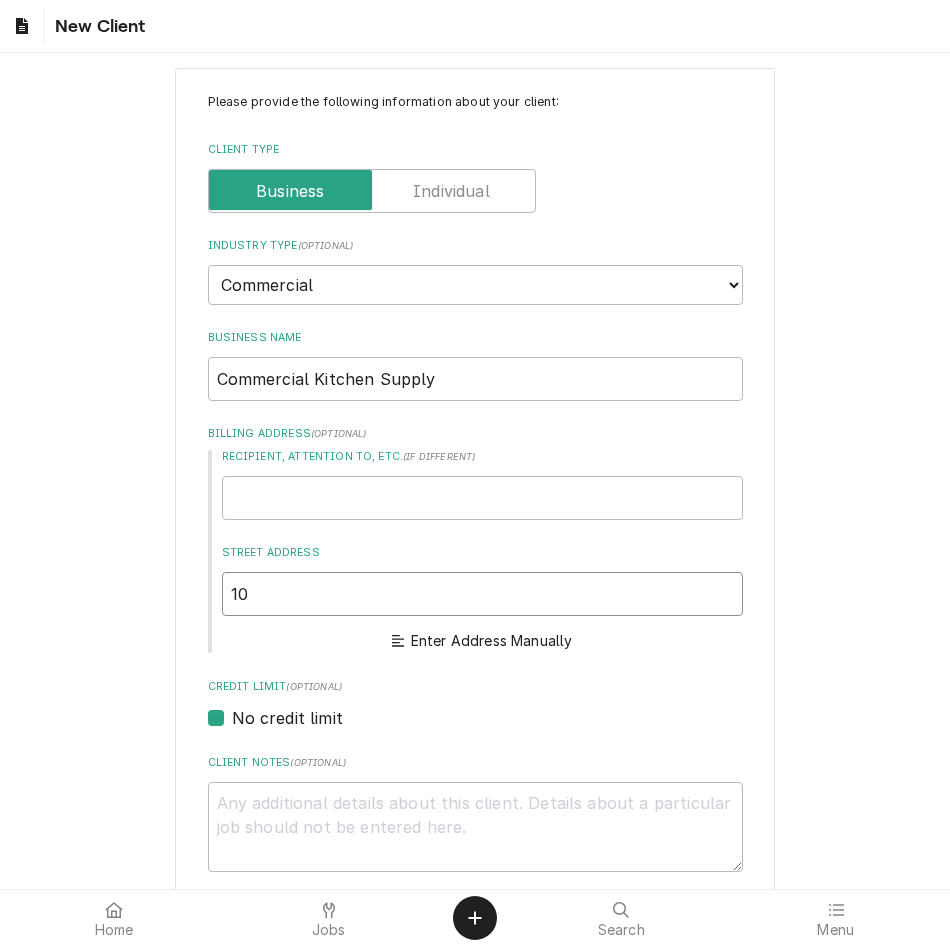 type on "x" 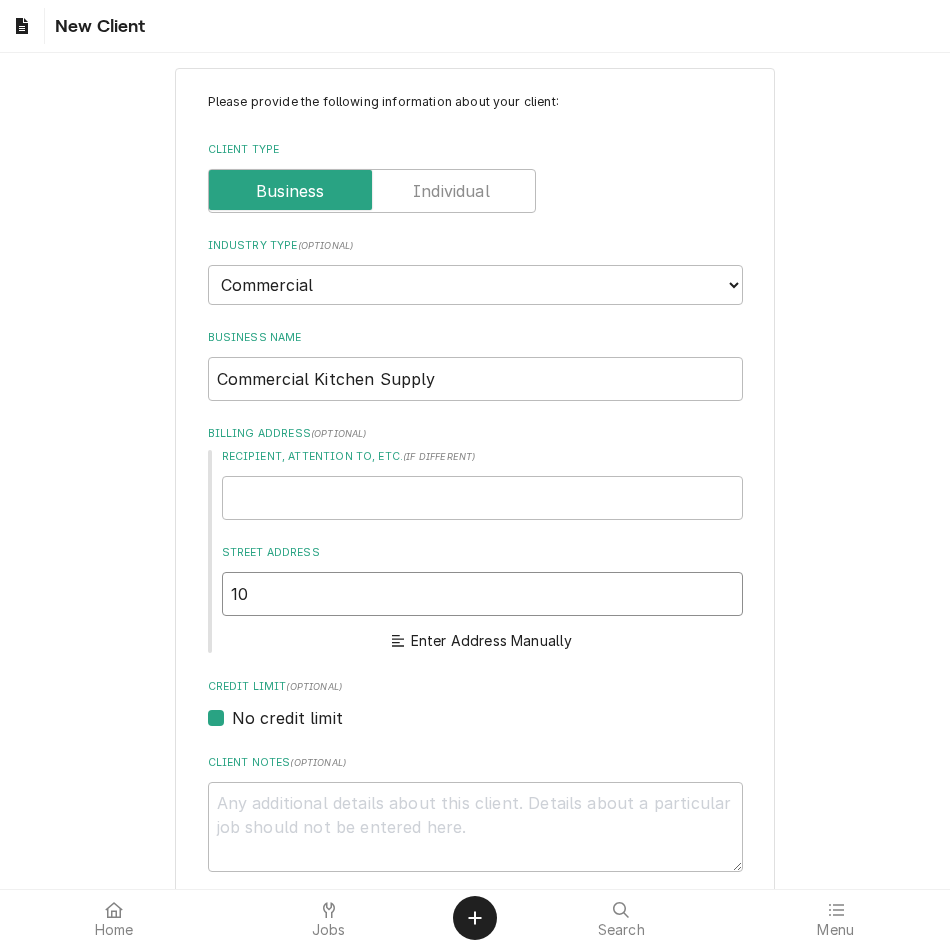 type on "103" 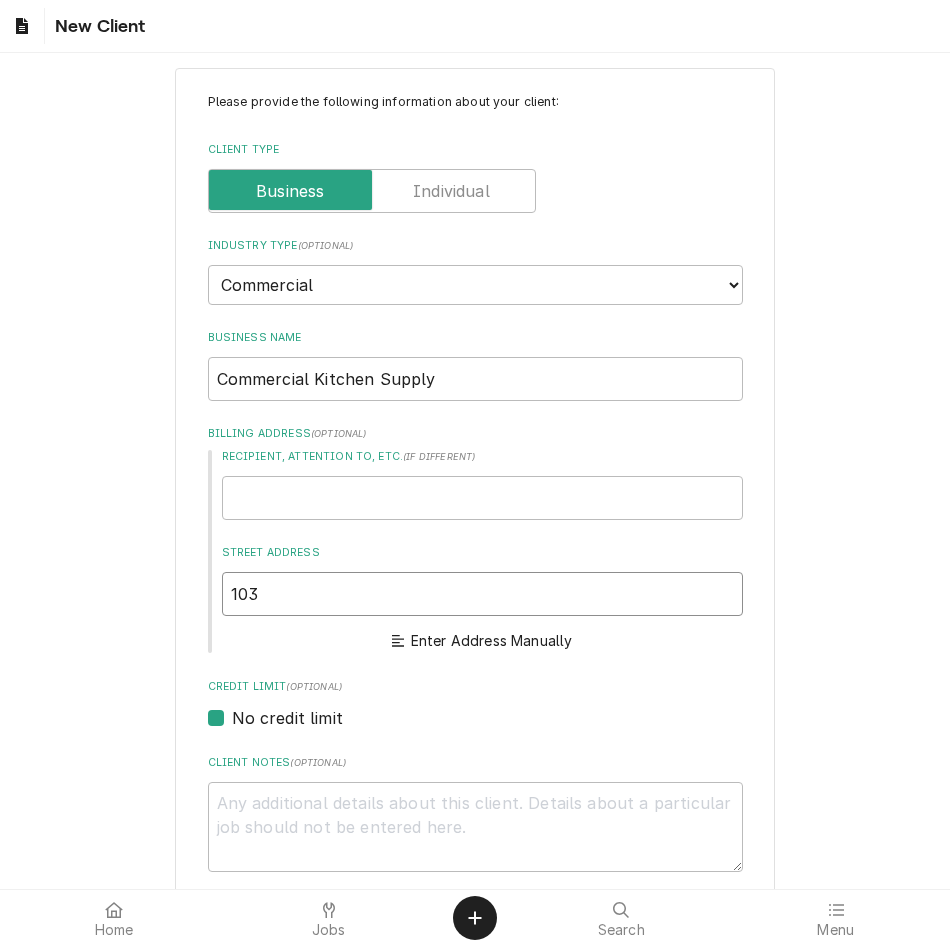 type on "x" 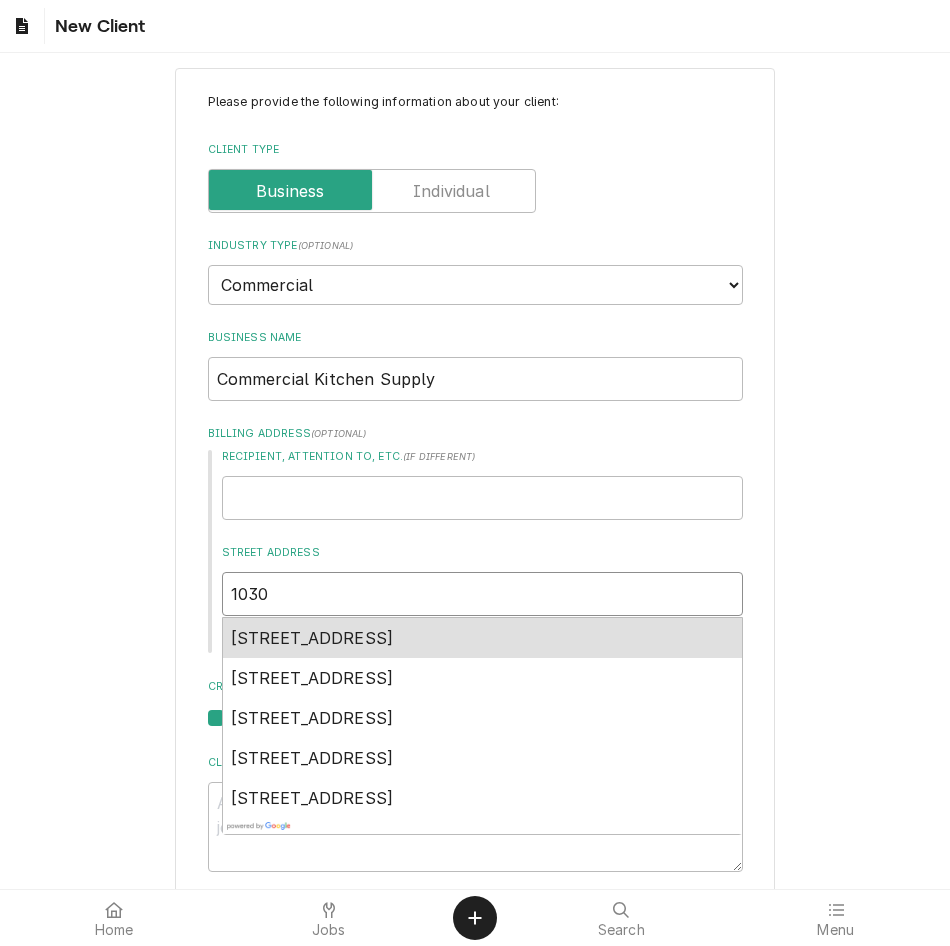 type on "x" 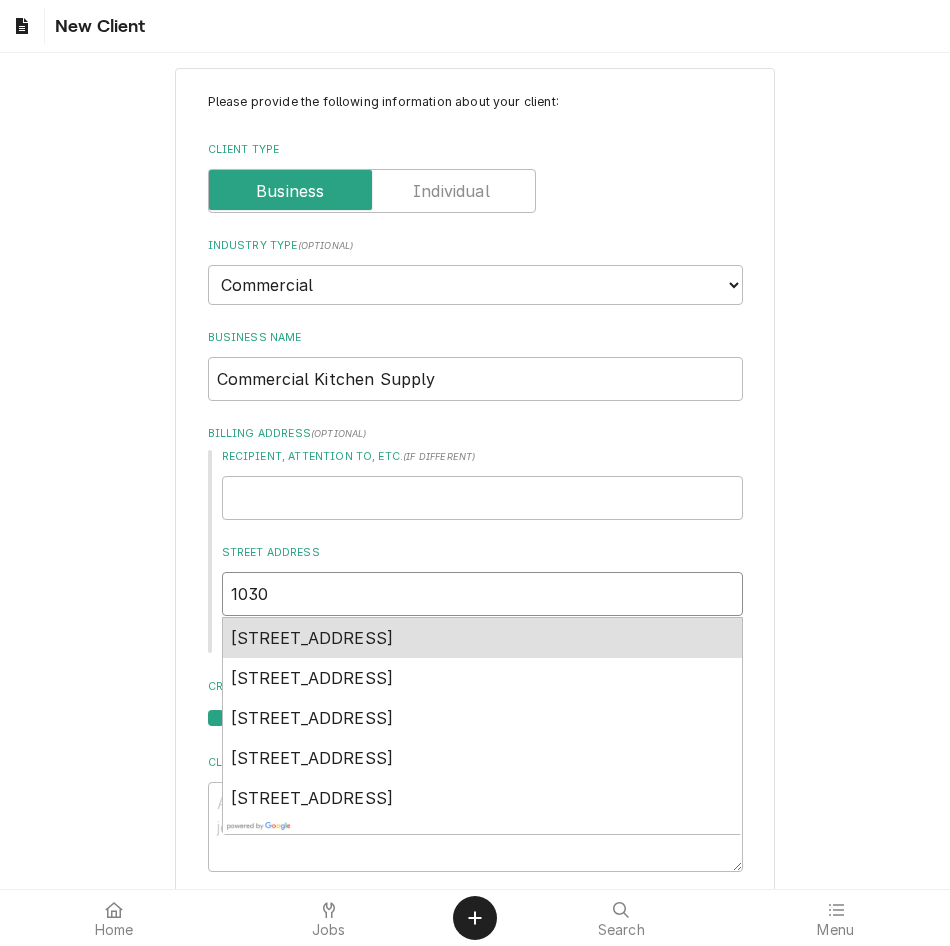 type on "1030" 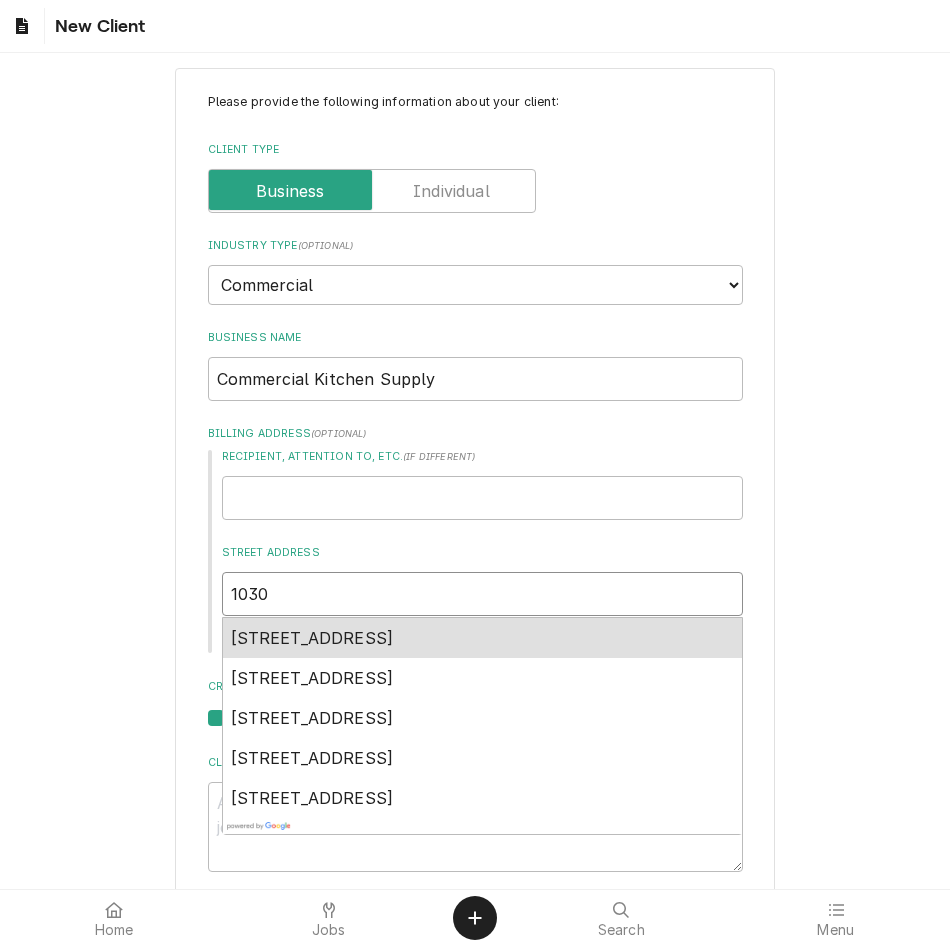 type on "x" 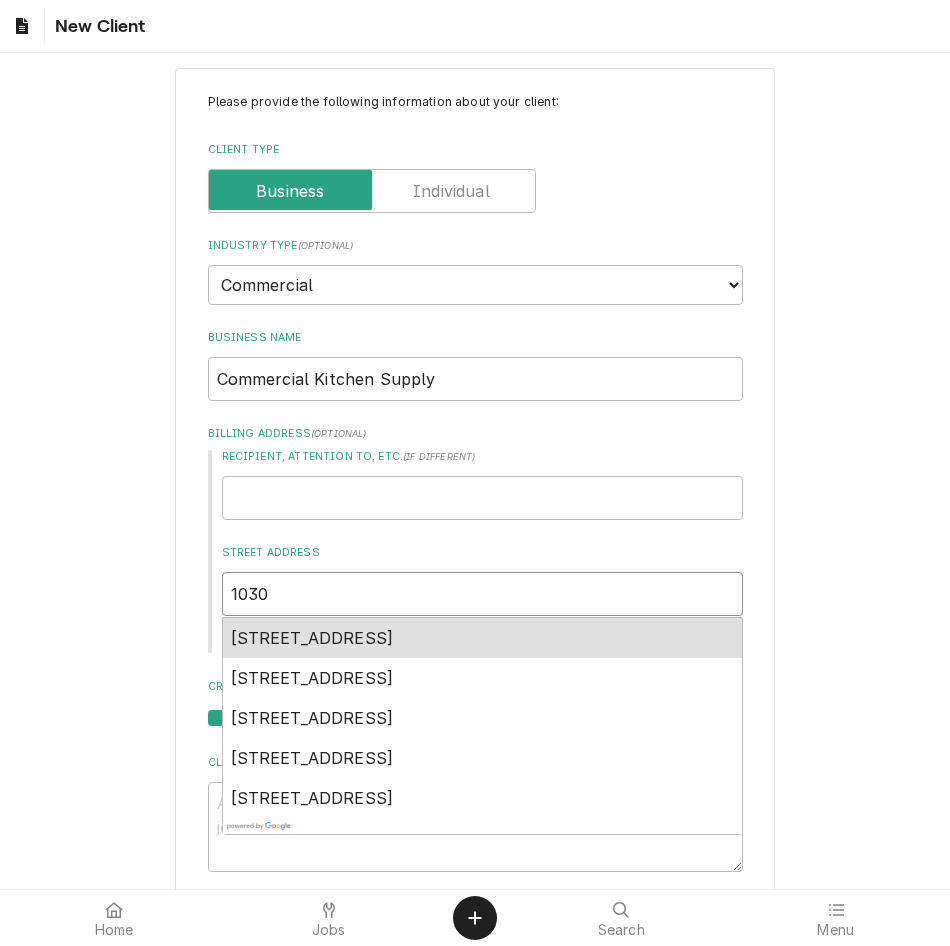 type on "1030 w" 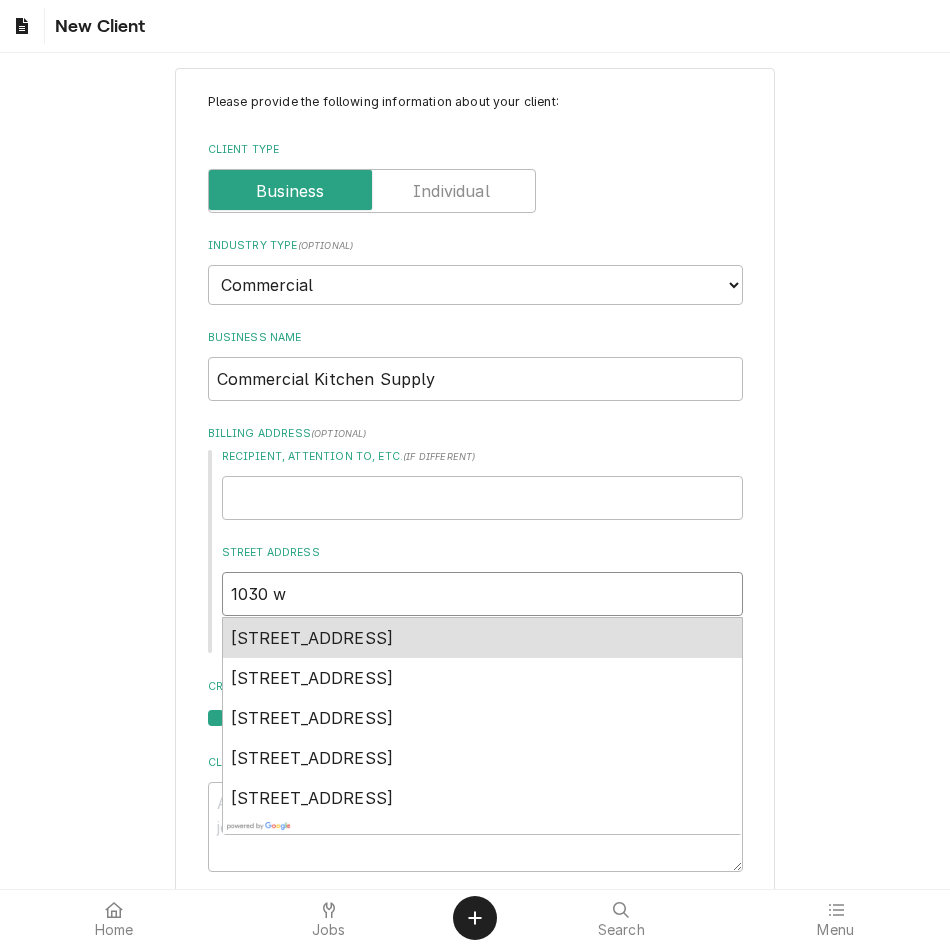 type on "x" 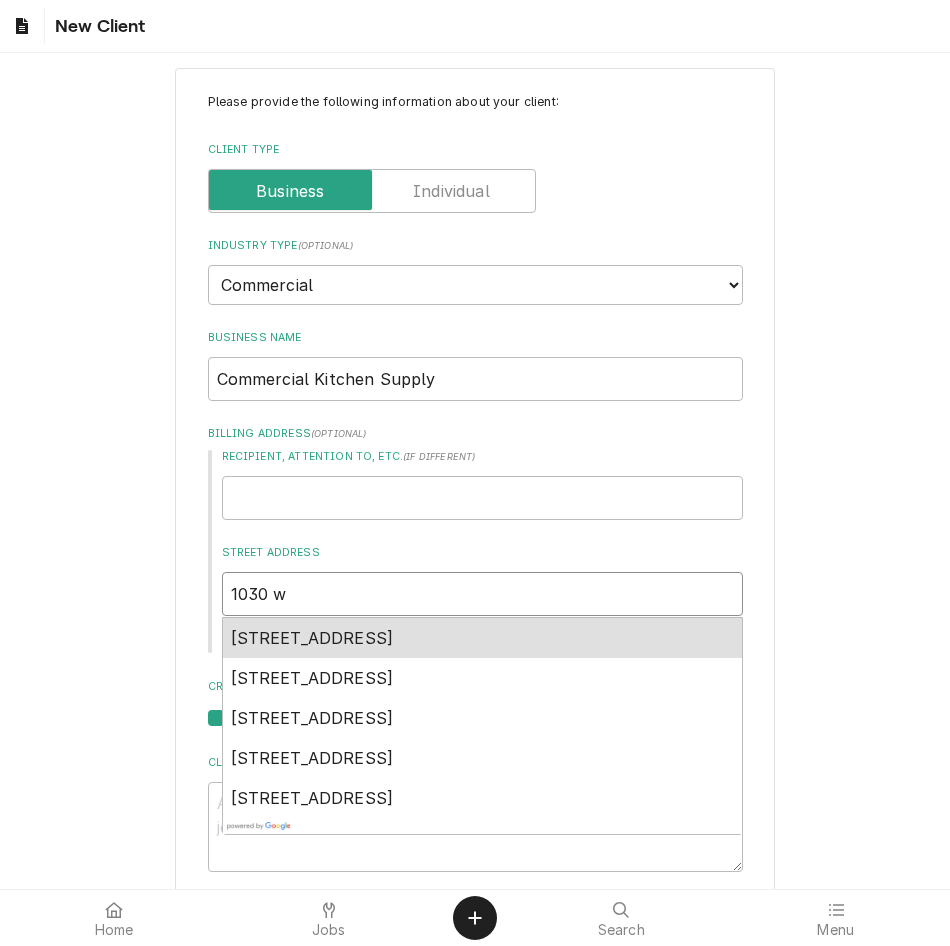 type on "1030 w" 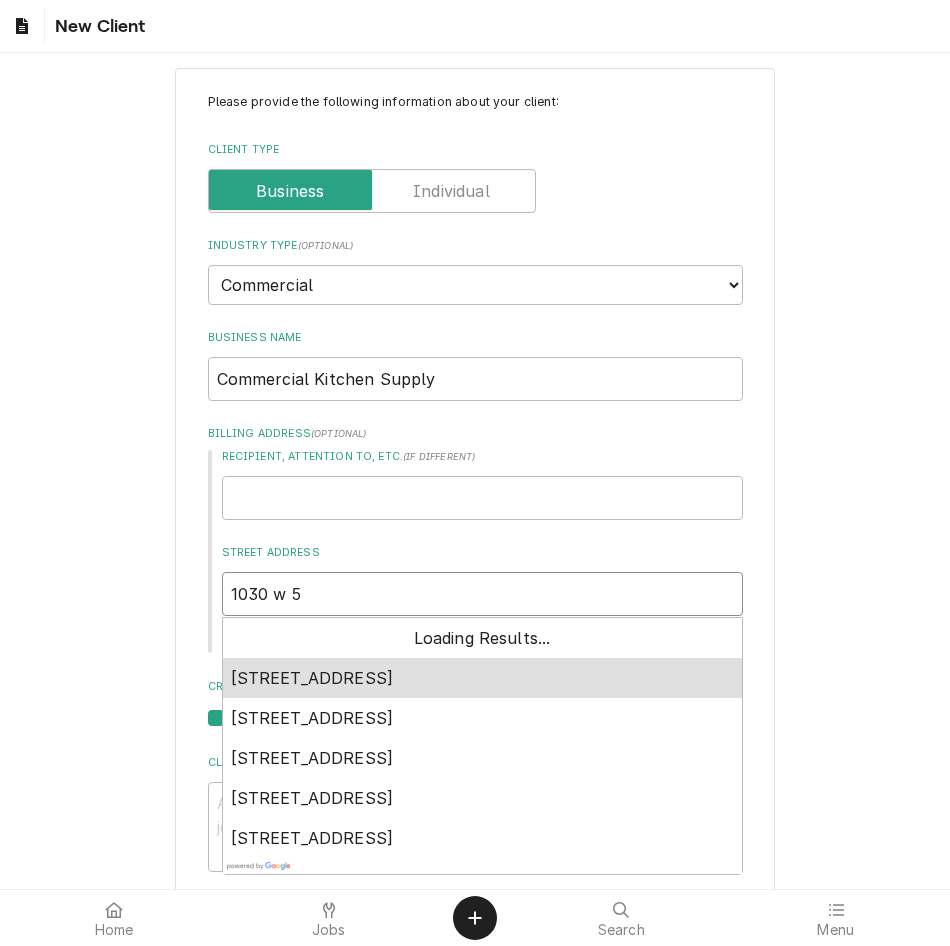 type on "x" 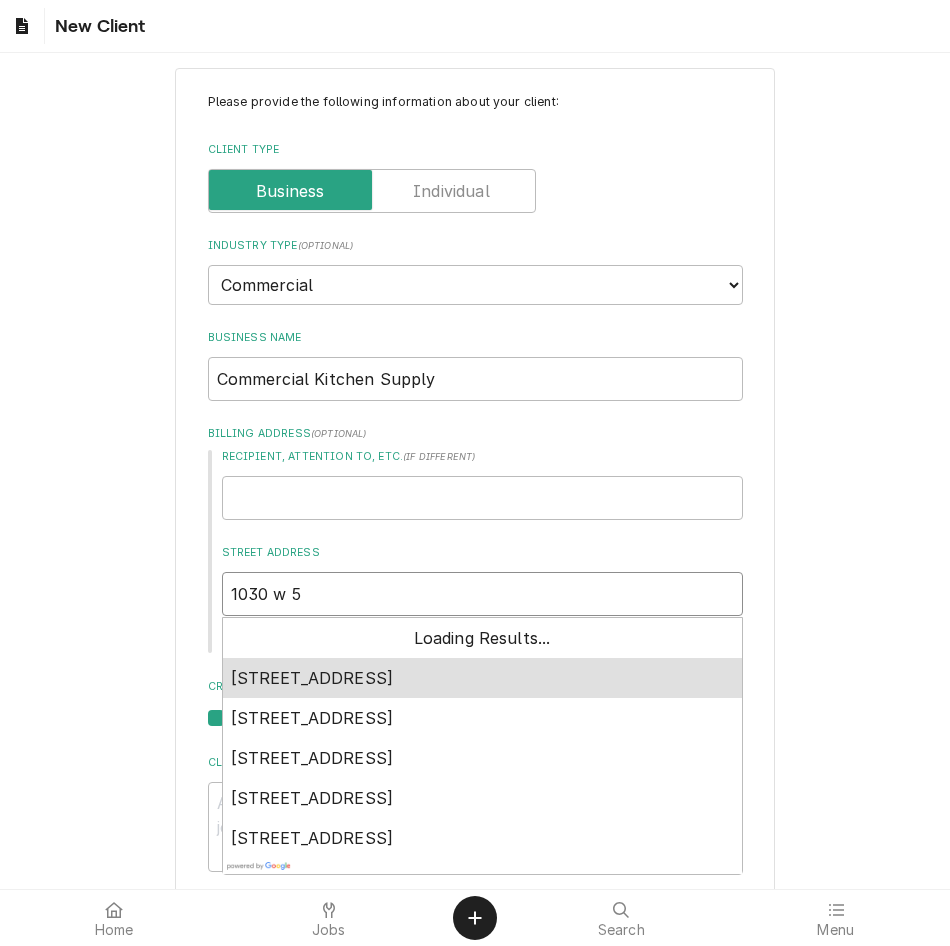 type on "1030 w 56" 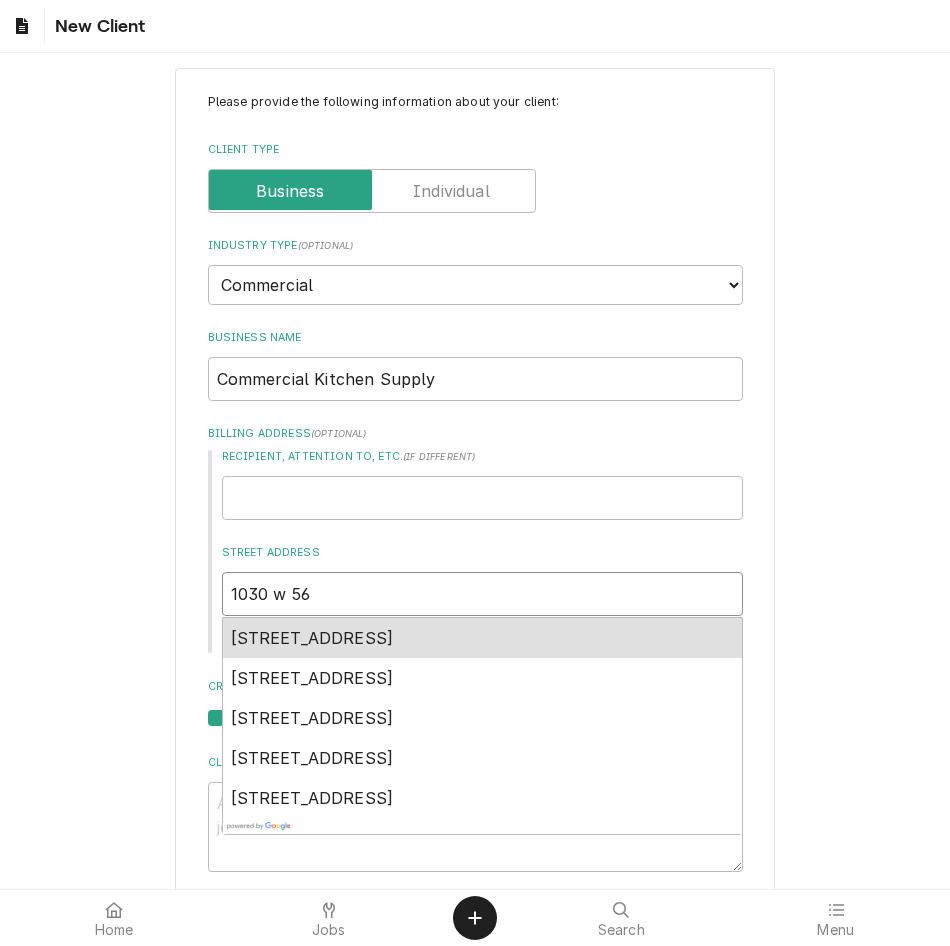 type on "x" 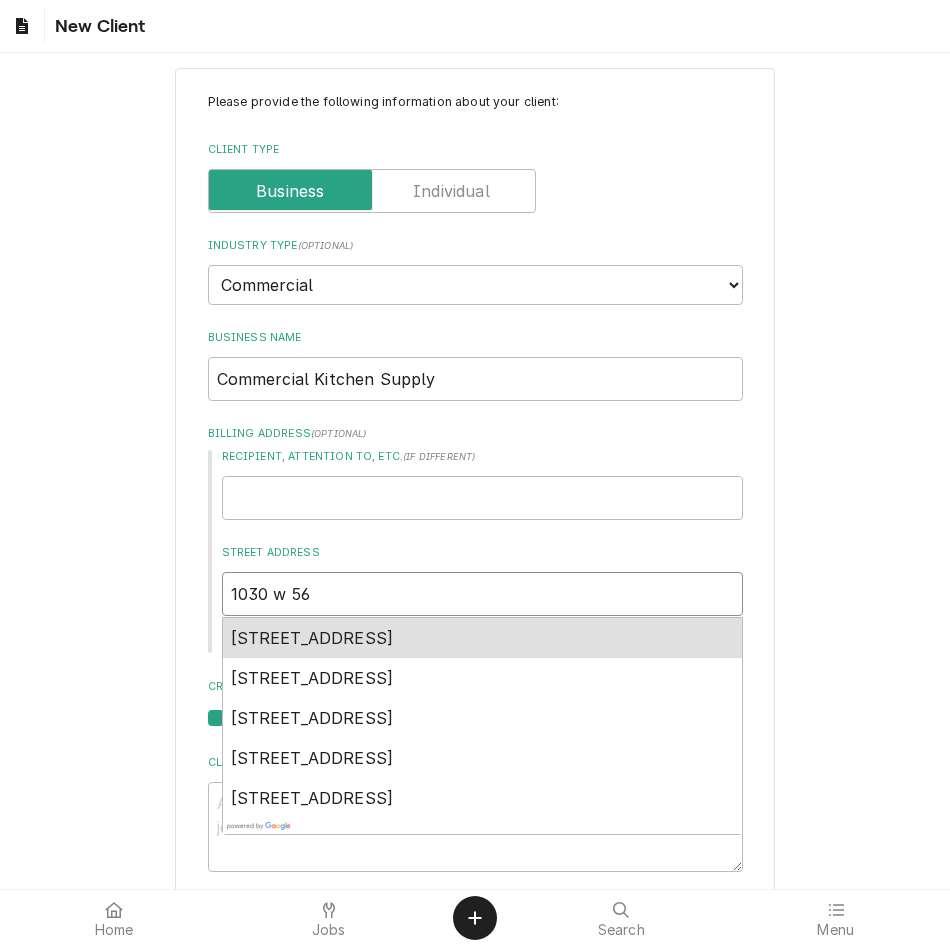 type on "1030 w 560" 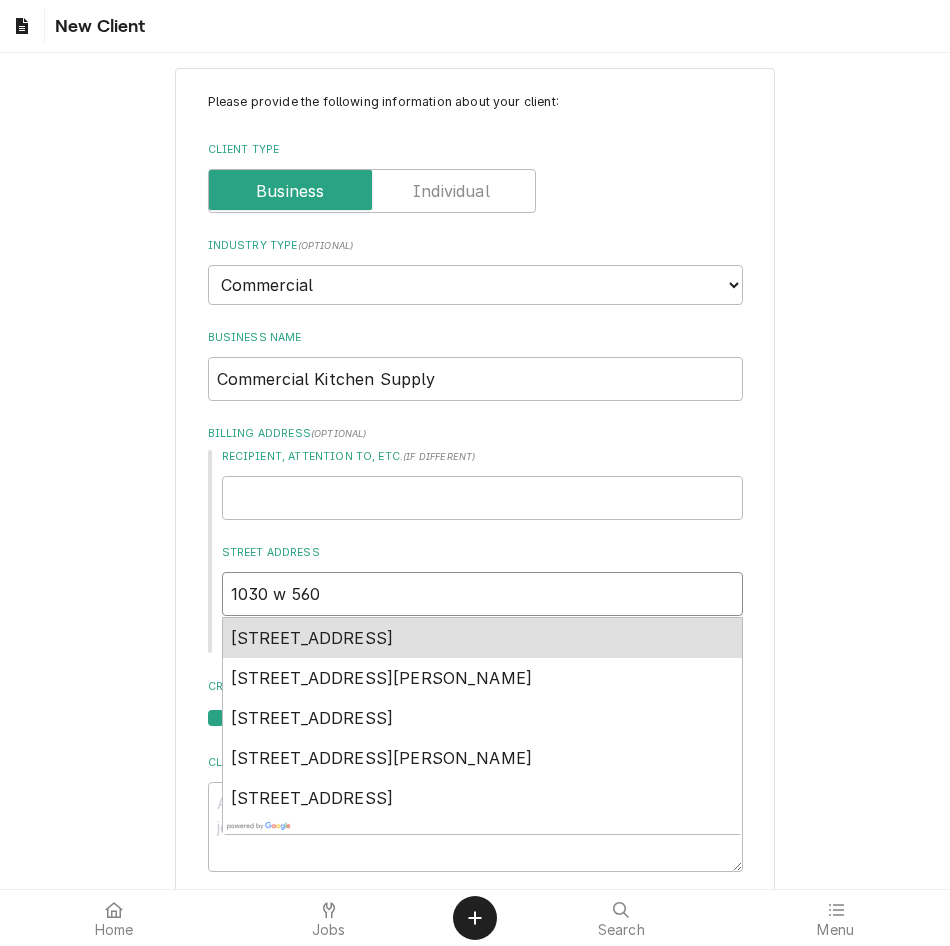 type on "x" 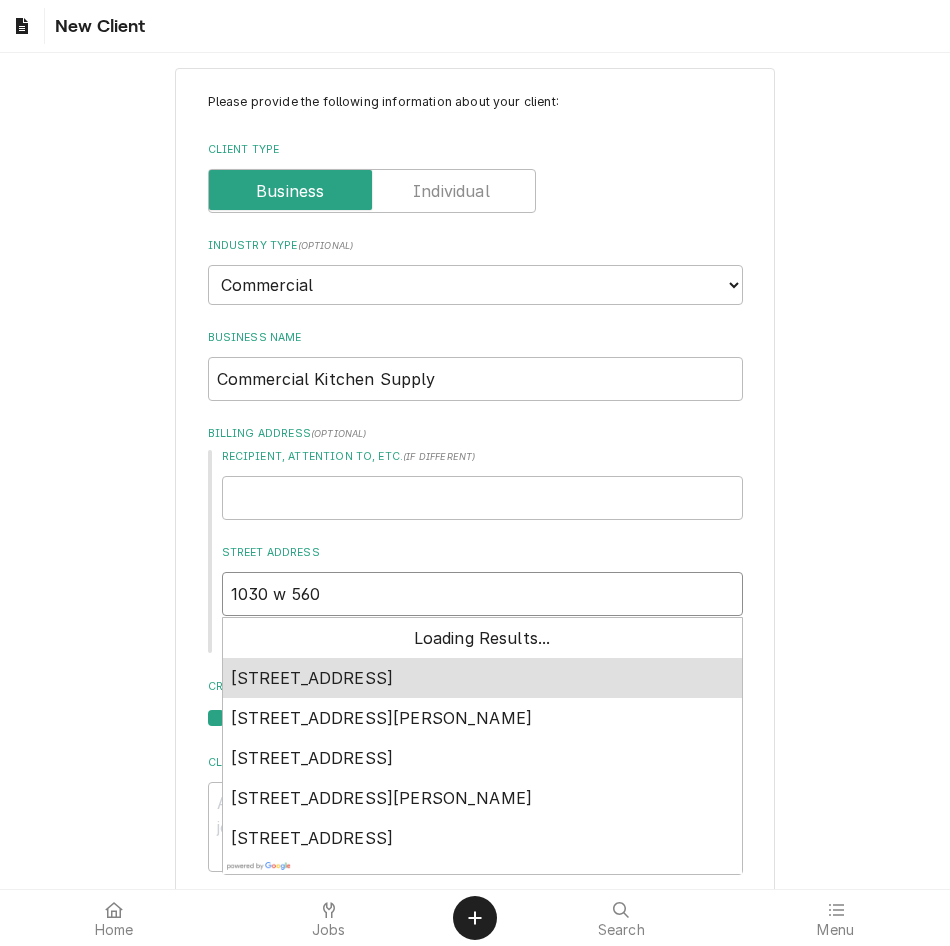 type on "x" 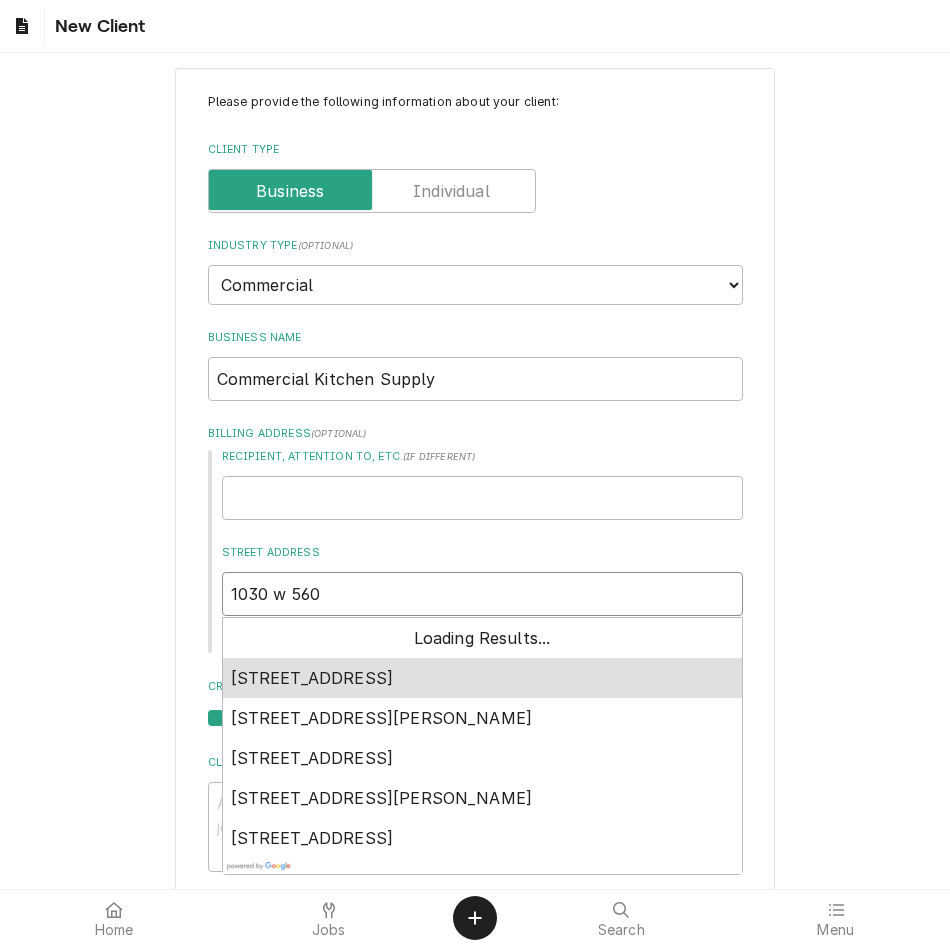 type on "1030 w 560 n" 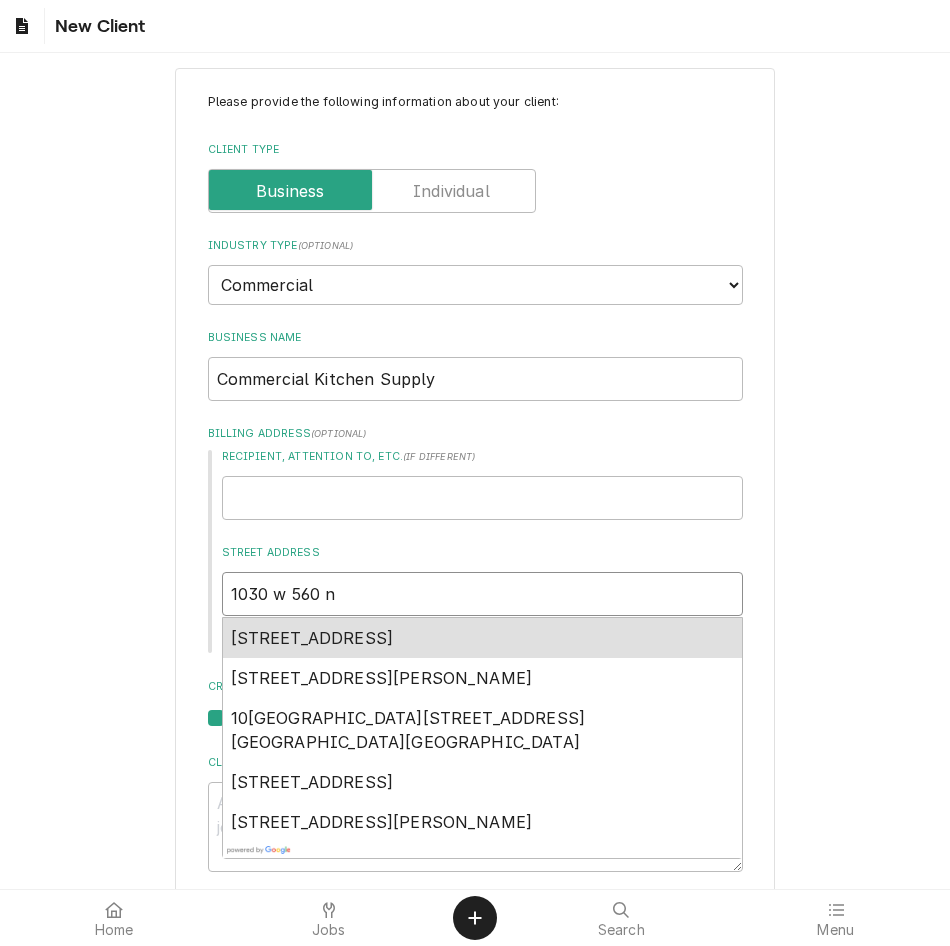type on "x" 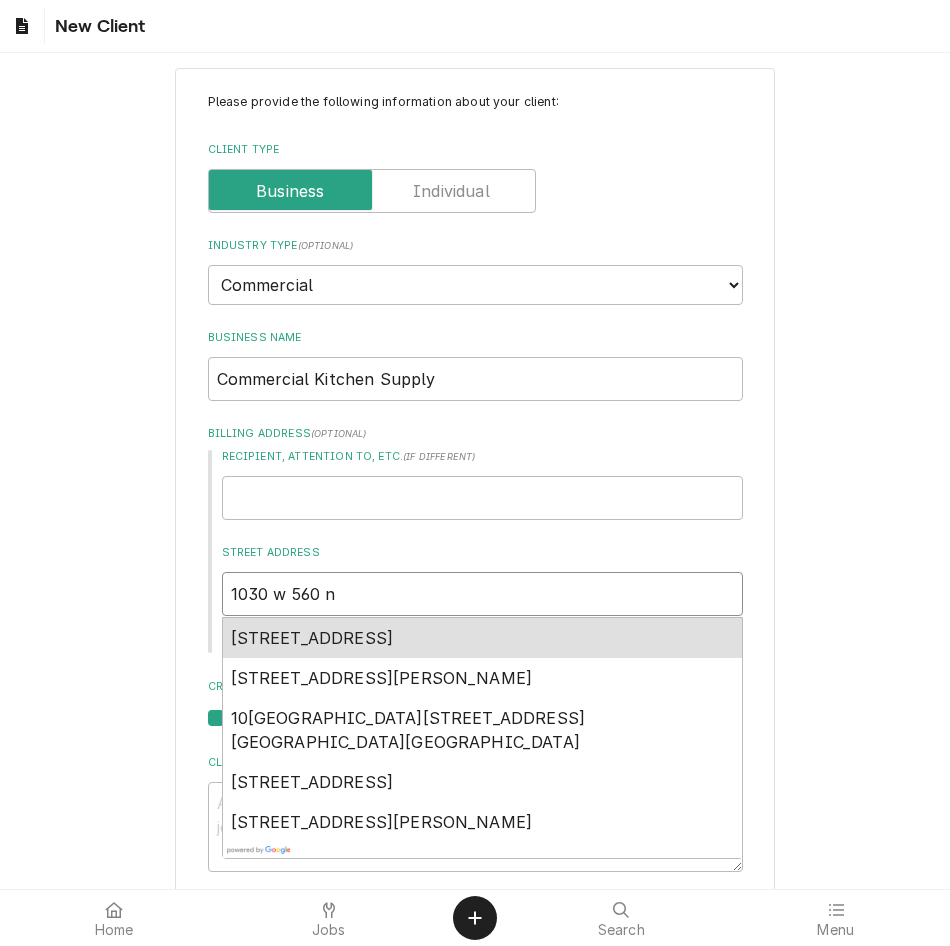 type on "1030 w 560 n" 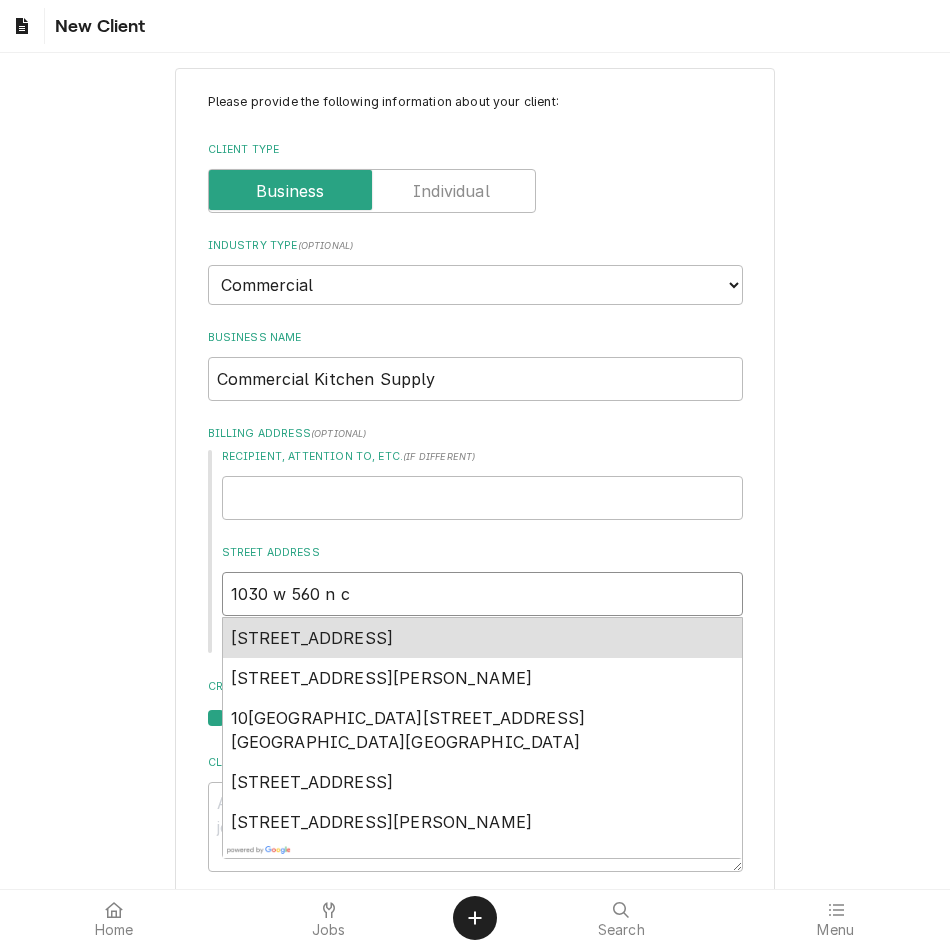 type on "x" 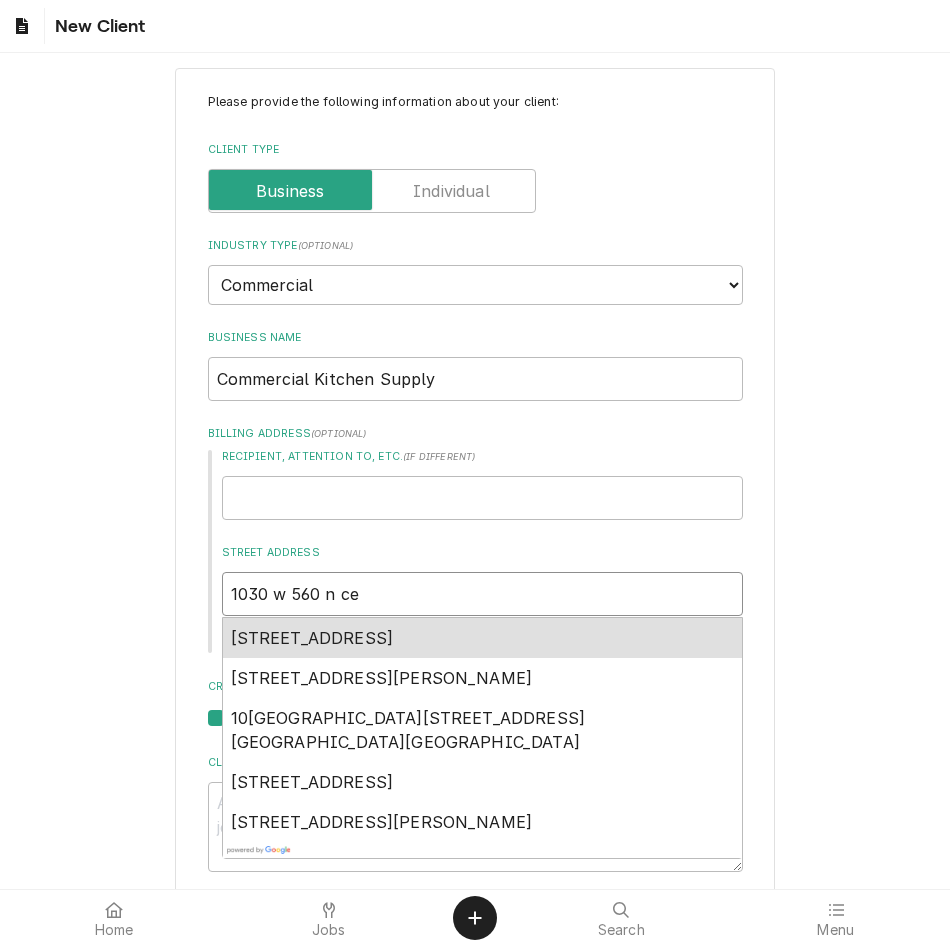 type on "x" 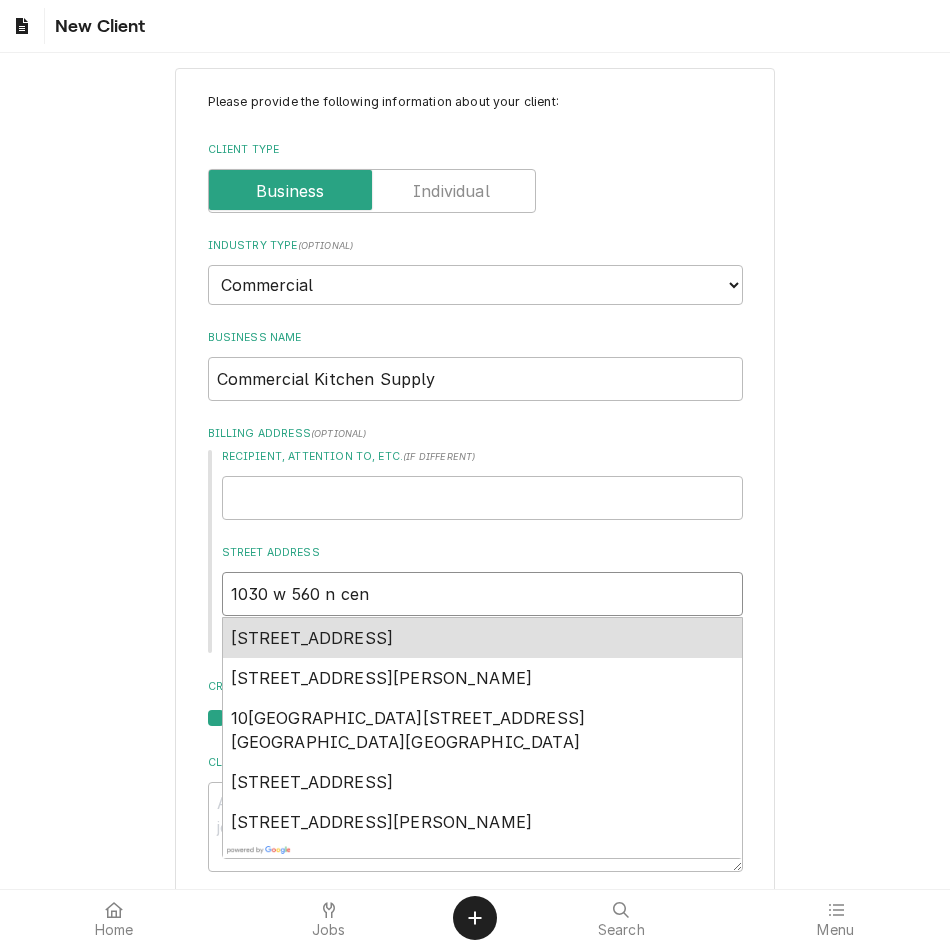 type on "1030 w 560 n cent" 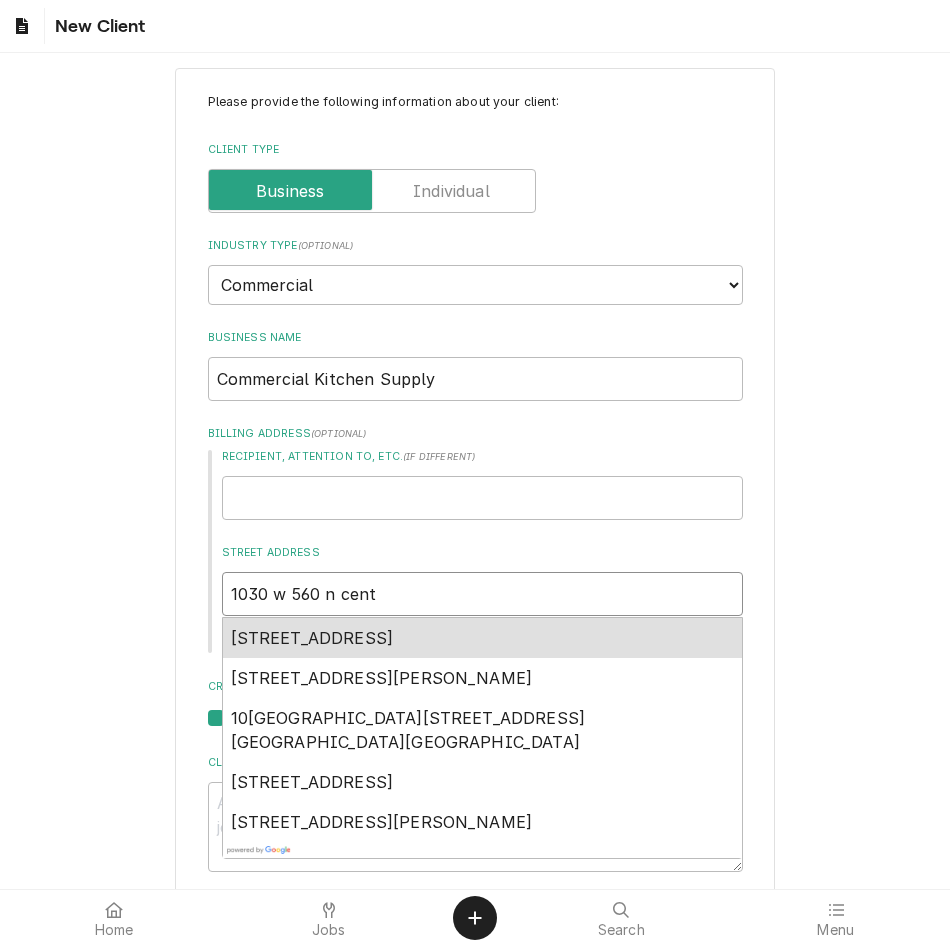 type on "x" 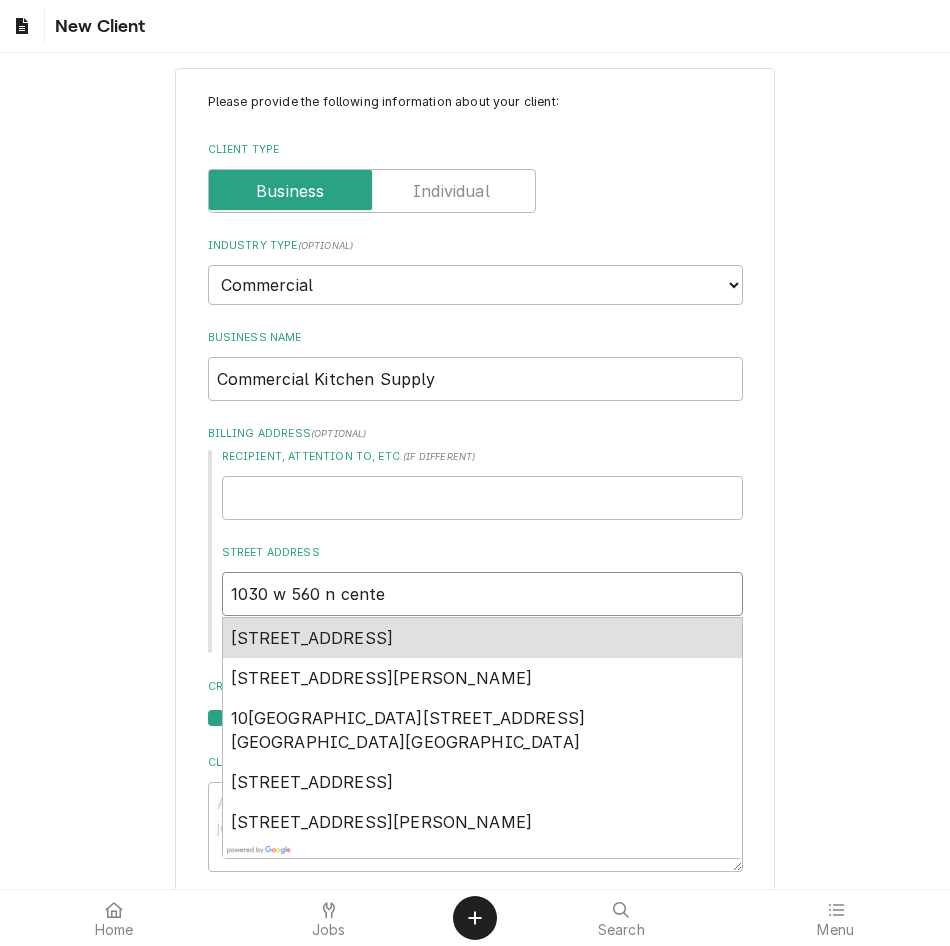 type on "x" 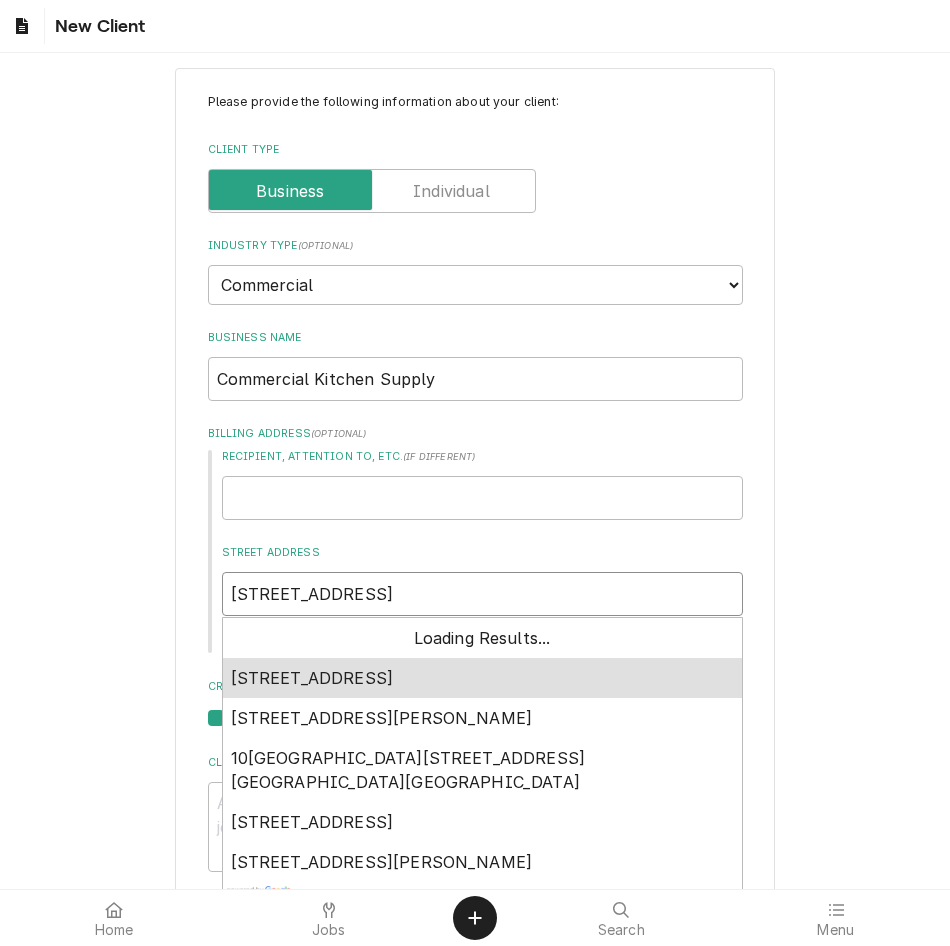 type on "x" 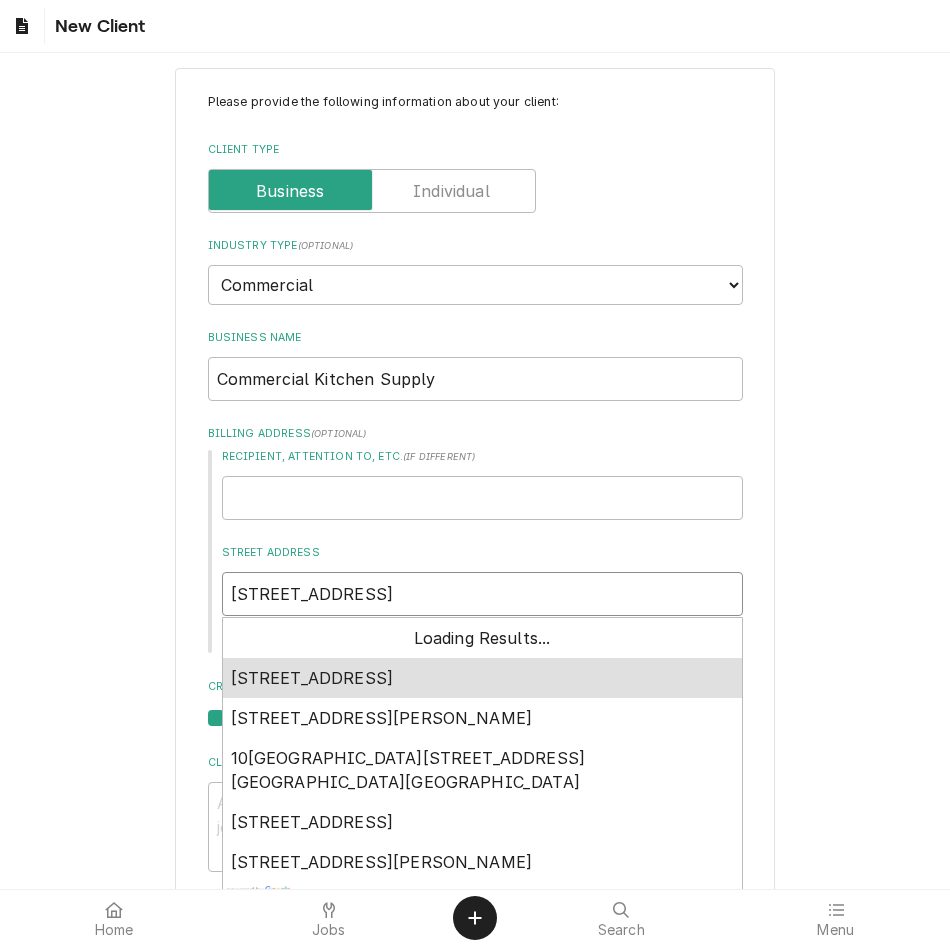 type on "1030 w 560 n centerv" 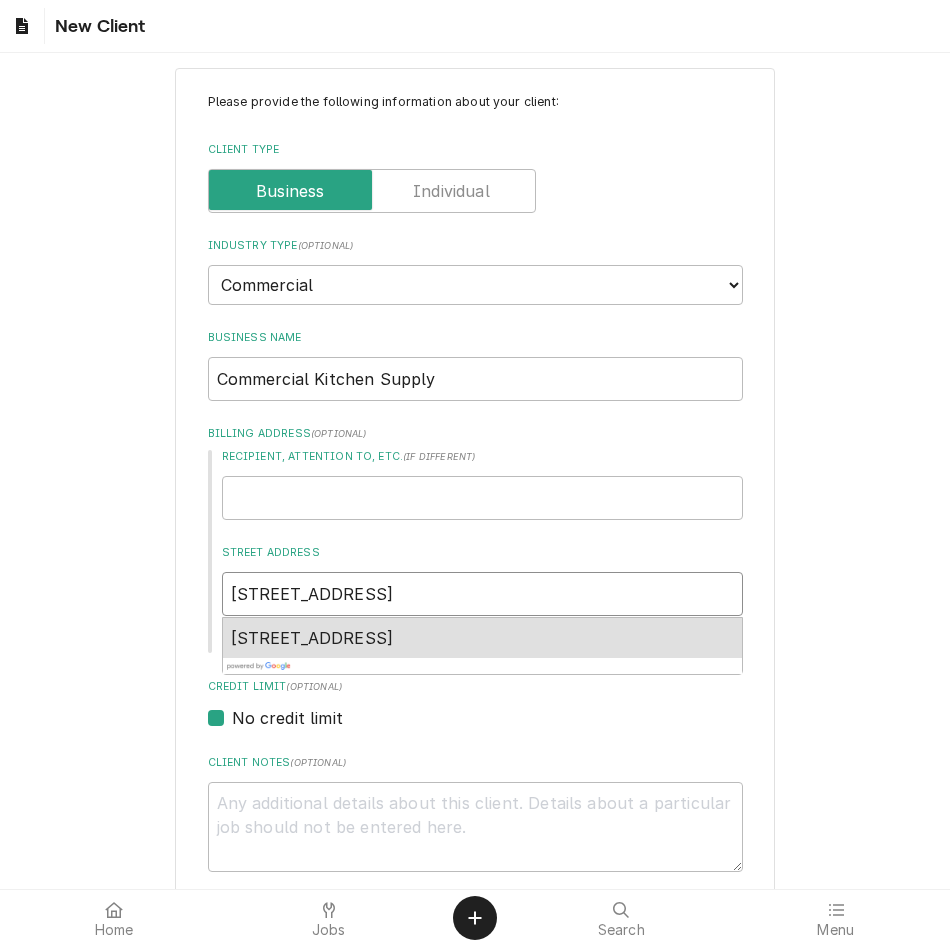 type on "x" 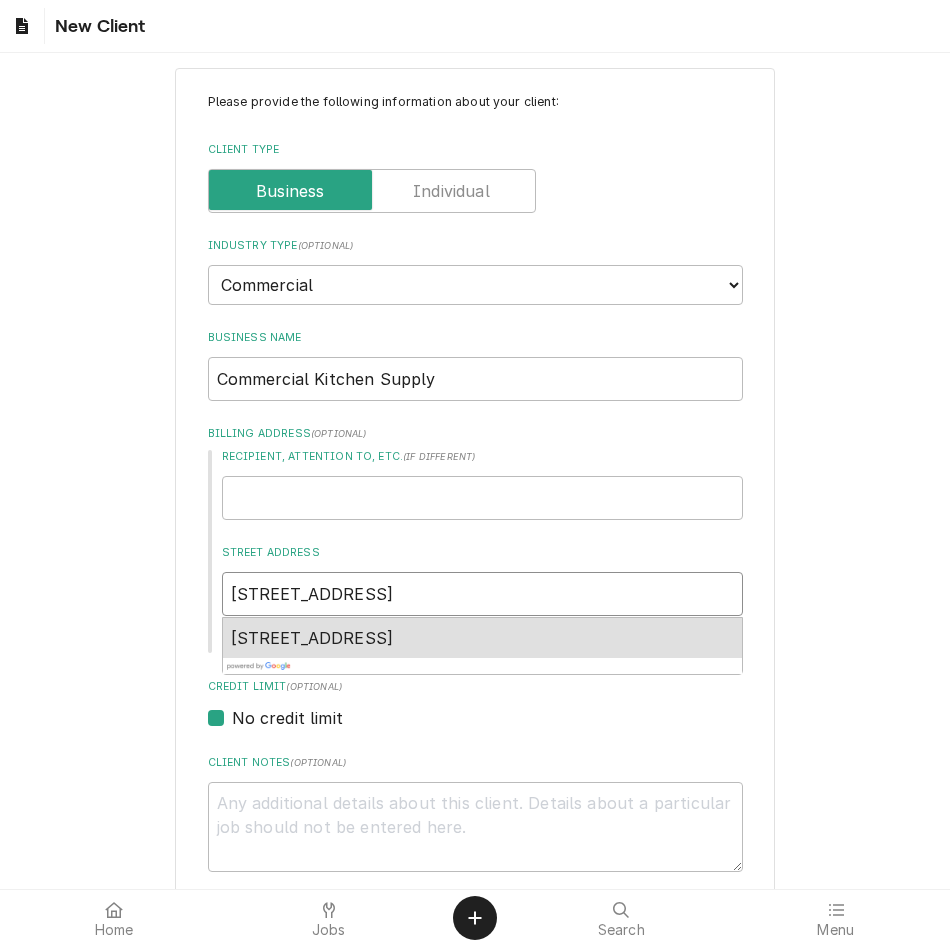type on "1030 w 560 n centervi" 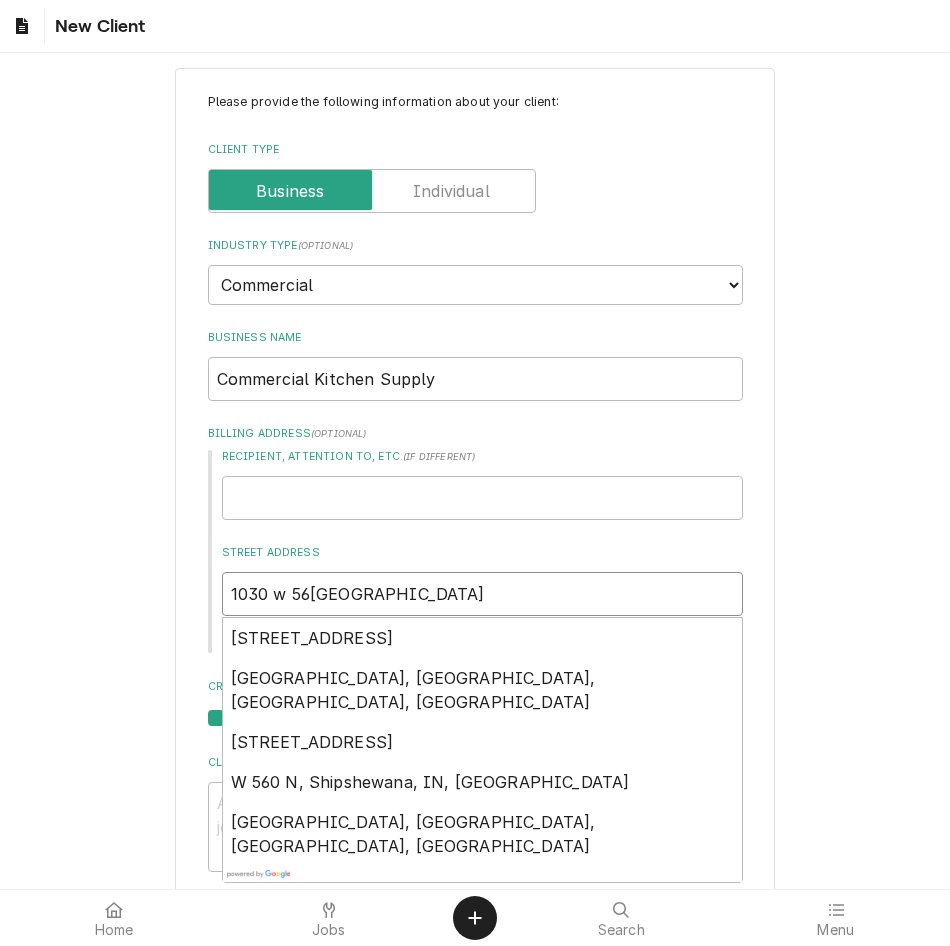 type on "x" 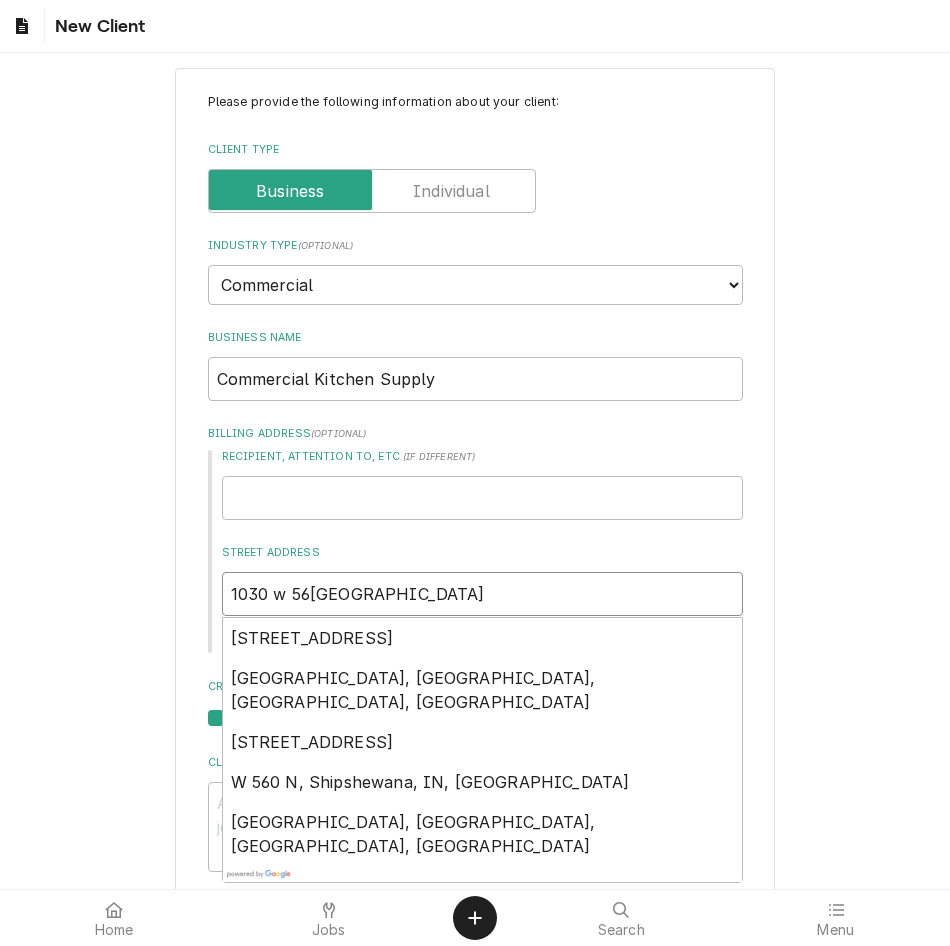 type on "1030 w 560 n centervil" 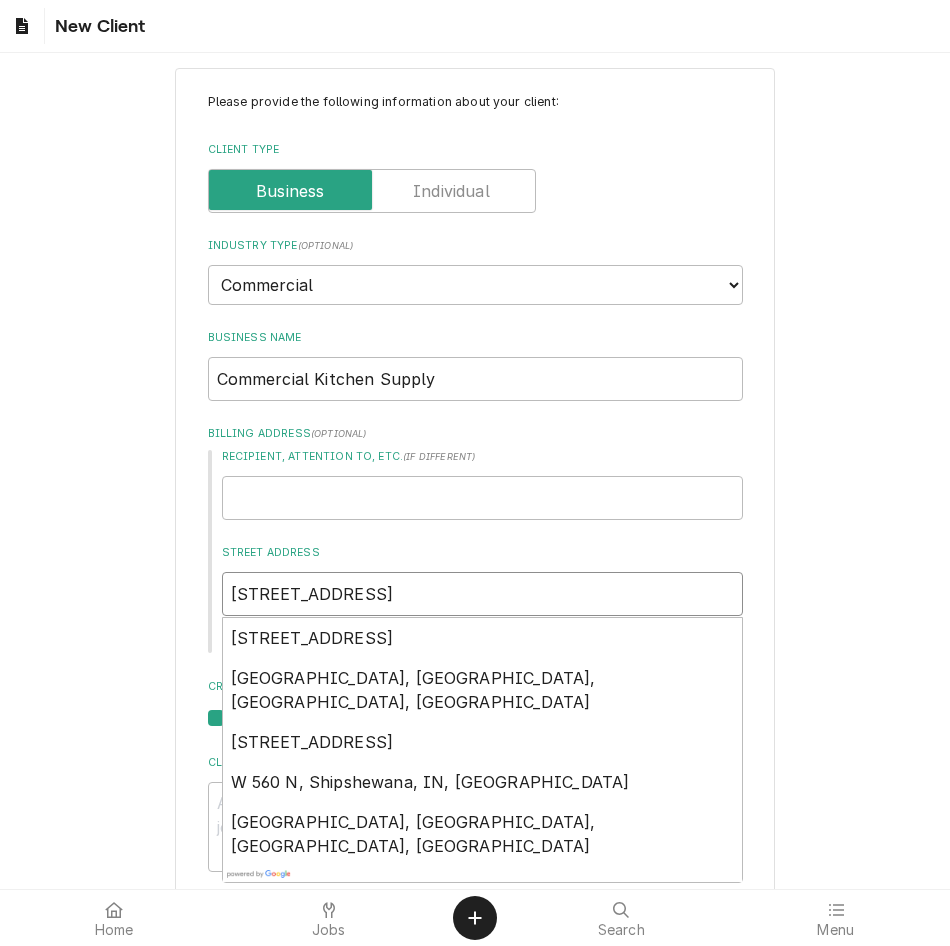 type on "x" 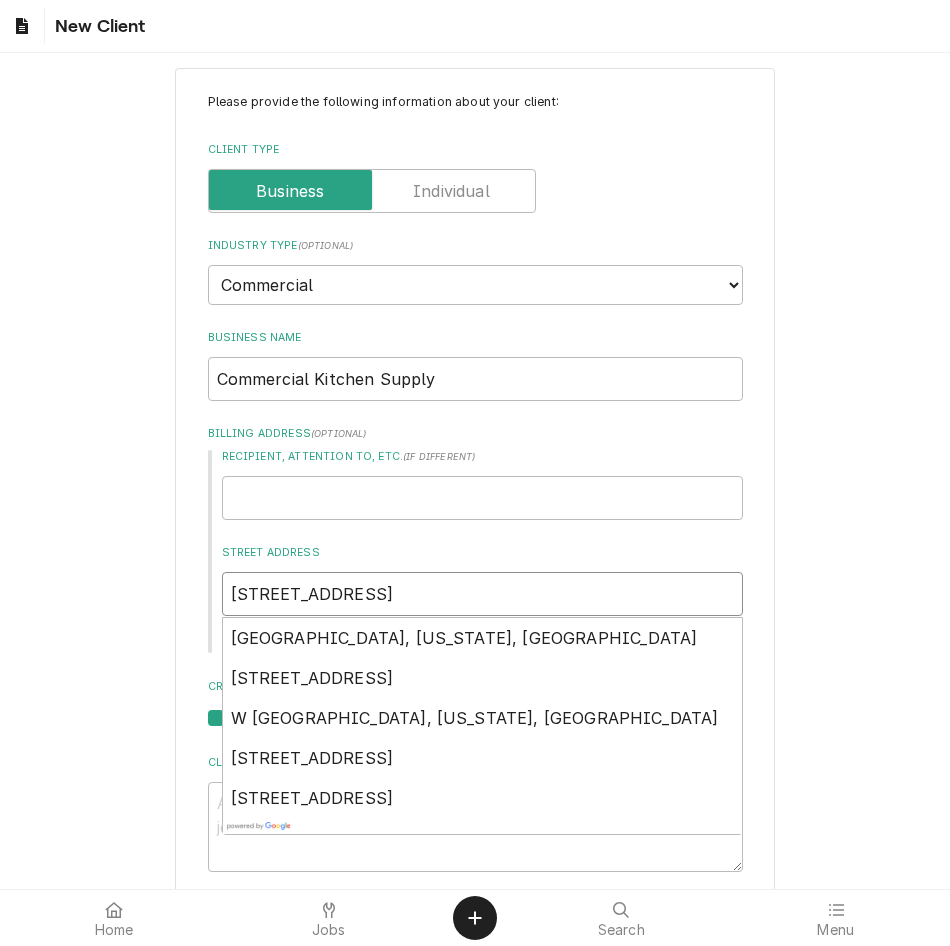 type on "x" 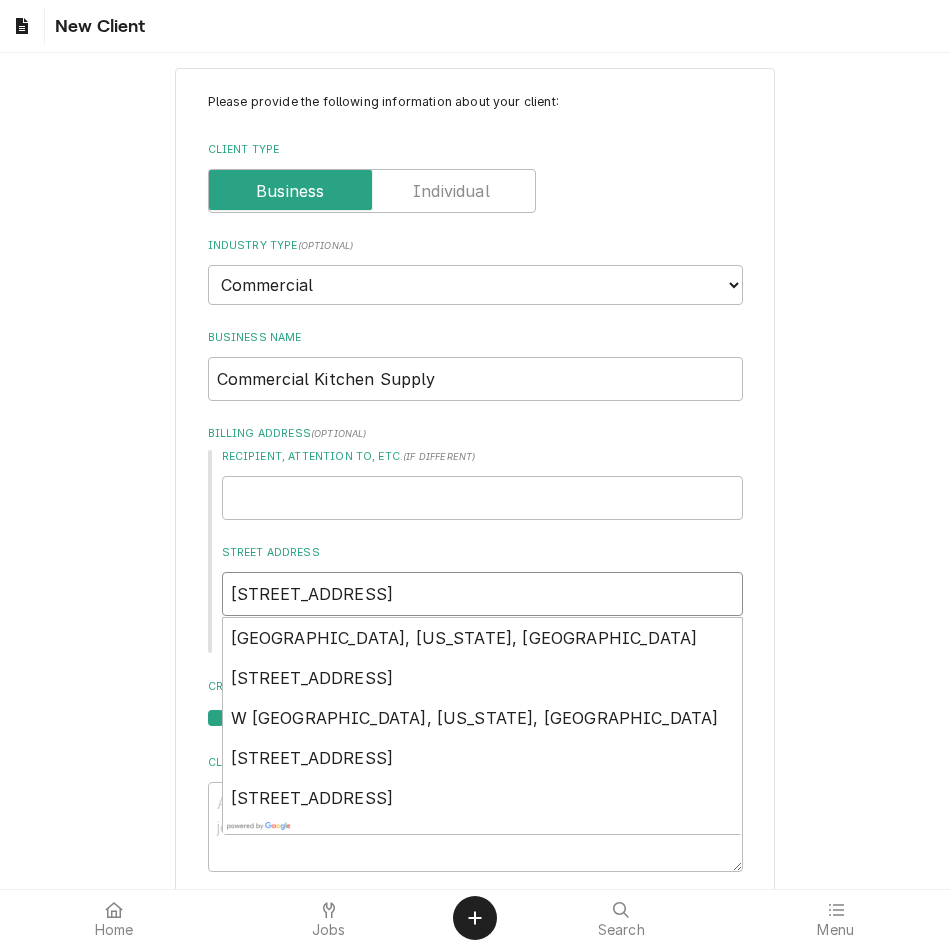 type on "1030 w 560 n centerville u" 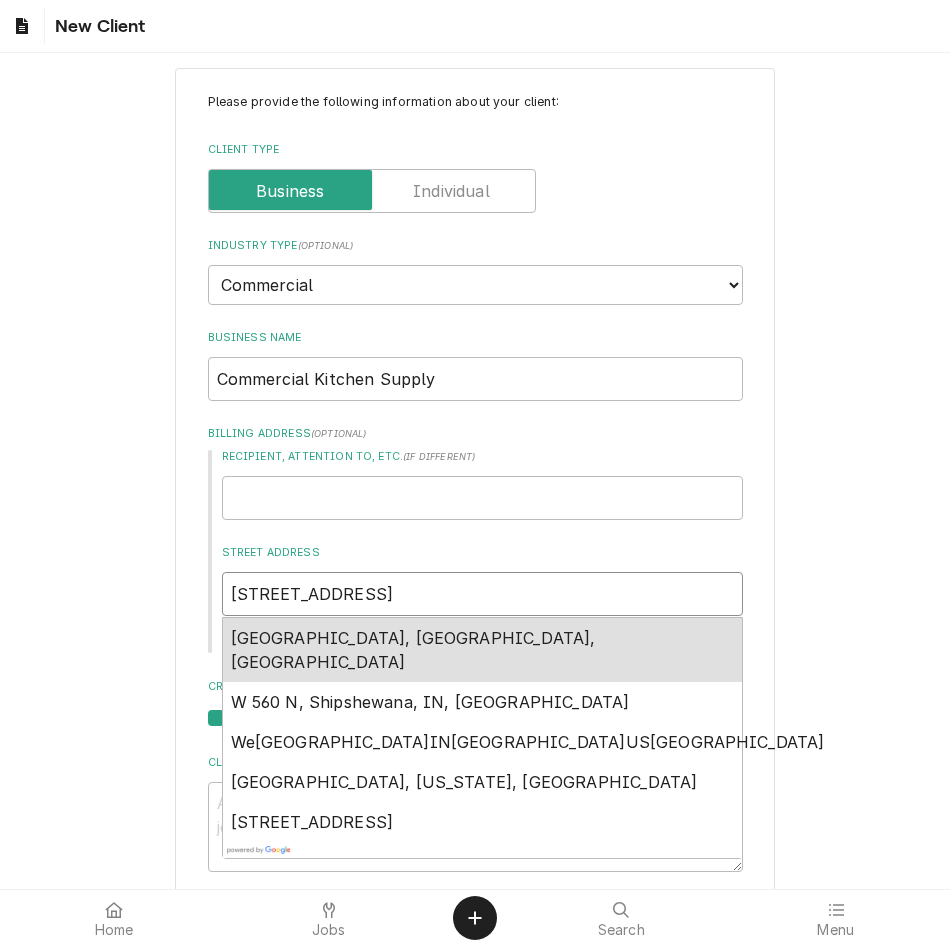 type on "x" 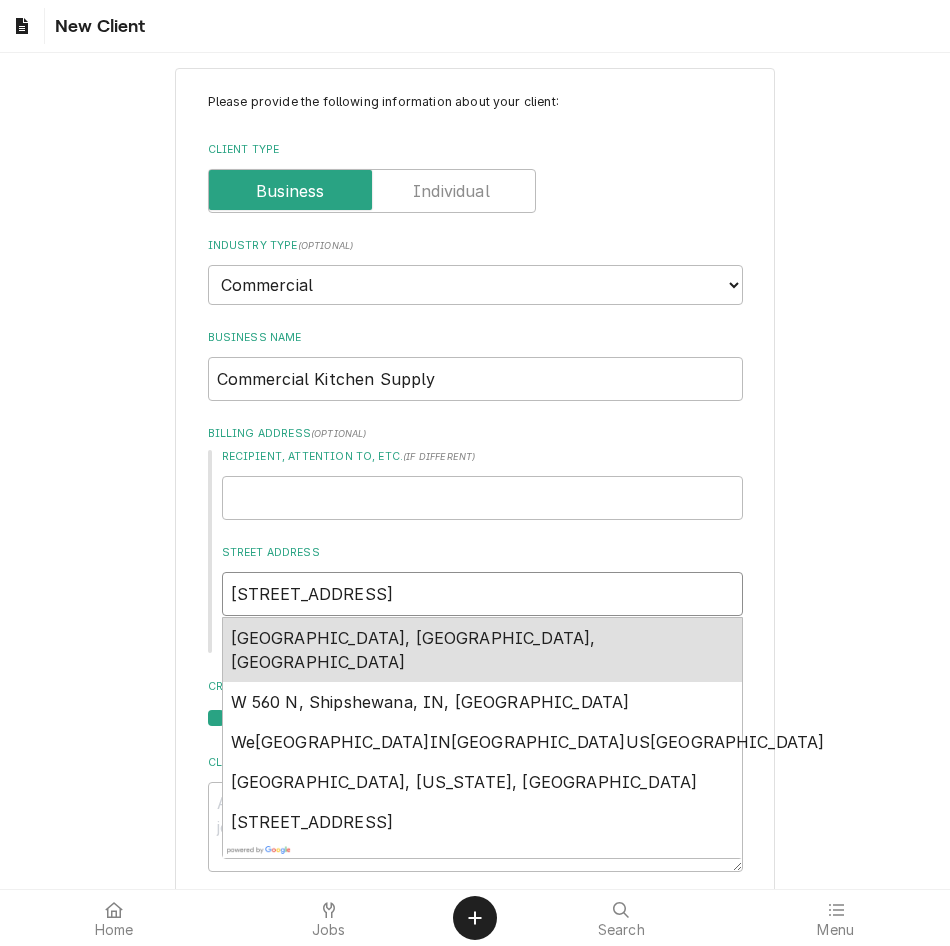 type on "1030 w 560 n centerville" 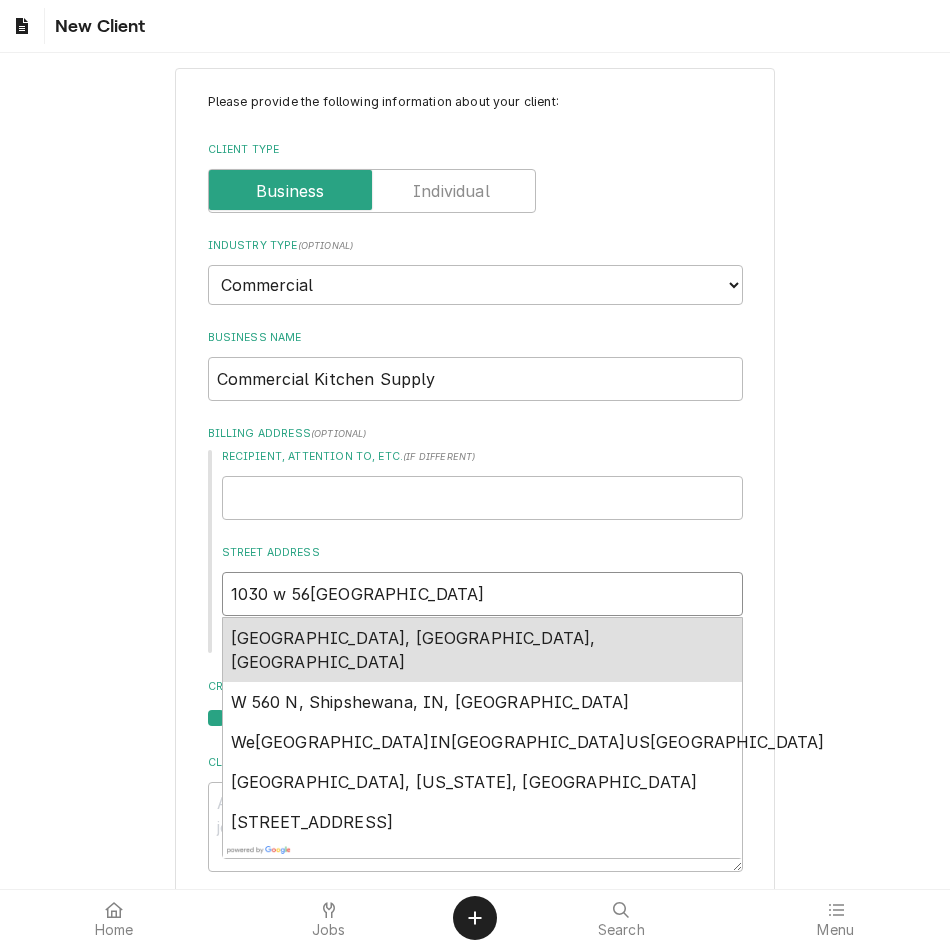 type on "x" 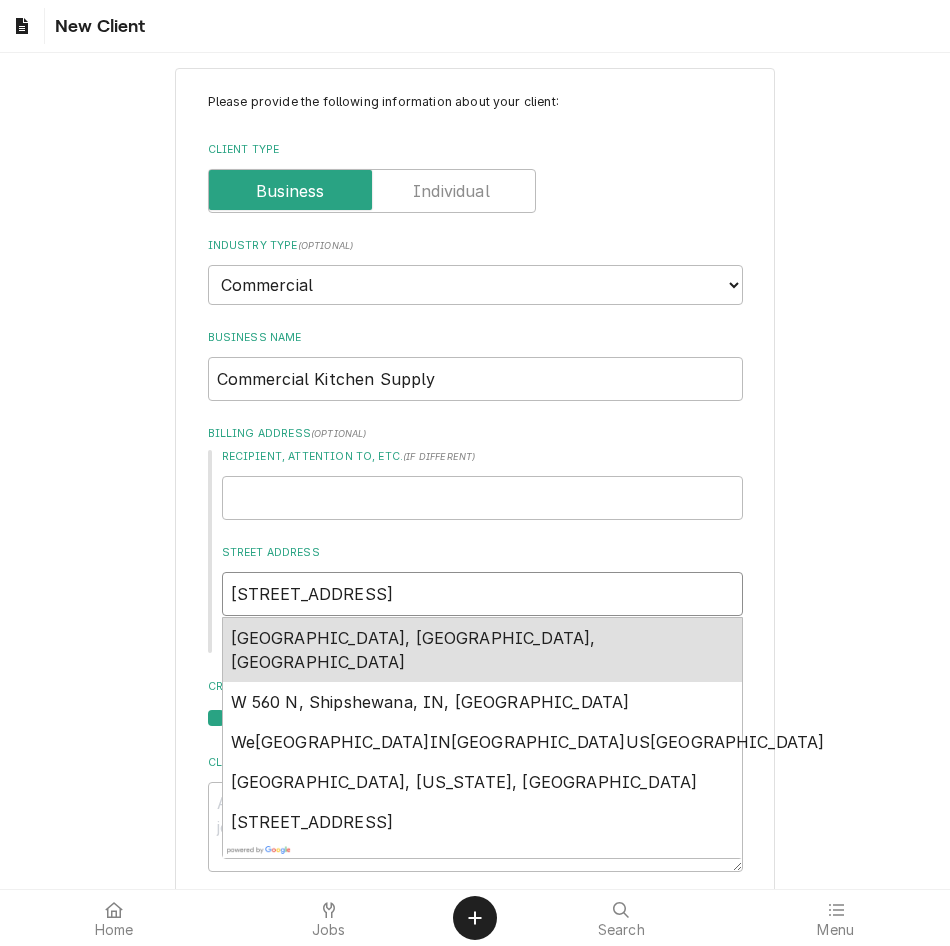 type on "x" 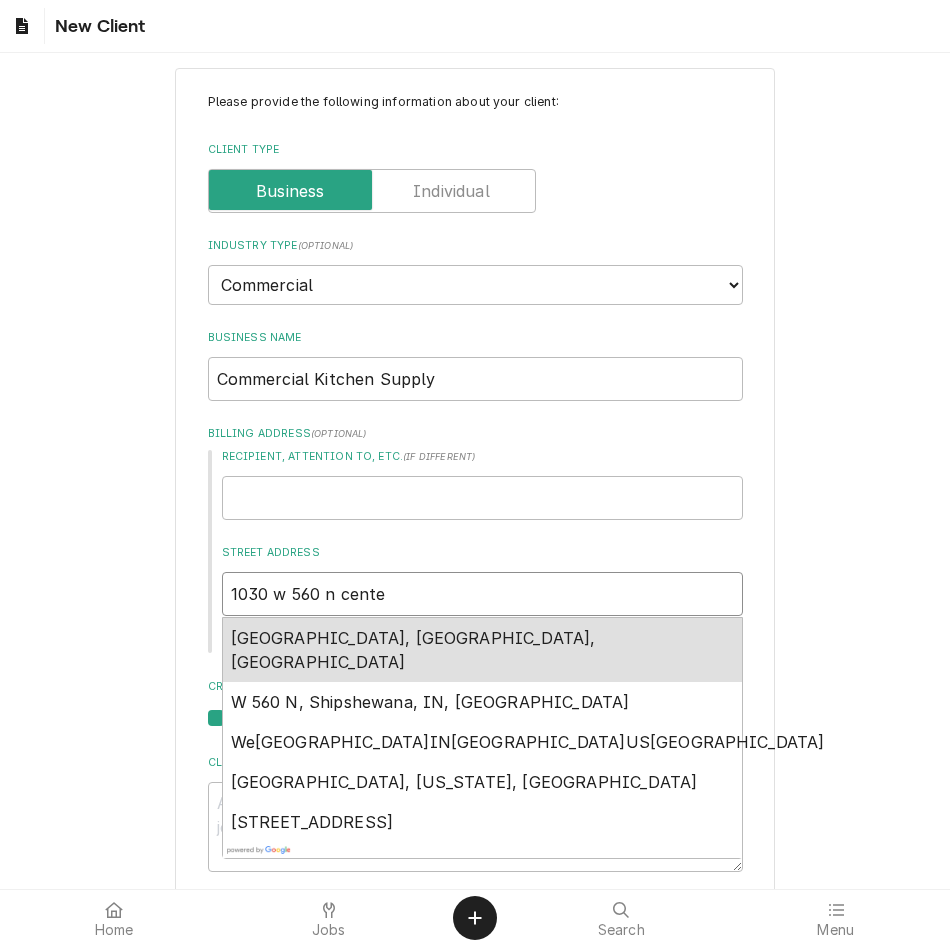 type on "x" 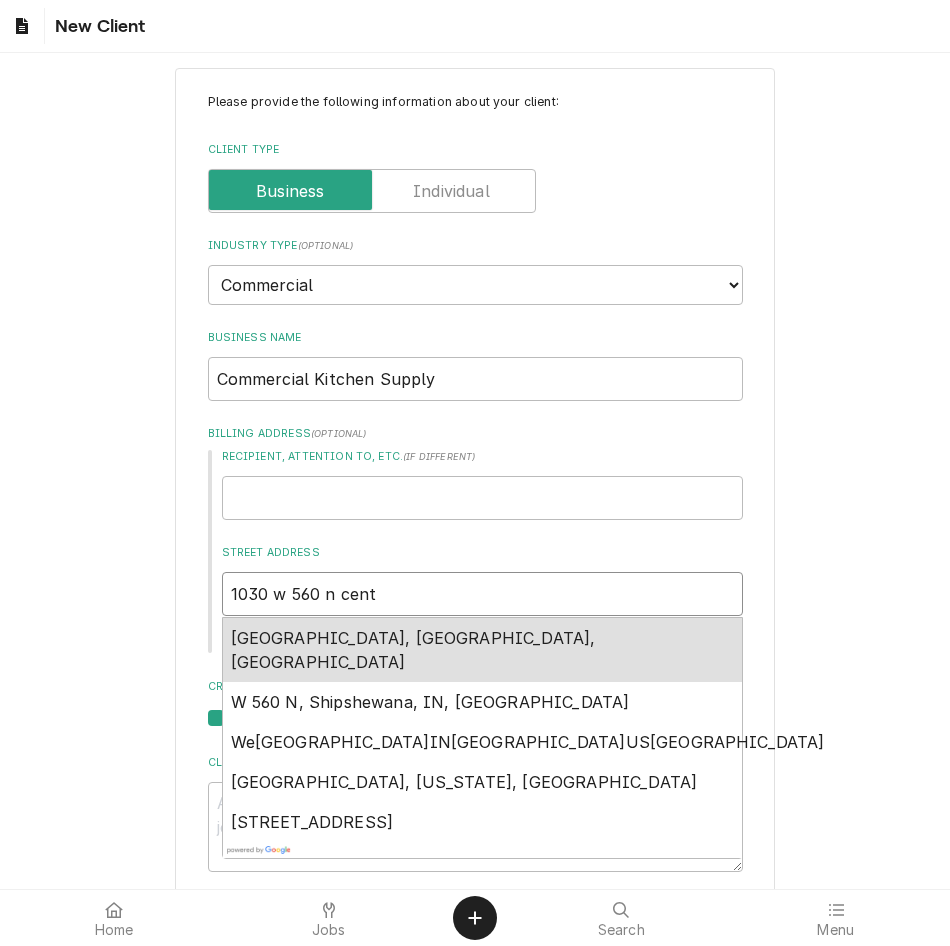 type on "x" 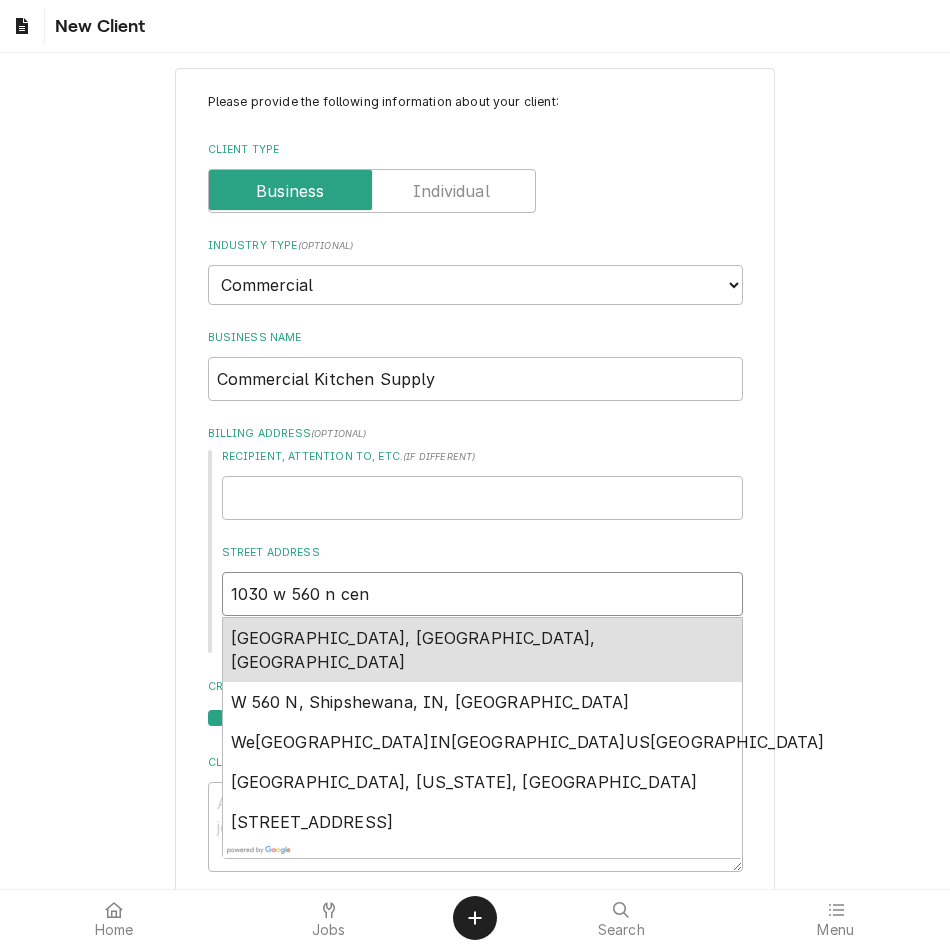 type on "x" 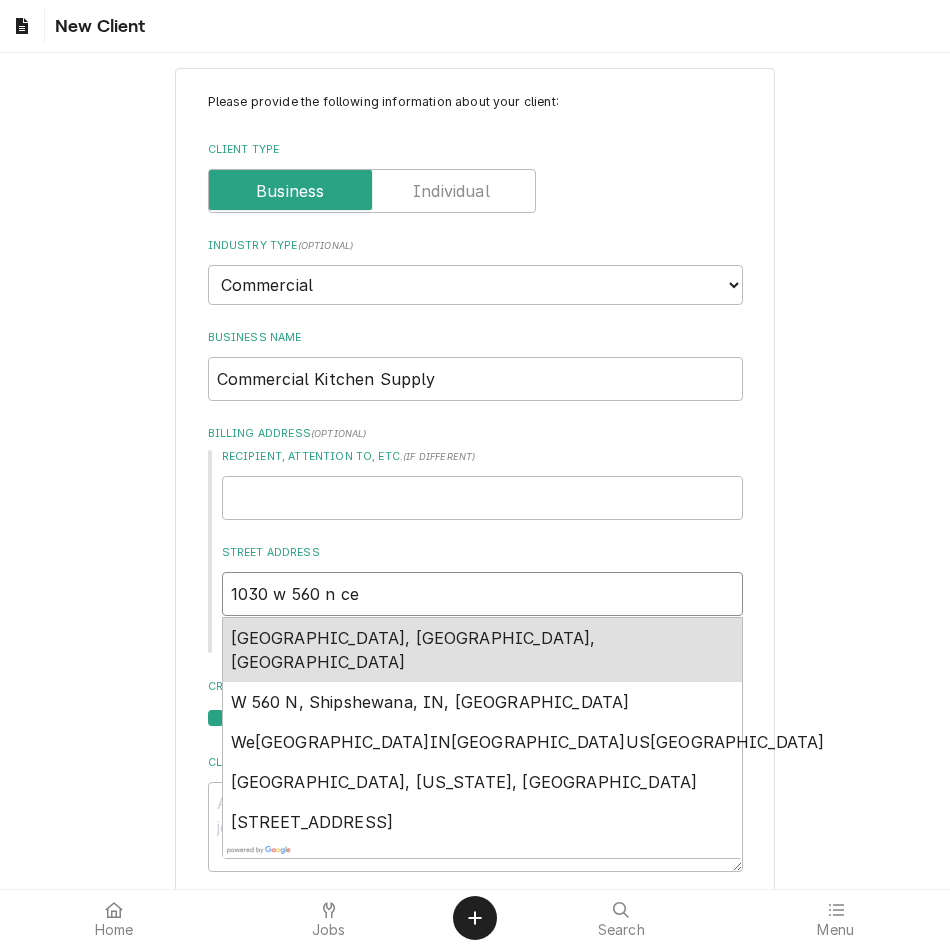 type on "x" 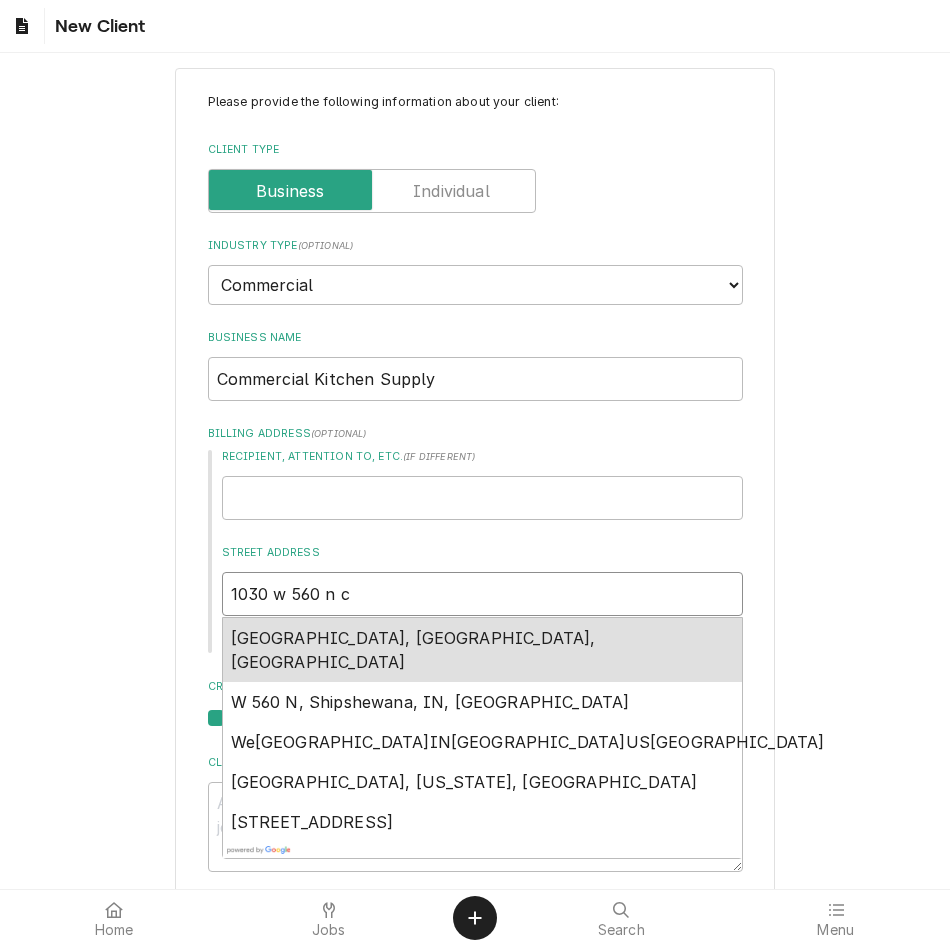 type on "1030 w 560 n" 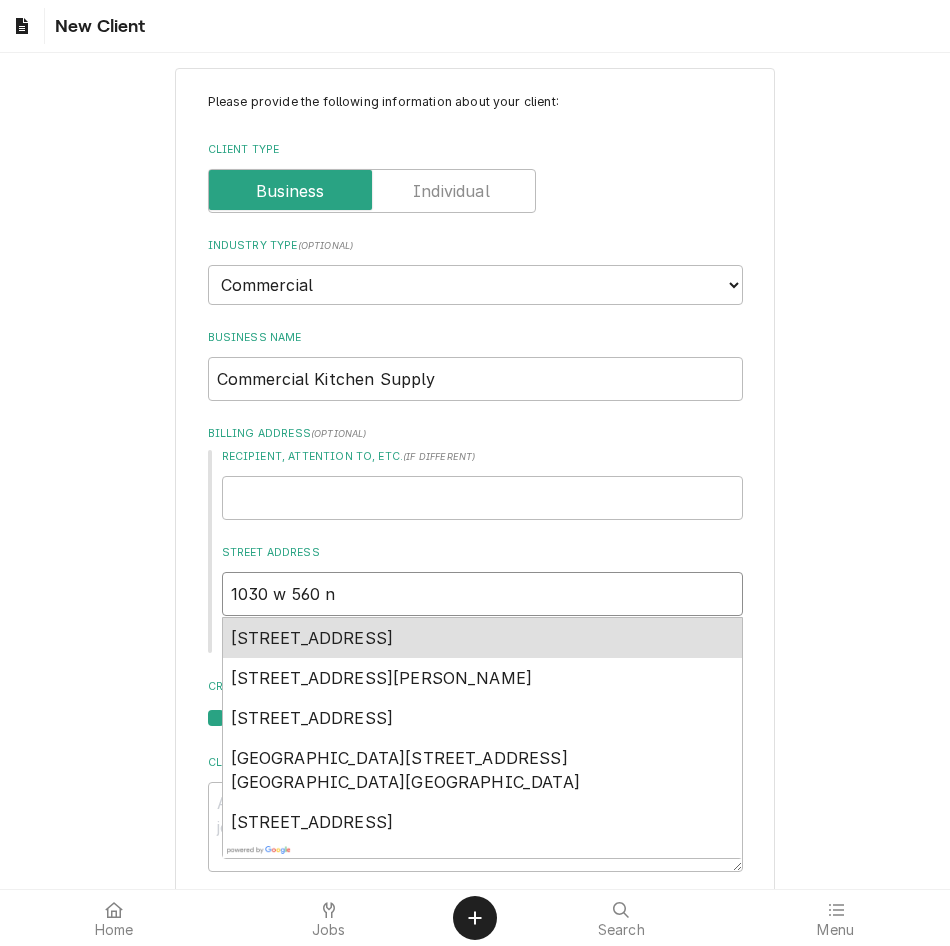 type on "x" 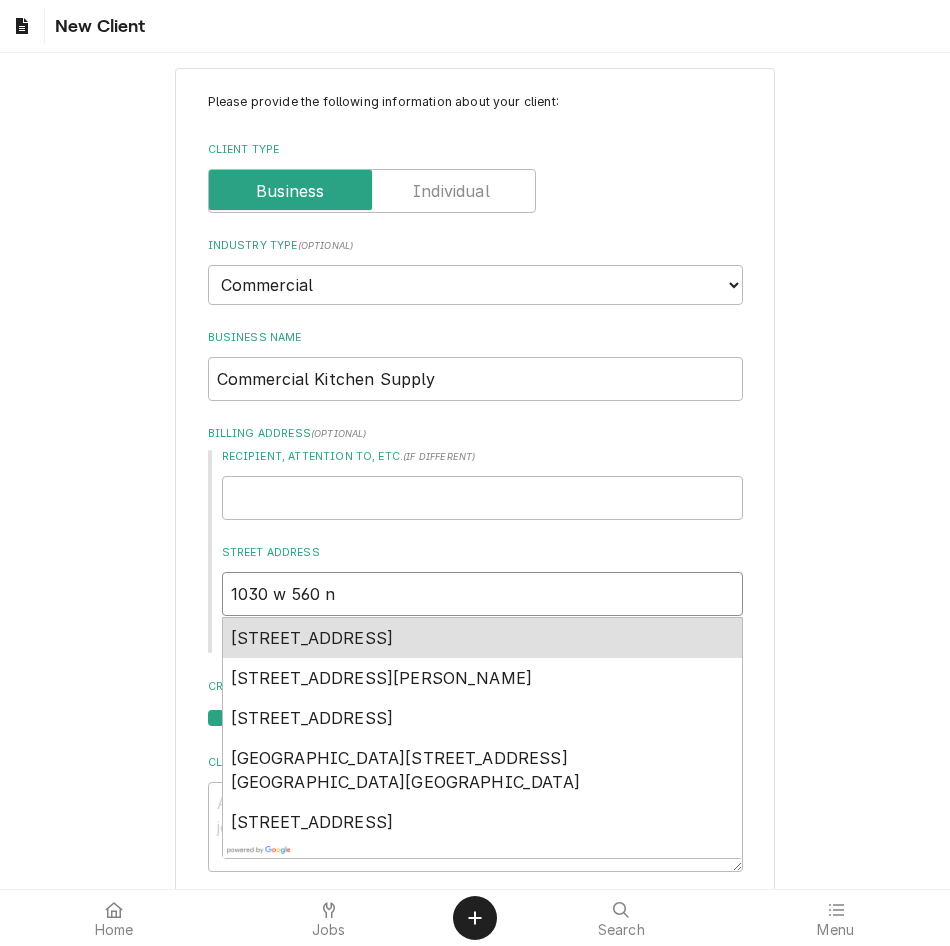 type on "1030 w 560 n" 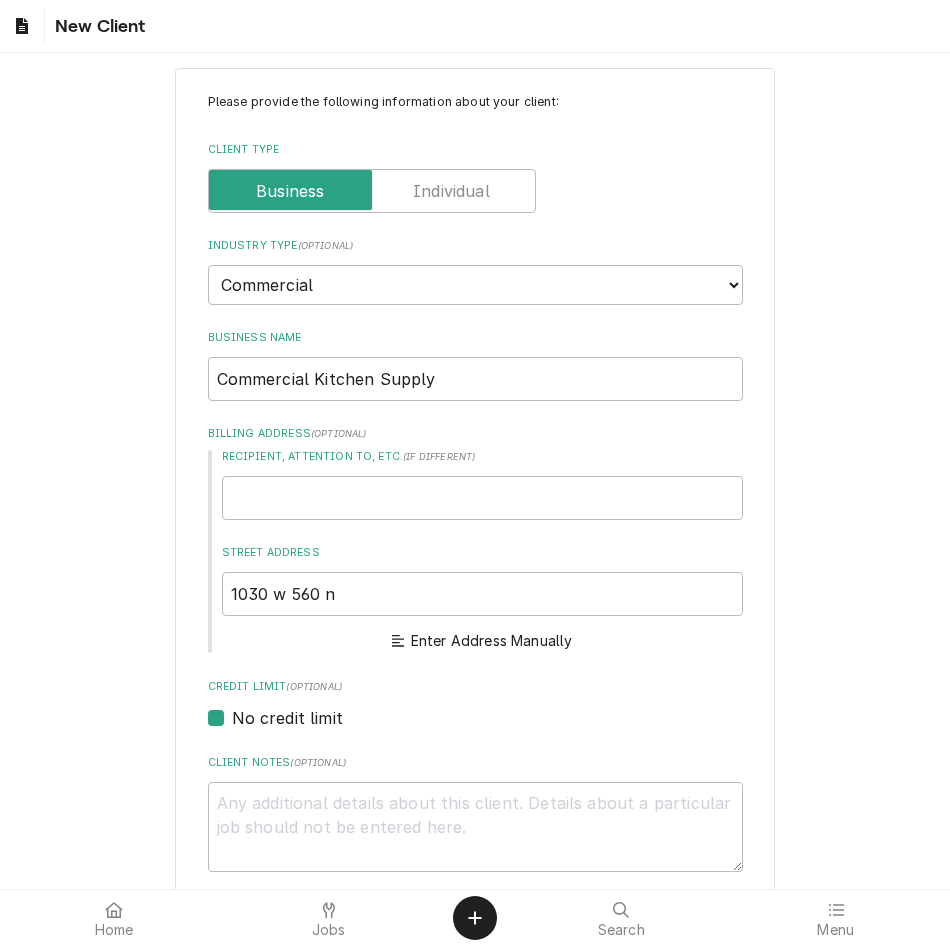 click on "Please provide the following information about your client: Client Type Industry Type  ( optional ) Choose industry type... Residential Commercial Industrial Government Business Name Commercial Kitchen Supply Billing Address  ( optional ) Recipient, Attention To, etc.  ( if different ) Street Address 1030 w 560 n Enter Address Manually Credit Limit  (optional) No credit limit Client Notes  ( optional ) Labels  ( optional ) Add Labels... Default Client Payment Terms  (optional) Same as company default (--) Default Client Tax Rate  (optional) Same as company default (--) Client Contacts Add Contact Create Cancel" at bounding box center [475, 688] 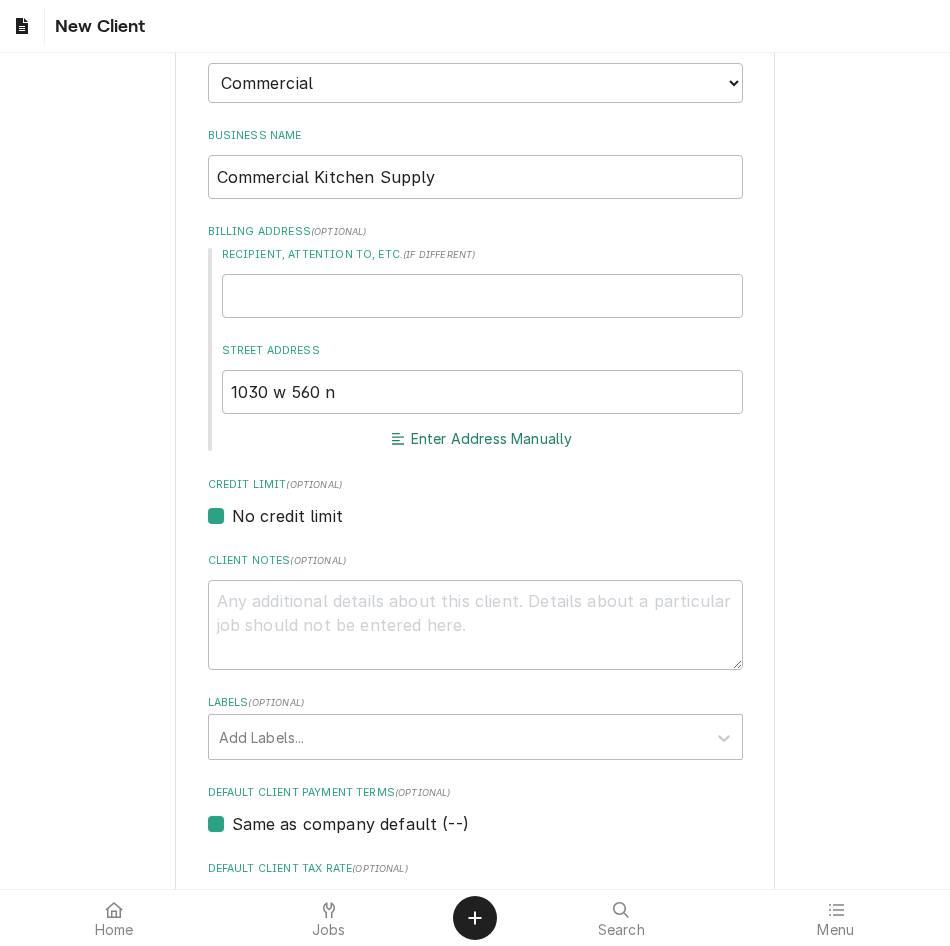 click on "Enter Address Manually" at bounding box center (482, 439) 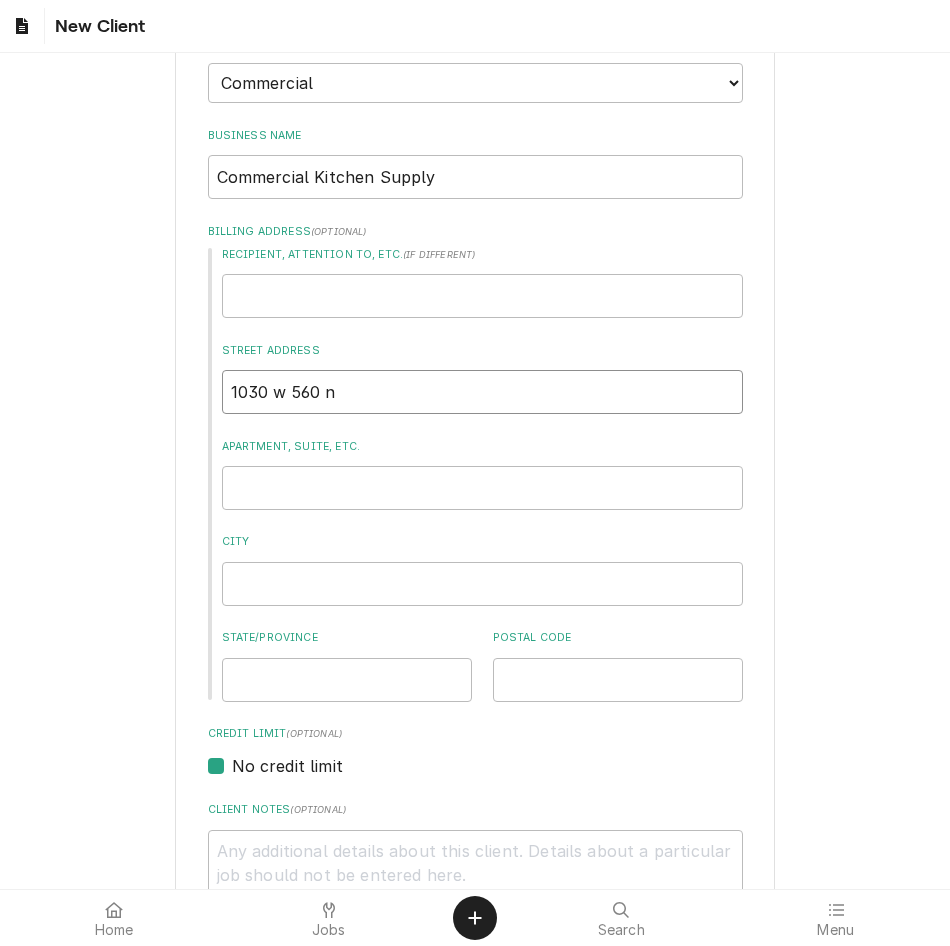 click on "1030 w 560 n" at bounding box center [482, 392] 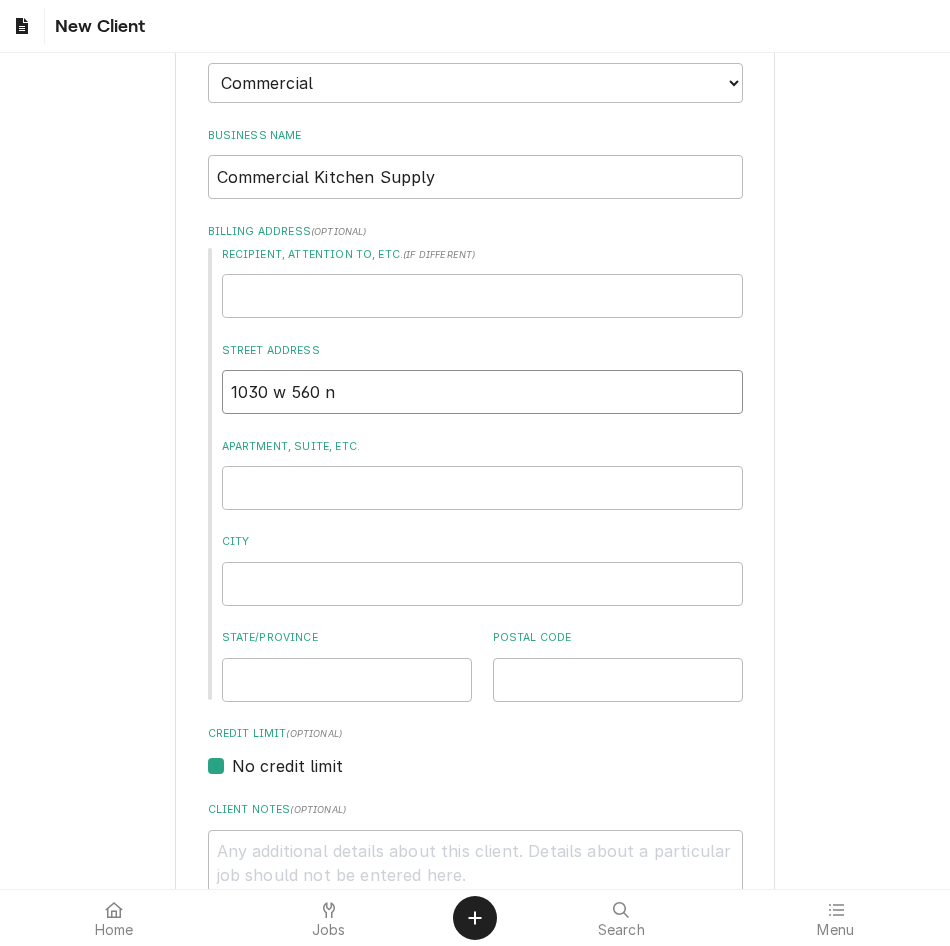 type on "x" 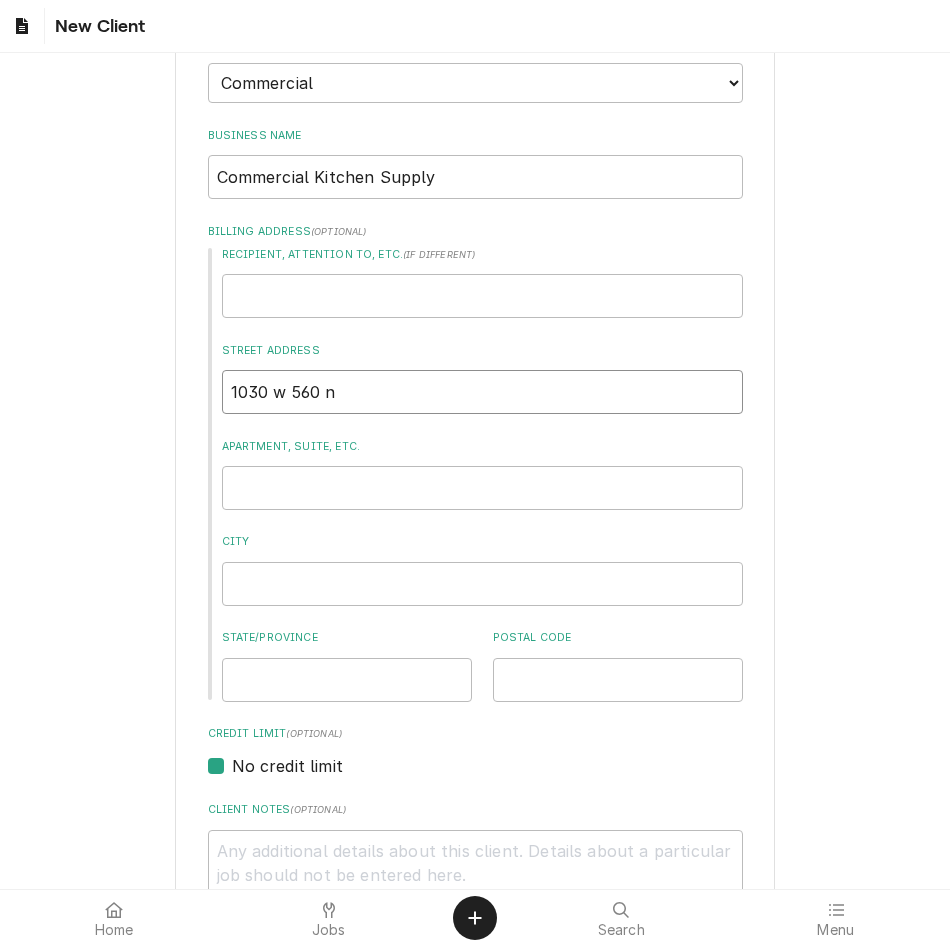 type on "1" 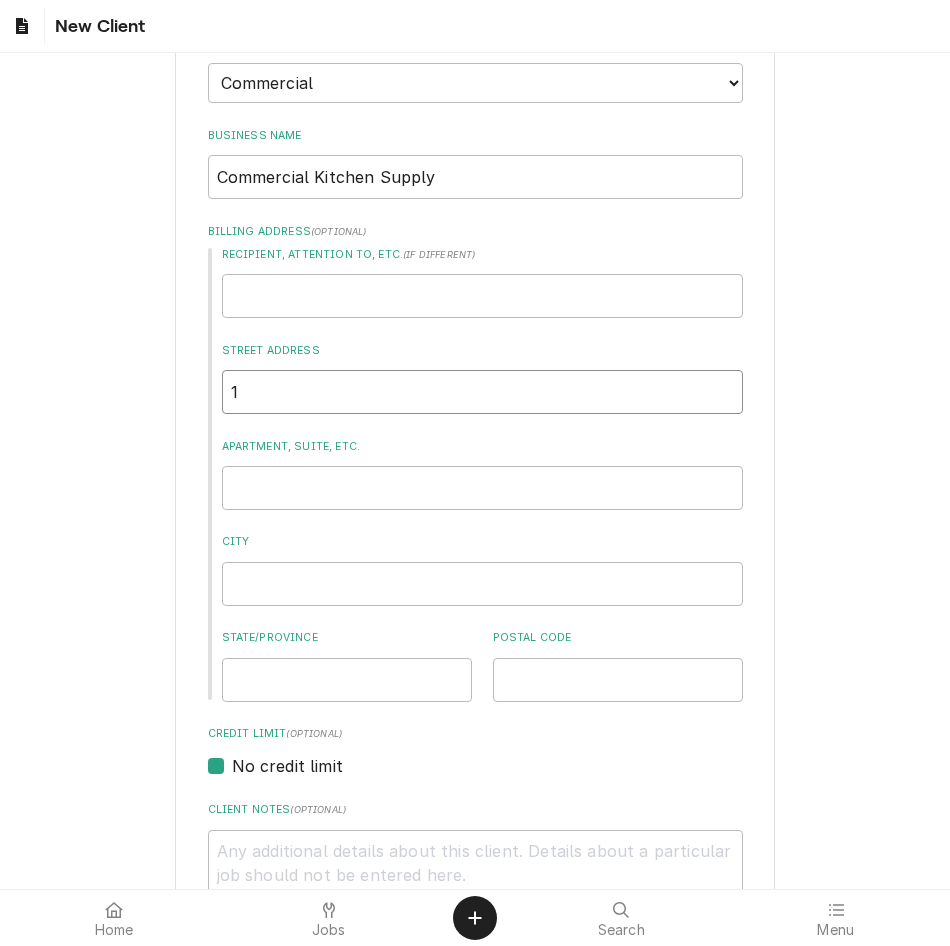 type on "x" 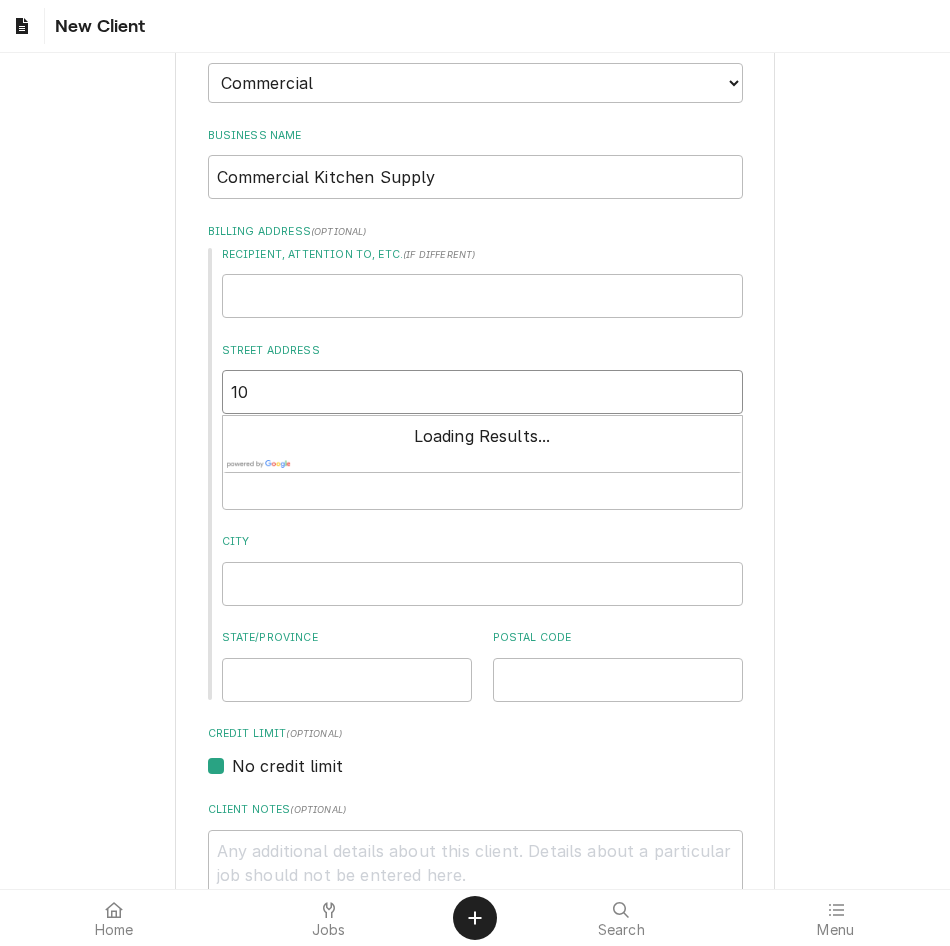 type on "x" 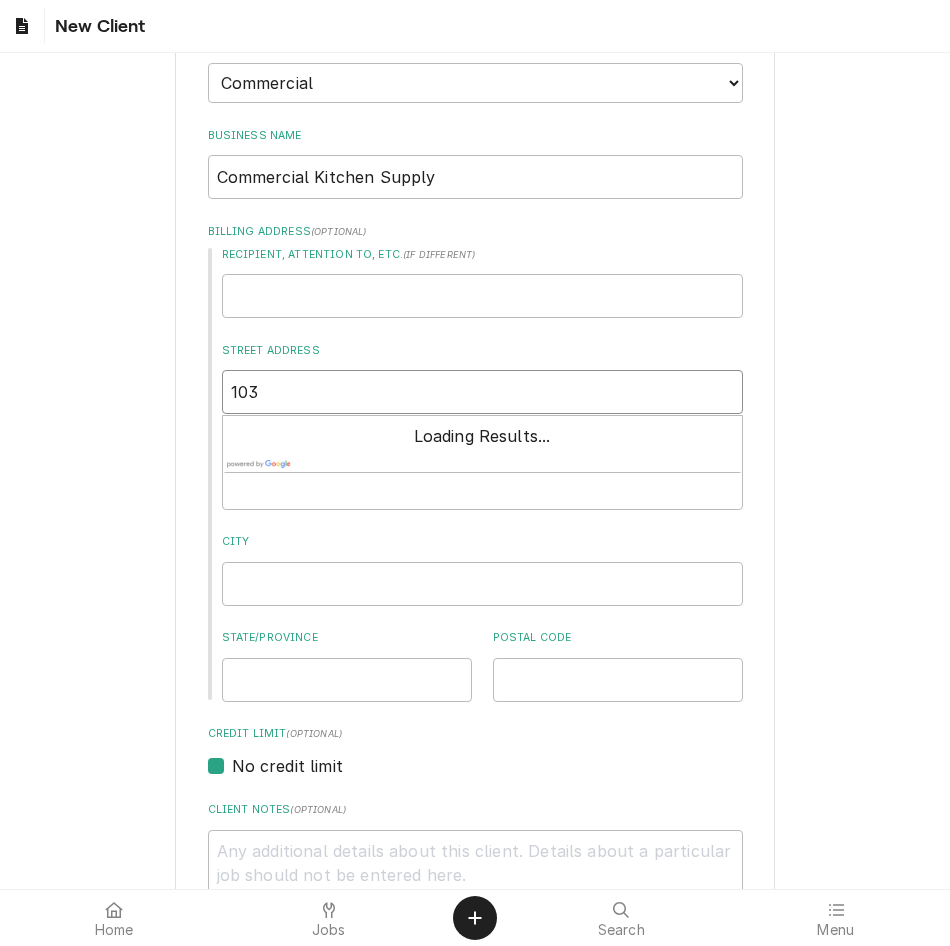 type on "x" 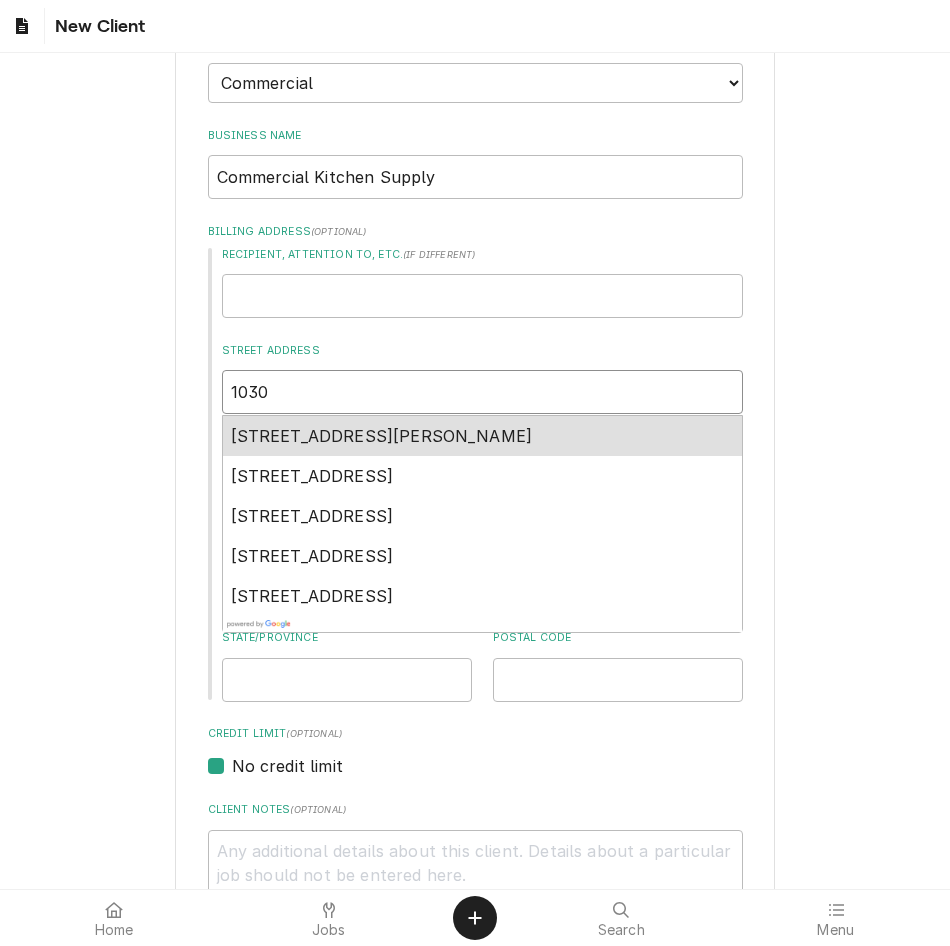 type on "x" 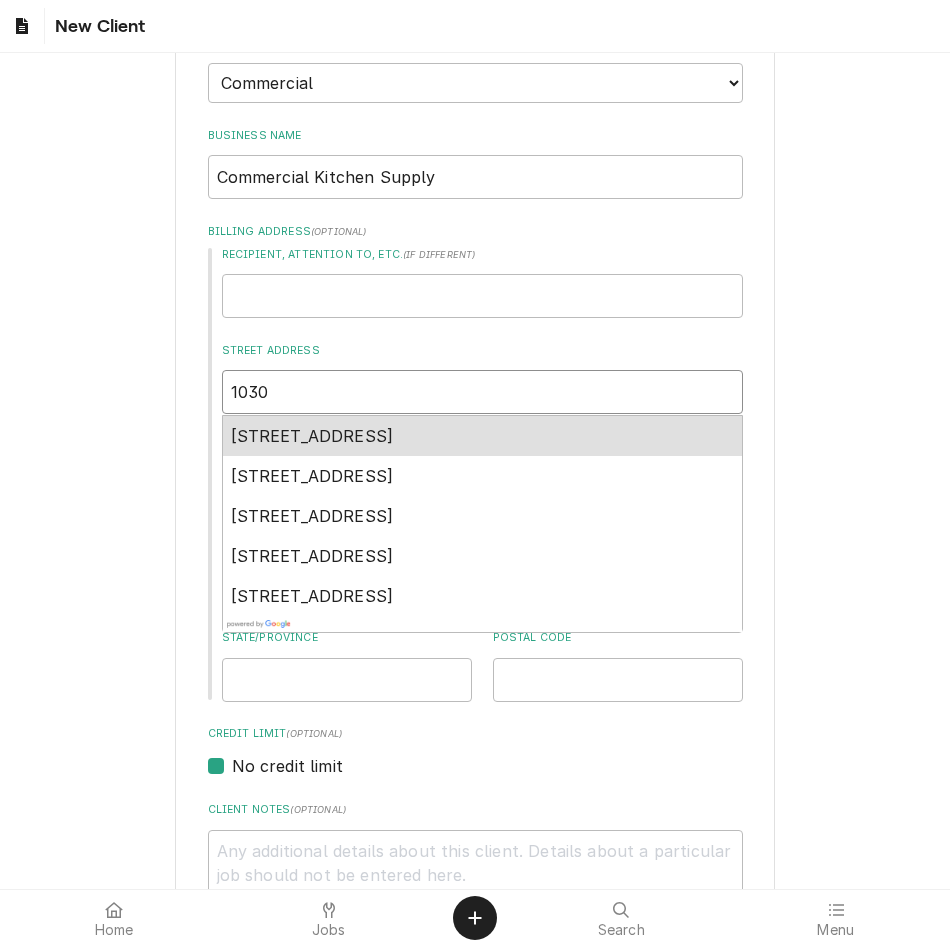 type on "x" 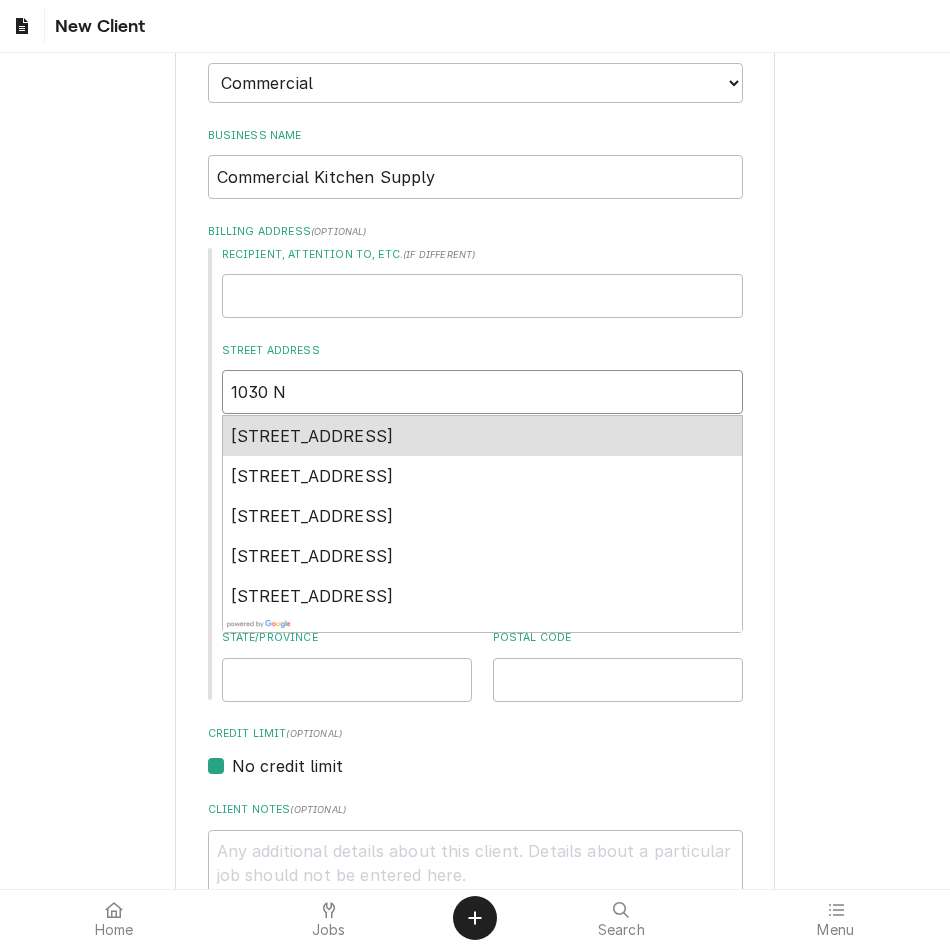 type on "x" 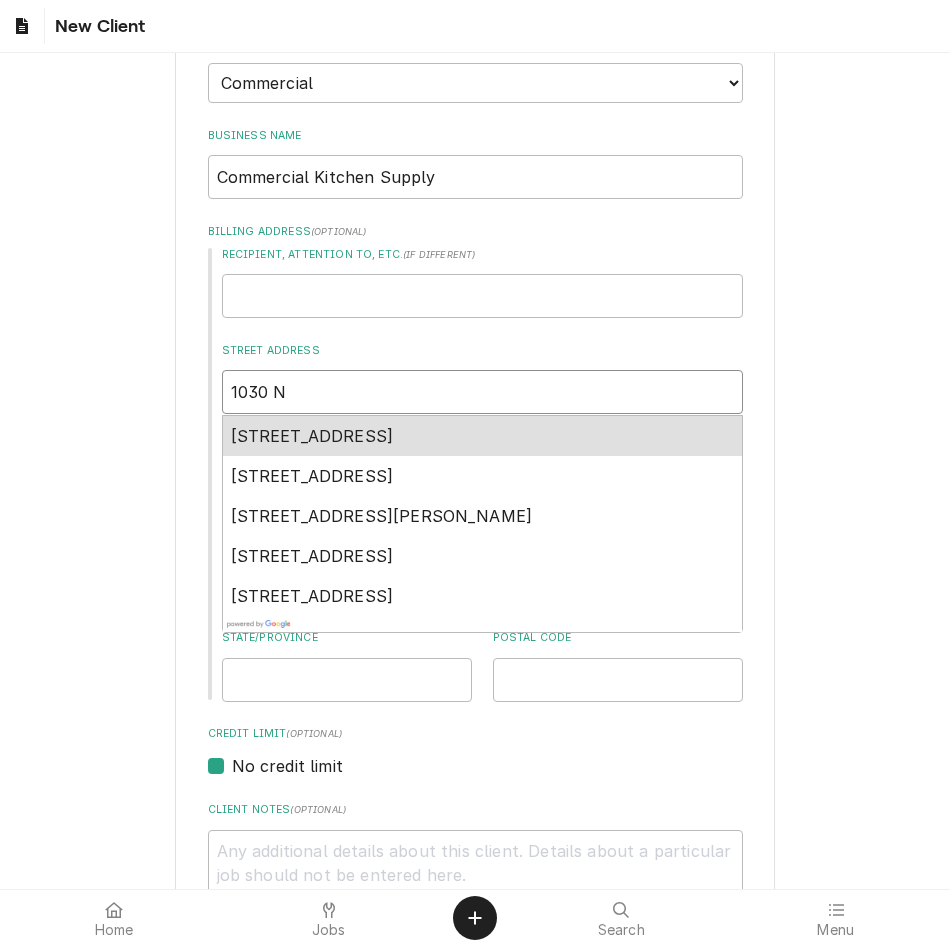 type on "x" 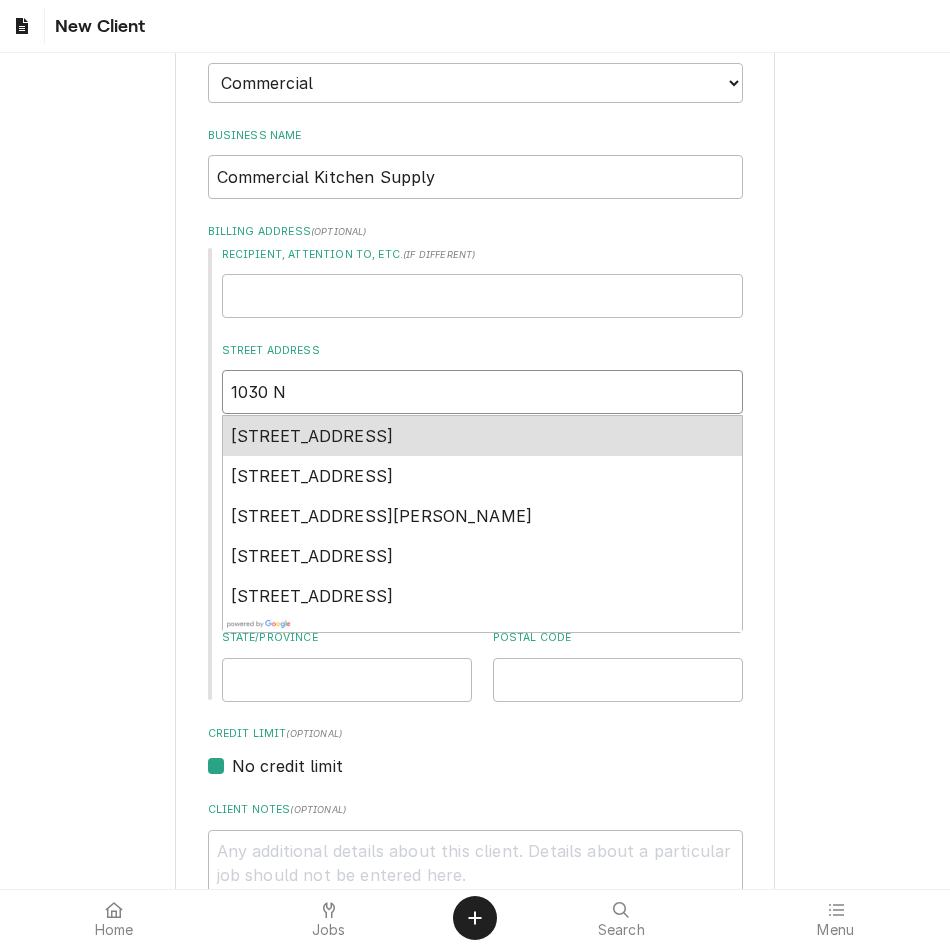 type on "1030 N" 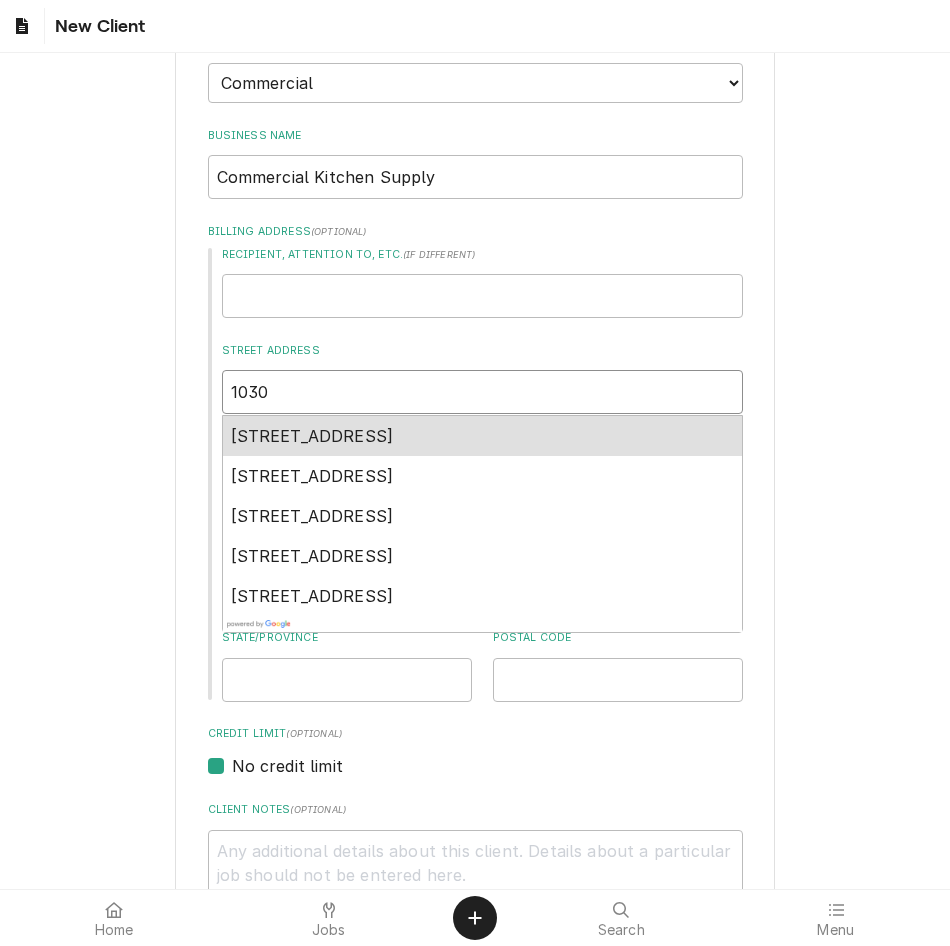type on "x" 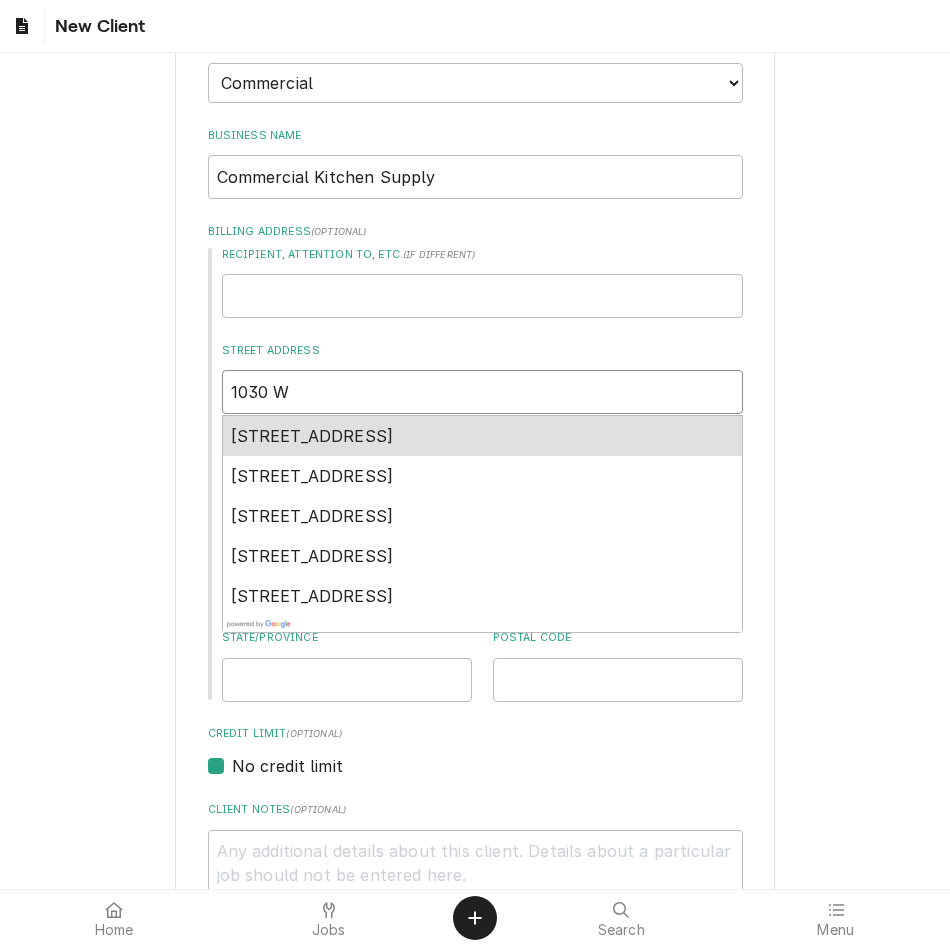 type on "x" 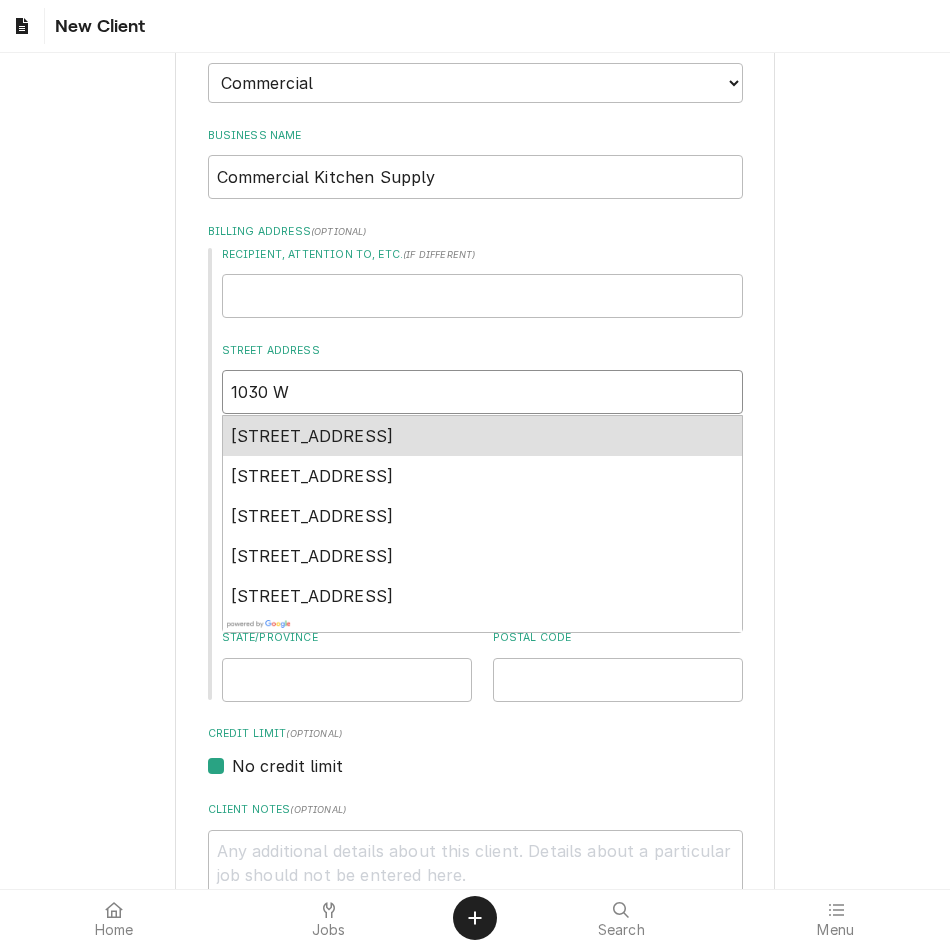 type on "1030 W j" 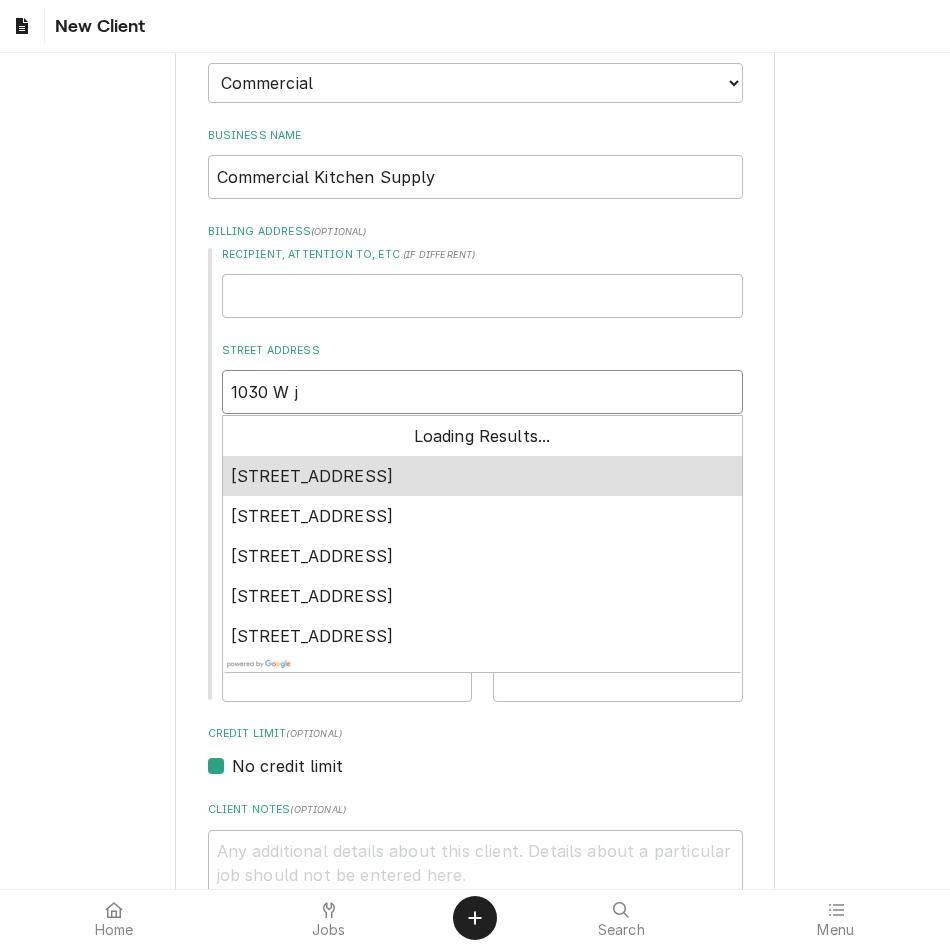 type on "x" 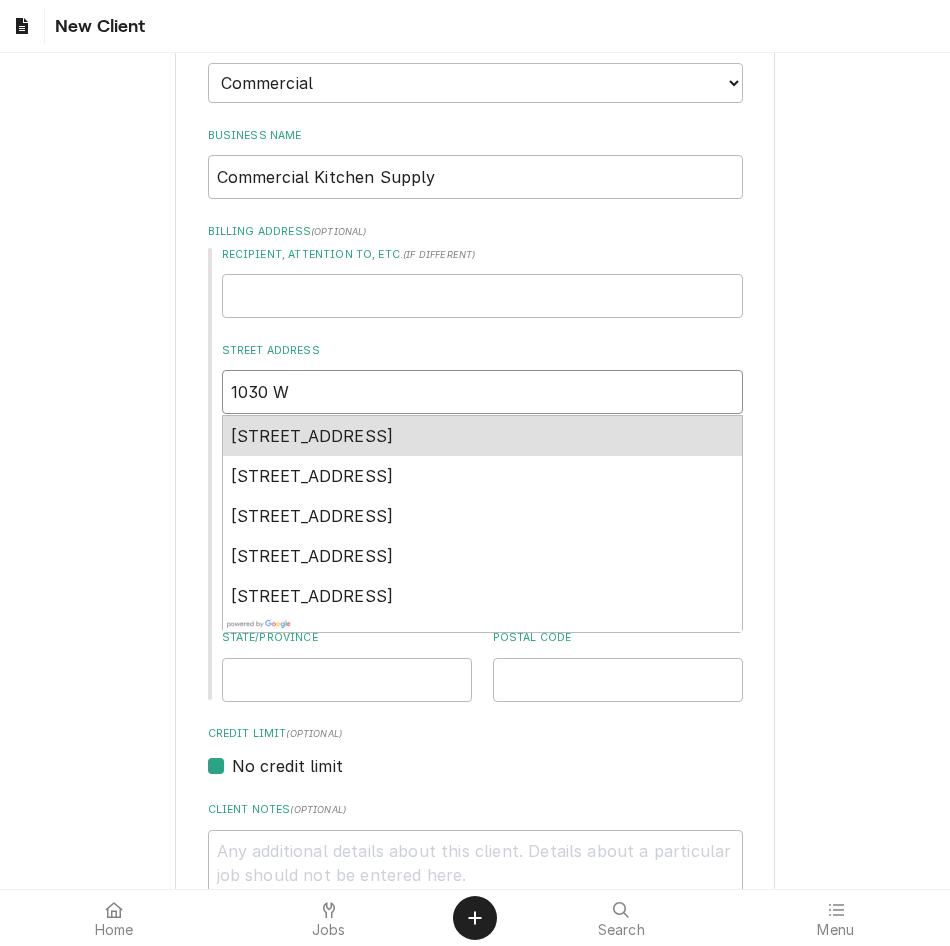 type on "x" 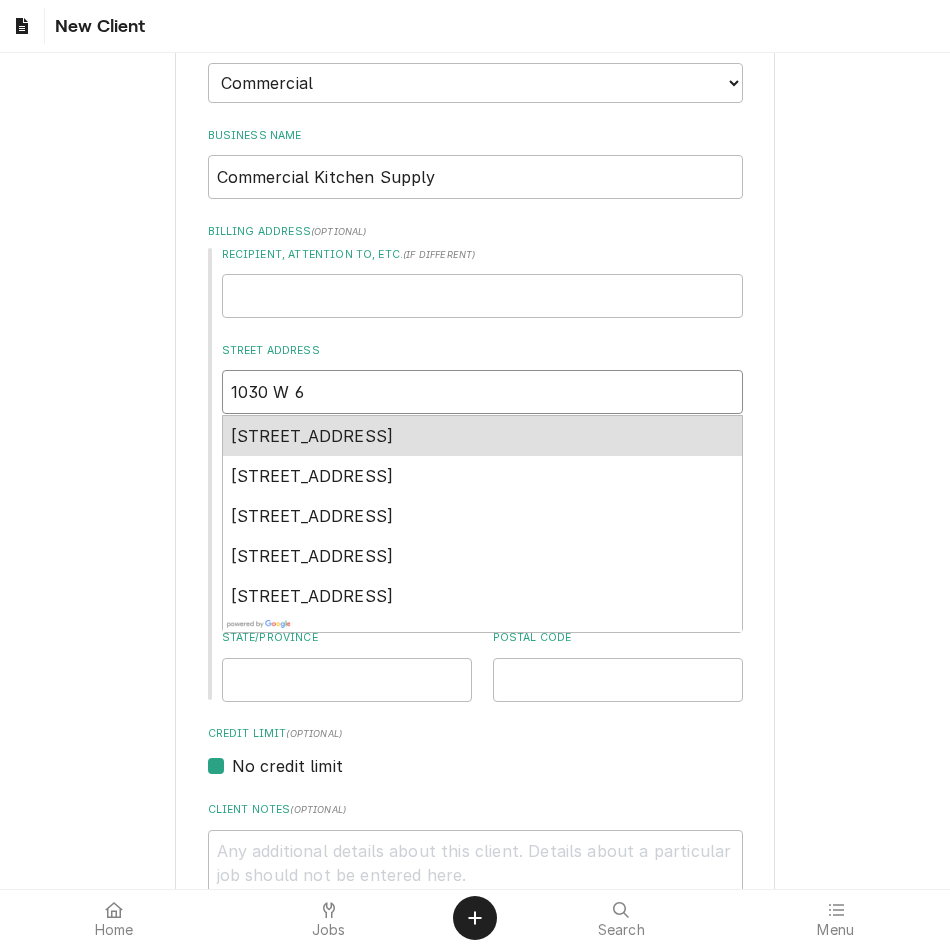 type on "x" 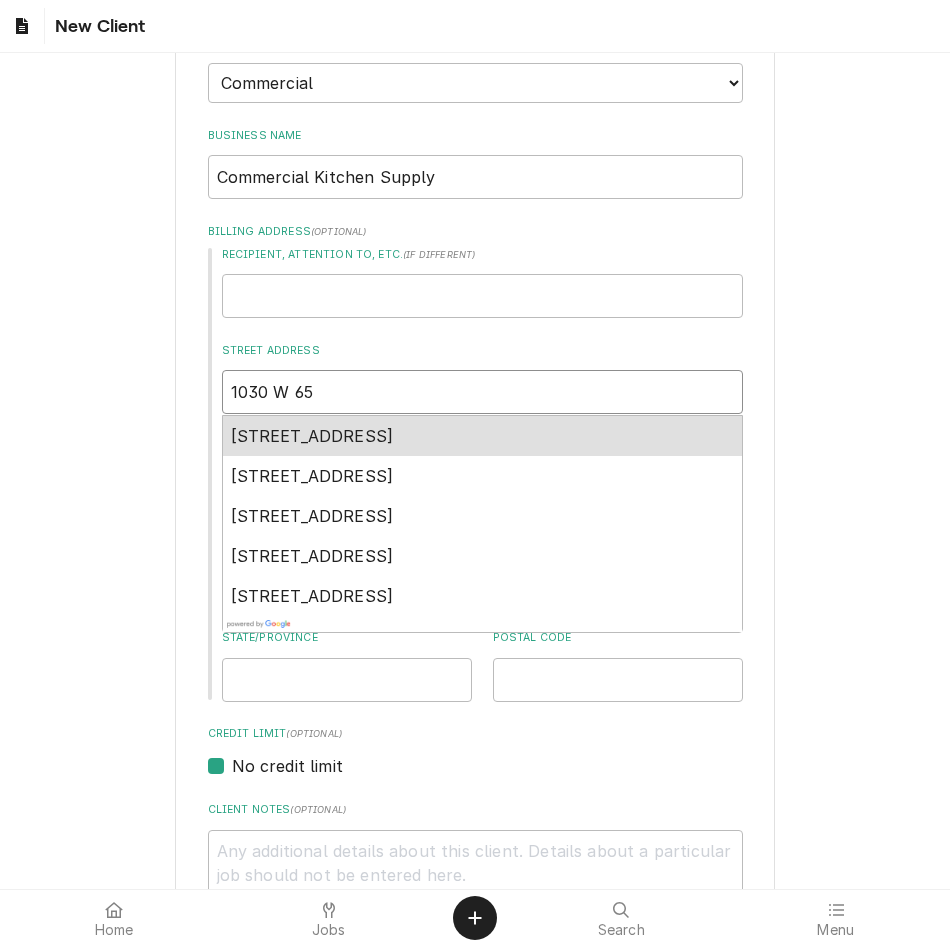 type on "x" 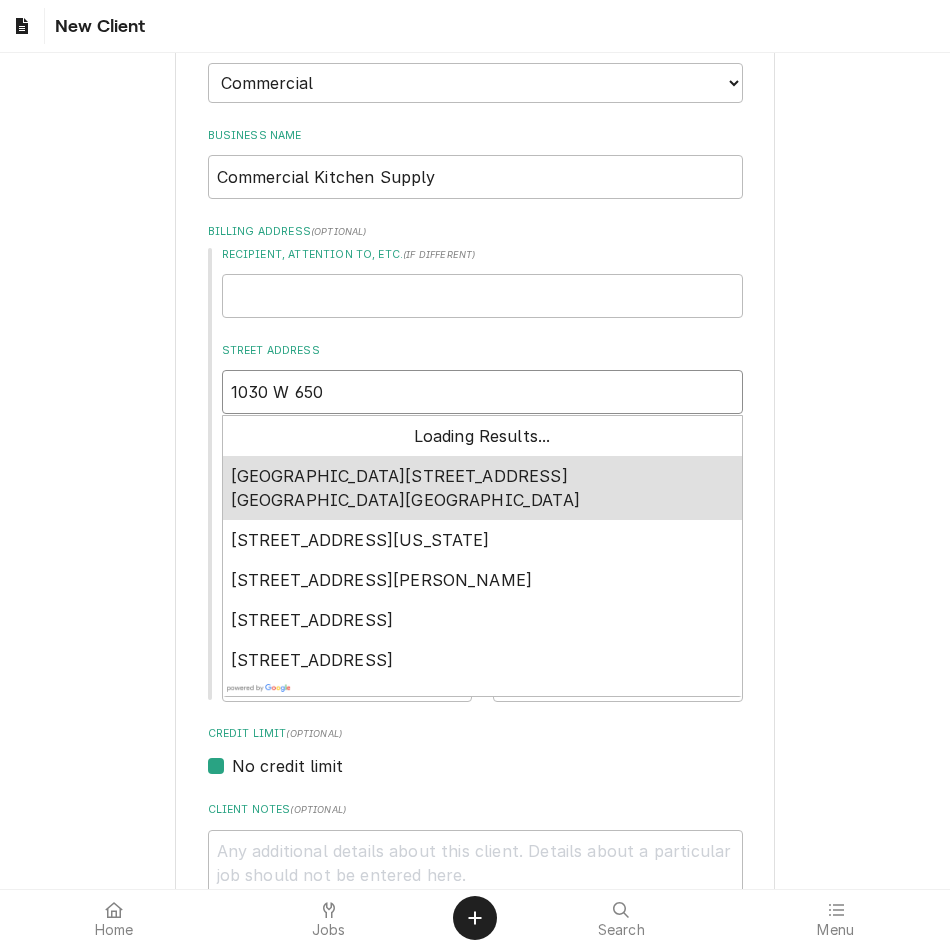 type on "x" 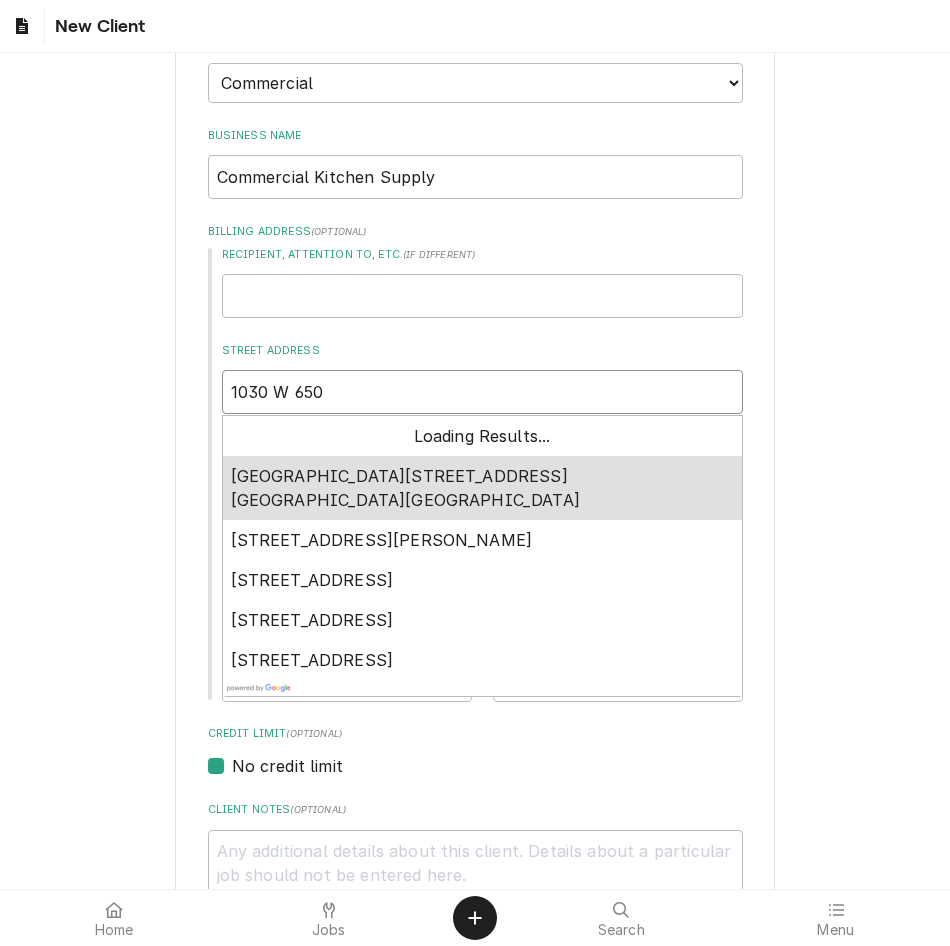 type on "x" 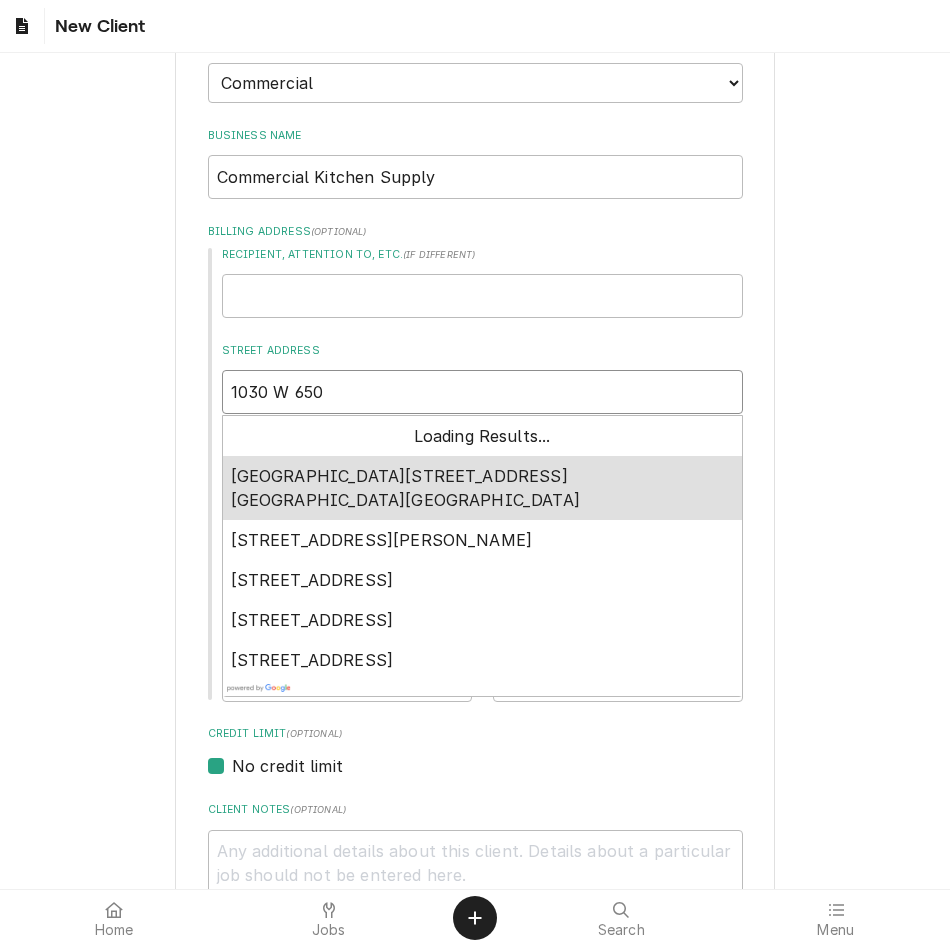 type on "1030 W 650 N" 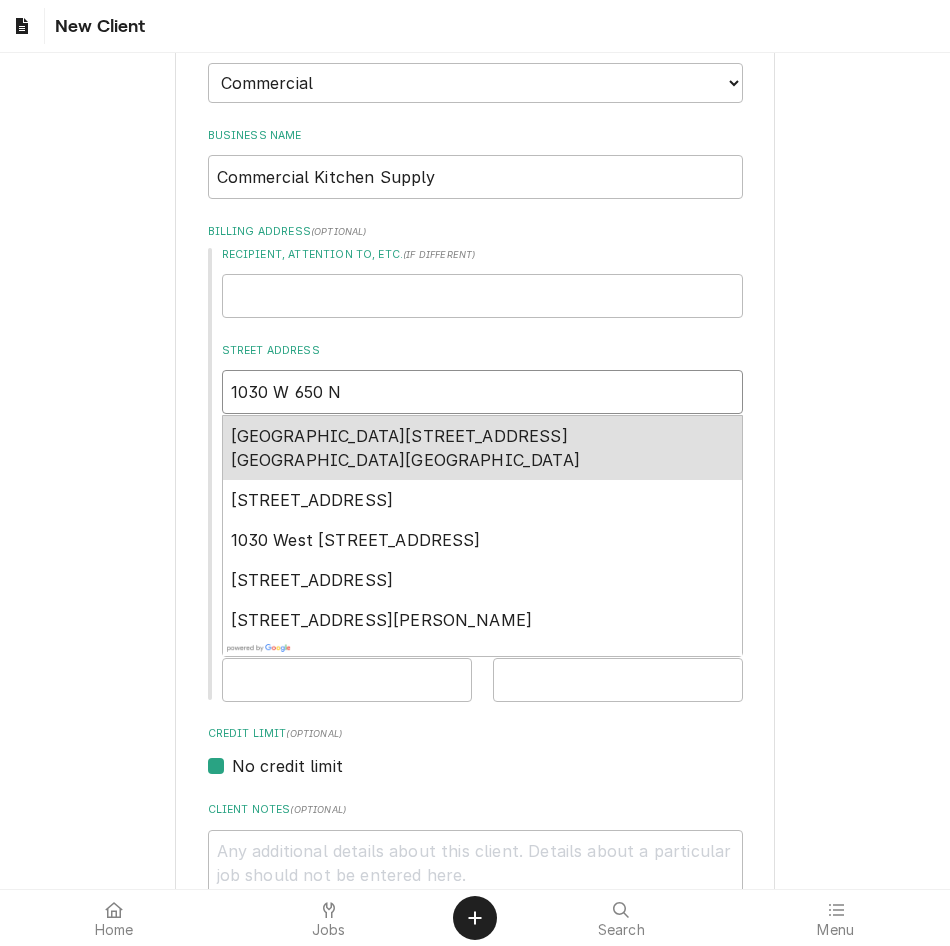 click on "1030 West 650 North, Centerville, UT, USA" at bounding box center [405, 448] 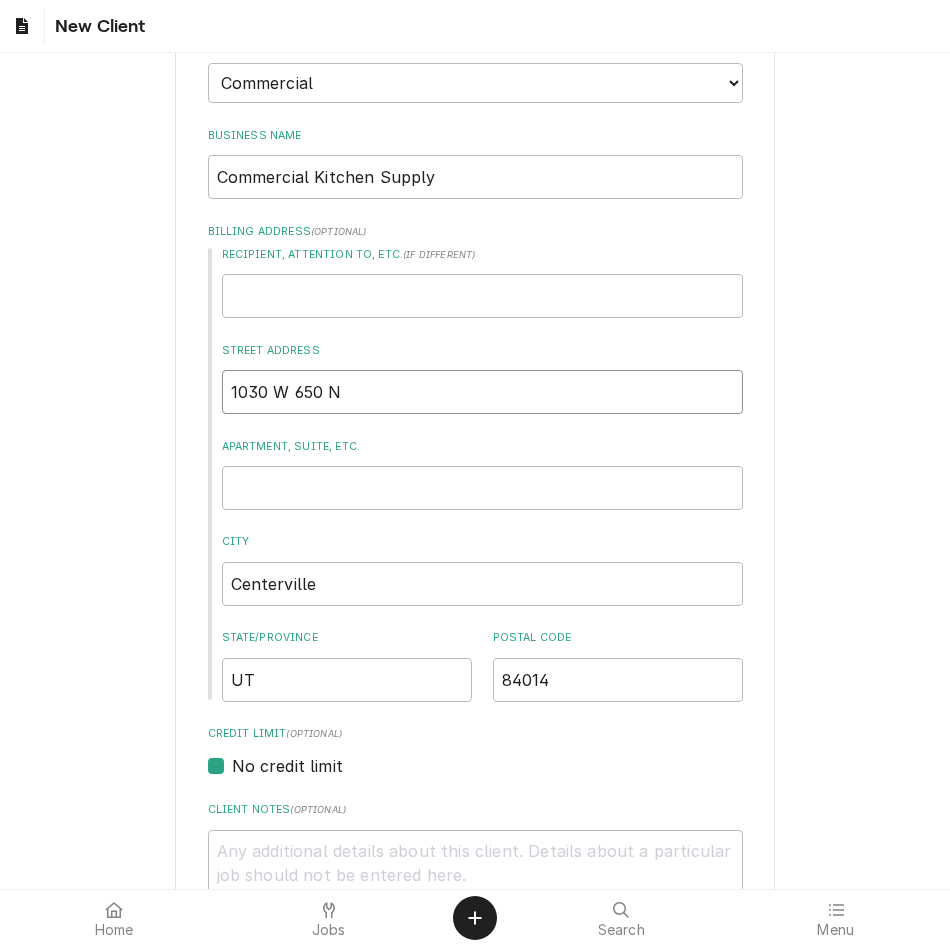 type on "x" 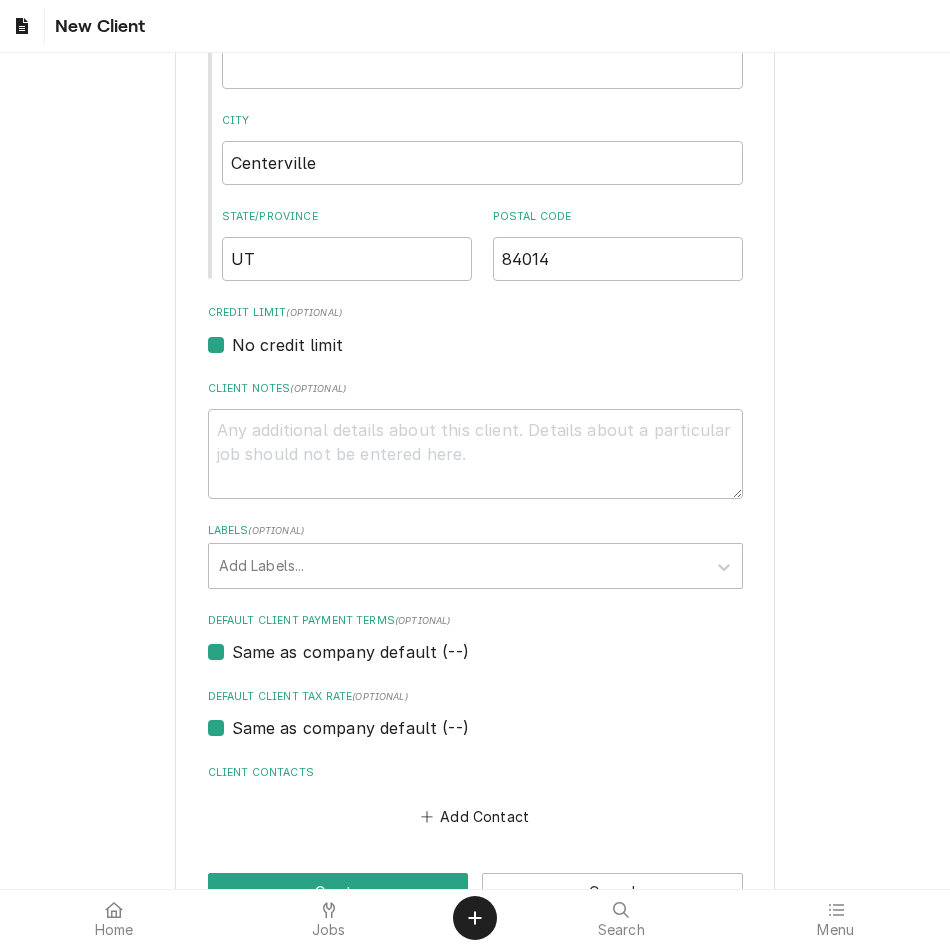 scroll, scrollTop: 711, scrollLeft: 0, axis: vertical 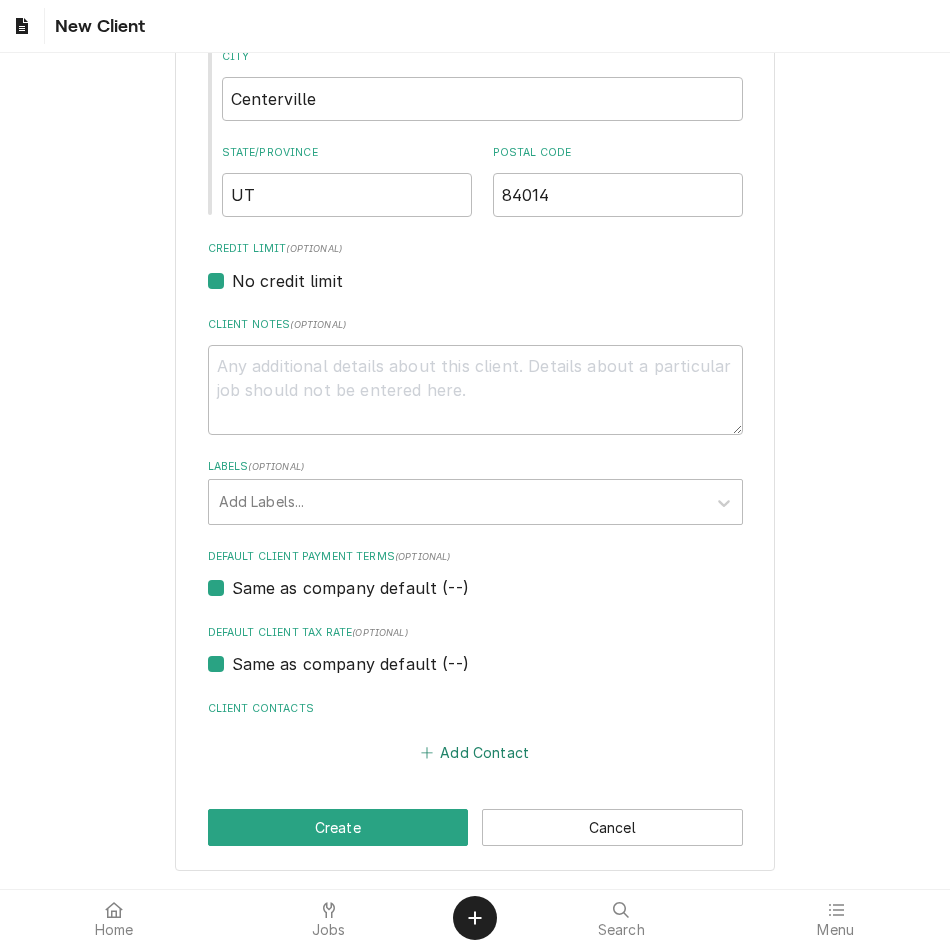 type on "1030 W 650 N" 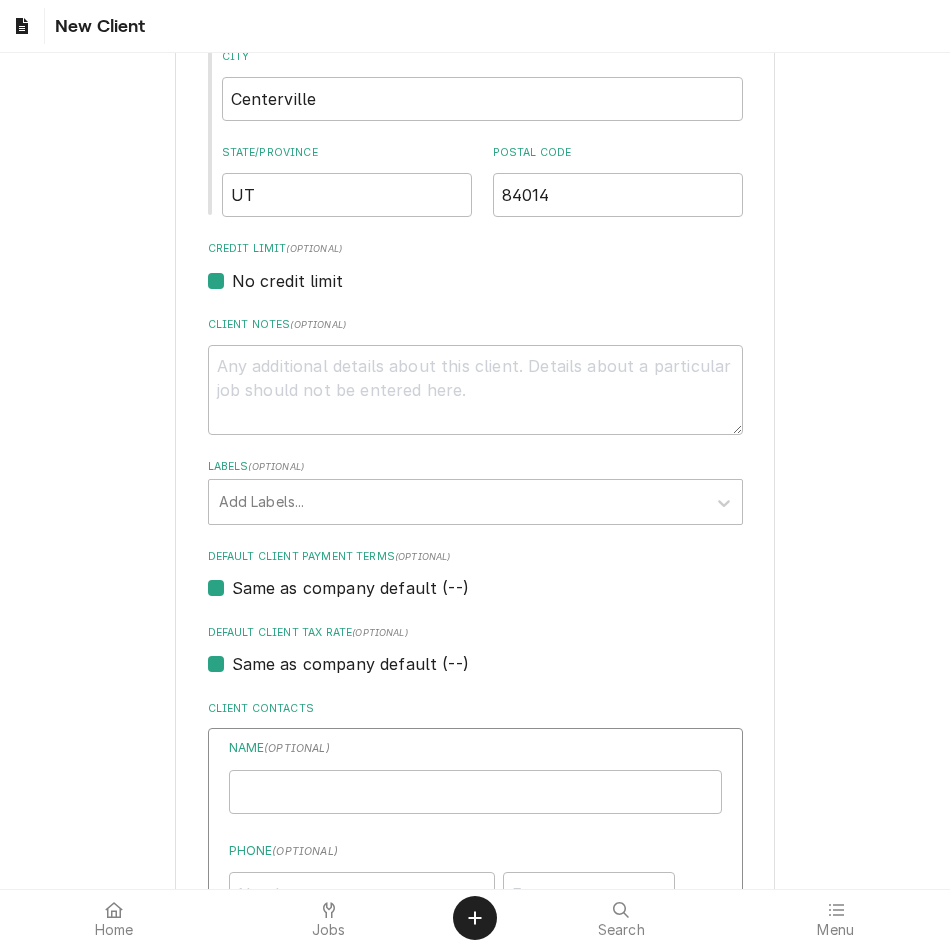 type on "x" 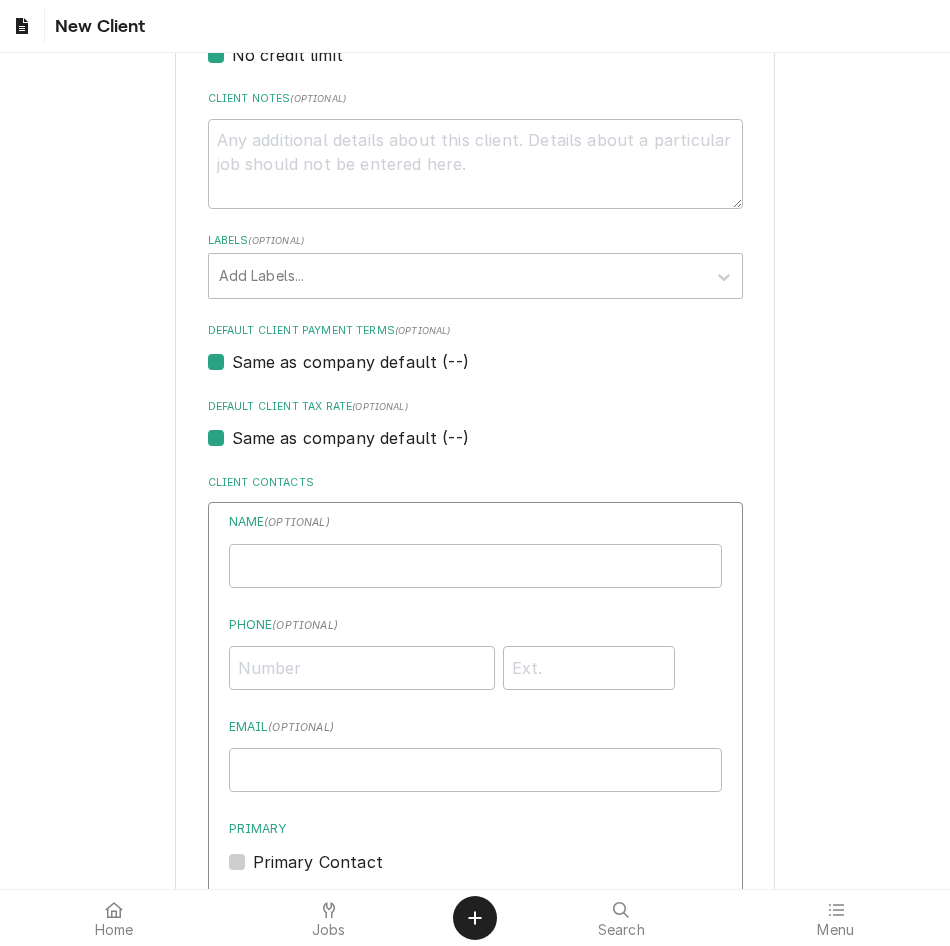 scroll, scrollTop: 938, scrollLeft: 0, axis: vertical 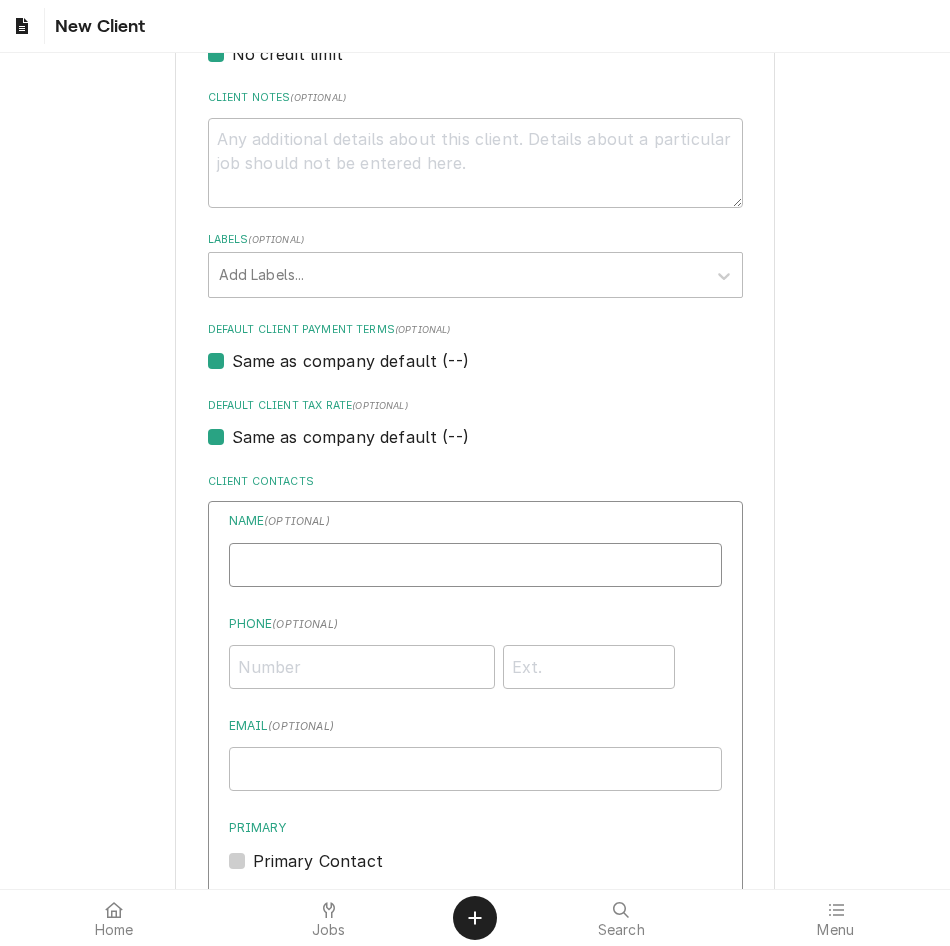 click on "Business Name" at bounding box center (475, 565) 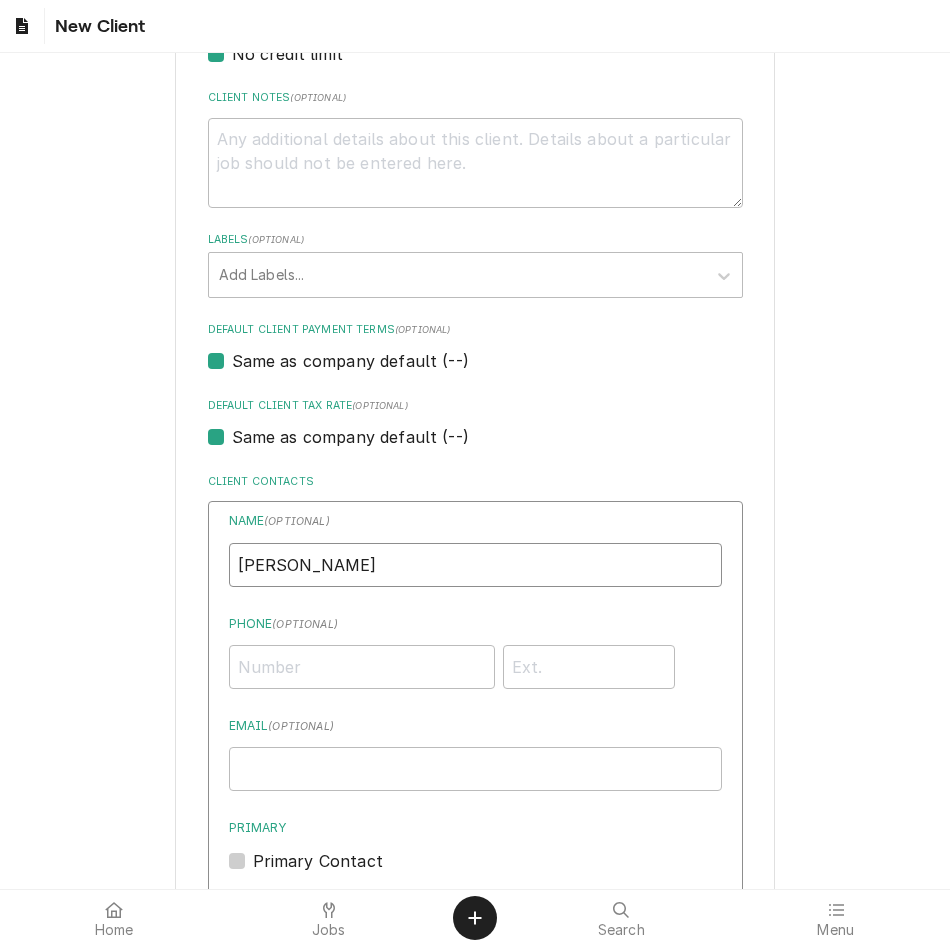 type on "Jason Scoville" 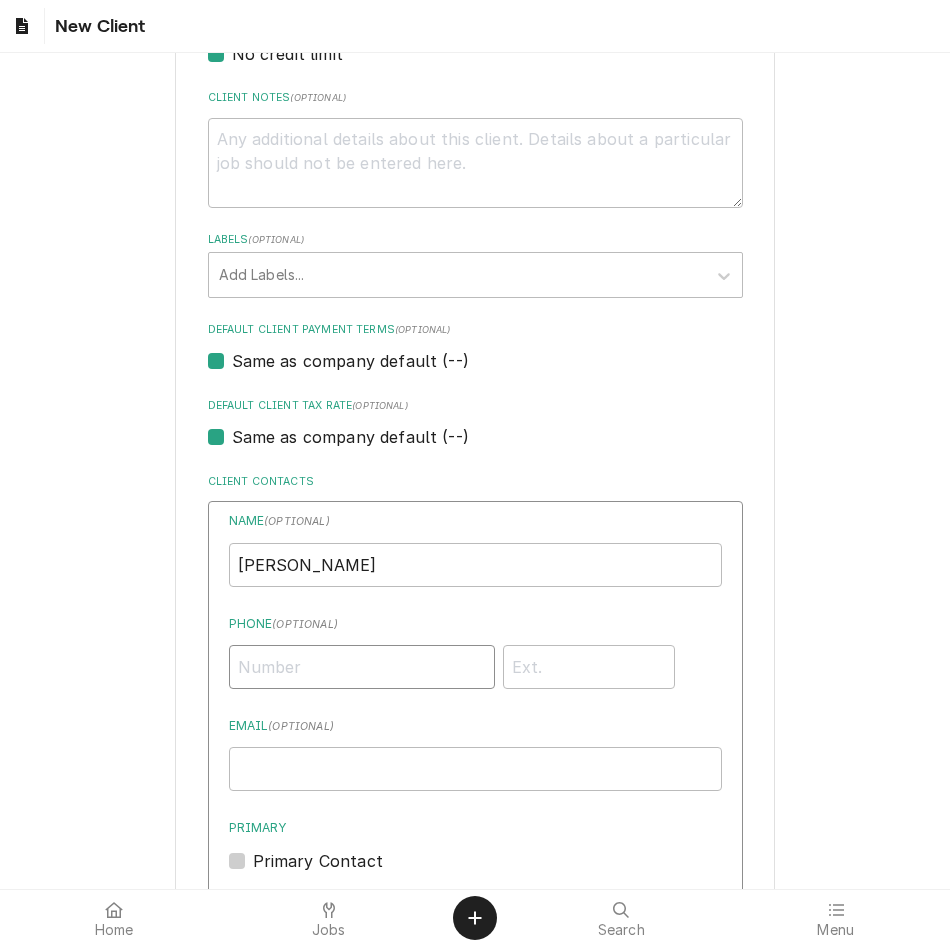 click on "Phone  ( optional )" at bounding box center (362, 667) 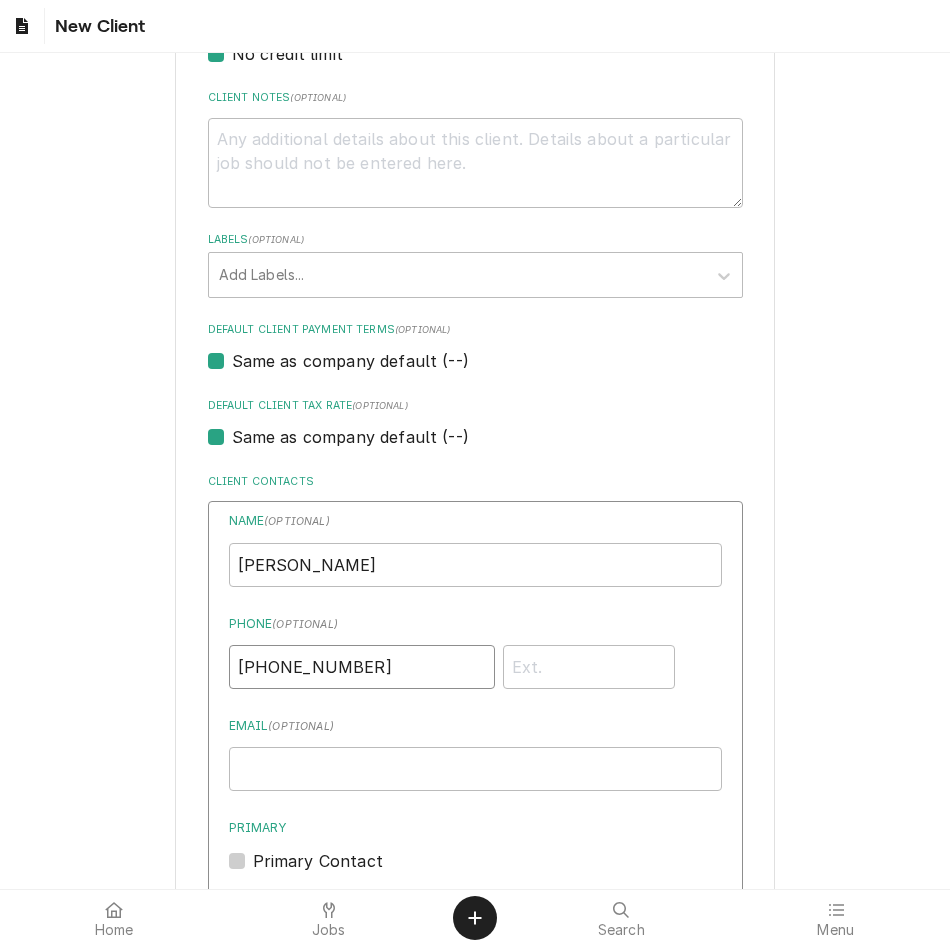 type on "(801) 292-1611" 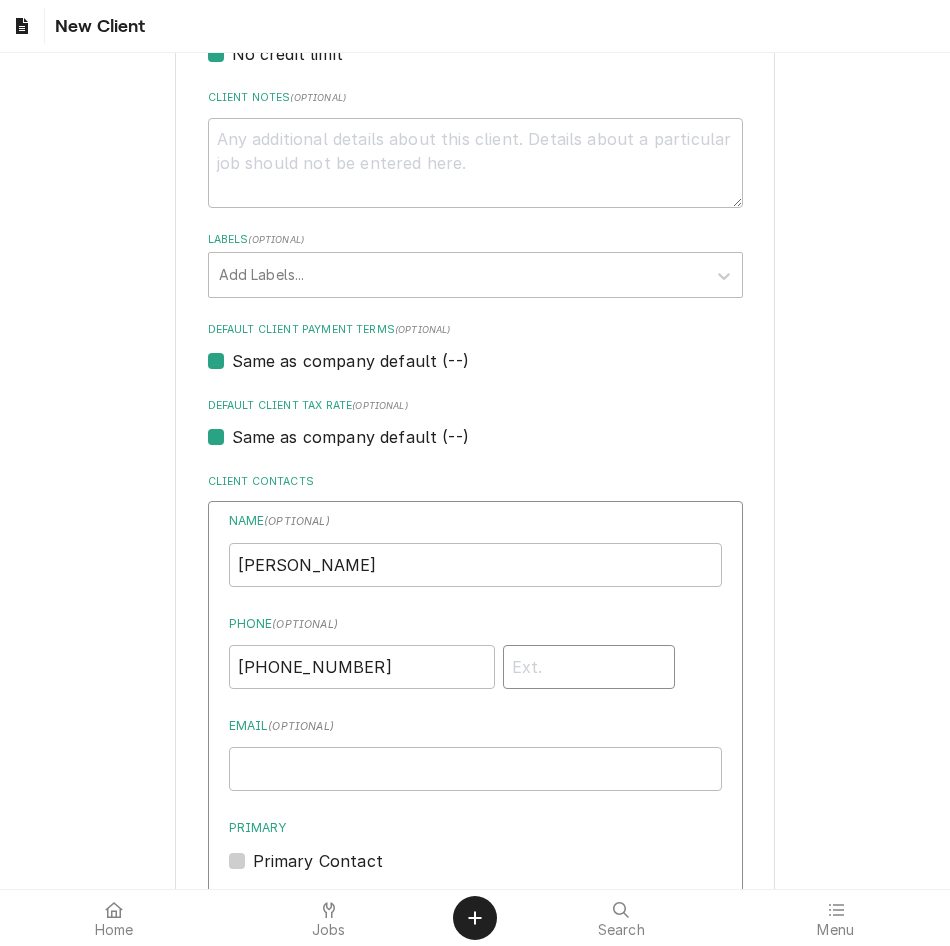 click at bounding box center (589, 667) 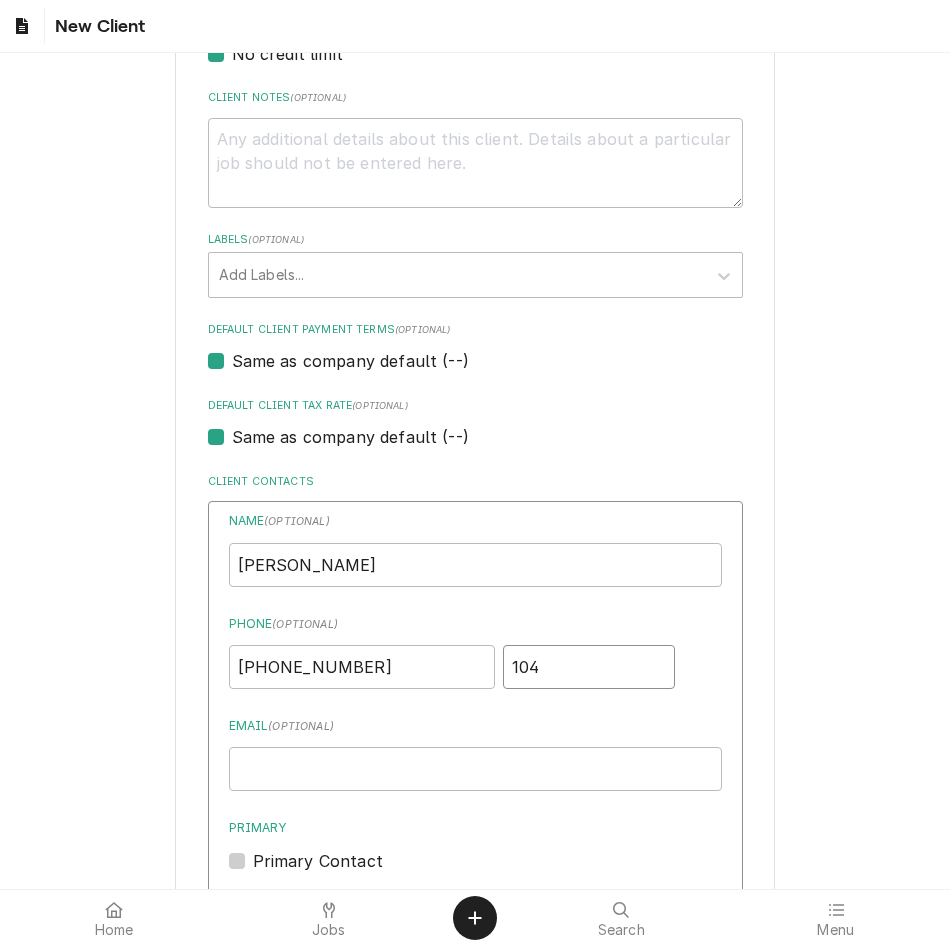 scroll, scrollTop: 983, scrollLeft: 0, axis: vertical 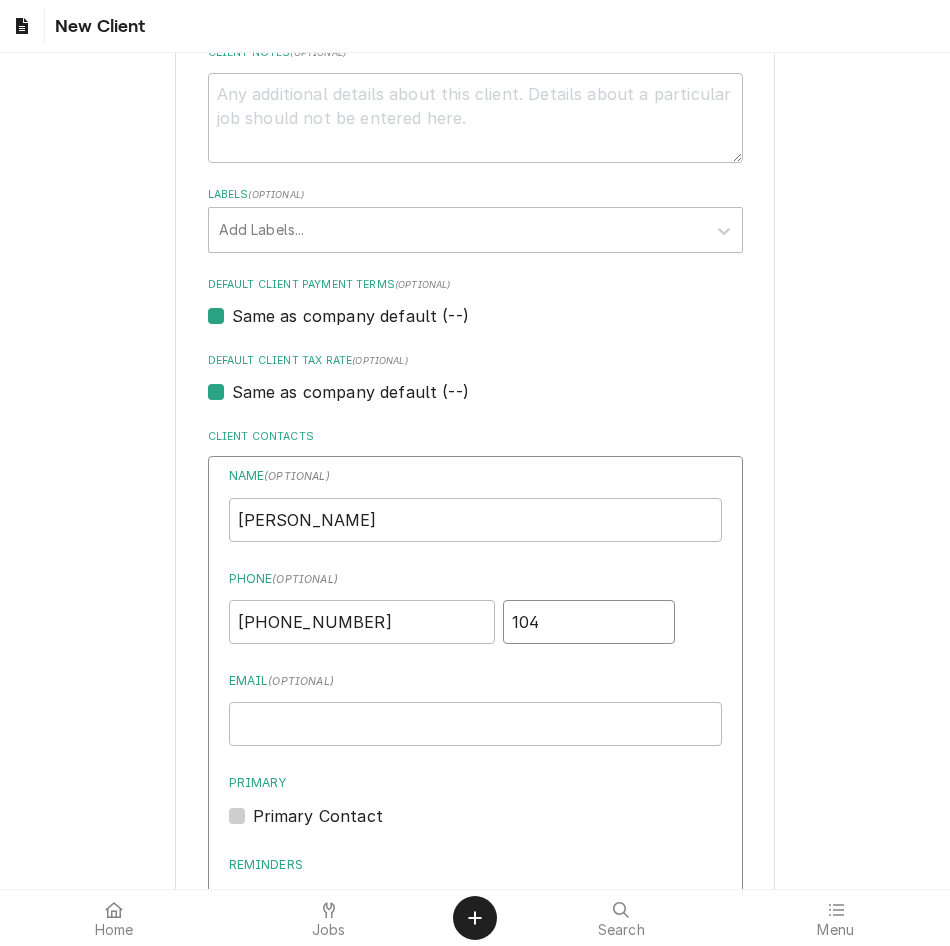 type on "104" 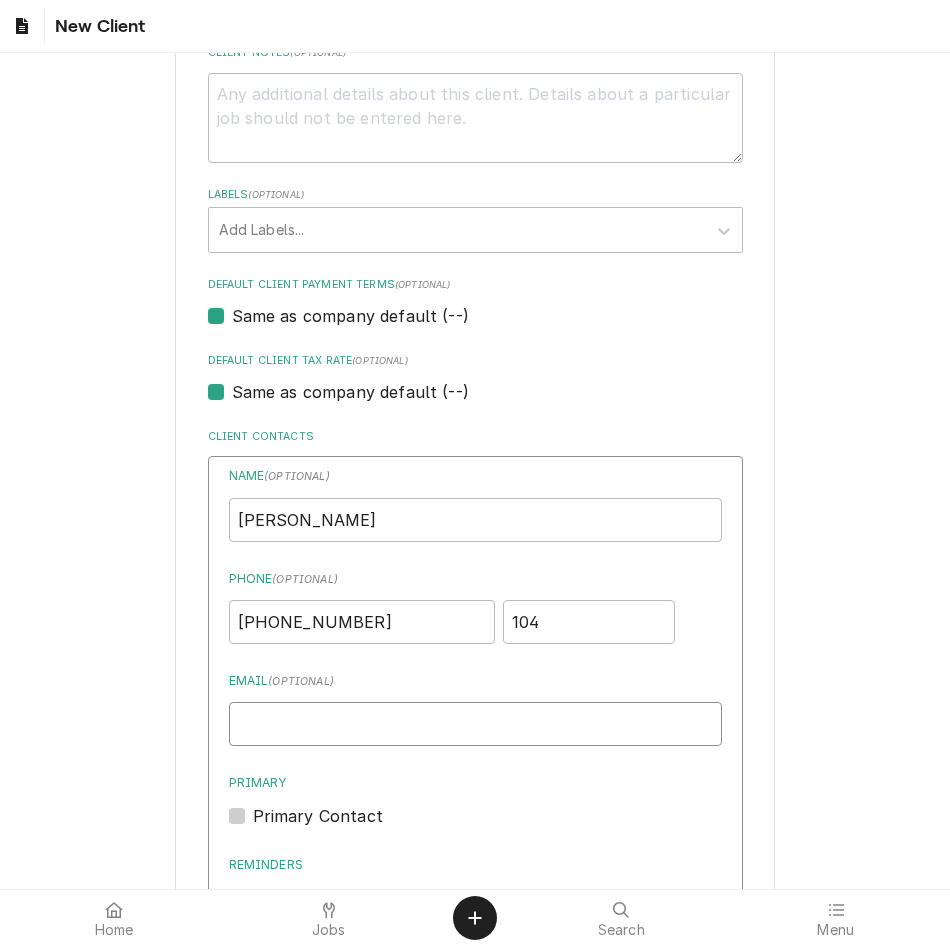 click on "Email  ( optional )" at bounding box center [475, 724] 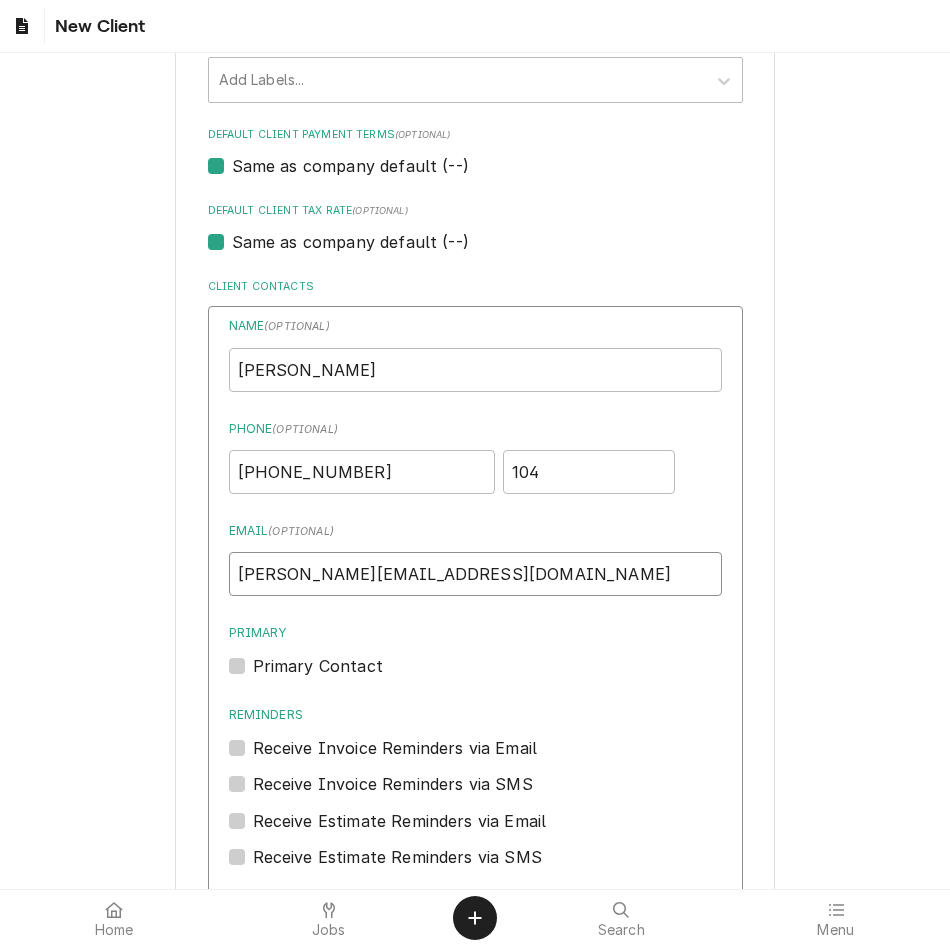 scroll, scrollTop: 1380, scrollLeft: 0, axis: vertical 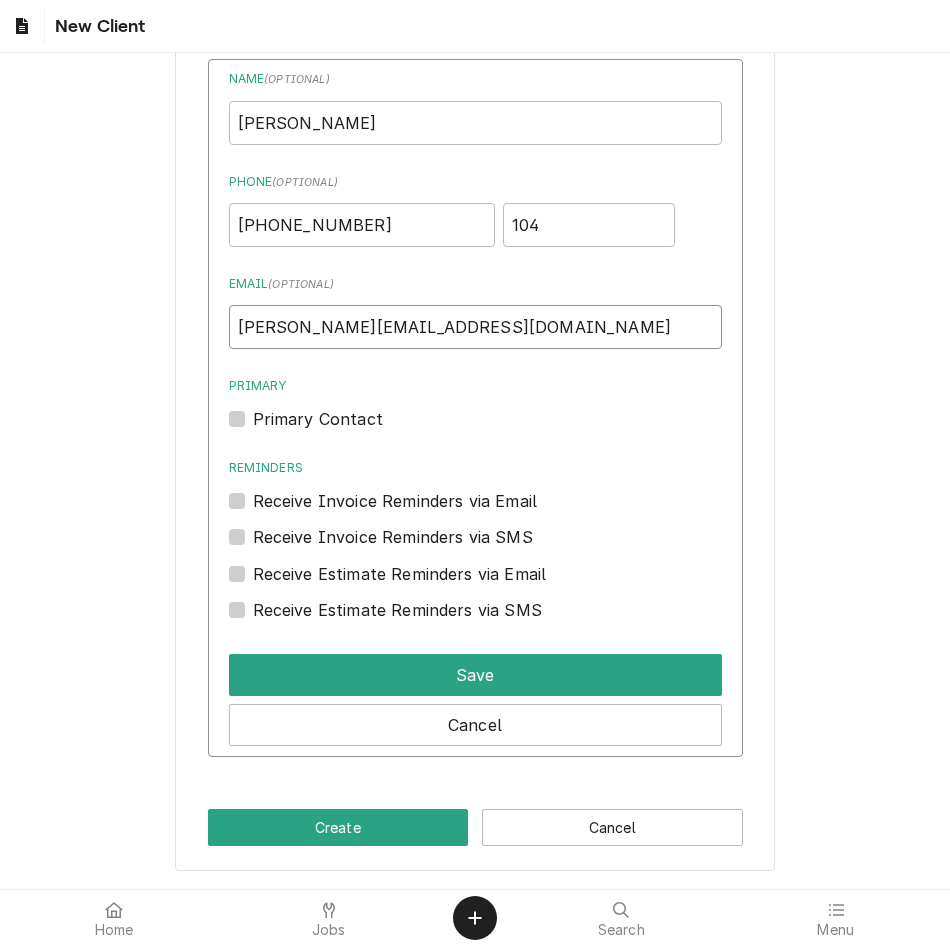type on "jason@commercialkitchensupply.com" 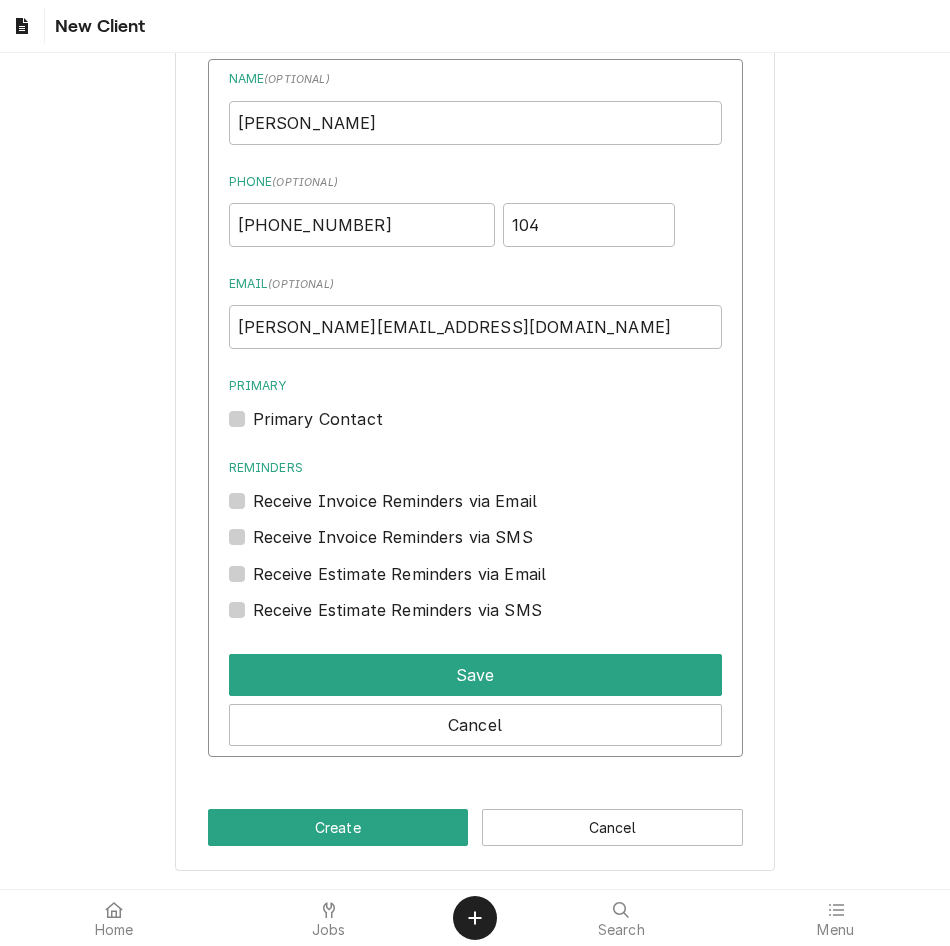 click on "Primary Contact" at bounding box center [318, 419] 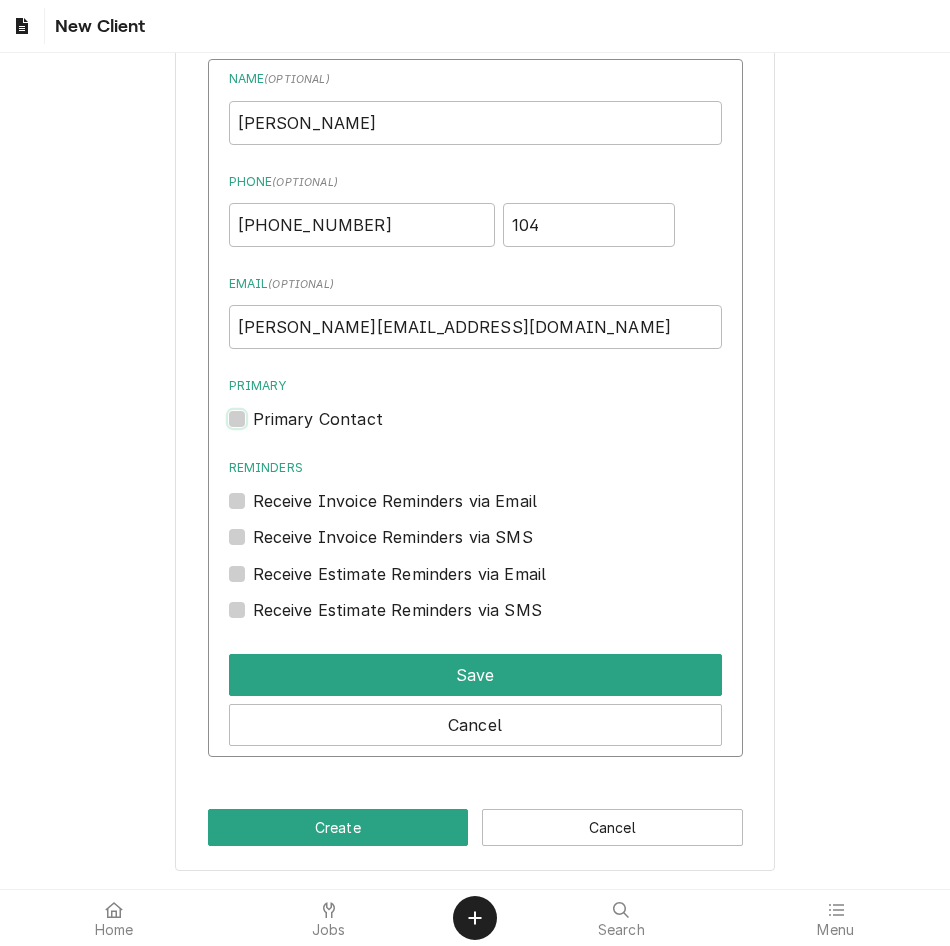 click on "Primary" at bounding box center (499, 429) 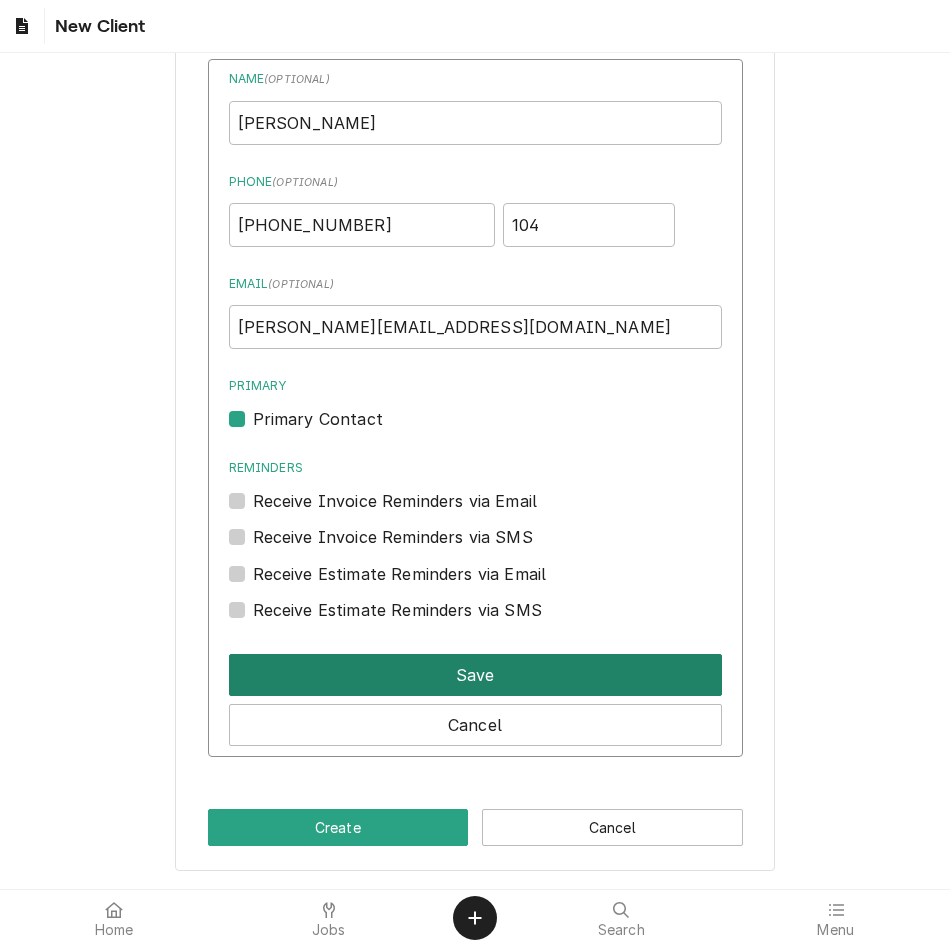 click on "Save" at bounding box center [475, 675] 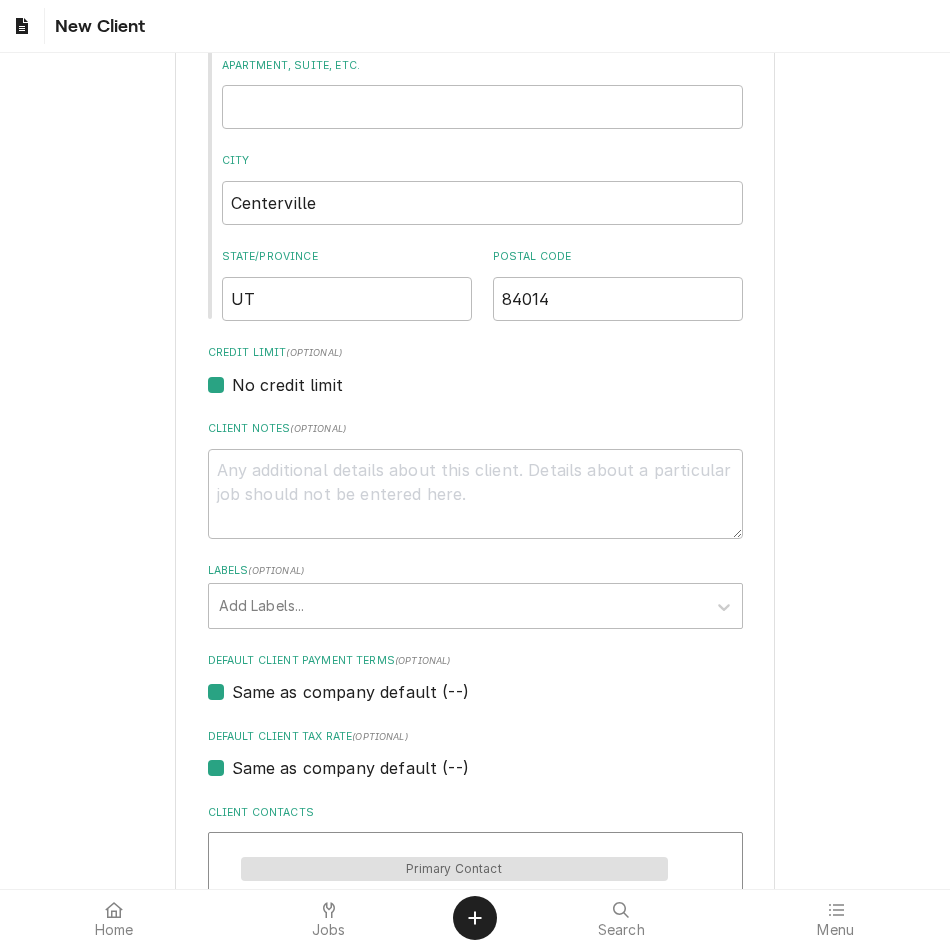 scroll, scrollTop: 1066, scrollLeft: 0, axis: vertical 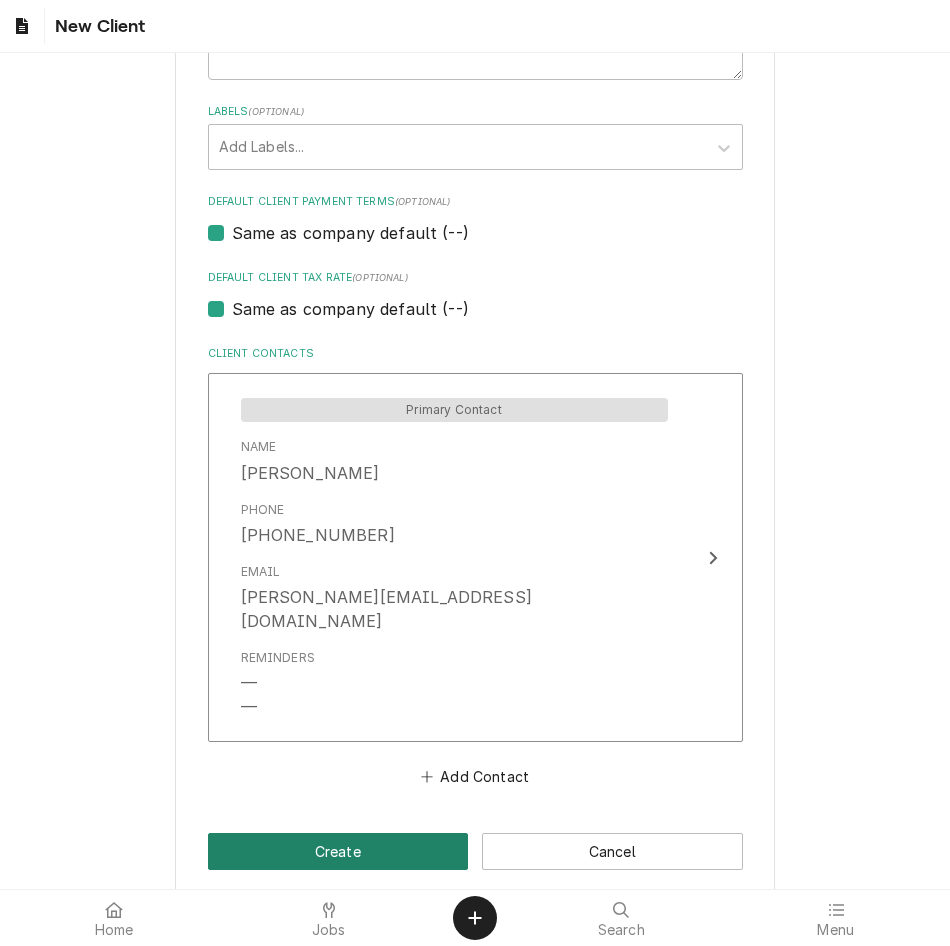 click on "Create" at bounding box center (338, 851) 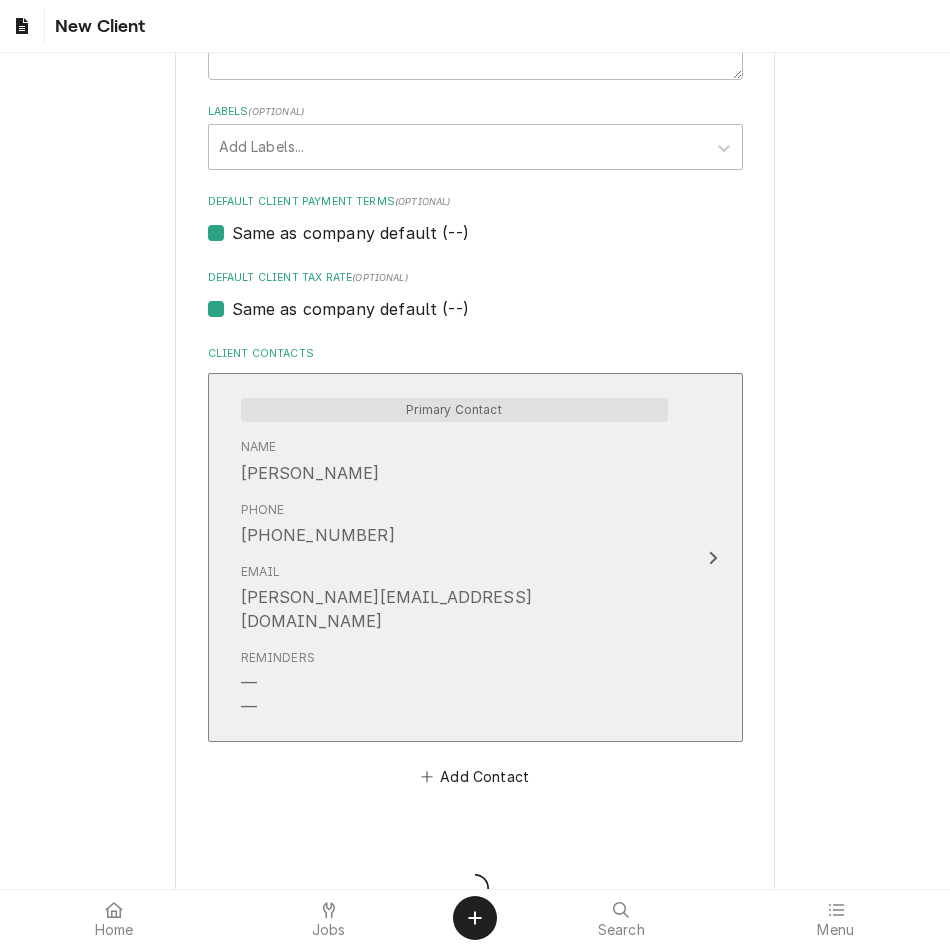 scroll, scrollTop: 0, scrollLeft: 0, axis: both 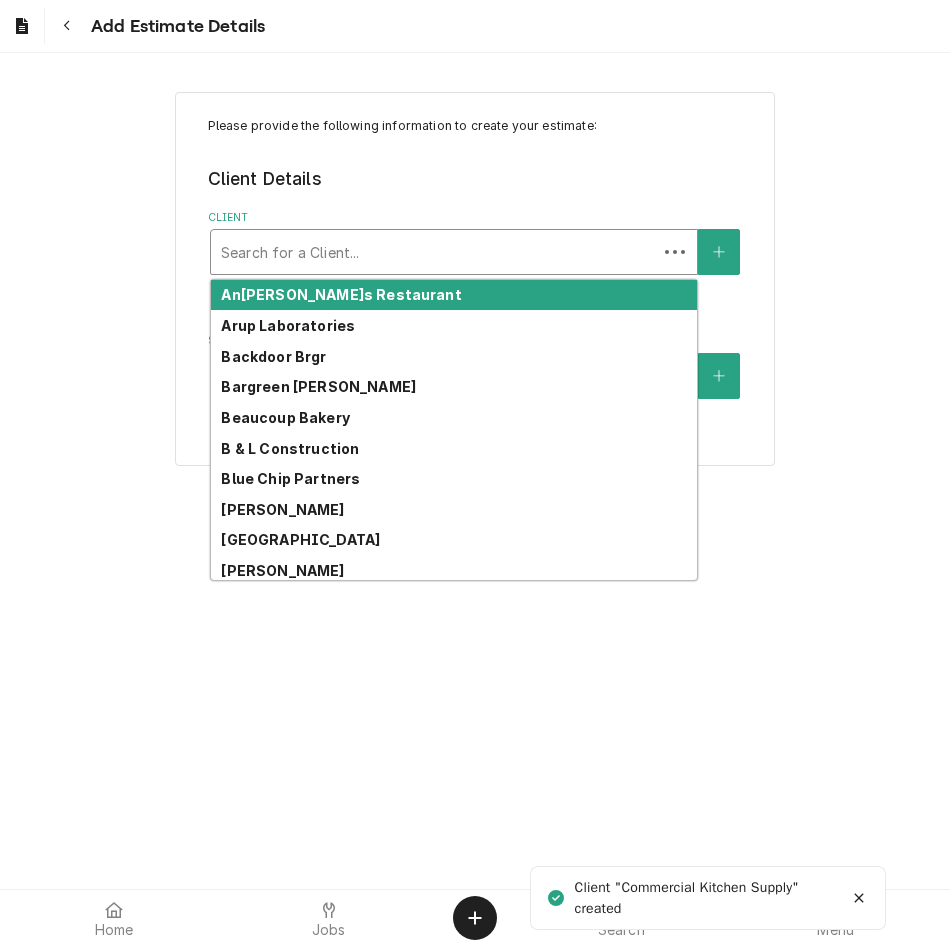 click at bounding box center [434, 252] 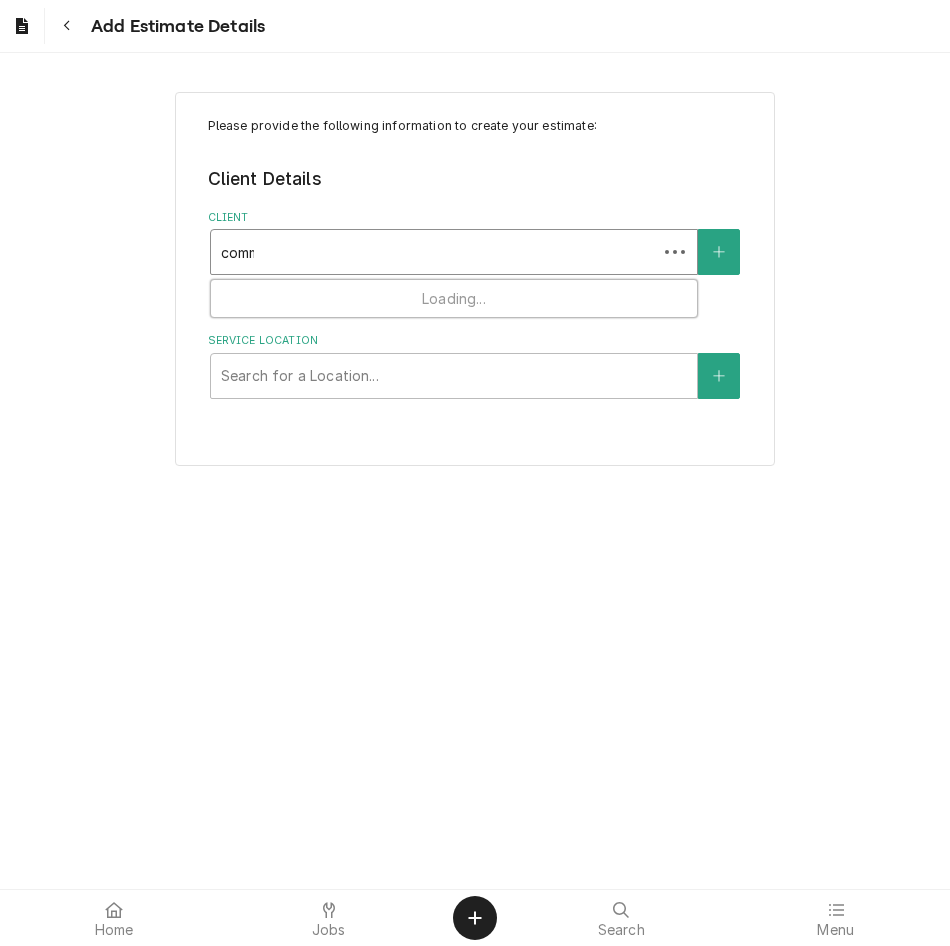 type on "commer" 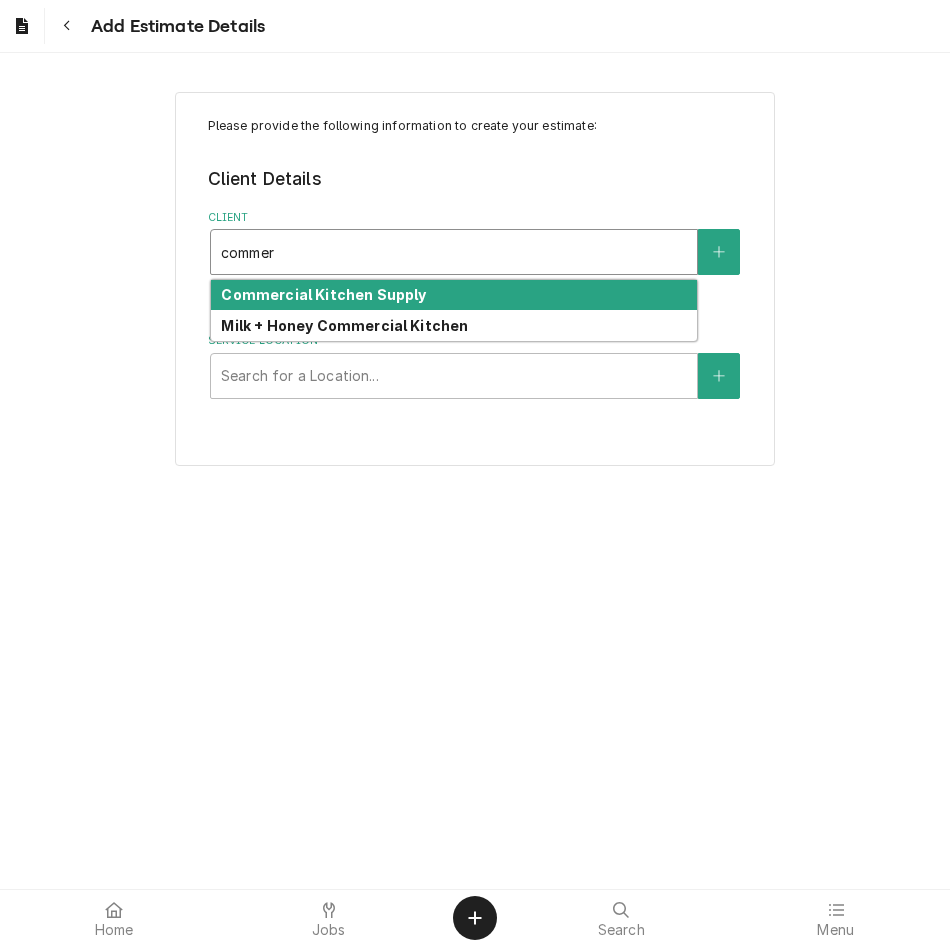 click on "Commercial Kitchen Supply" at bounding box center (323, 294) 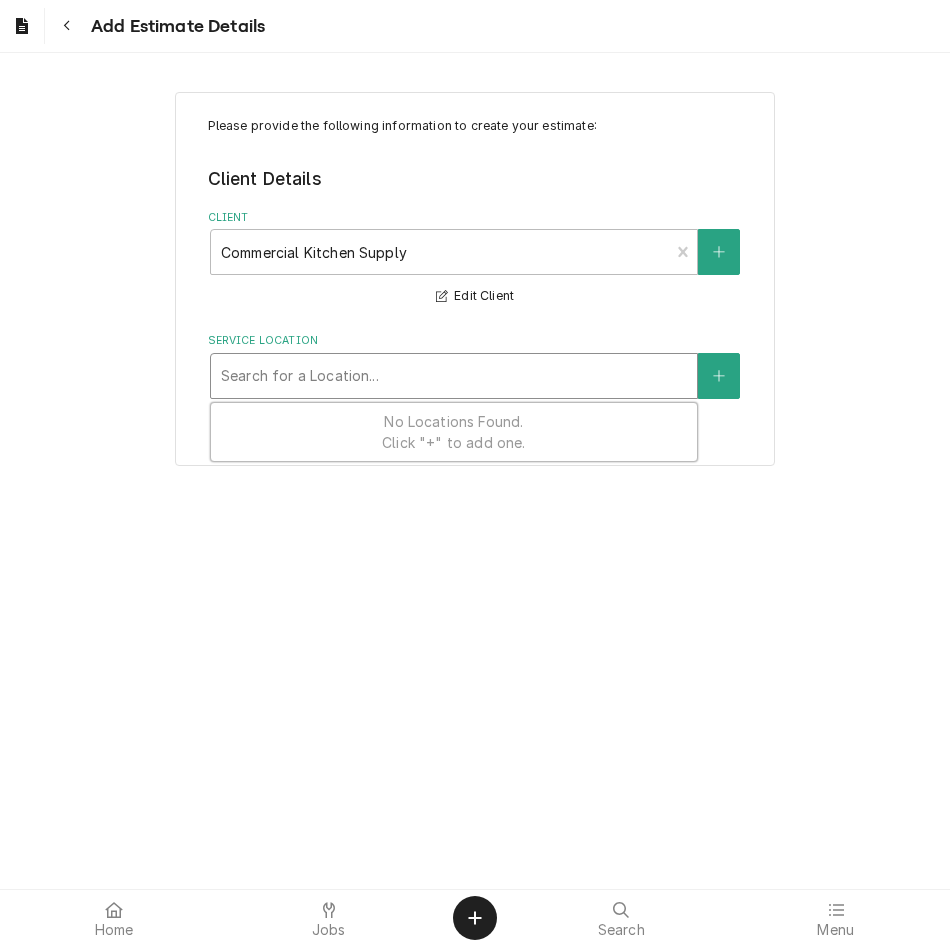 click at bounding box center (454, 376) 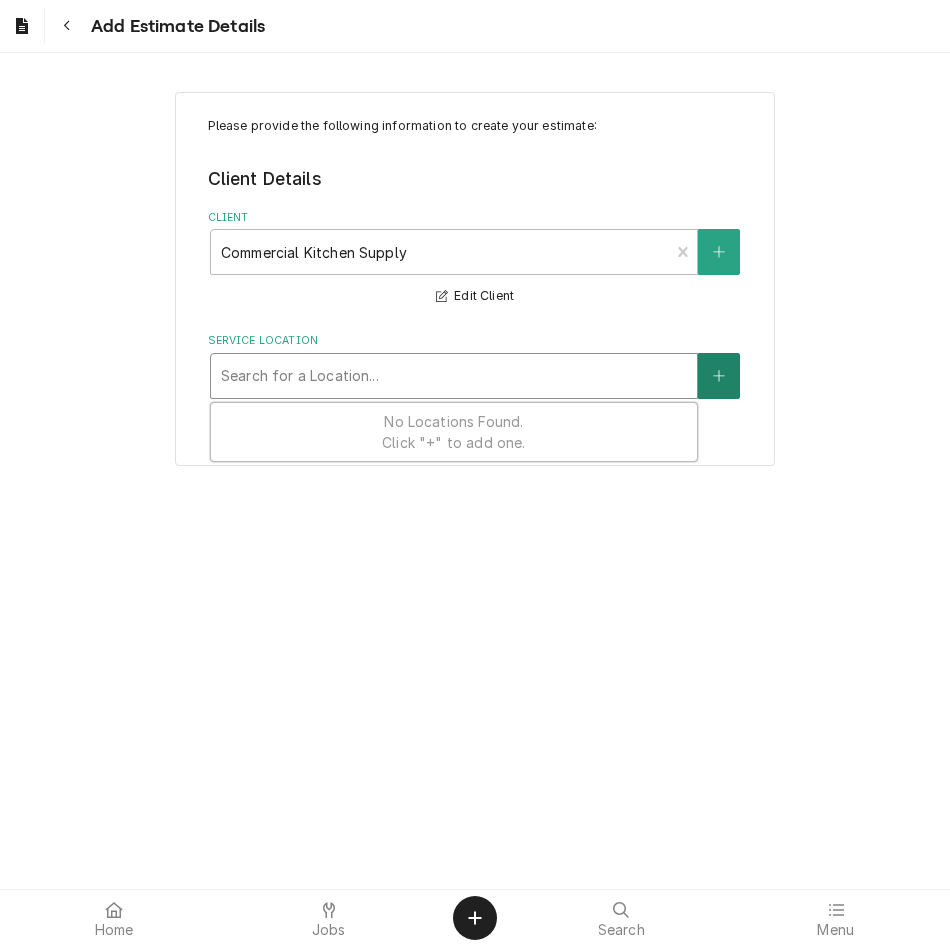 click at bounding box center [719, 376] 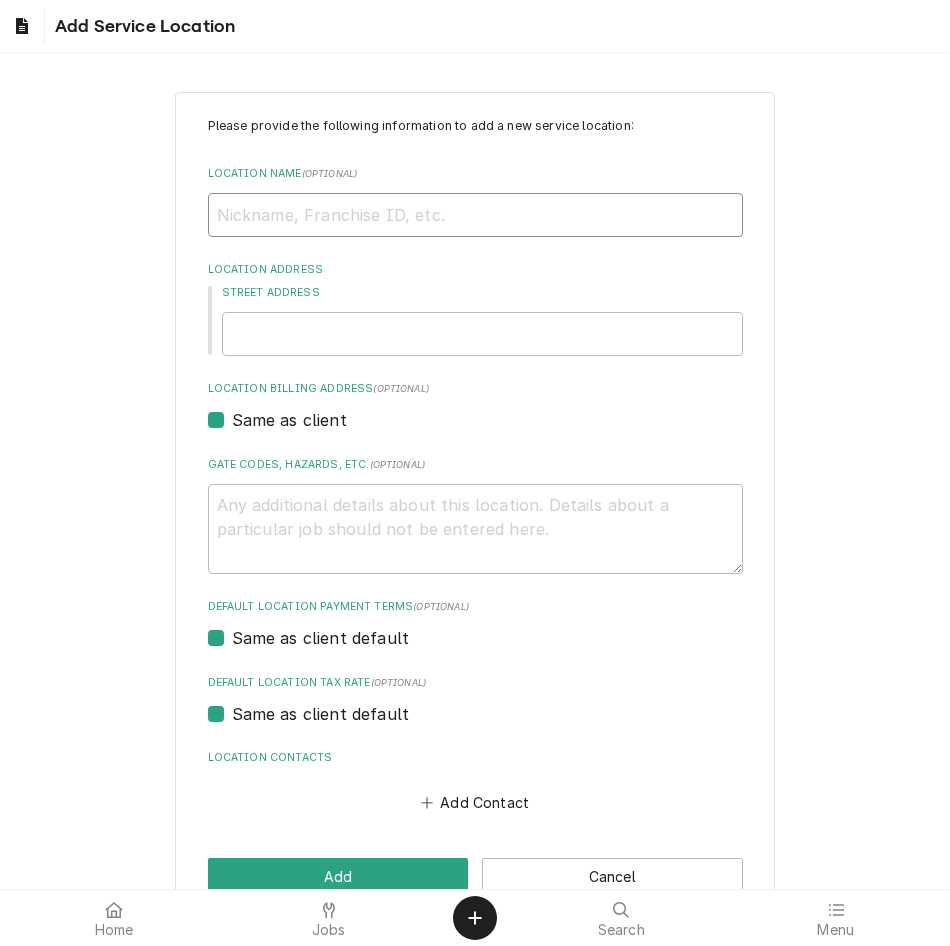 click on "Location Name  ( optional )" at bounding box center [475, 215] 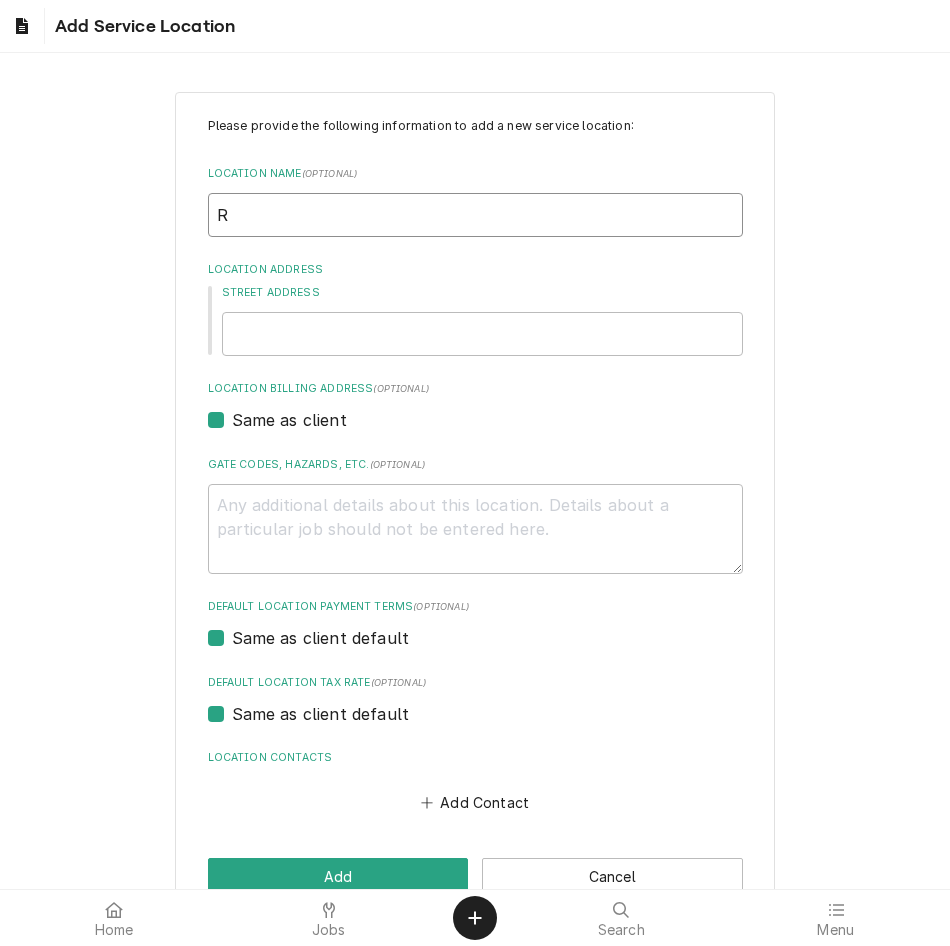 type on "x" 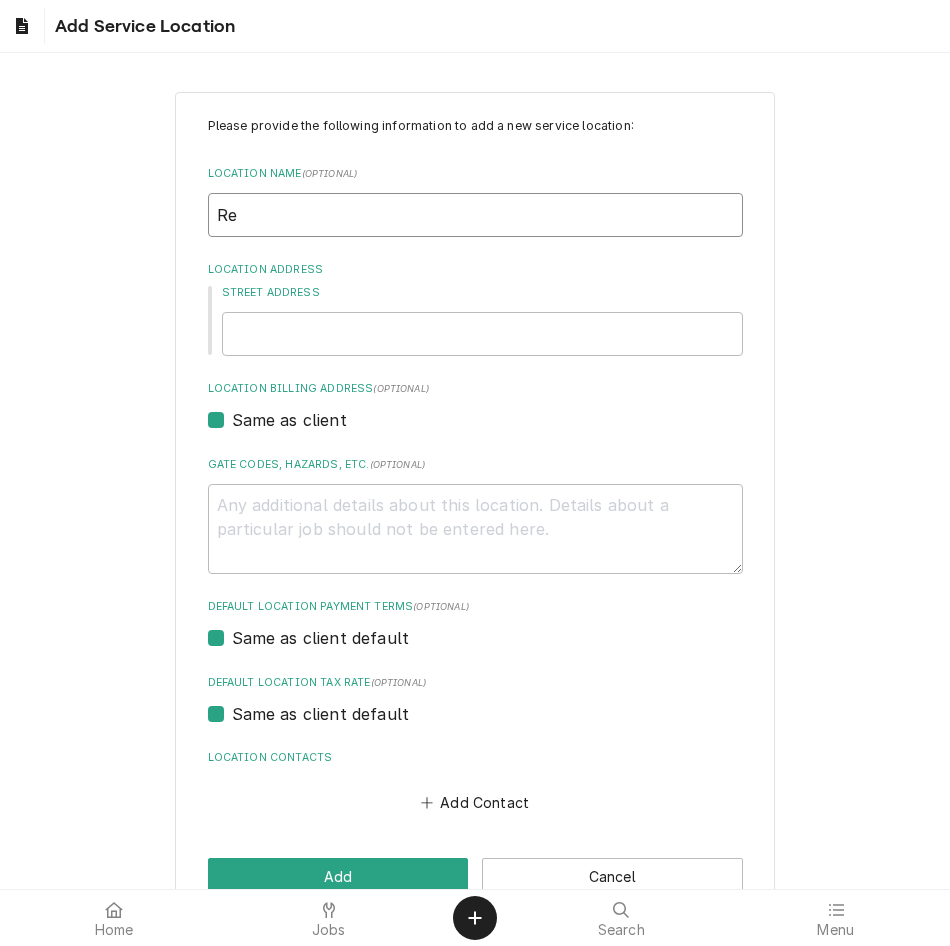 type on "x" 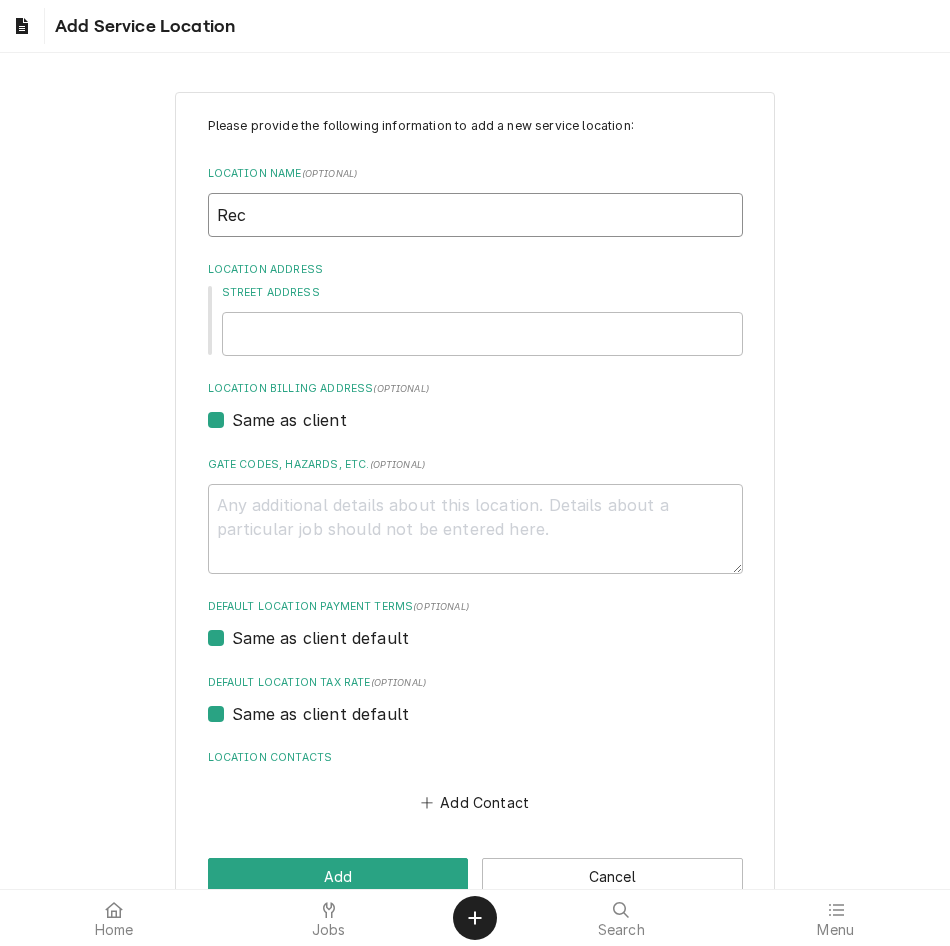 type on "x" 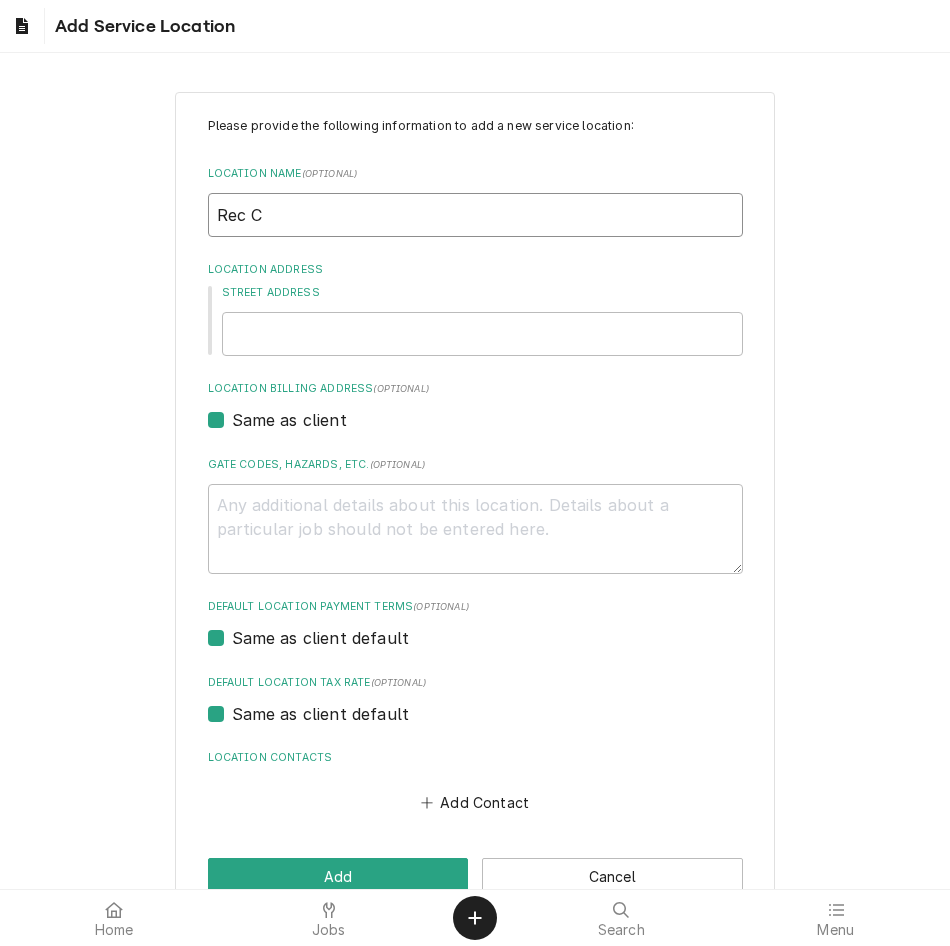 type on "x" 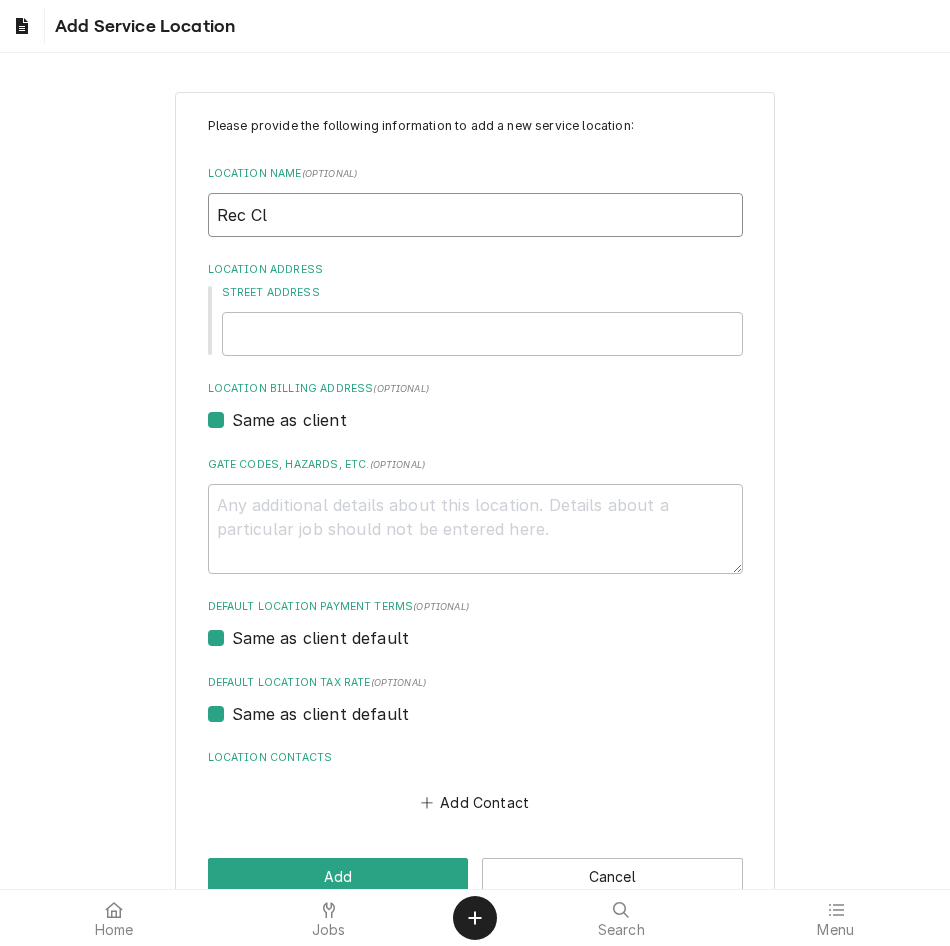type on "x" 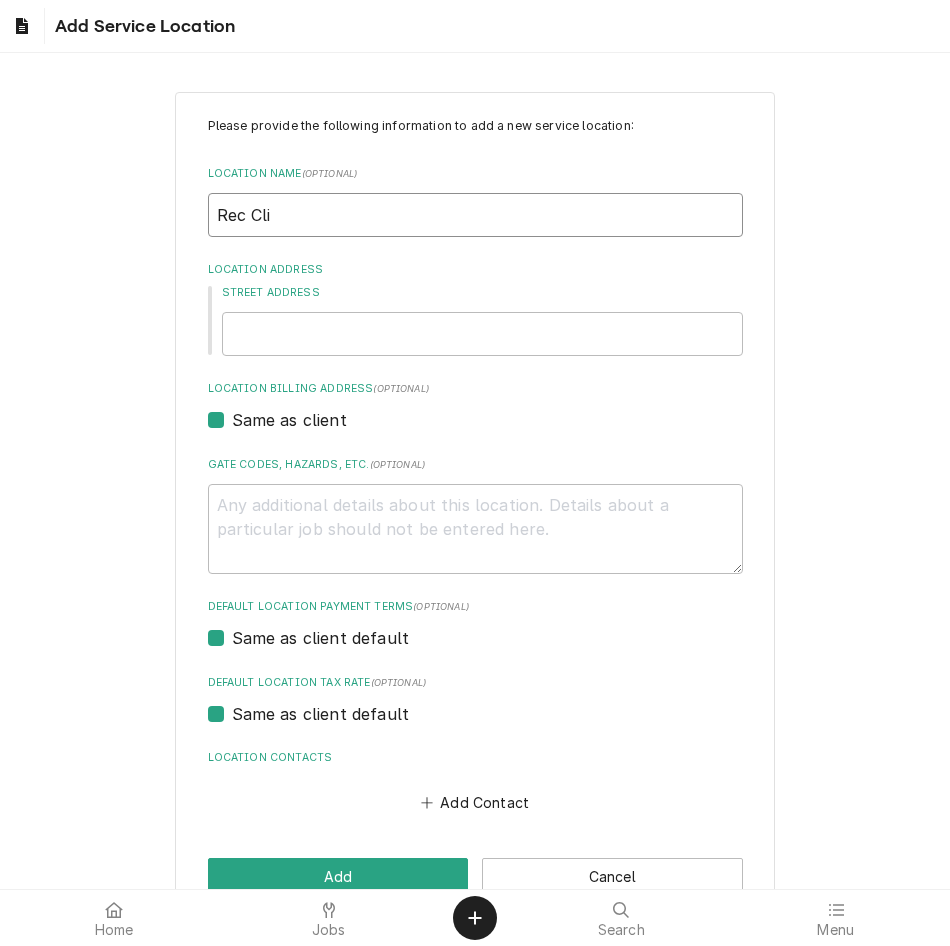 type on "x" 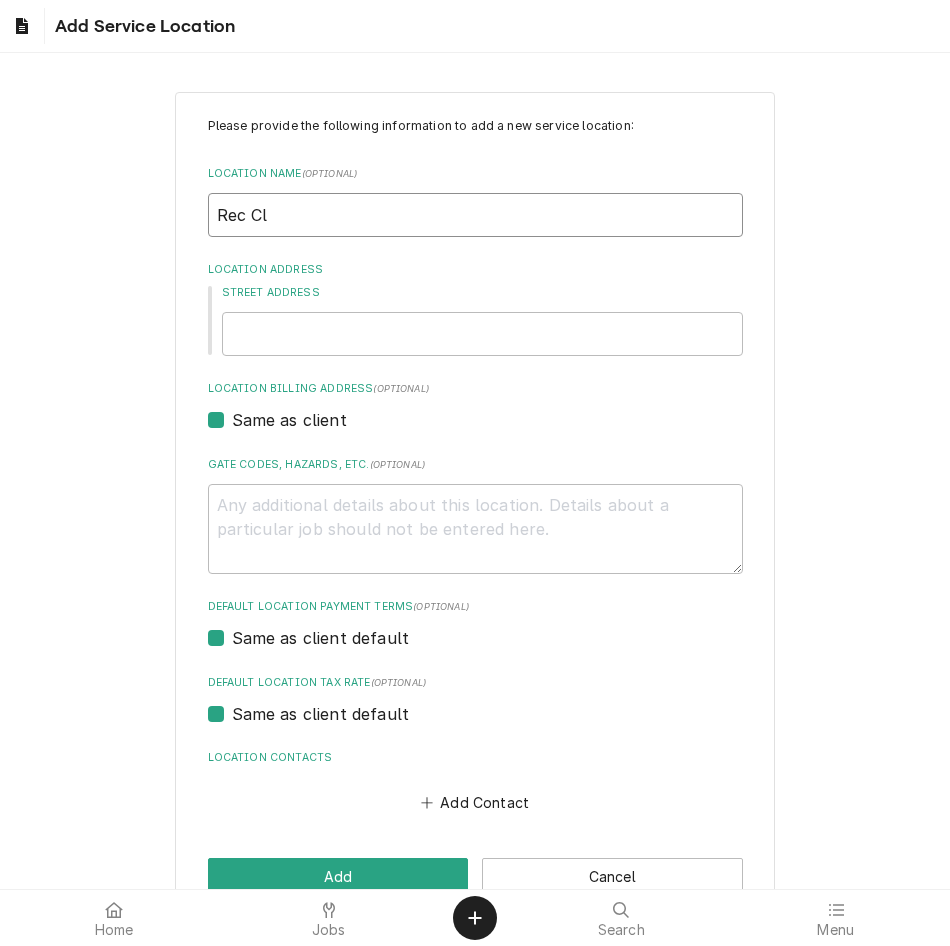 type on "x" 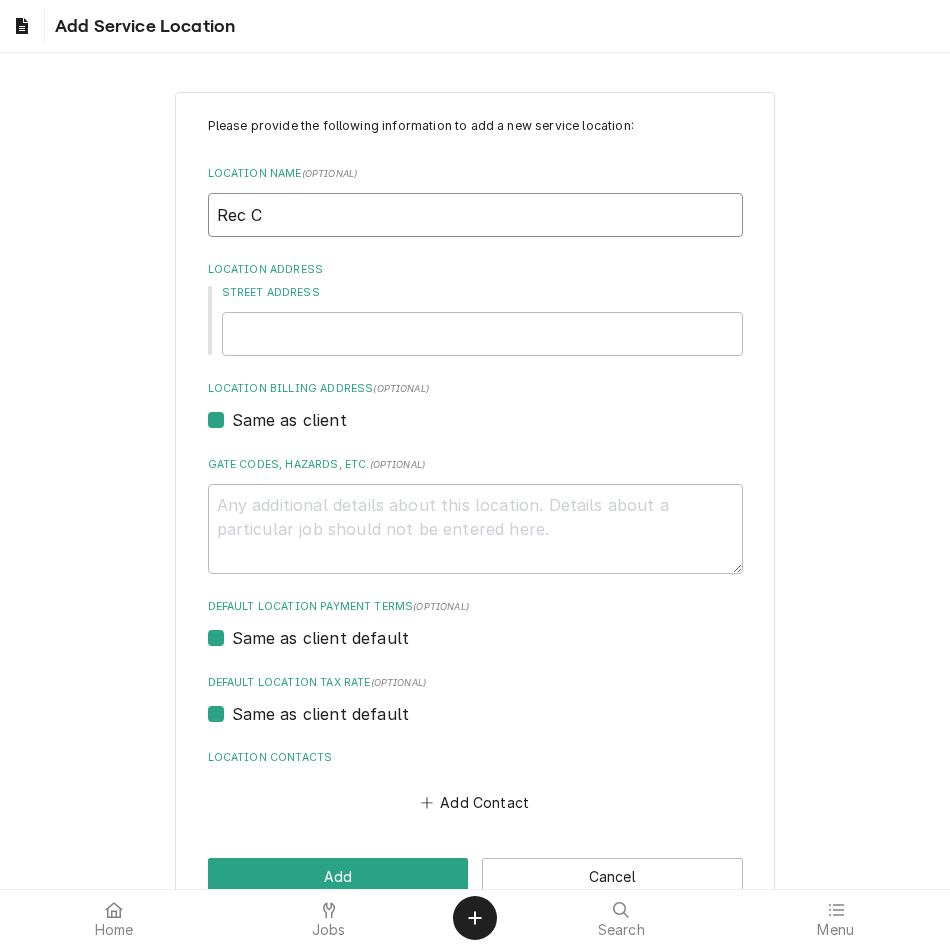 type on "x" 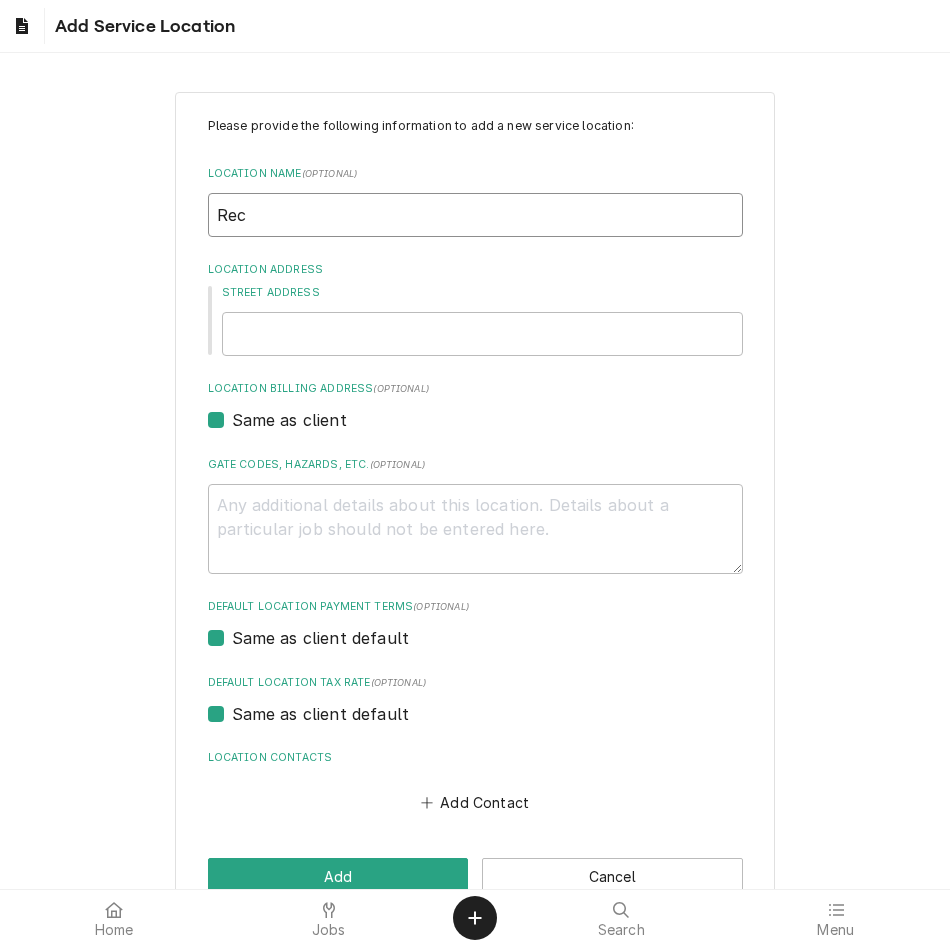 type 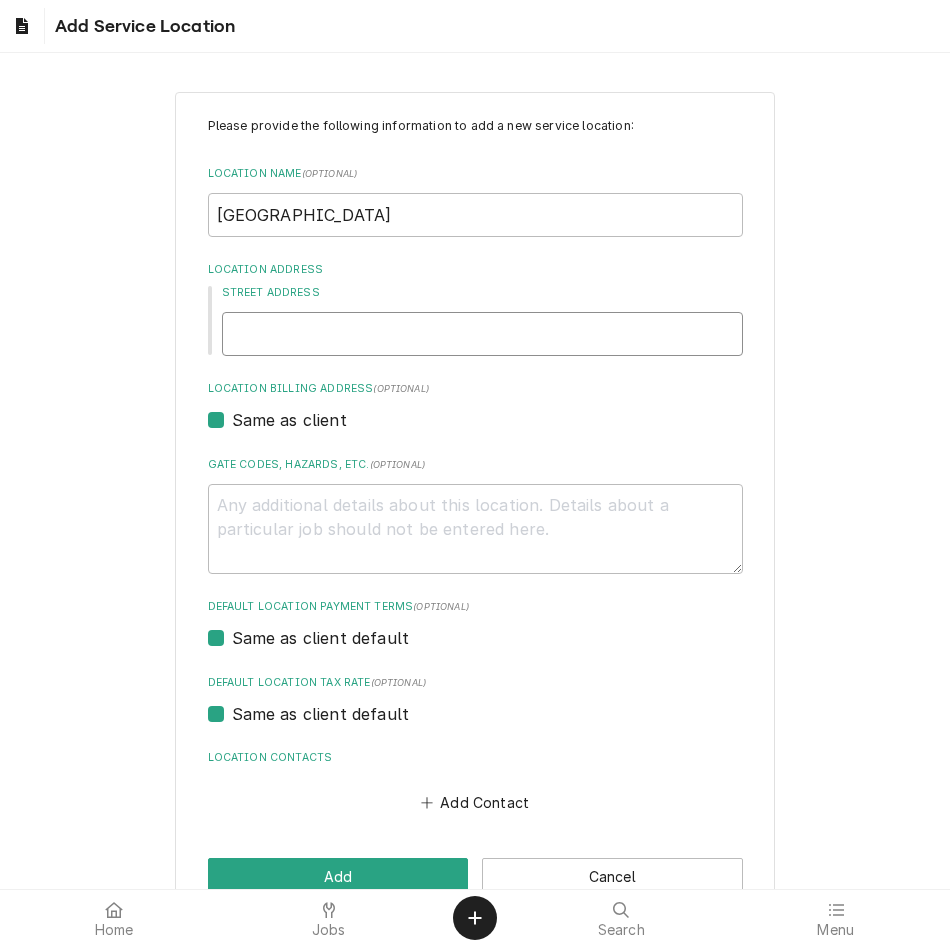 click on "Street Address" at bounding box center [482, 334] 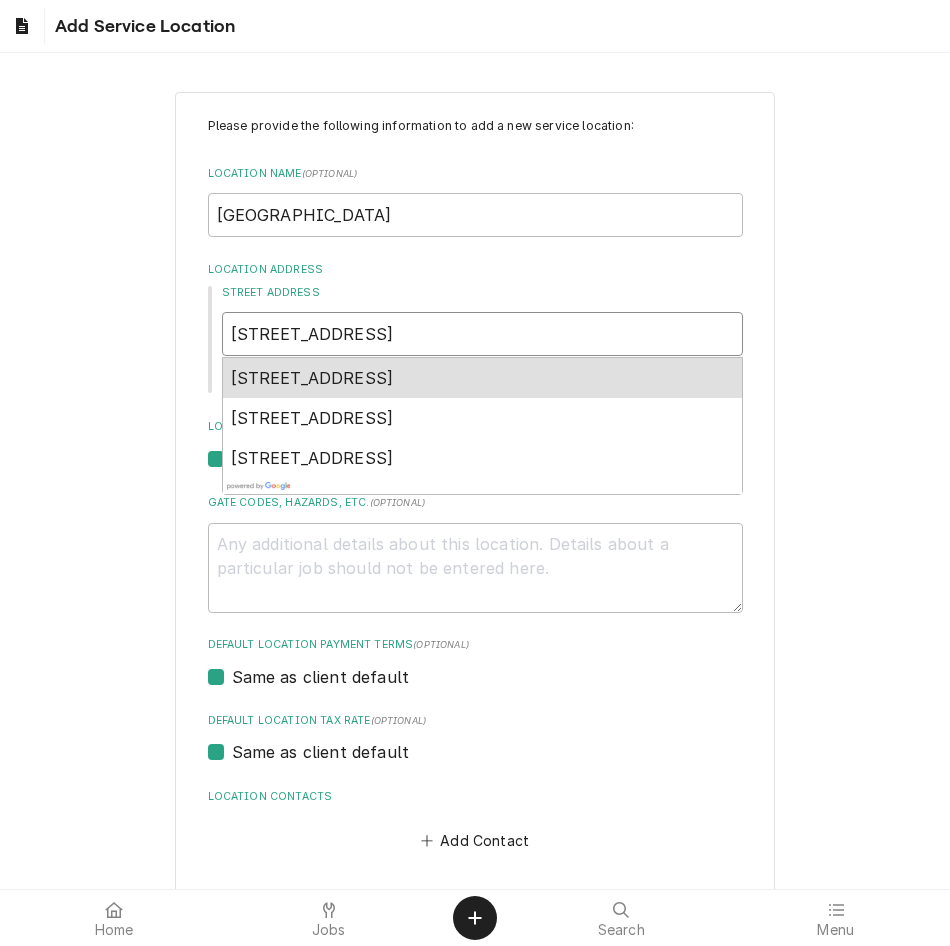 click on "1199 S Main St, Nephi, UT, USA" at bounding box center [312, 378] 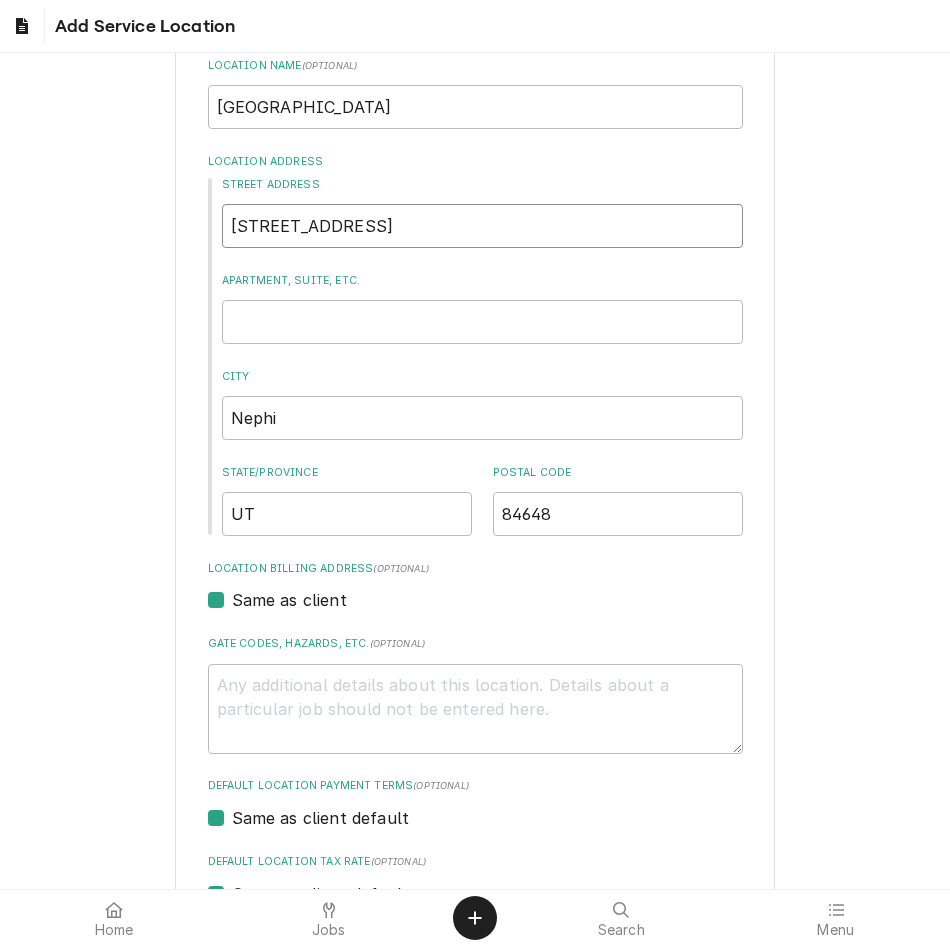 scroll, scrollTop: 337, scrollLeft: 0, axis: vertical 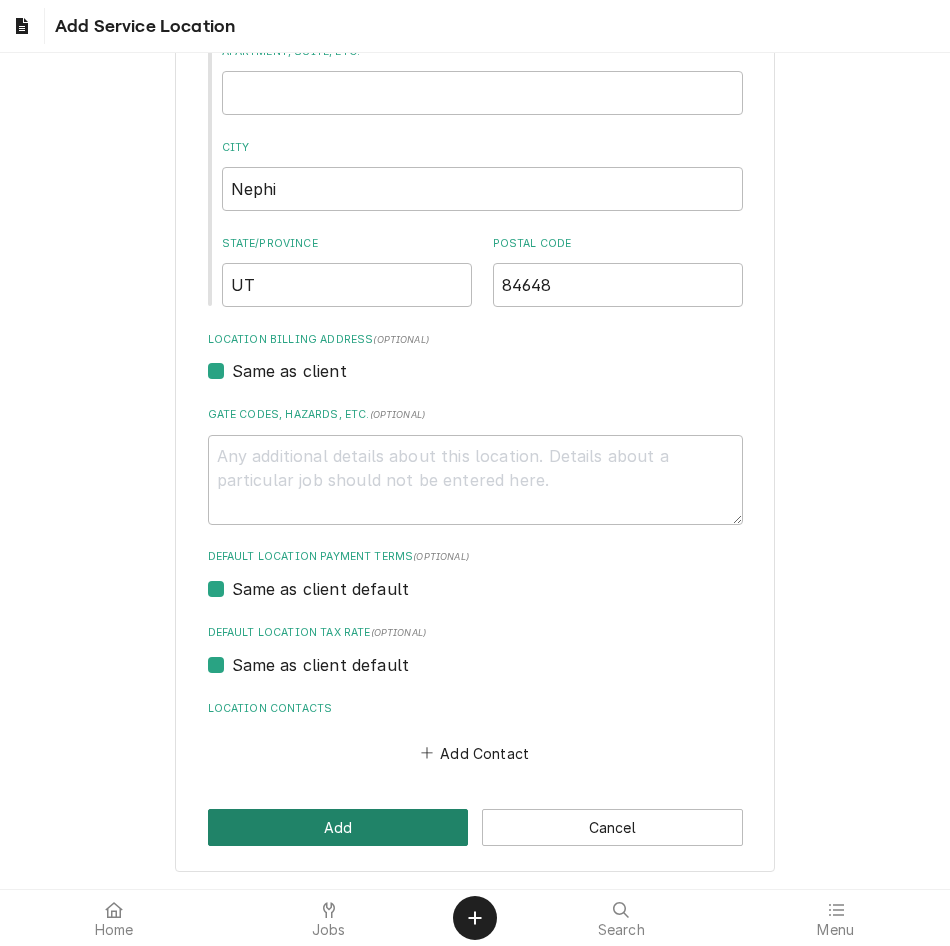 click on "Add" at bounding box center [338, 827] 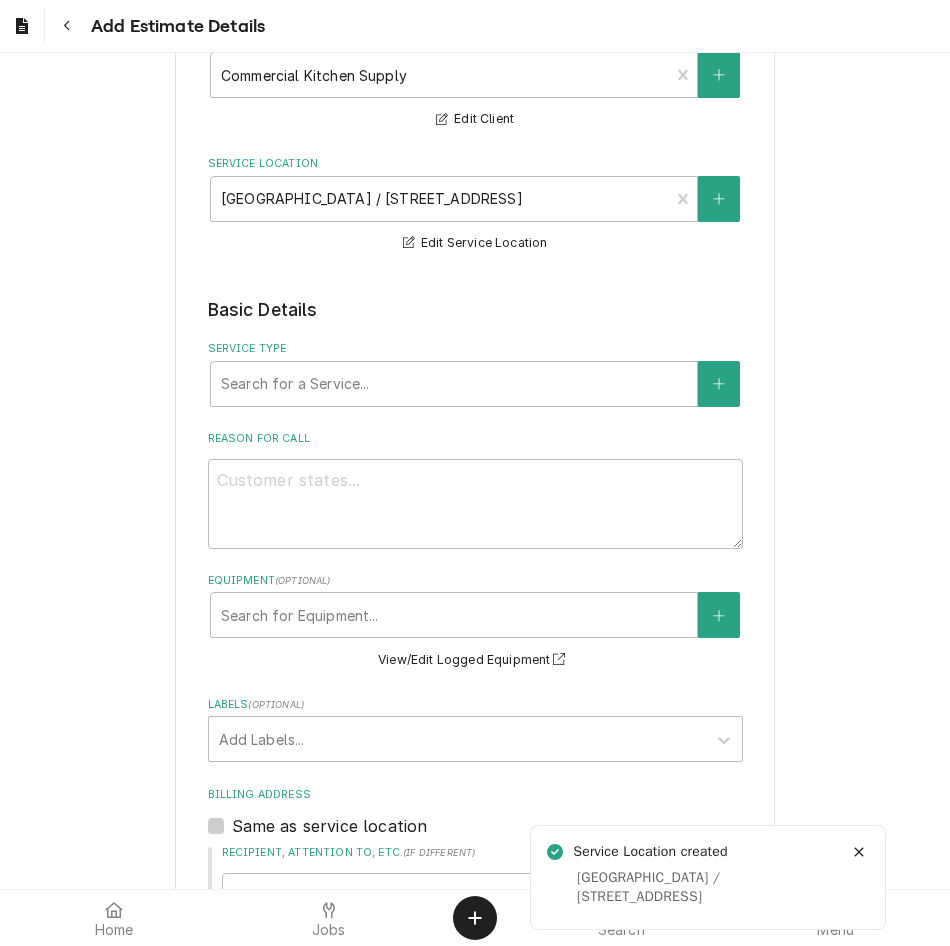scroll, scrollTop: 176, scrollLeft: 0, axis: vertical 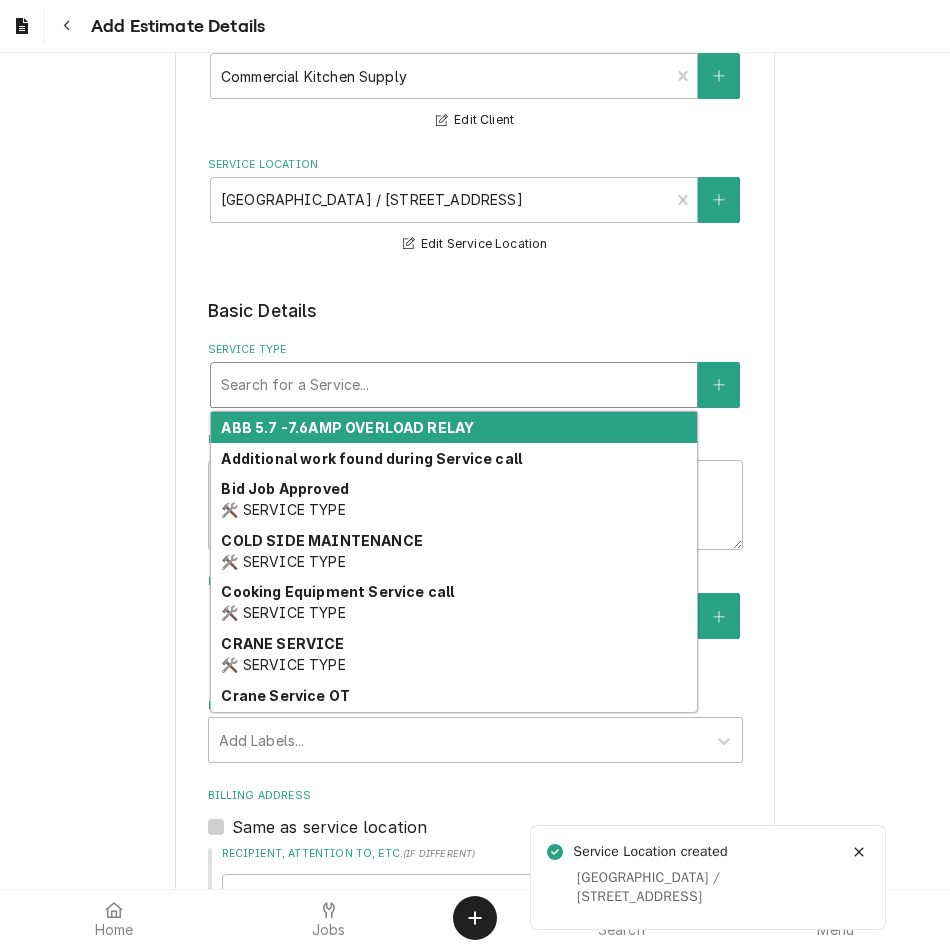 click at bounding box center [454, 385] 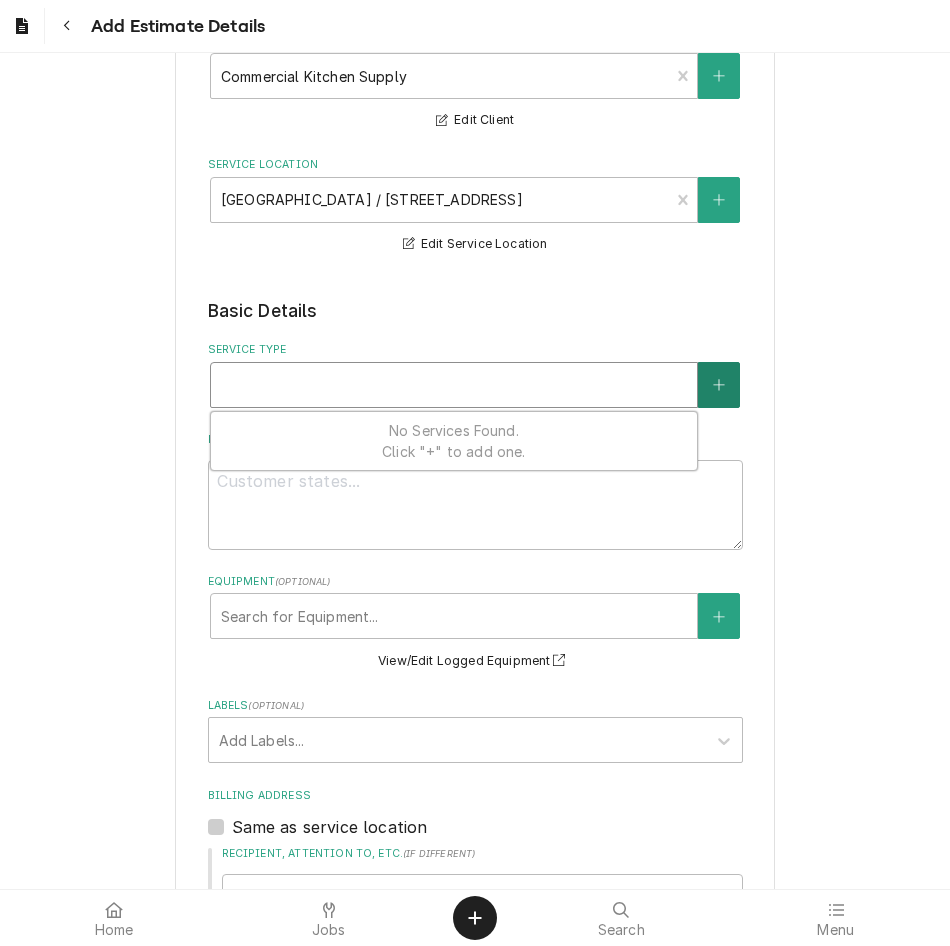 click at bounding box center (719, 385) 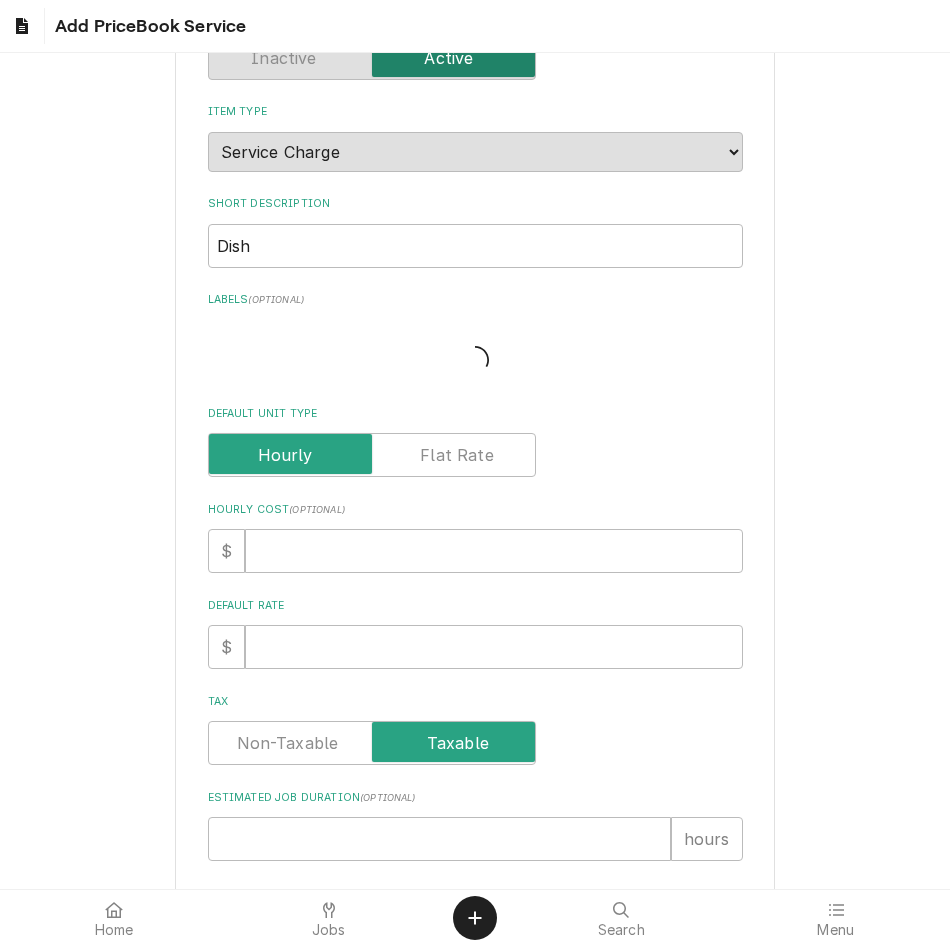 scroll, scrollTop: 0, scrollLeft: 0, axis: both 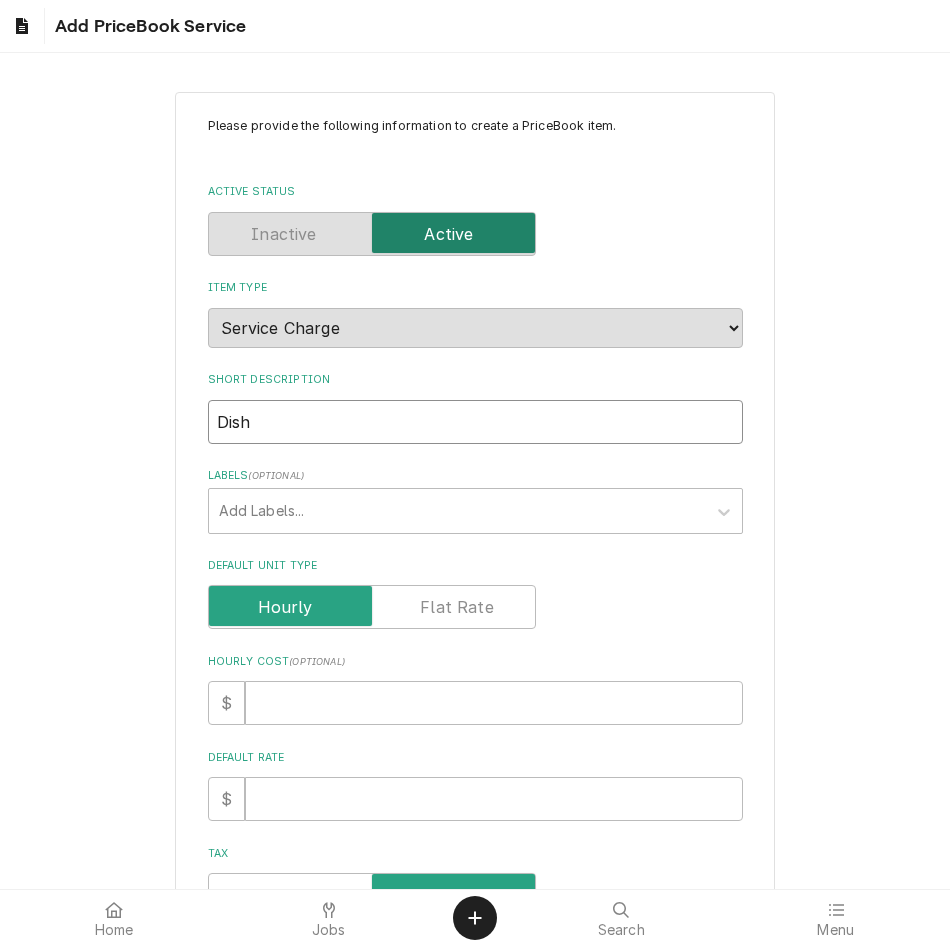 click on "Dish" at bounding box center [475, 422] 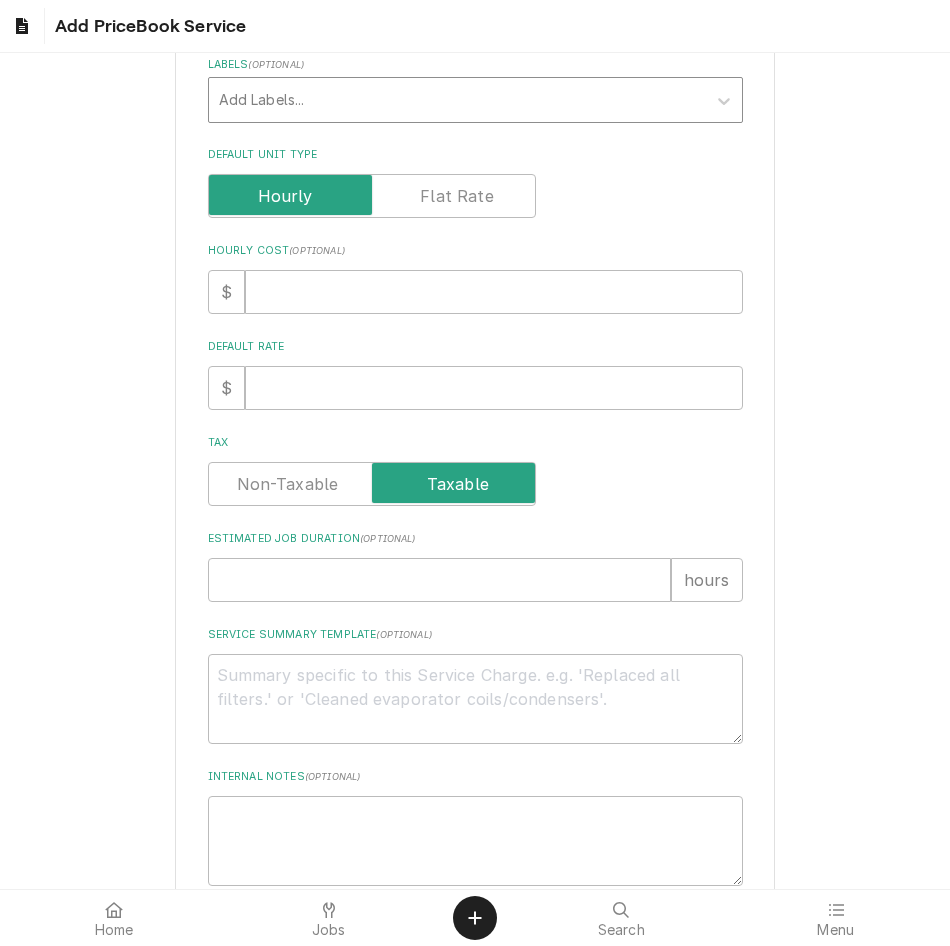 scroll, scrollTop: 412, scrollLeft: 0, axis: vertical 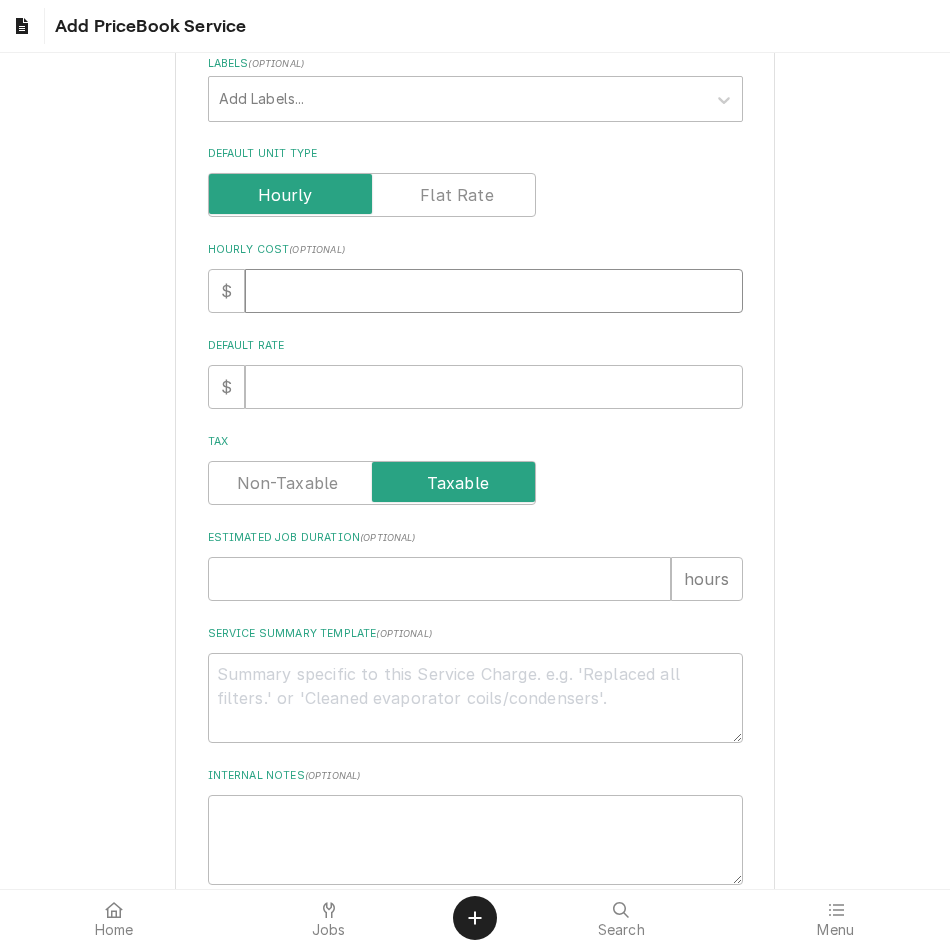 click on "Hourly Cost  ( optional )" at bounding box center [494, 291] 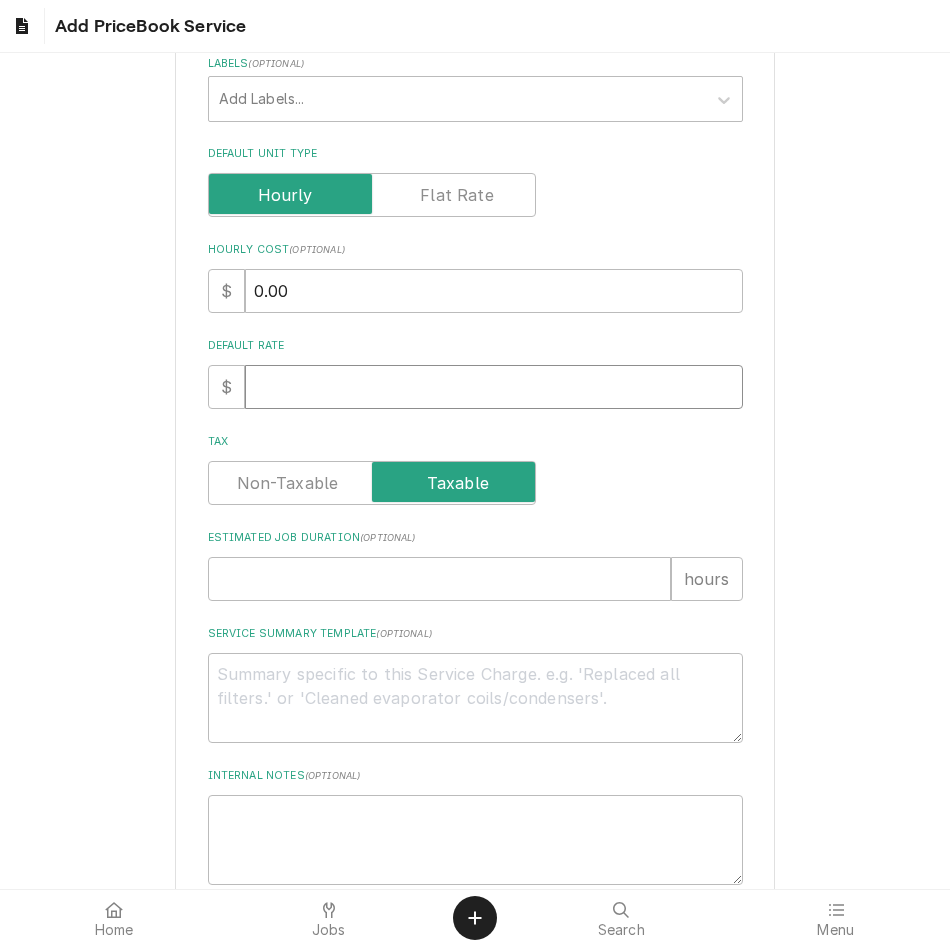 click on "Default Rate" at bounding box center (494, 387) 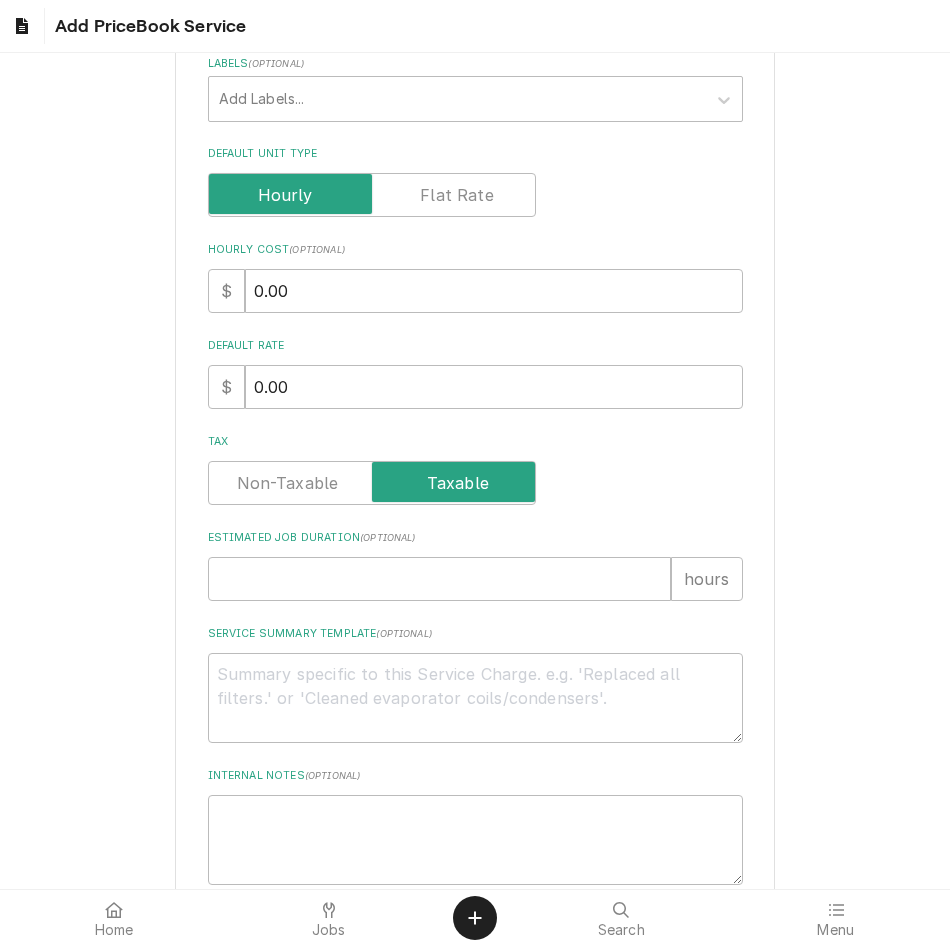 scroll, scrollTop: 530, scrollLeft: 0, axis: vertical 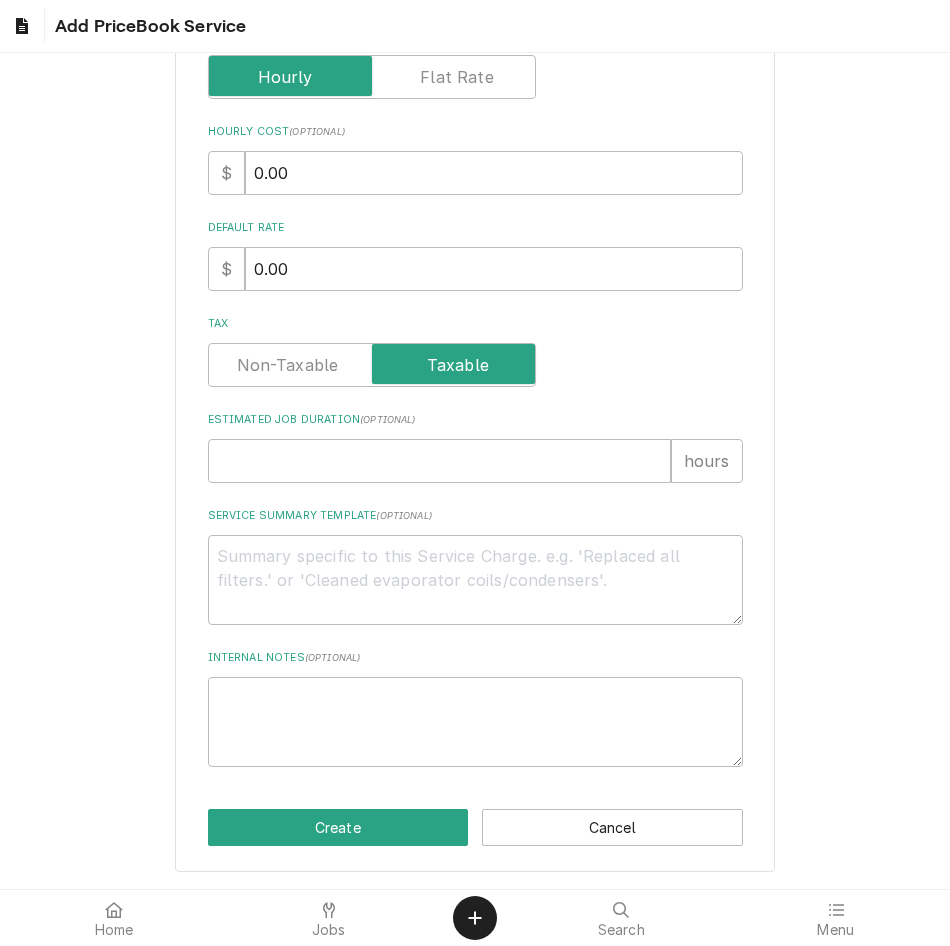 click at bounding box center [372, 365] 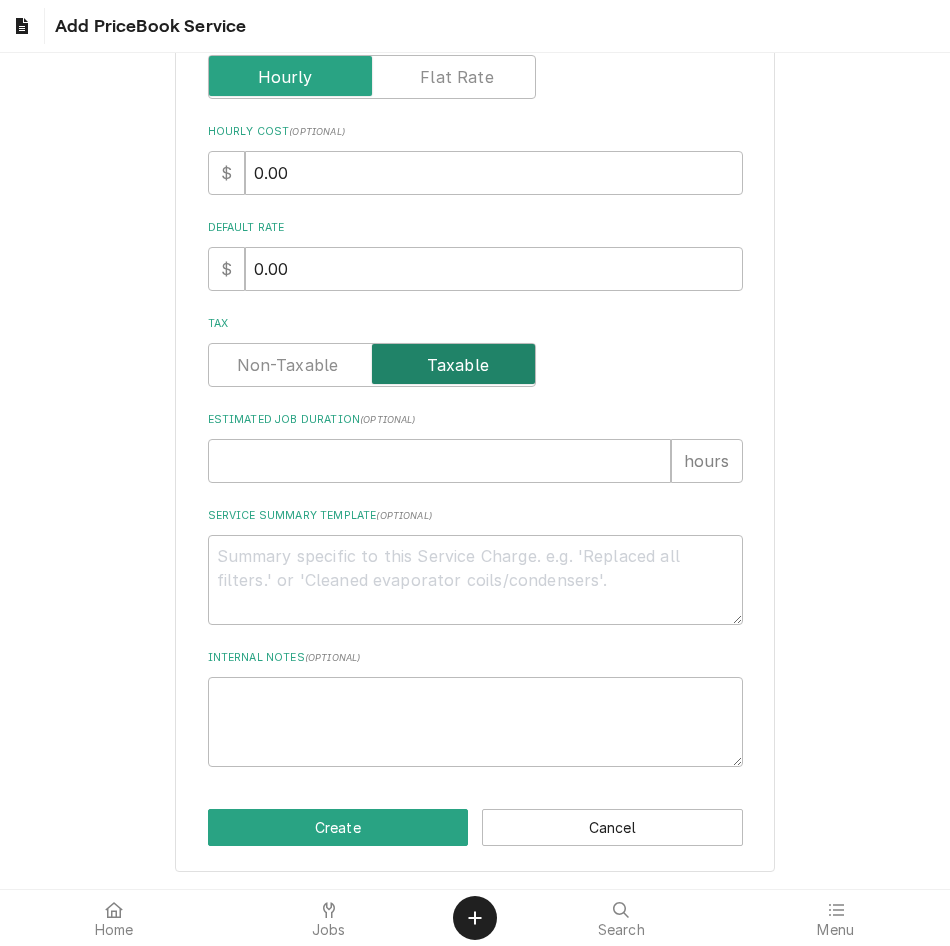 click at bounding box center [372, 365] 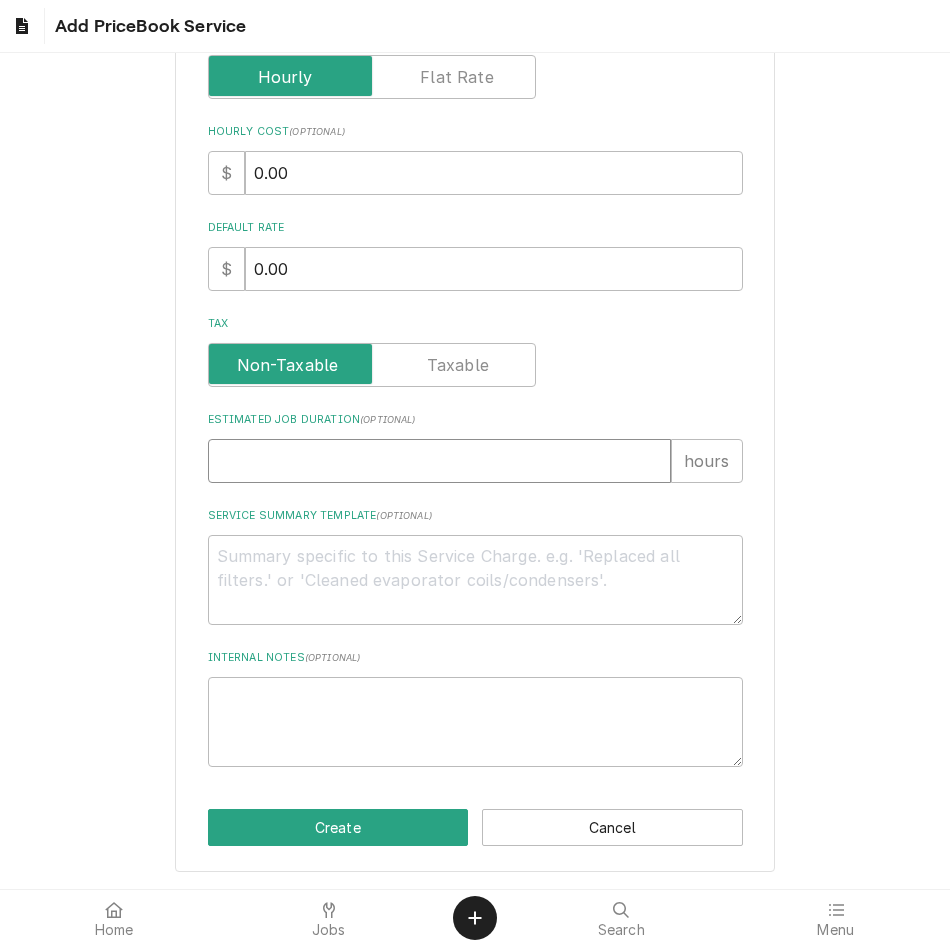 click on "Estimated Job Duration  ( optional )" at bounding box center [439, 461] 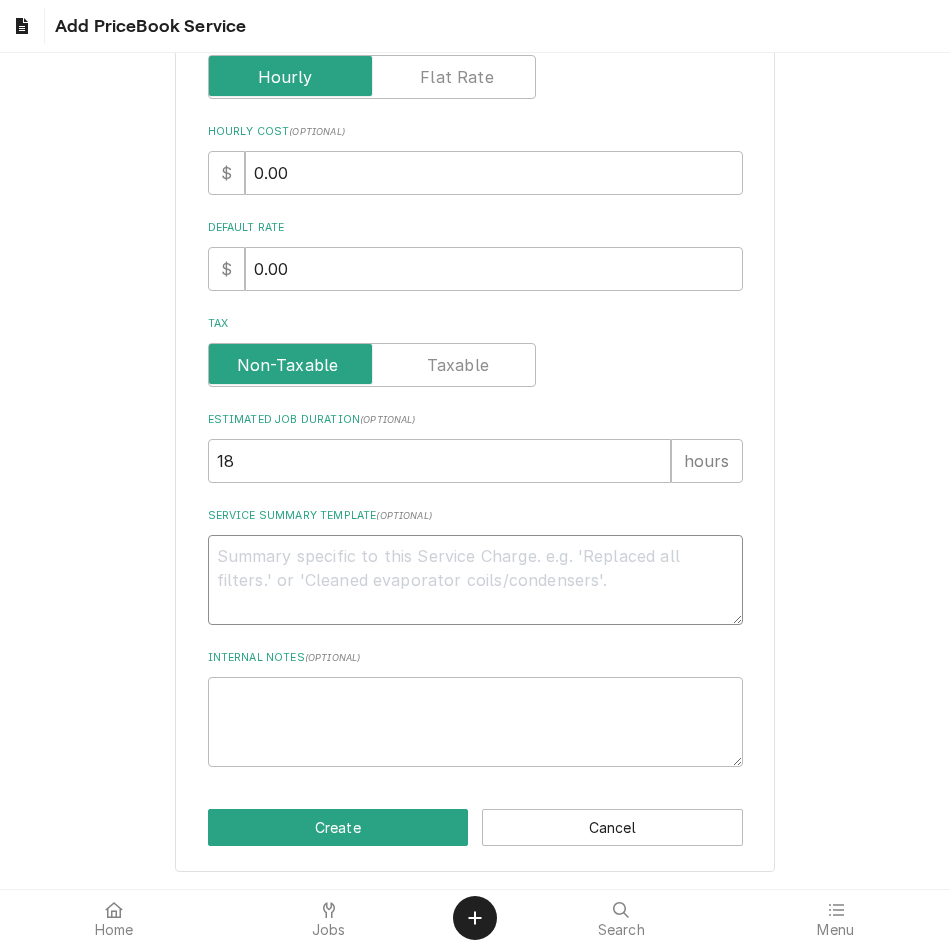 click on "Service Summary Template  ( optional )" at bounding box center (475, 580) 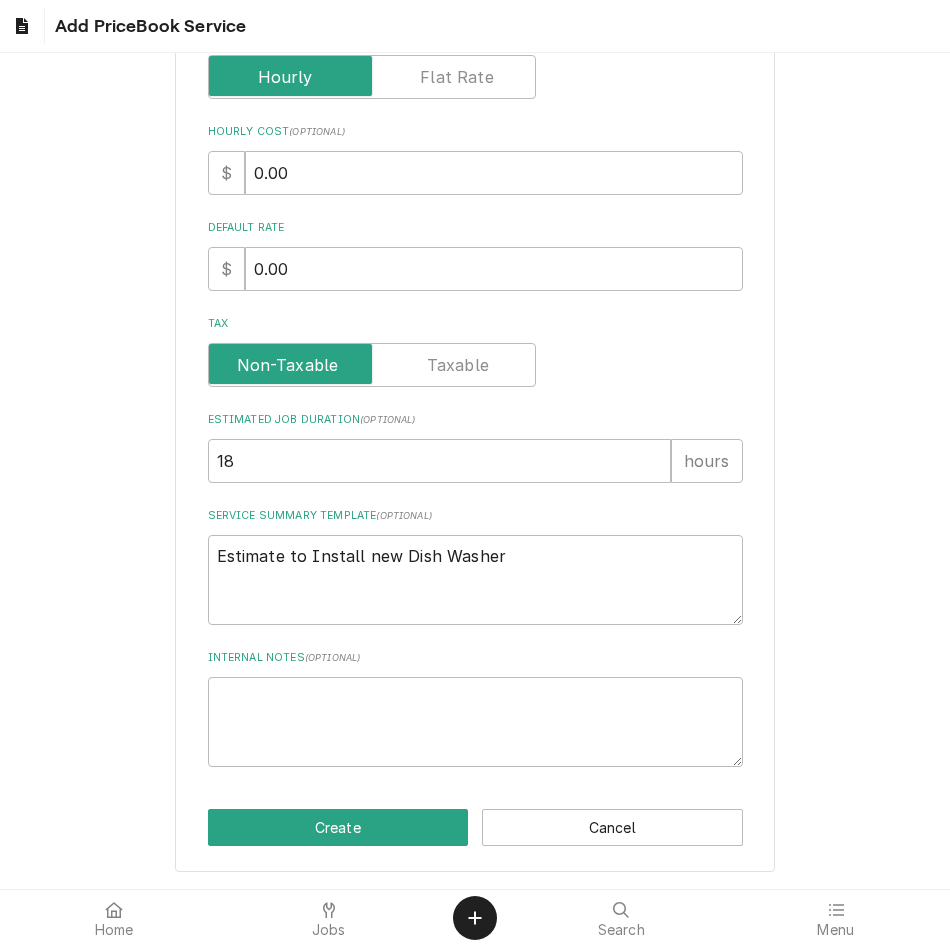 click on "Please provide the following information to create a PriceBook item. Active Status Item Type Choose PriceBook item type... Service Charge Part or Material Miscellaneous Charge Discount Tax Short Description Dish Washer Install Labels  ( optional ) Add Labels... Default Unit Type Hourly Cost  ( optional ) $ 0.00 Default Rate $ 0.00 Tax Estimated Job Duration  ( optional ) 18 hours Service Summary Template  ( optional ) Estimate to Install new Dish Washer Internal Notes  ( optional ) Create Cancel" at bounding box center (475, 217) 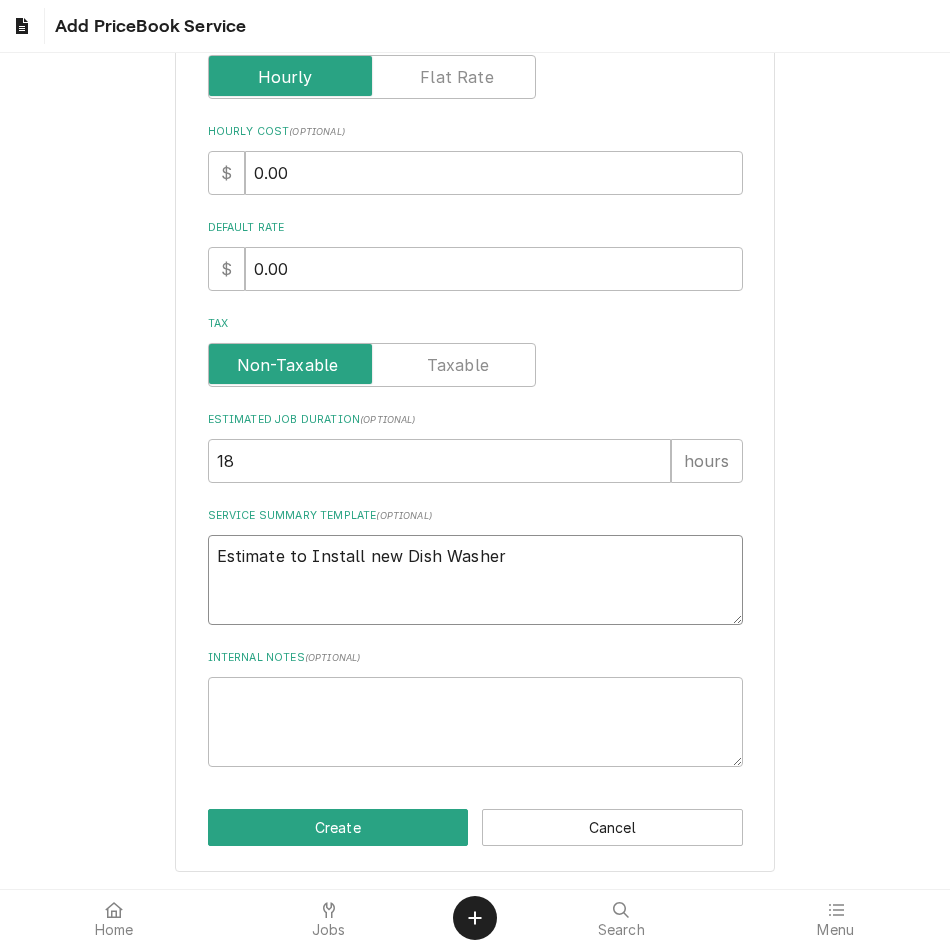 click on "Estimate to Install new Dish Washer" at bounding box center (475, 580) 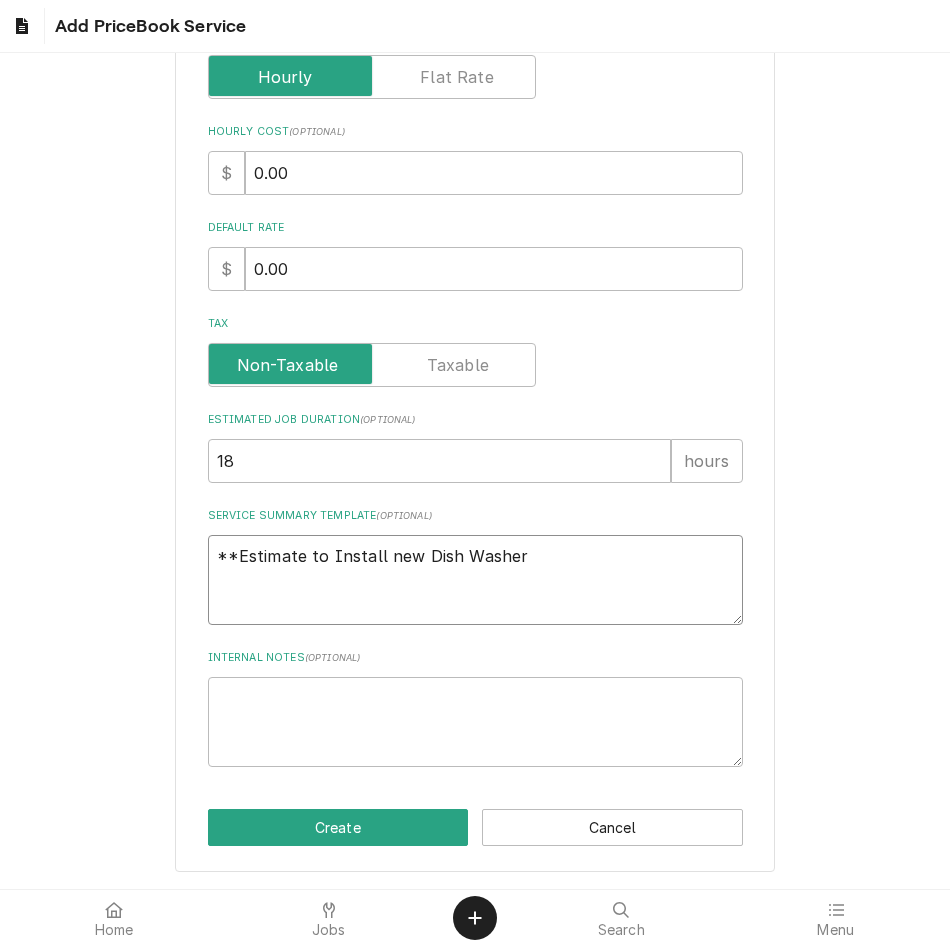 click on "**Estimate to Install new Dish Washer" at bounding box center (475, 580) 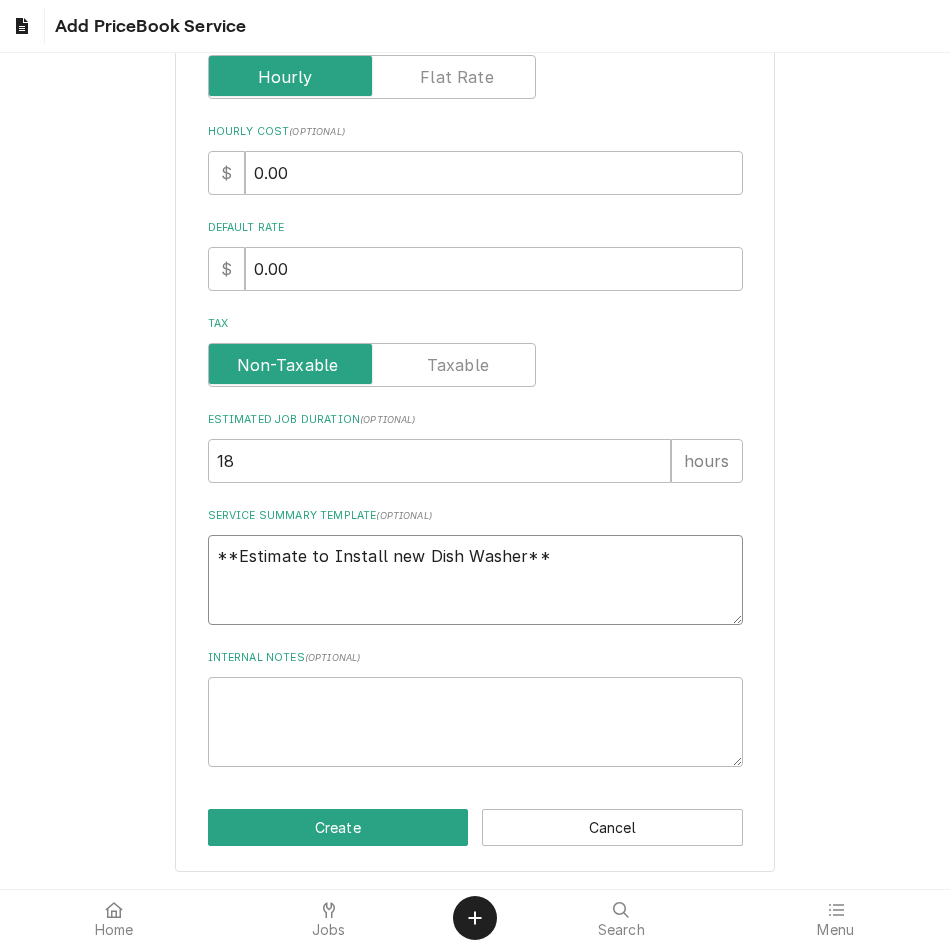 click on "**Estimate to Install new Dish Washer**" at bounding box center [475, 580] 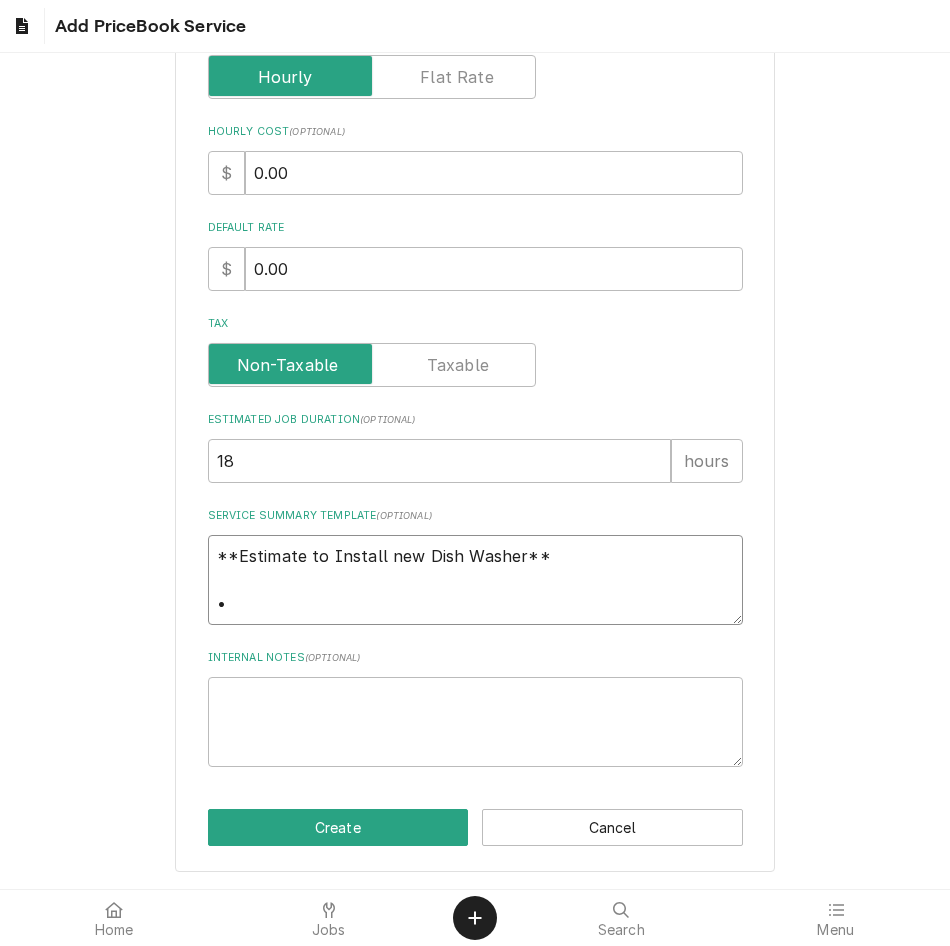 drag, startPoint x: 295, startPoint y: 608, endPoint x: 111, endPoint y: 611, distance: 184.02446 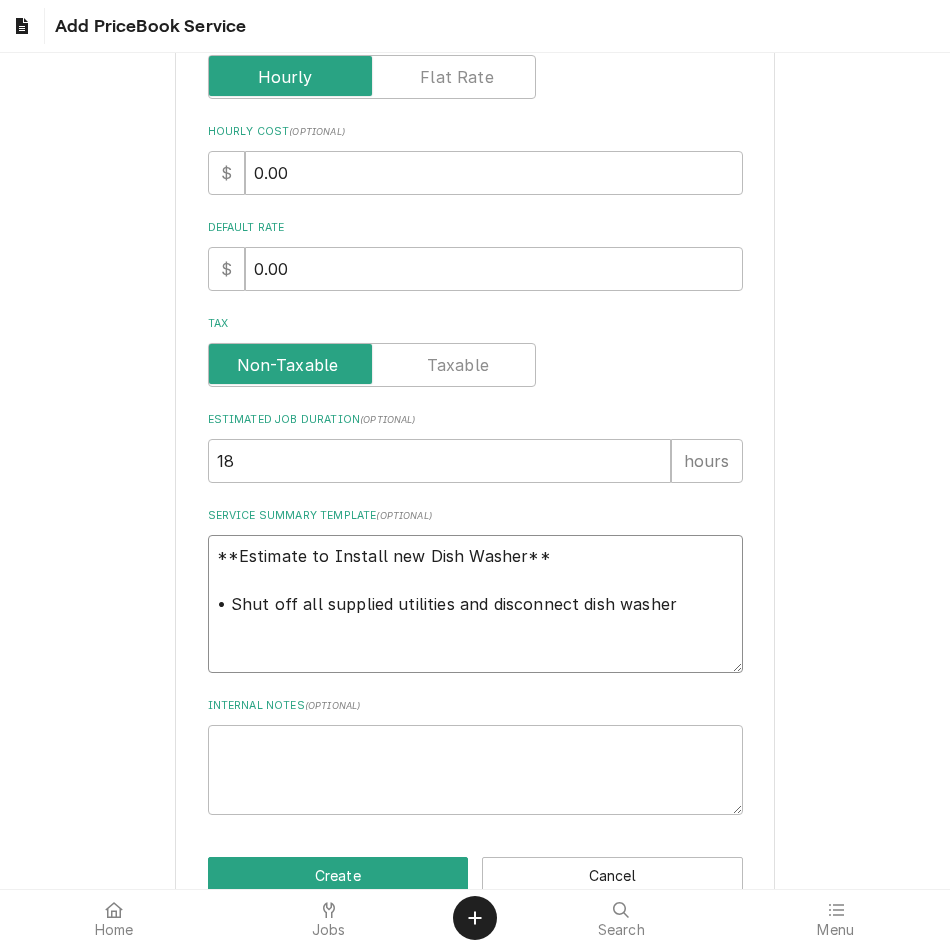 paste on "•" 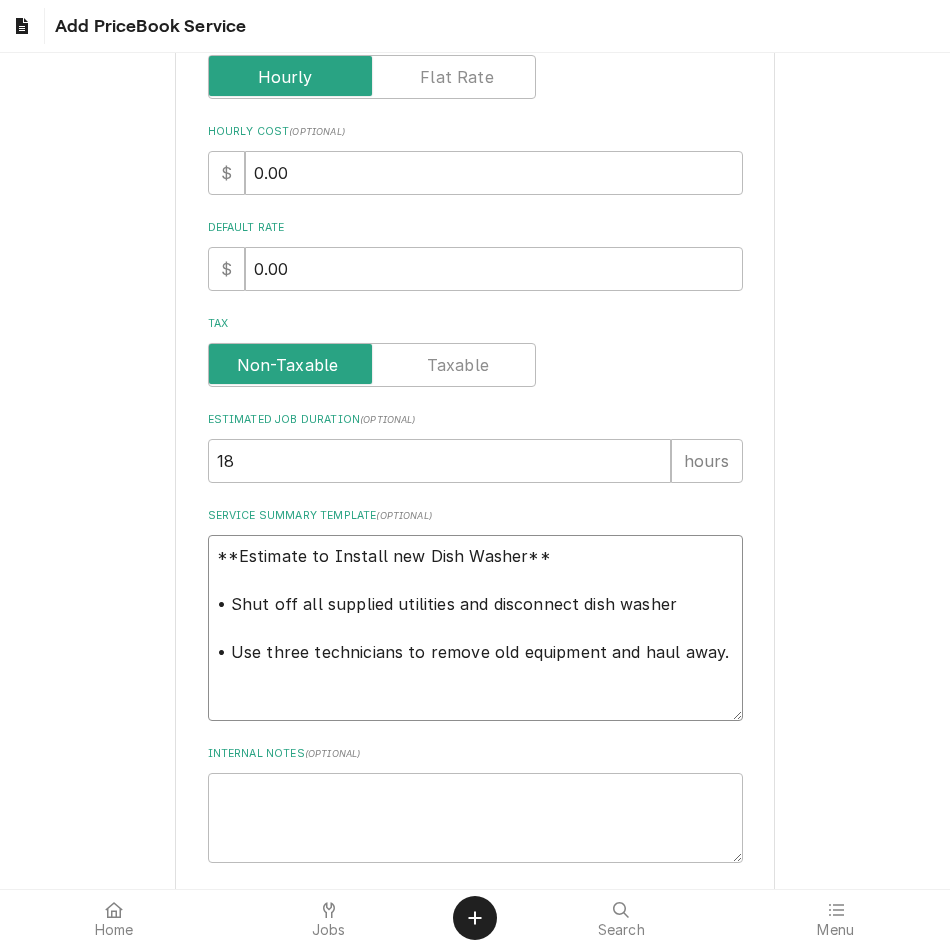 click on "**Estimate to Install new Dish Washer**
• Shut off all supplied utilities and disconnect dish washer
• Use three technicians to remove old equipment and haul away." at bounding box center [475, 628] 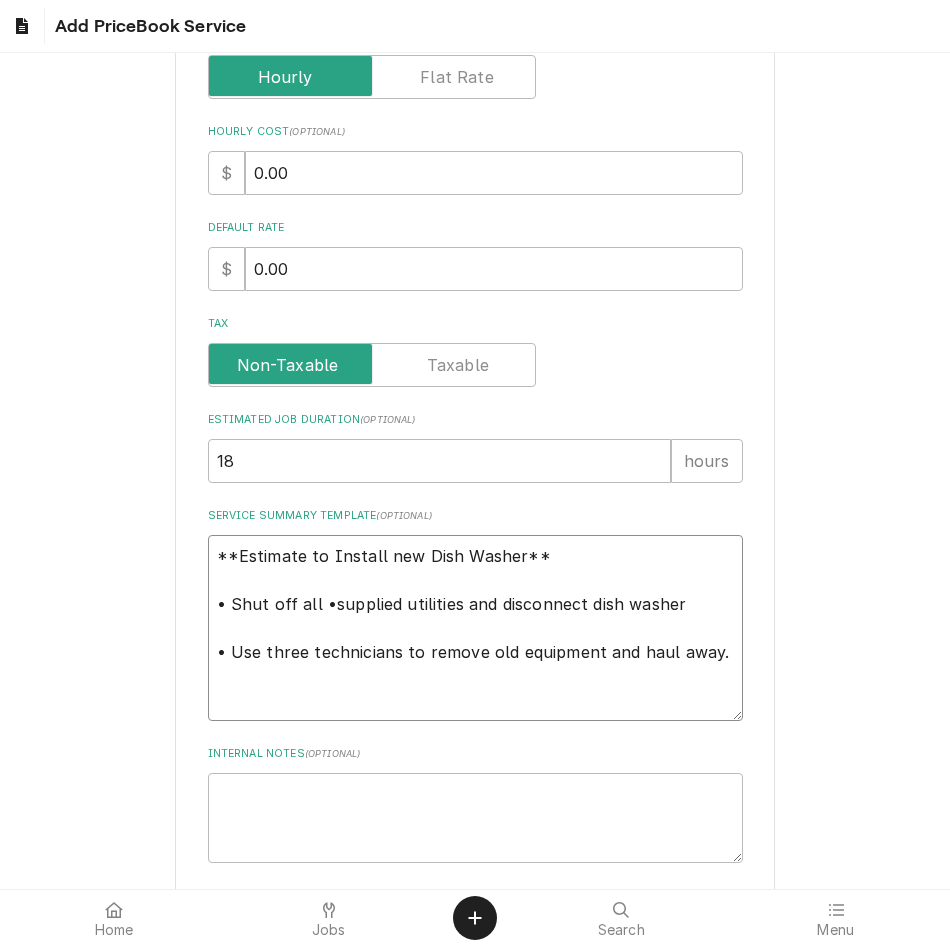 click on "**Estimate to Install new Dish Washer**
• Shut off all •supplied utilities and disconnect dish washer
• Use three technicians to remove old equipment and haul away." at bounding box center [475, 628] 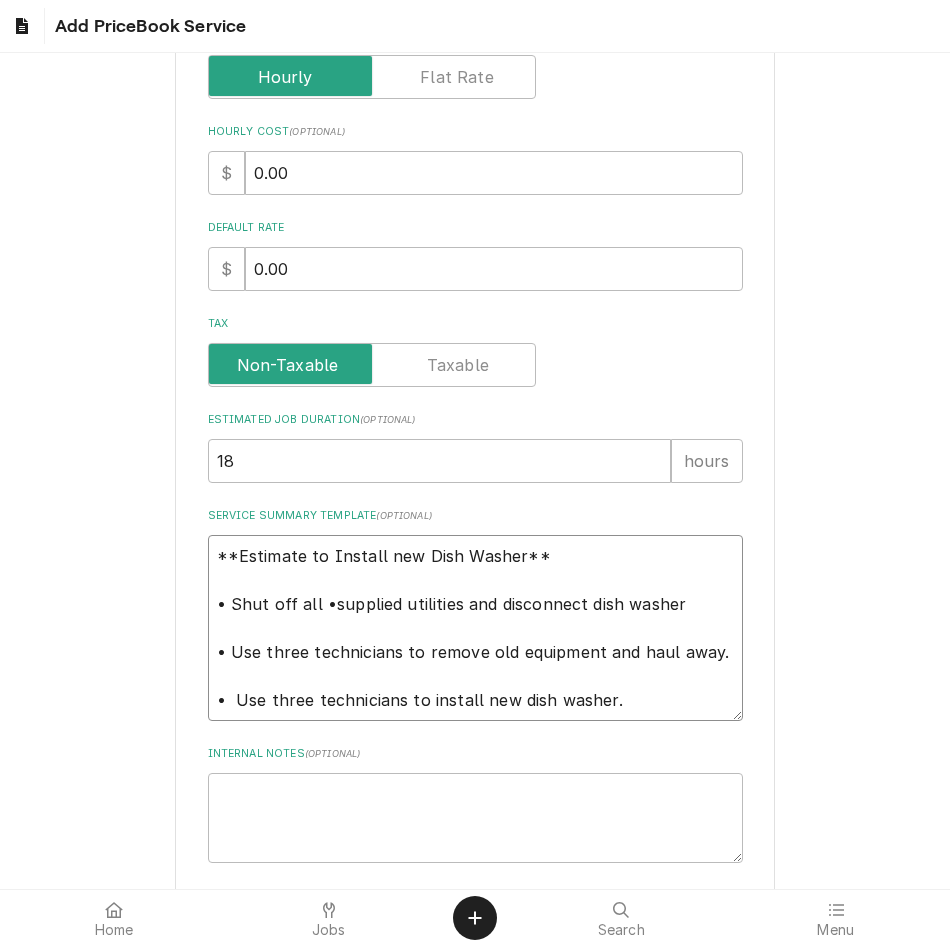 click on "**Estimate to Install new Dish Washer**
• Shut off all •supplied utilities and disconnect dish washer
• Use three technicians to remove old equipment and haul away.
•  Use three technicians to install new dish washer." at bounding box center (475, 628) 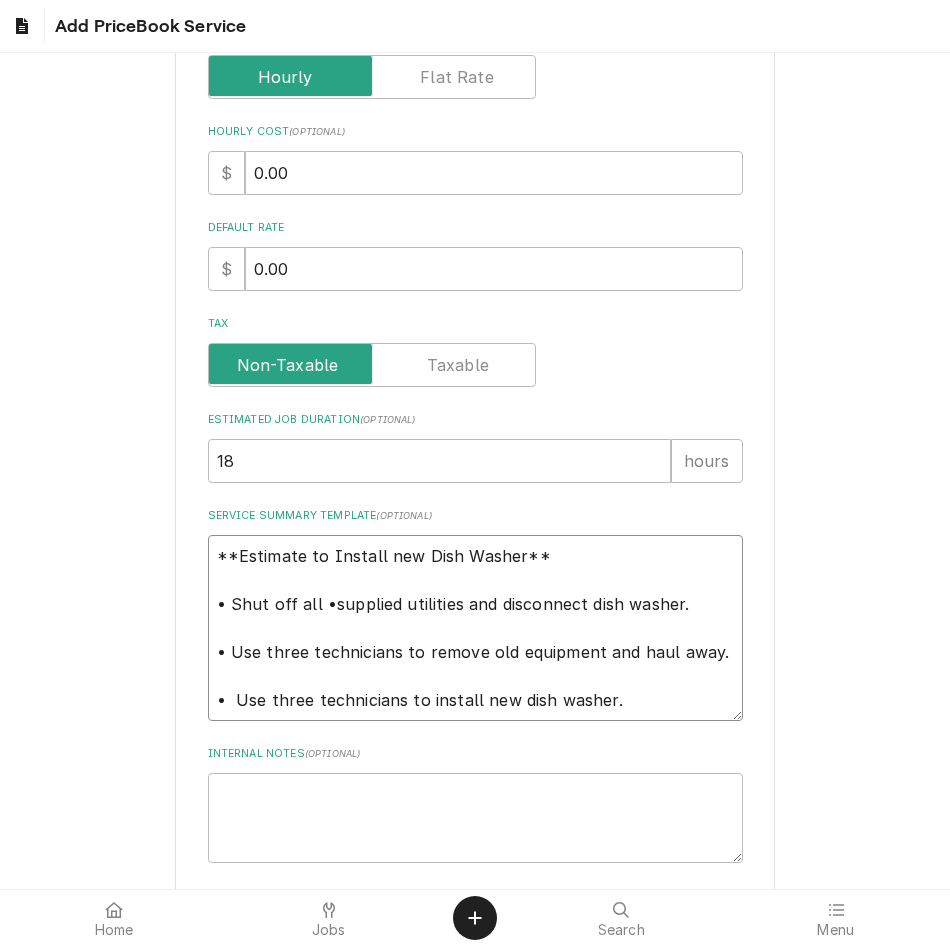 click on "**Estimate to Install new Dish Washer**
• Shut off all •supplied utilities and disconnect dish washer.
• Use three technicians to remove old equipment and haul away.
•  Use three technicians to install new dish washer." at bounding box center (475, 628) 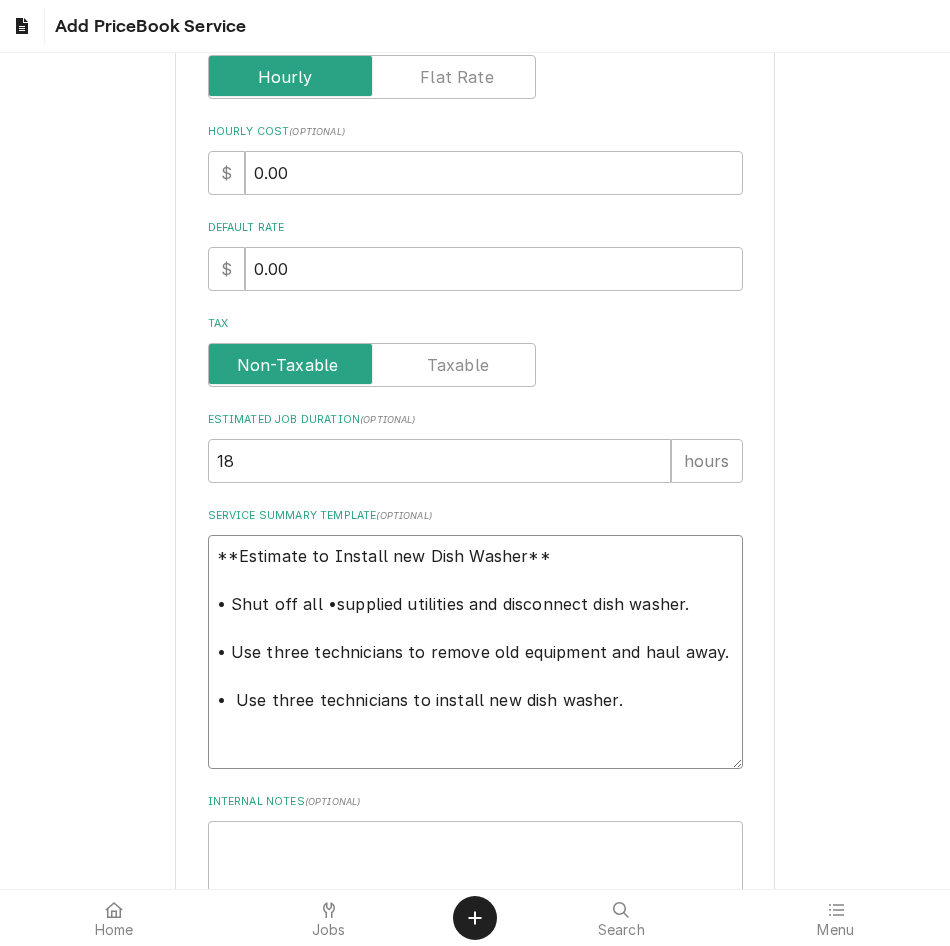paste on "•" 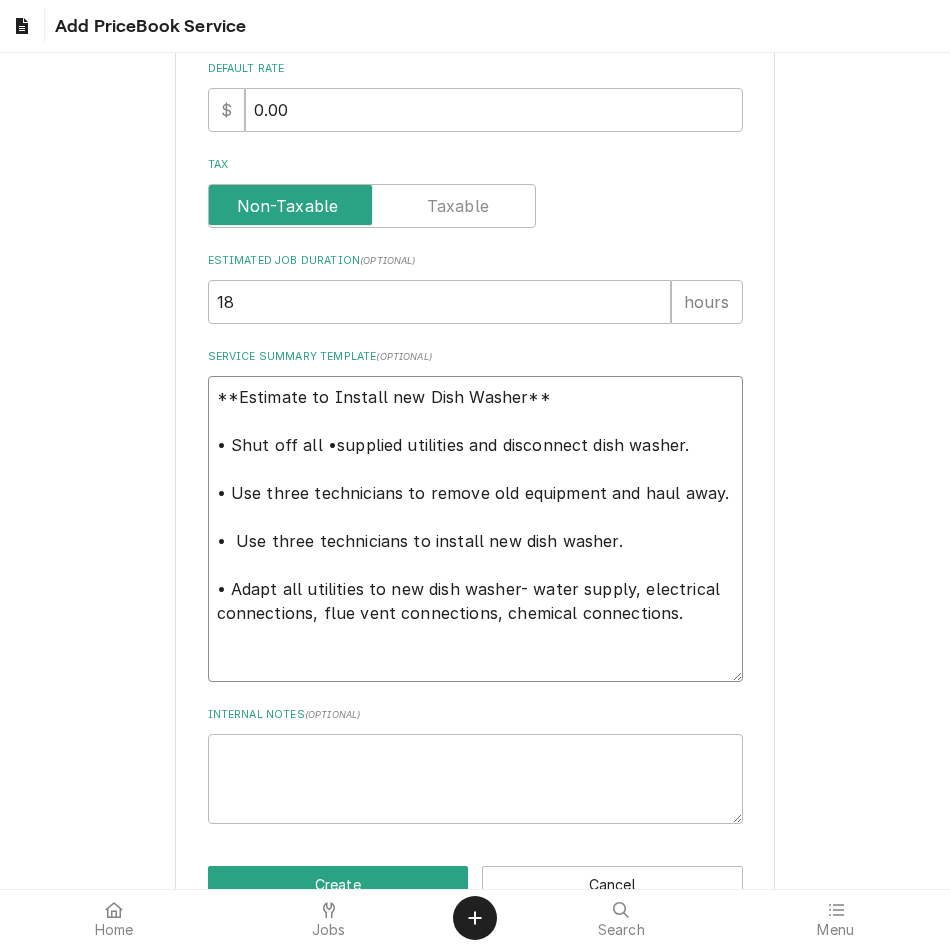 scroll, scrollTop: 701, scrollLeft: 0, axis: vertical 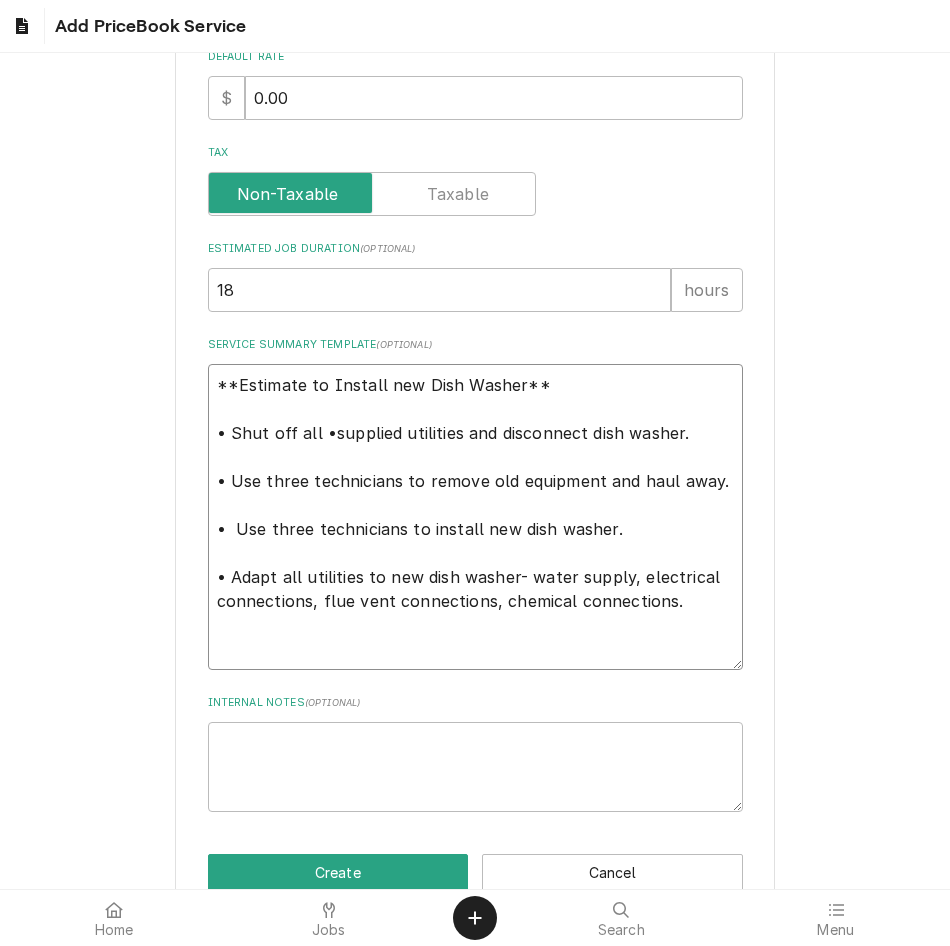 click on "**Estimate to Install new Dish Washer**
• Shut off all •supplied utilities and disconnect dish washer.
• Use three technicians to remove old equipment and haul away.
•  Use three technicians to install new dish washer.
• Adapt all utilities to new dish washer- water supply, electrical connections, flue vent connections, chemical connections." at bounding box center [475, 517] 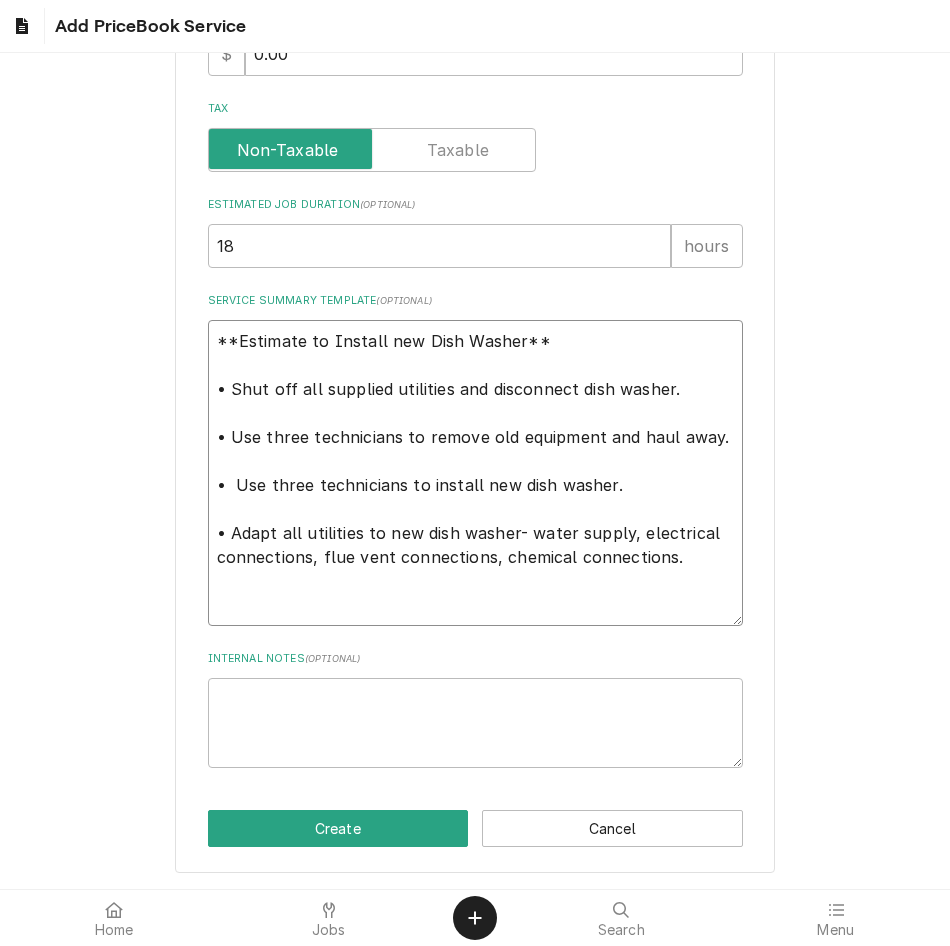 scroll, scrollTop: 746, scrollLeft: 0, axis: vertical 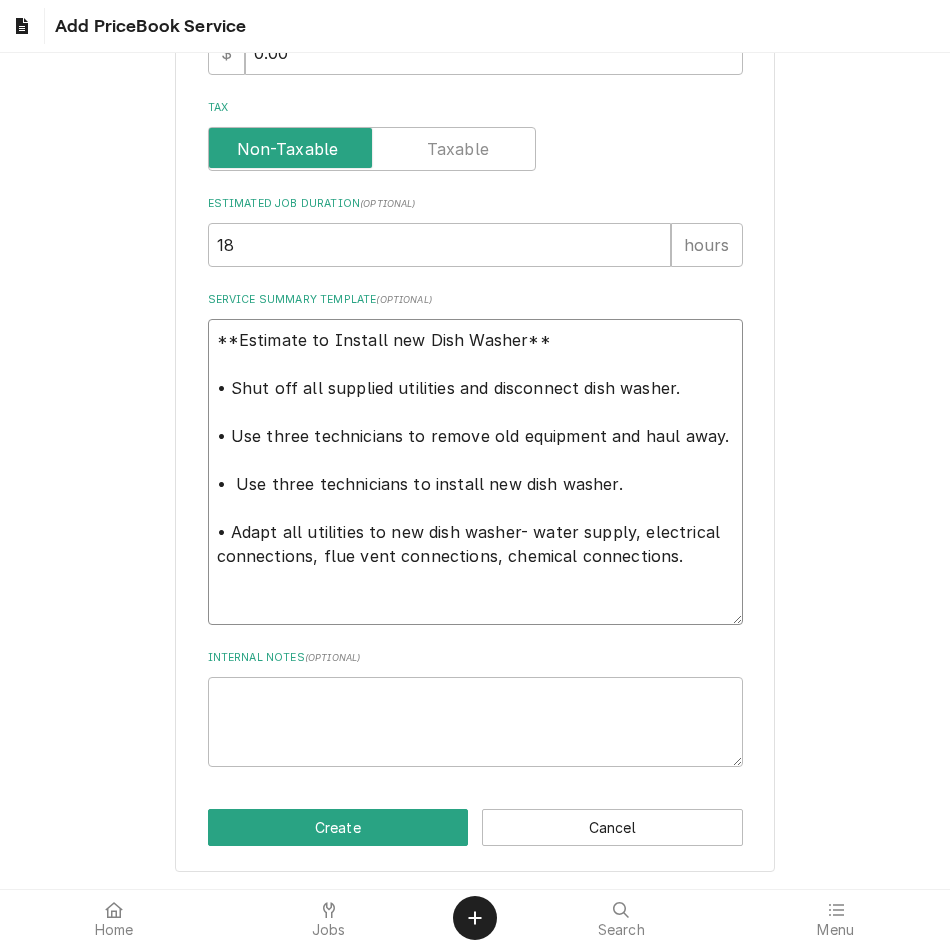 click on "**Estimate to Install new Dish Washer**
• Shut off all supplied utilities and disconnect dish washer.
• Use three technicians to remove old equipment and haul away.
•  Use three technicians to install new dish washer.
• Adapt all utilities to new dish washer- water supply, electrical connections, flue vent connections, chemical connections." at bounding box center (475, 472) 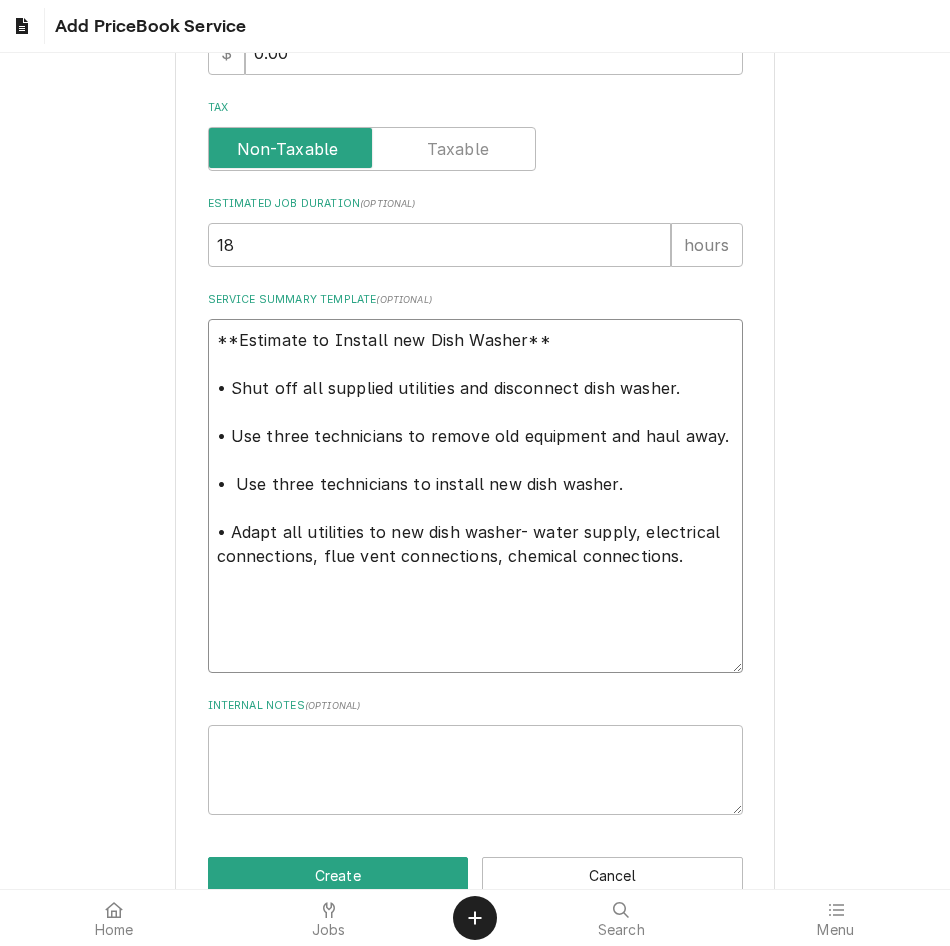 click on "**Estimate to Install new Dish Washer**
• Shut off all supplied utilities and disconnect dish washer.
• Use three technicians to remove old equipment and haul away.
•  Use three technicians to install new dish washer.
• Adapt all utilities to new dish washer- water supply, electrical connections, flue vent connections, chemical connections." at bounding box center (475, 496) 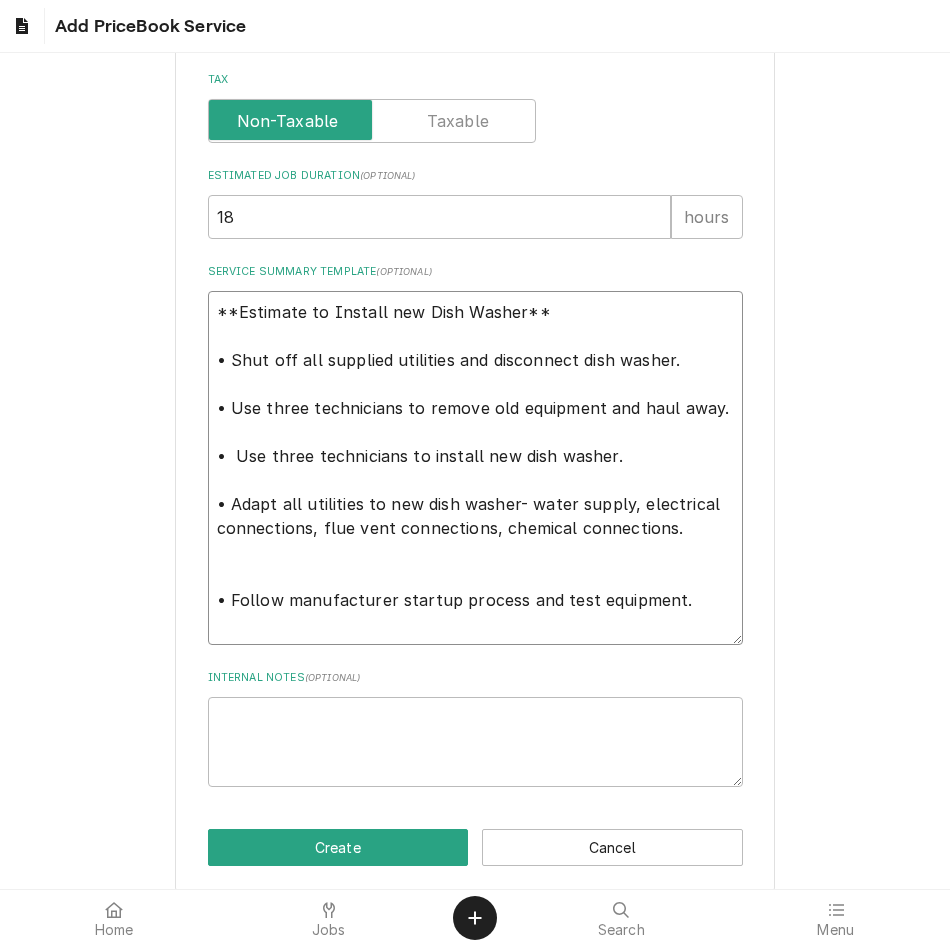 scroll, scrollTop: 775, scrollLeft: 0, axis: vertical 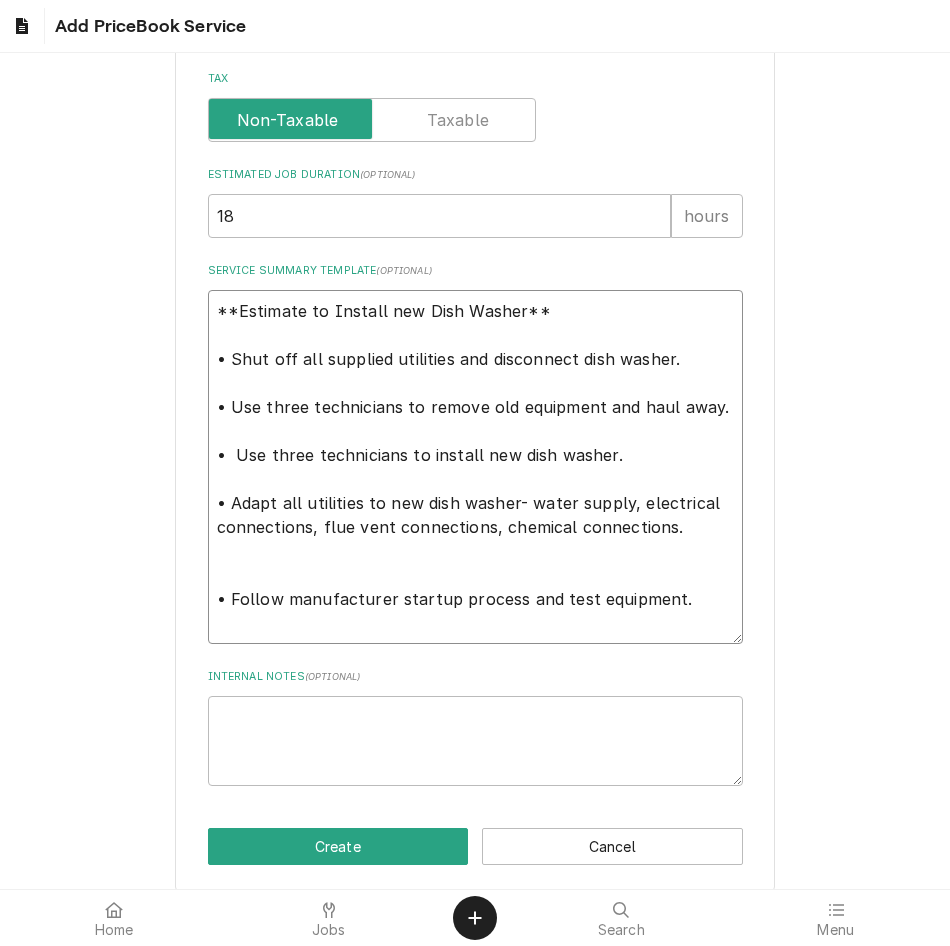 click on "**Estimate to Install new Dish Washer**
• Shut off all supplied utilities and disconnect dish washer.
• Use three technicians to remove old equipment and haul away.
•  Use three technicians to install new dish washer.
• Adapt all utilities to new dish washer- water supply, electrical connections, flue vent connections, chemical connections.
• Follow manufacturer startup process and test equipment." at bounding box center [475, 467] 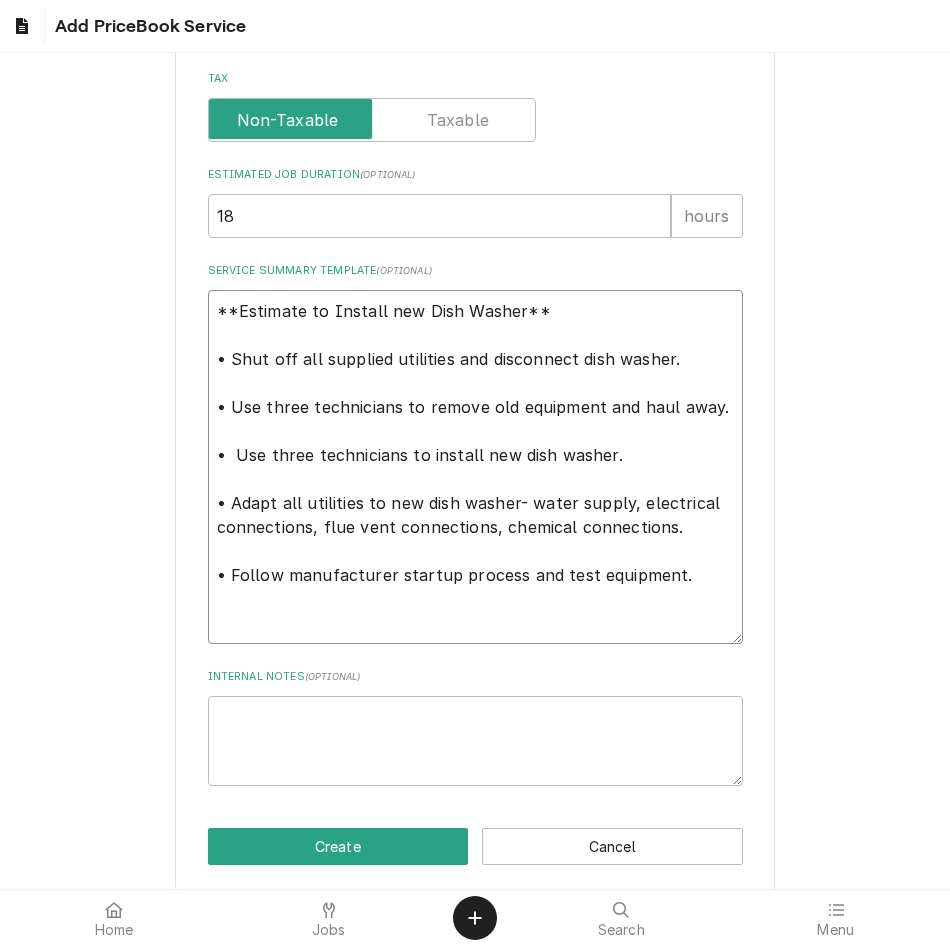 scroll, scrollTop: 770, scrollLeft: 0, axis: vertical 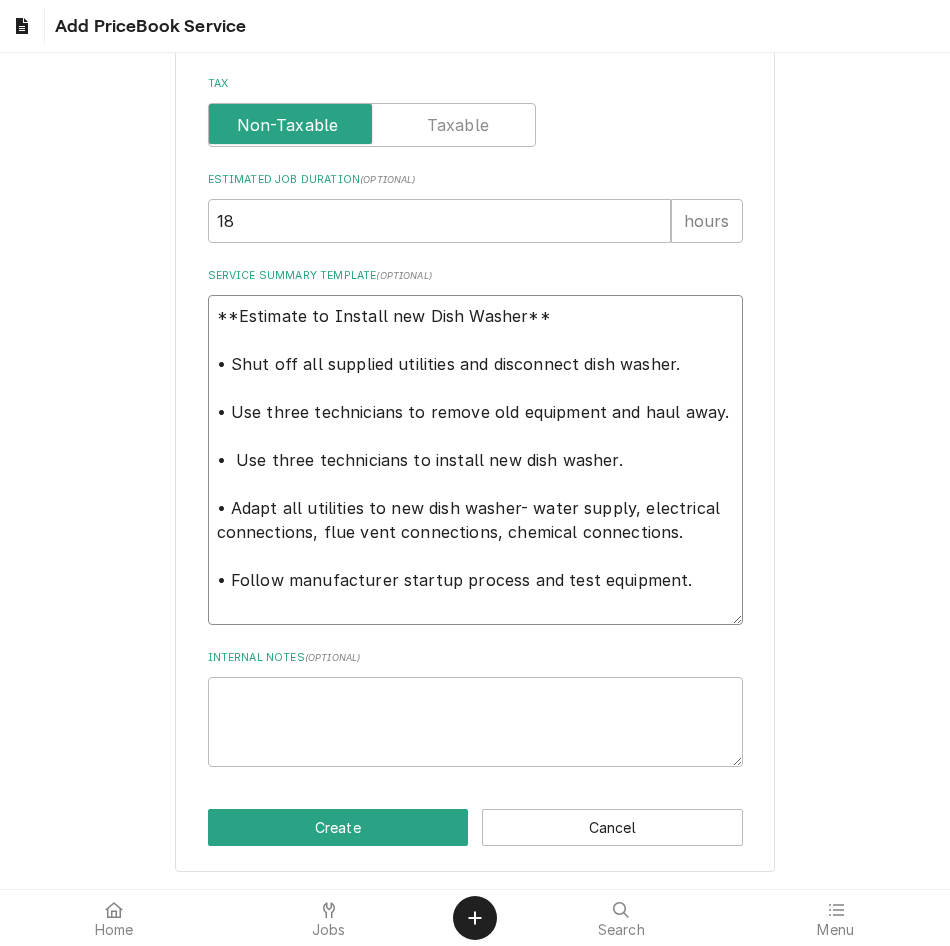 click on "**Estimate to Install new Dish Washer**
• Shut off all supplied utilities and disconnect dish washer.
• Use three technicians to remove old equipment and haul away.
•  Use three technicians to install new dish washer.
• Adapt all utilities to new dish washer- water supply, electrical connections, flue vent connections, chemical connections.
• Follow manufacturer startup process and test equipment." at bounding box center (475, 460) 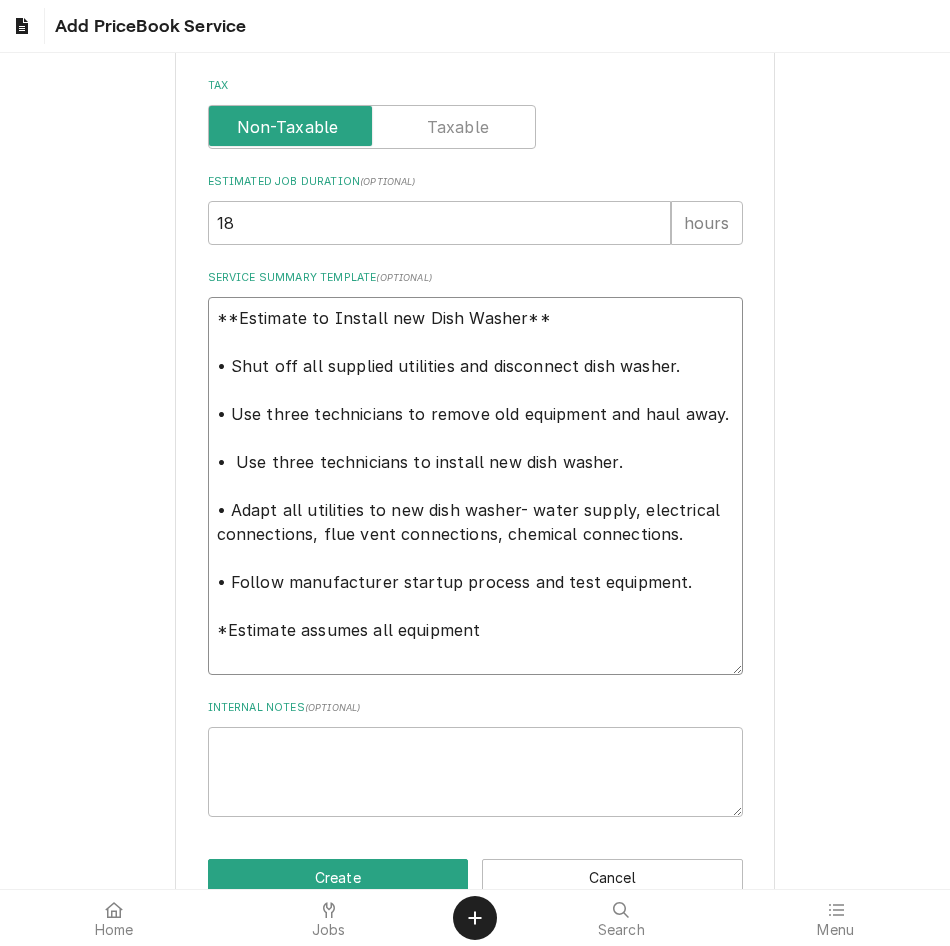 click on "**Estimate to Install new Dish Washer**
• Shut off all supplied utilities and disconnect dish washer.
• Use three technicians to remove old equipment and haul away.
•  Use three technicians to install new dish washer.
• Adapt all utilities to new dish washer- water supply, electrical connections, flue vent connections, chemical connections.
• Follow manufacturer startup process and test equipment.
*Estimate assumes all equipment" at bounding box center [475, 486] 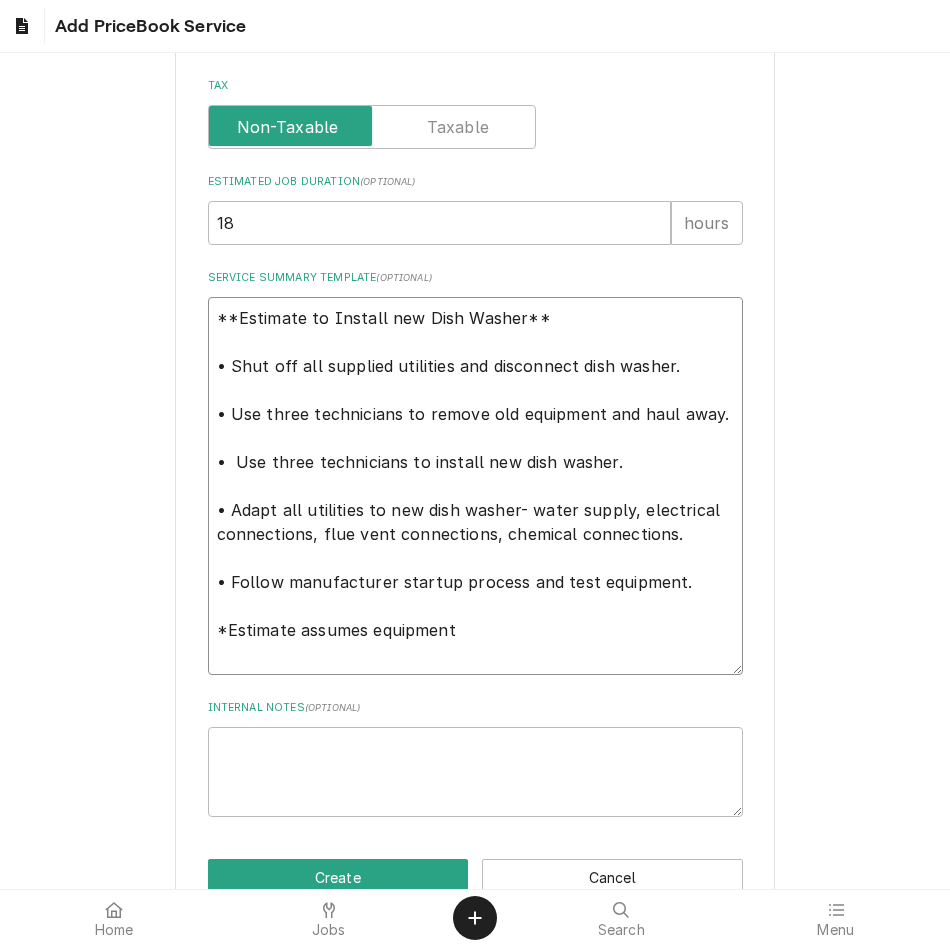 click on "**Estimate to Install new Dish Washer**
• Shut off all supplied utilities and disconnect dish washer.
• Use three technicians to remove old equipment and haul away.
•  Use three technicians to install new dish washer.
• Adapt all utilities to new dish washer- water supply, electrical connections, flue vent connections, chemical connections.
• Follow manufacturer startup process and test equipment.
*Estimate assumes equipment" at bounding box center (475, 486) 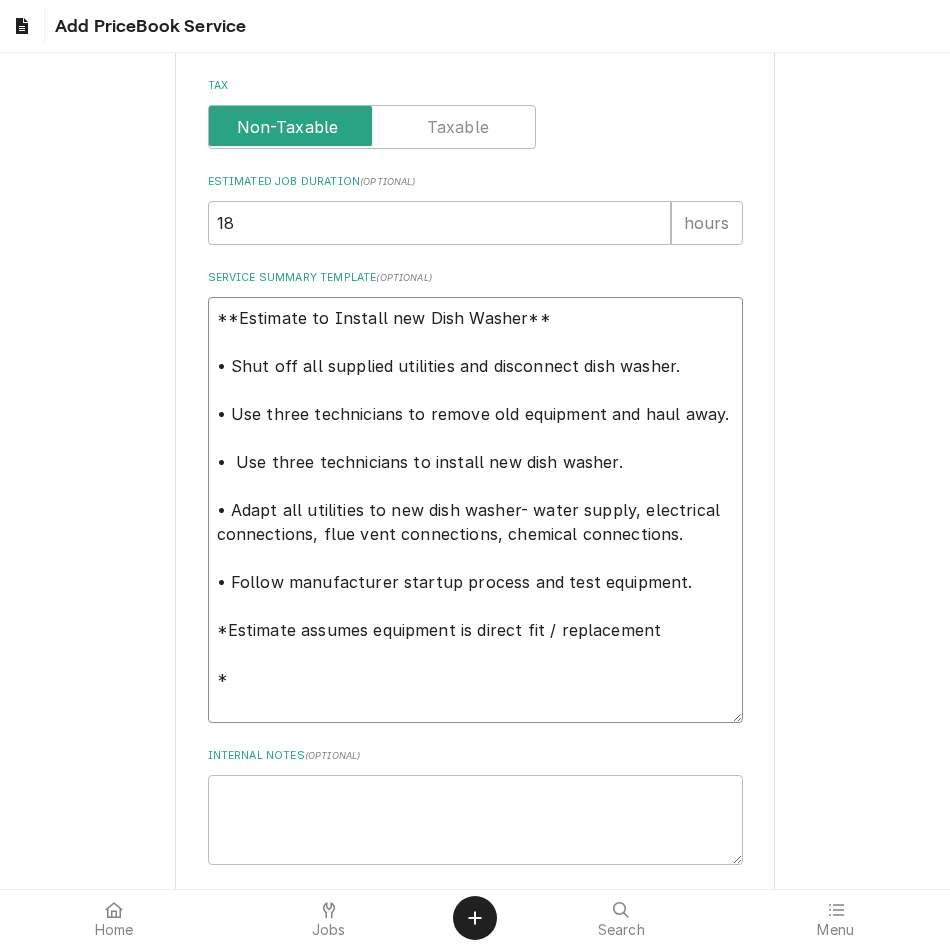 click on "**Estimate to Install new Dish Washer**
• Shut off all supplied utilities and disconnect dish washer.
• Use three technicians to remove old equipment and haul away.
•  Use three technicians to install new dish washer.
• Adapt all utilities to new dish washer- water supply, electrical connections, flue vent connections, chemical connections.
• Follow manufacturer startup process and test equipment.
*Estimate assumes equipment is direct fit / replacement
*" at bounding box center (475, 510) 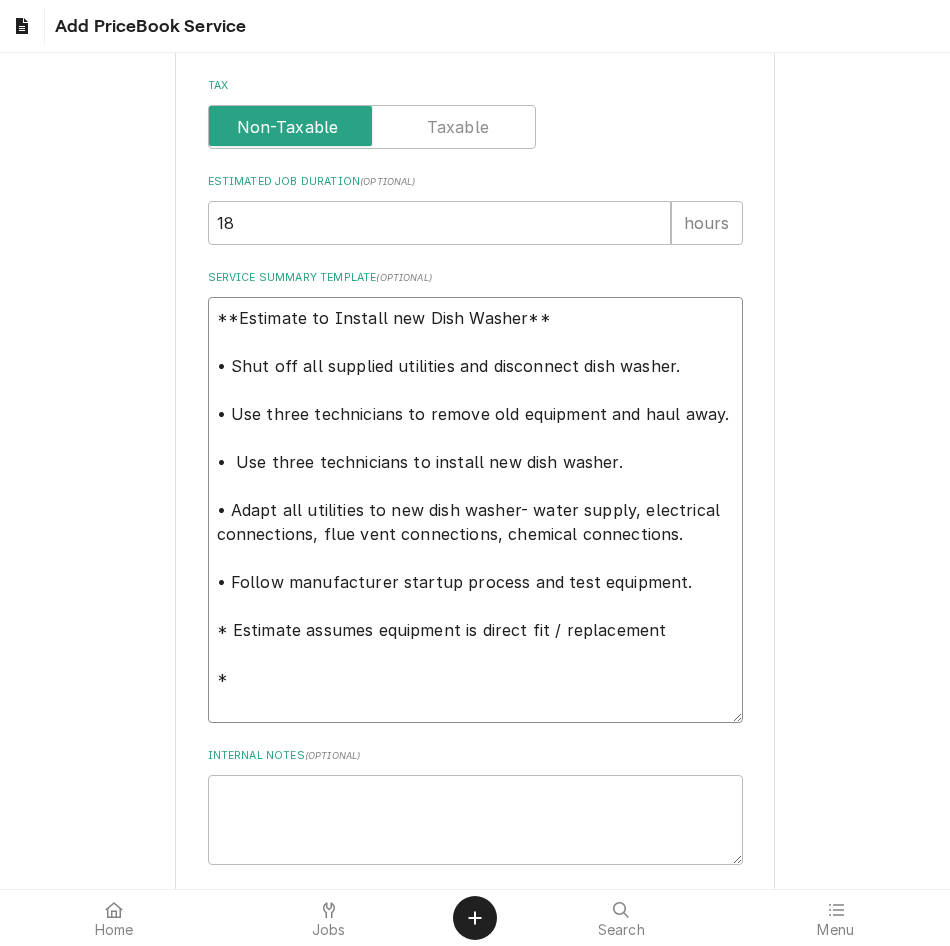 click on "**Estimate to Install new Dish Washer**
• Shut off all supplied utilities and disconnect dish washer.
• Use three technicians to remove old equipment and haul away.
•  Use three technicians to install new dish washer.
• Adapt all utilities to new dish washer- water supply, electrical connections, flue vent connections, chemical connections.
• Follow manufacturer startup process and test equipment.
* Estimate assumes equipment is direct fit / replacement
*" at bounding box center (475, 510) 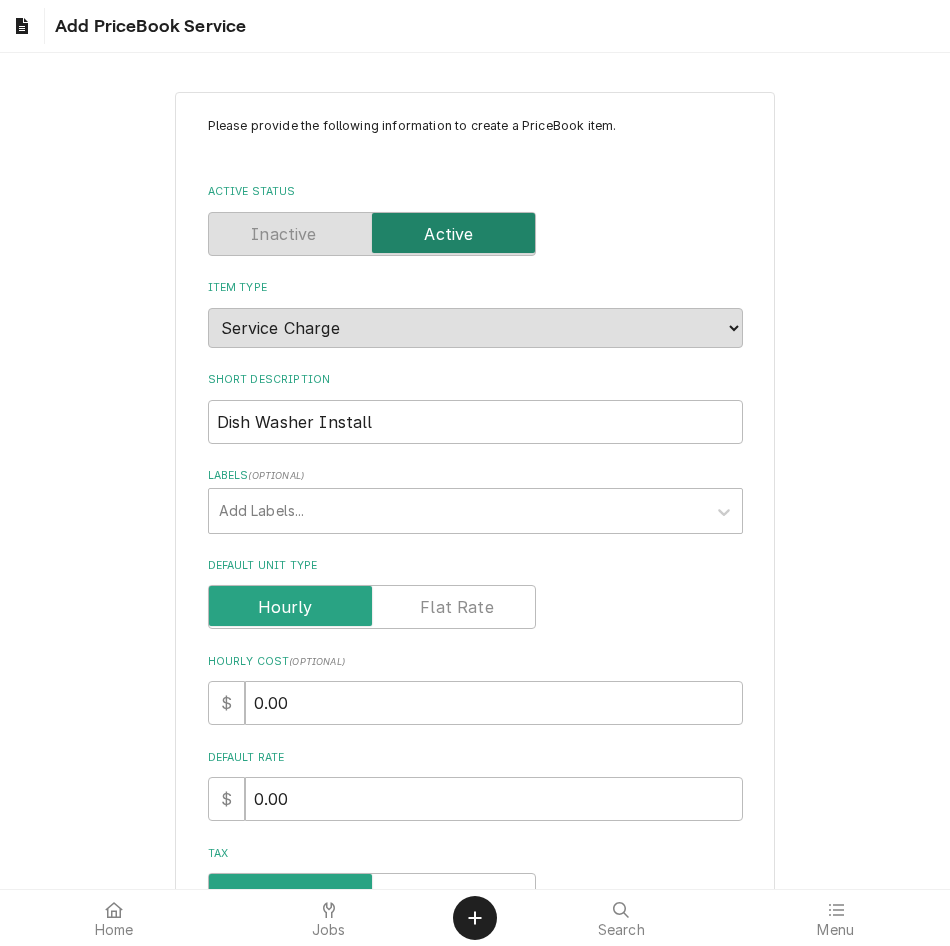 scroll, scrollTop: 962, scrollLeft: 0, axis: vertical 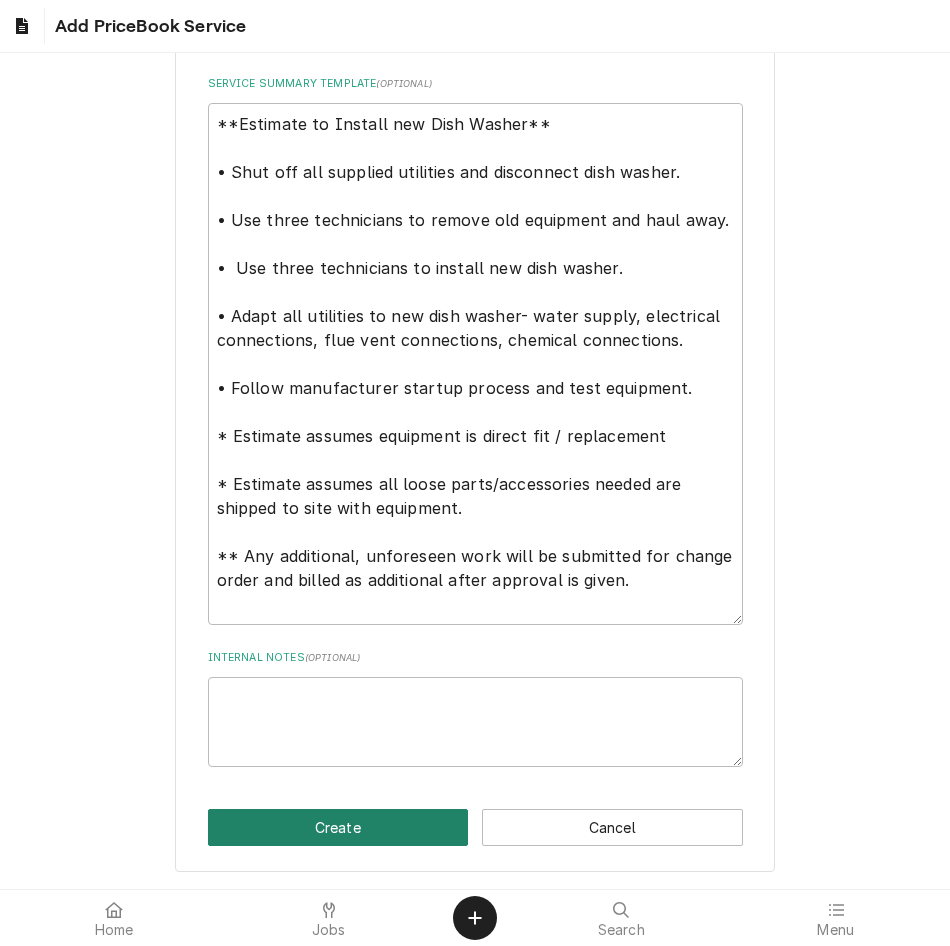 click on "Create" at bounding box center (338, 827) 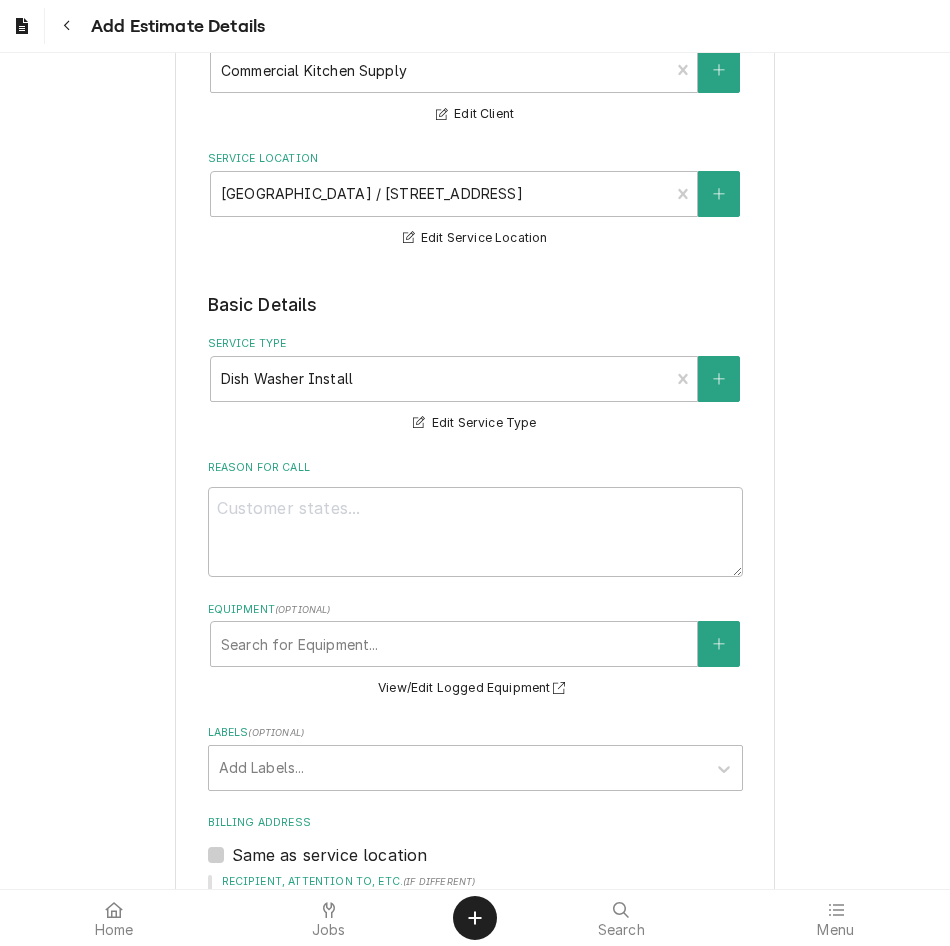 scroll, scrollTop: 229, scrollLeft: 0, axis: vertical 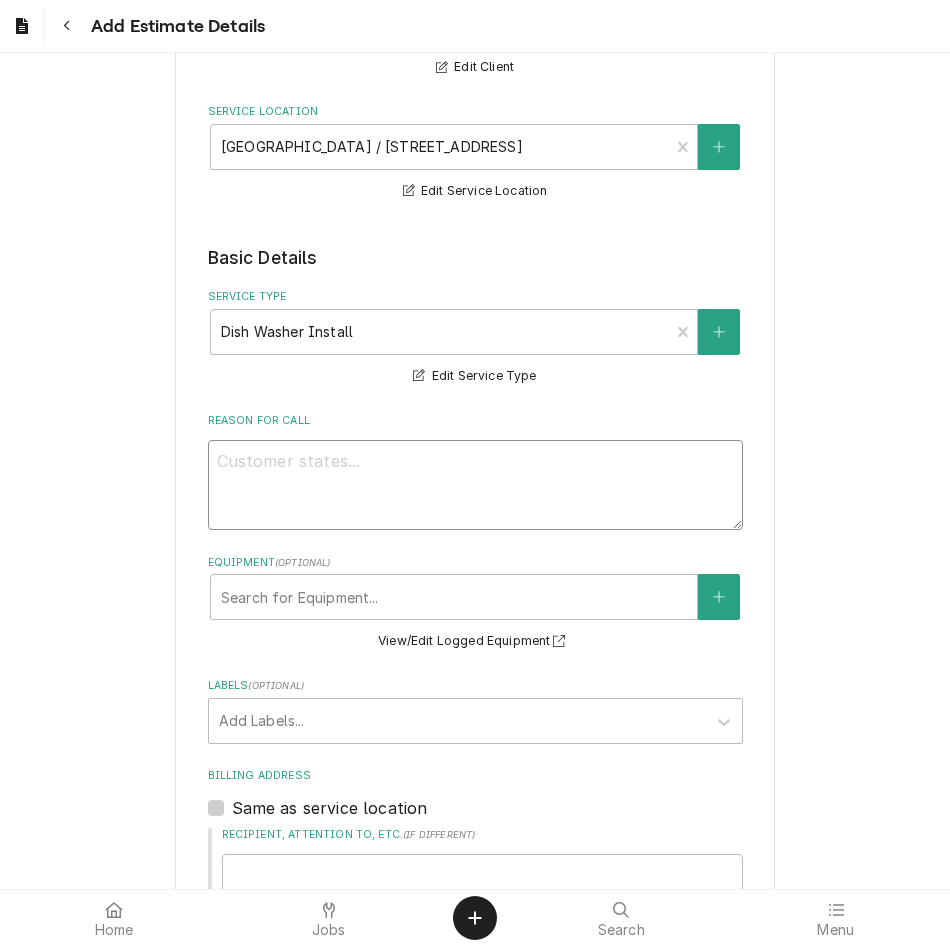 click on "Reason For Call" at bounding box center (475, 485) 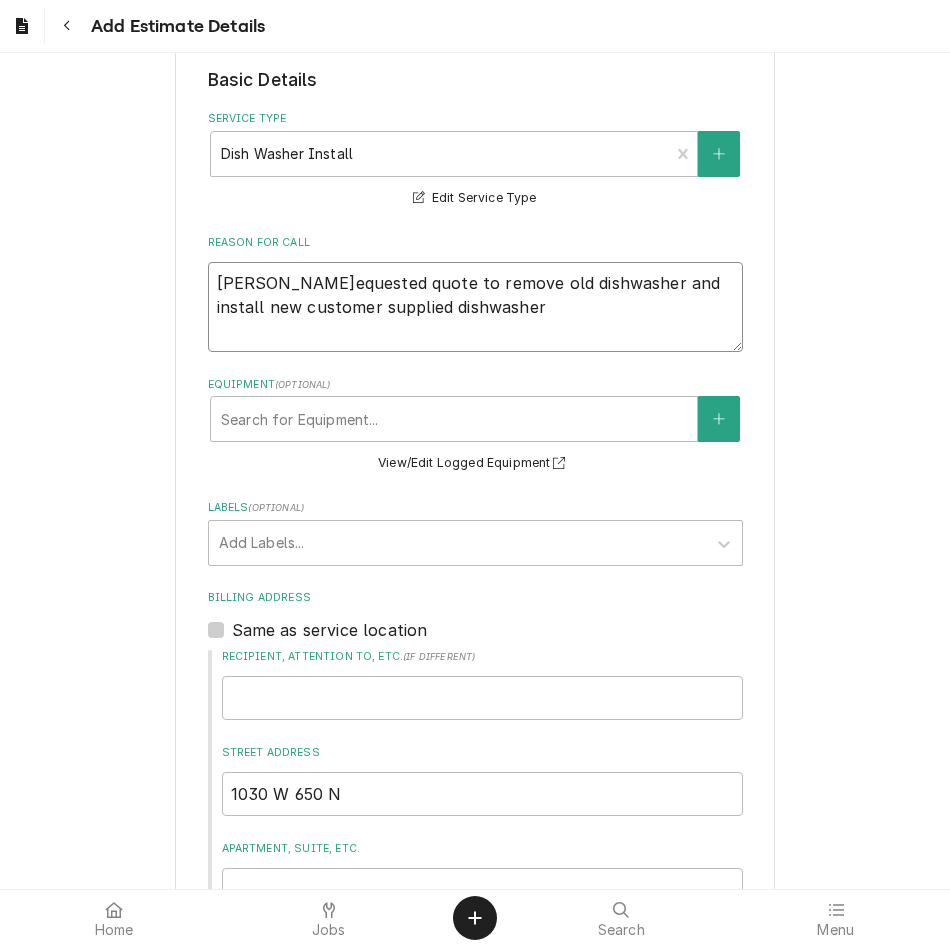 scroll, scrollTop: 498, scrollLeft: 0, axis: vertical 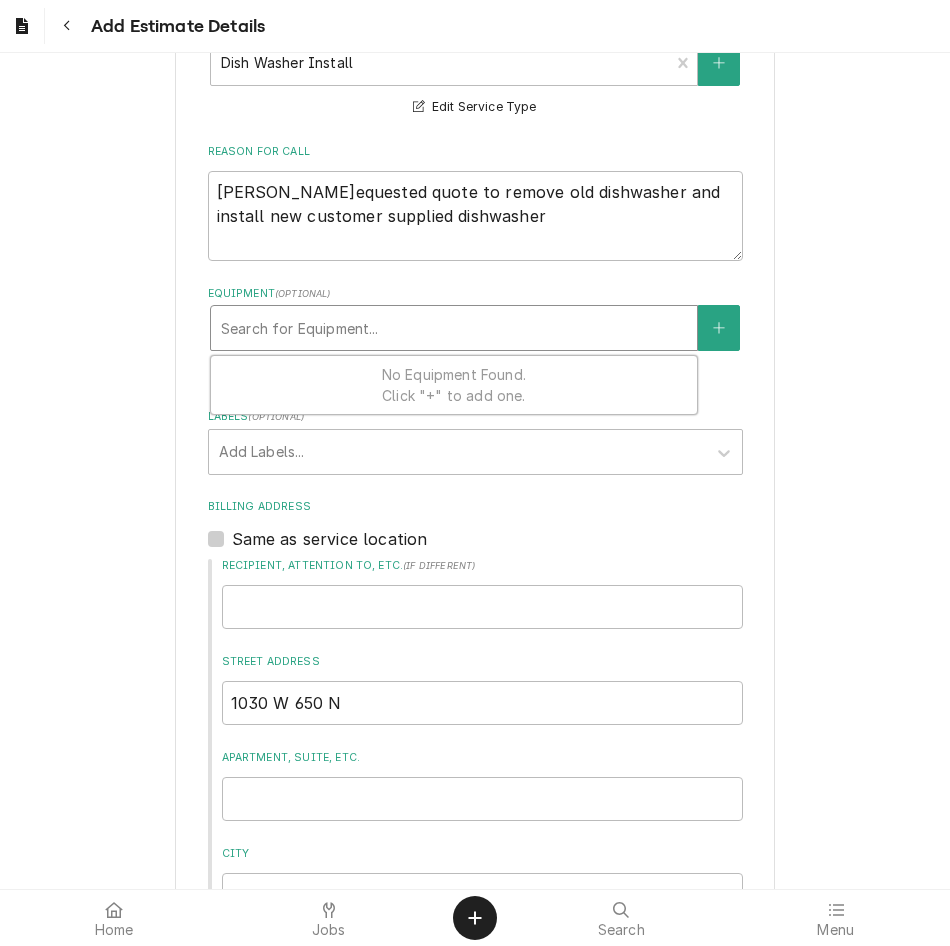 click on "Search for Equipment..." at bounding box center [454, 328] 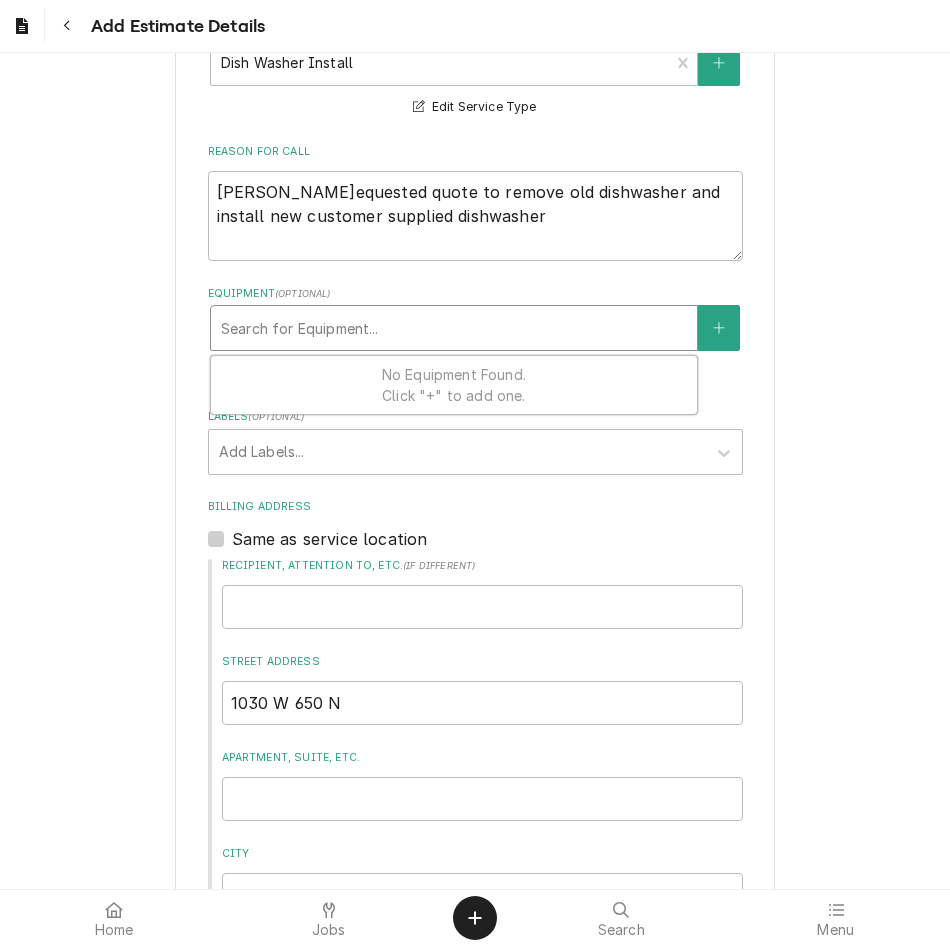 click on "Equipment  ( optional )" at bounding box center [475, 294] 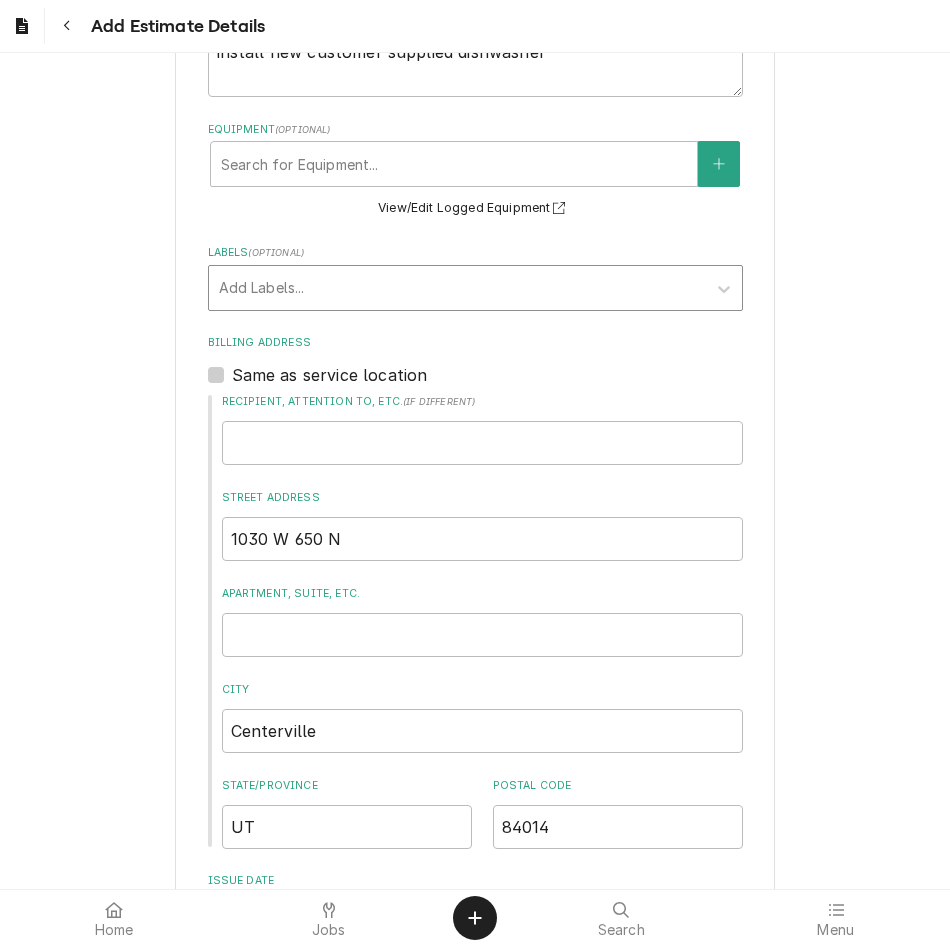 scroll, scrollTop: 663, scrollLeft: 0, axis: vertical 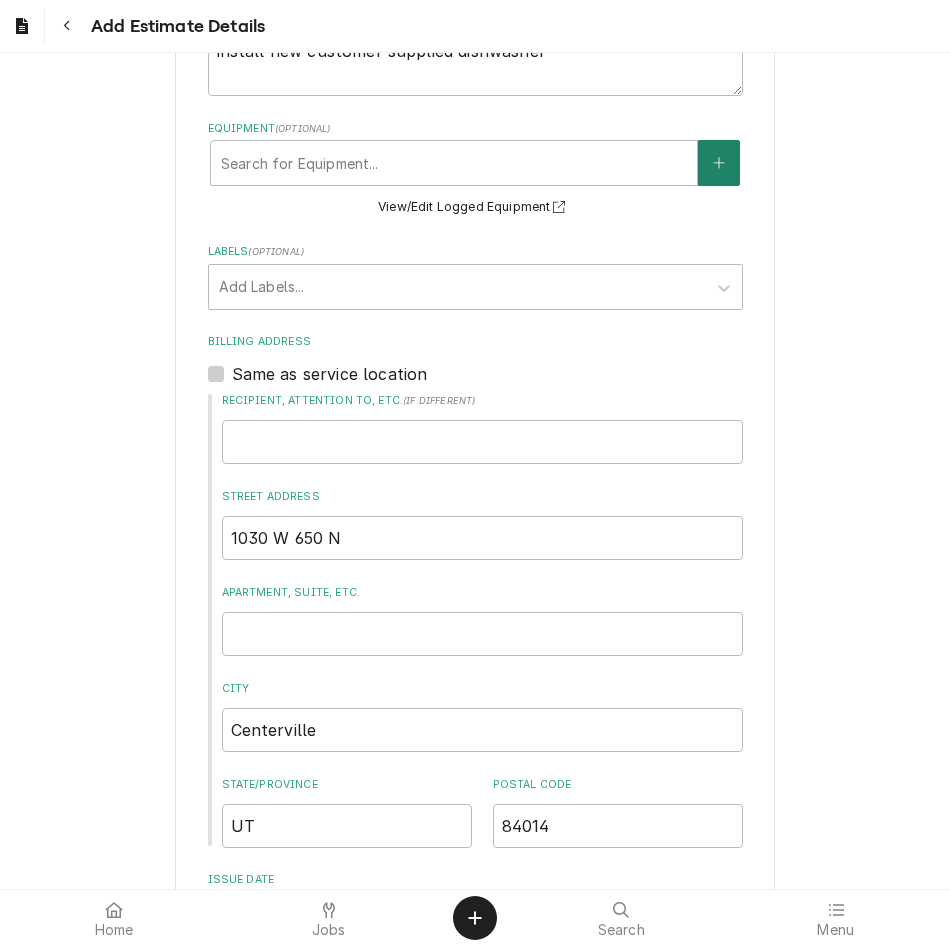 click at bounding box center (719, 163) 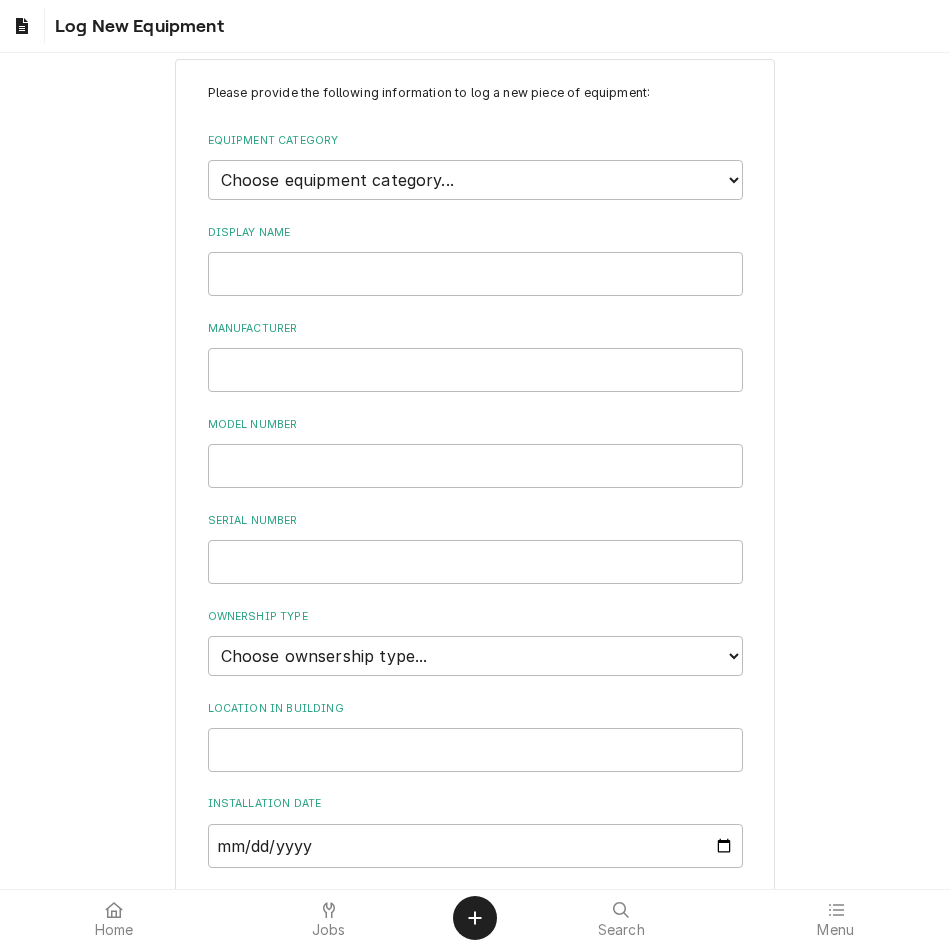 scroll, scrollTop: 34, scrollLeft: 0, axis: vertical 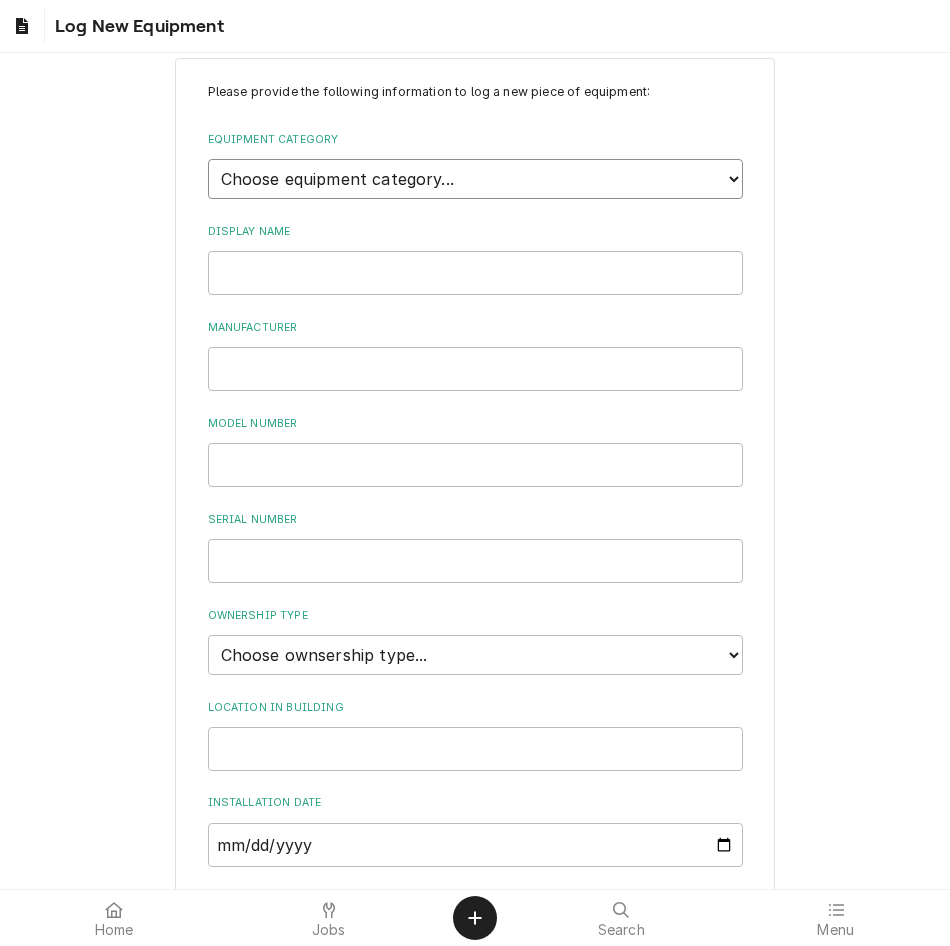 click on "Choose equipment category... Cooking Equipment Fryers Ice Machines Ovens and Ranges Dishwashing Equipment Holding and Warming Equipment Refrigeration Air Purifiers Worktable, Shelf, and Transport Cart HVAC Other" at bounding box center (475, 179) 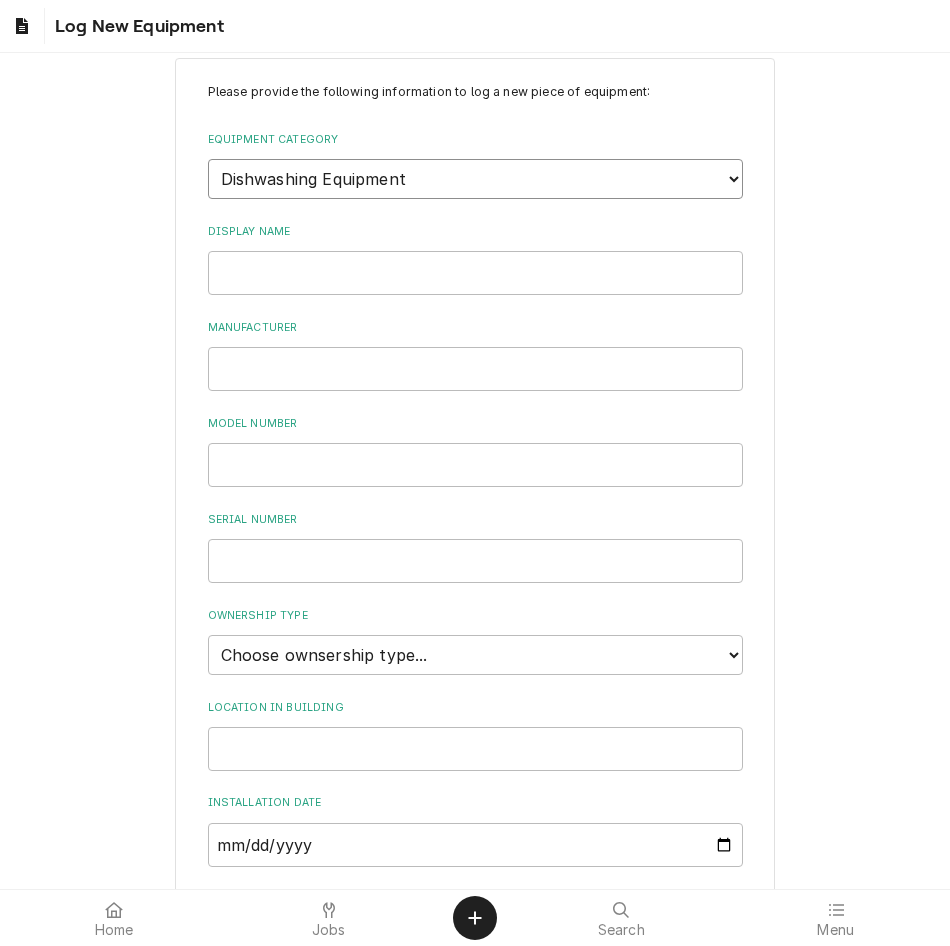 click on "Choose equipment category... Cooking Equipment Fryers Ice Machines Ovens and Ranges Dishwashing Equipment Holding and Warming Equipment Refrigeration Air Purifiers Worktable, Shelf, and Transport Cart HVAC Other" at bounding box center (475, 179) 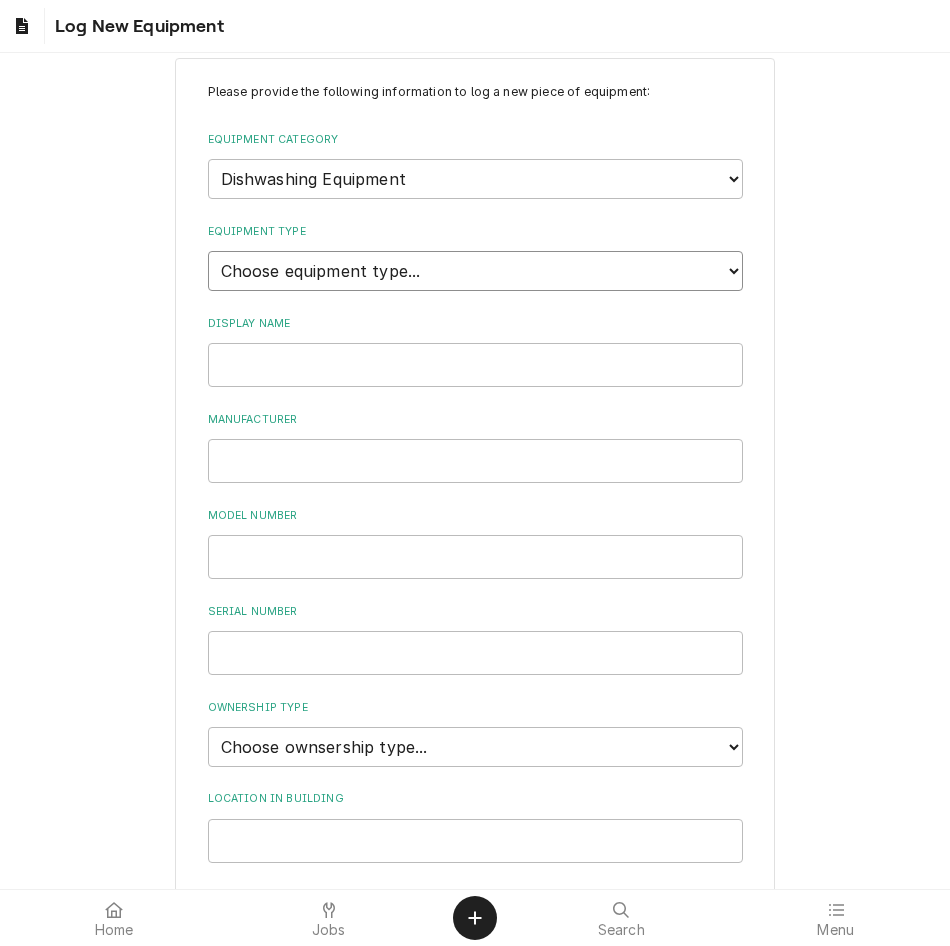 click on "Choose equipment type... Burnisher Dishtable Dishwasher Garbage Disposer Glass Washer Powersoak Sink Tray Conveyor" at bounding box center (475, 271) 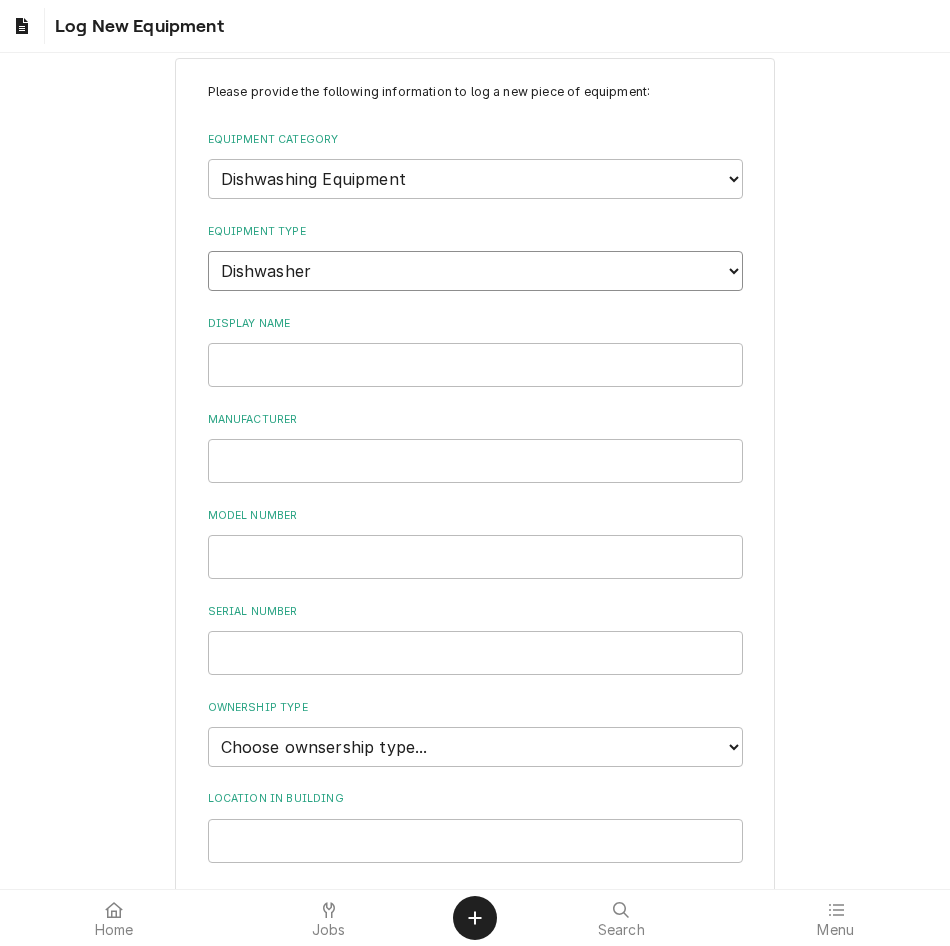 click on "Choose equipment type... Burnisher Dishtable Dishwasher Garbage Disposer Glass Washer Powersoak Sink Tray Conveyor" at bounding box center [475, 271] 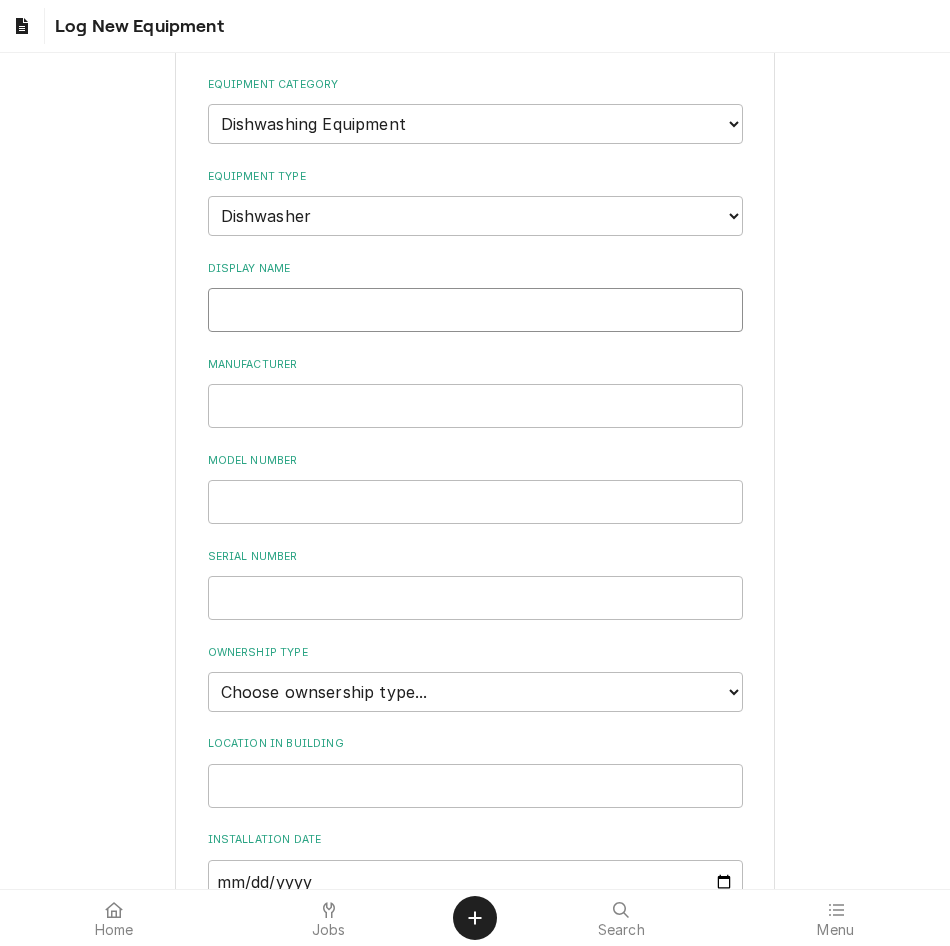 click on "Display Name" at bounding box center (475, 310) 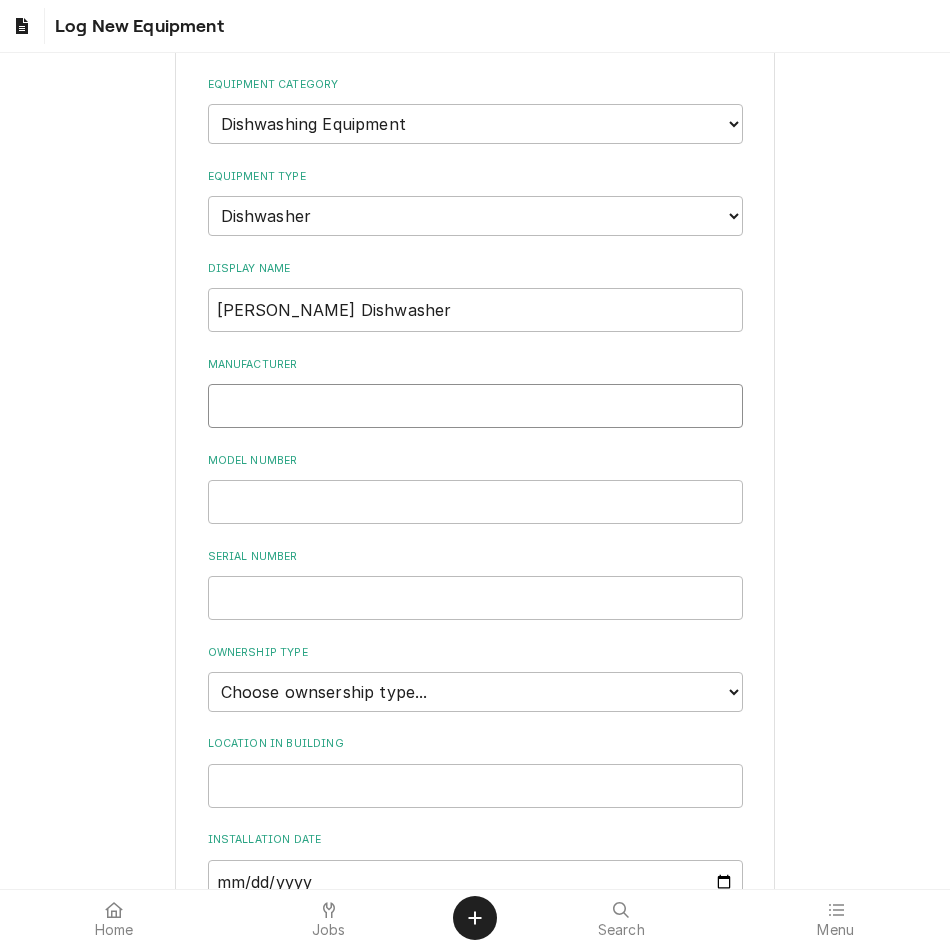 click on "Manufacturer" at bounding box center [475, 406] 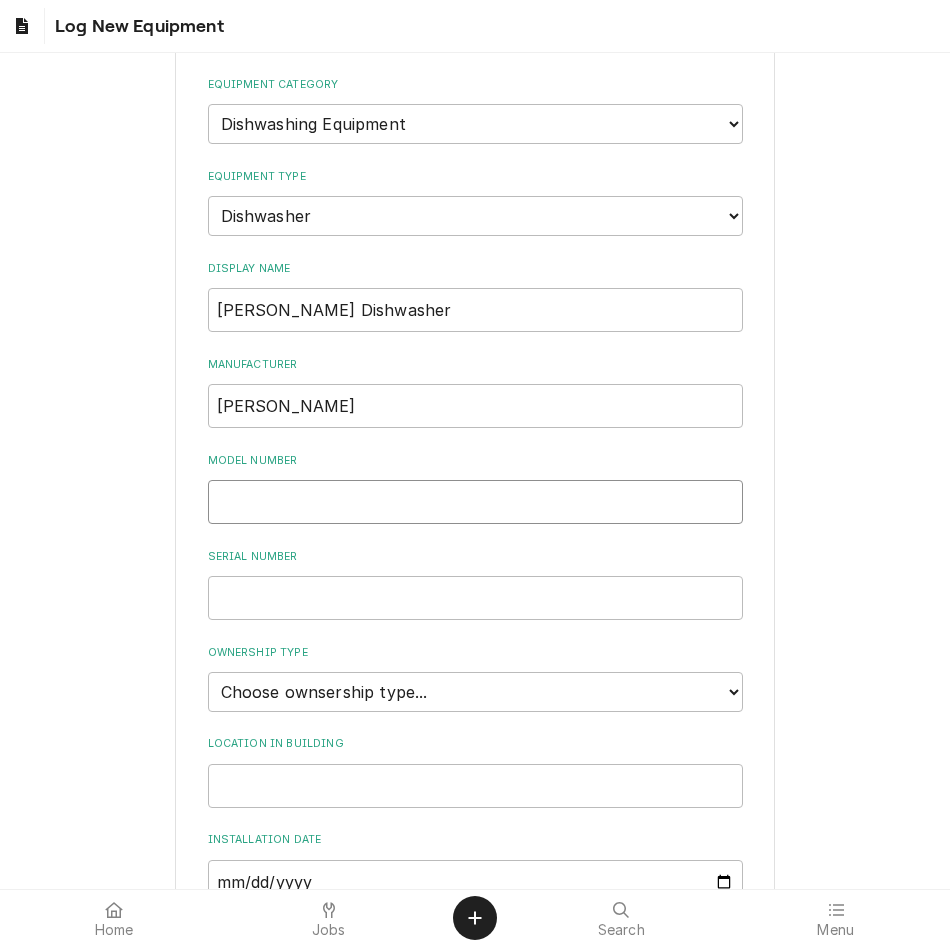 click on "Model Number" at bounding box center (475, 502) 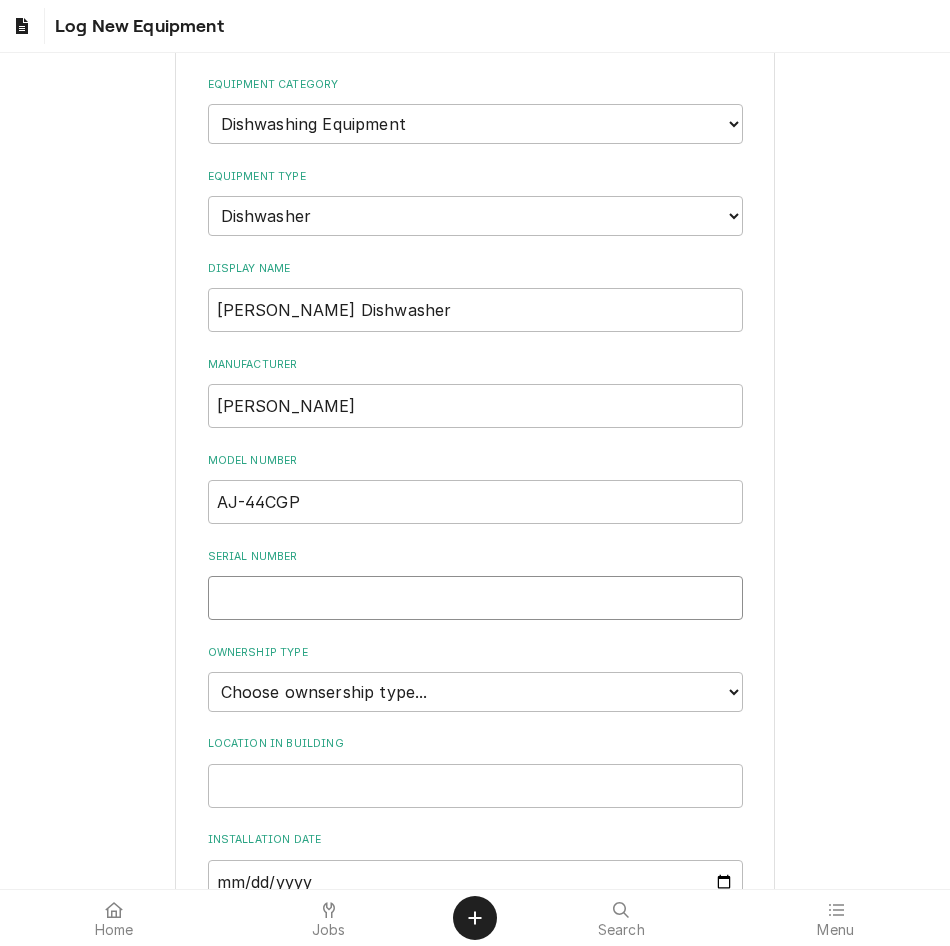 click on "Serial Number" at bounding box center [475, 598] 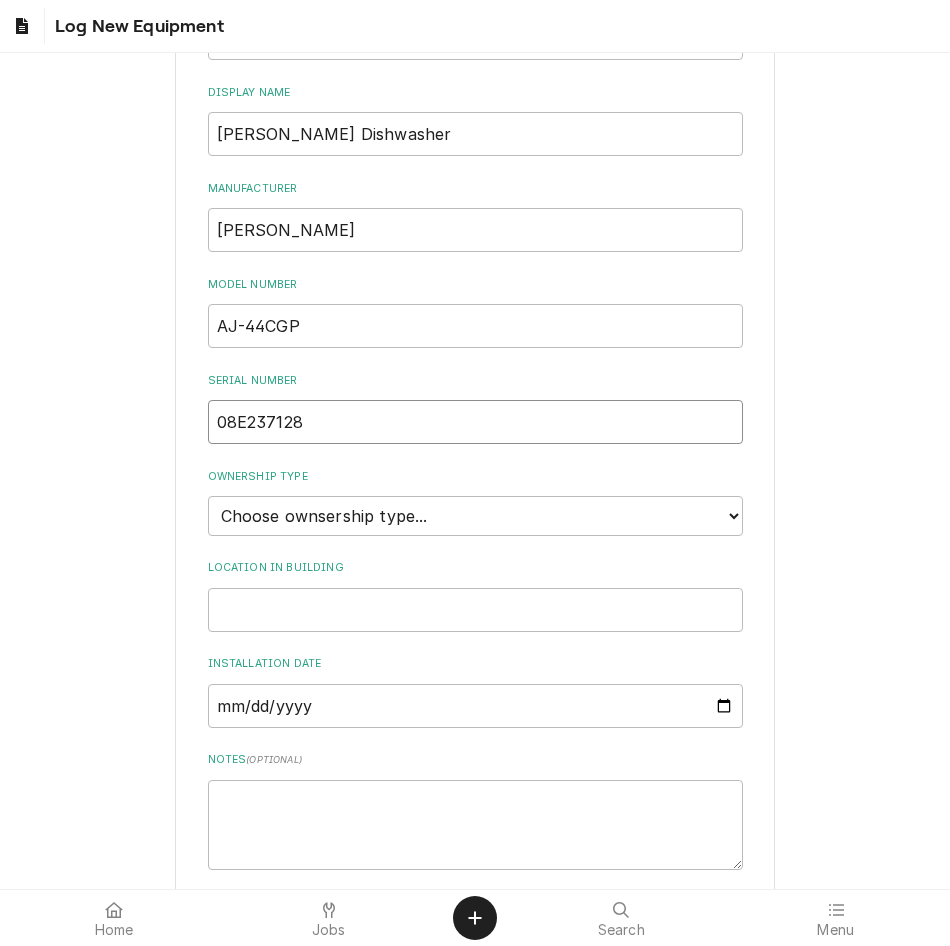 scroll, scrollTop: 266, scrollLeft: 0, axis: vertical 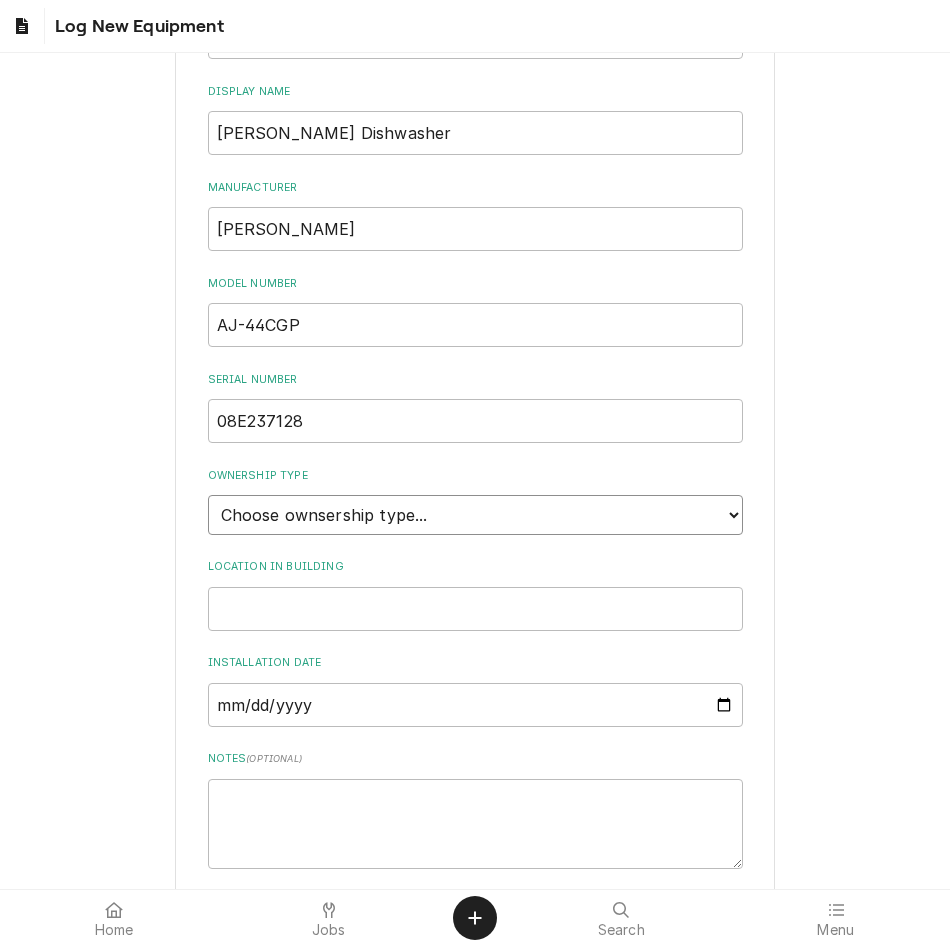 click on "Choose ownsership type... Unknown Owned Leased Rented" at bounding box center [475, 515] 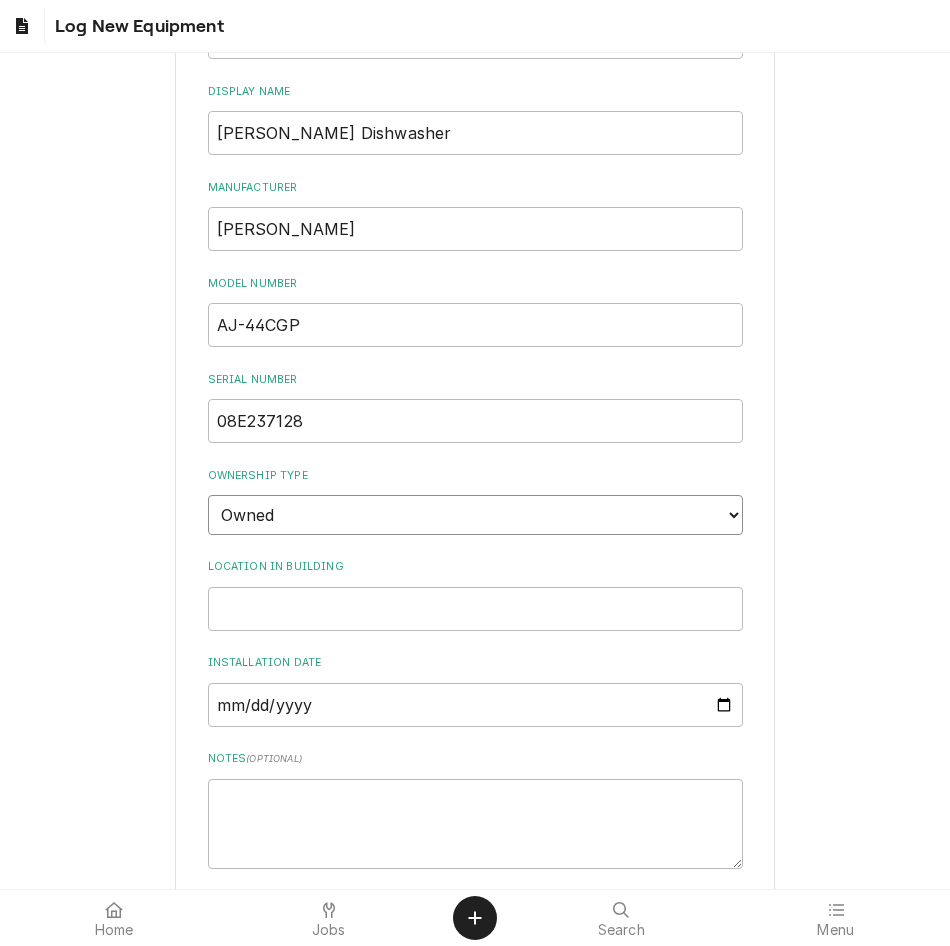 click on "Choose ownsership type... Unknown Owned Leased Rented" at bounding box center (475, 515) 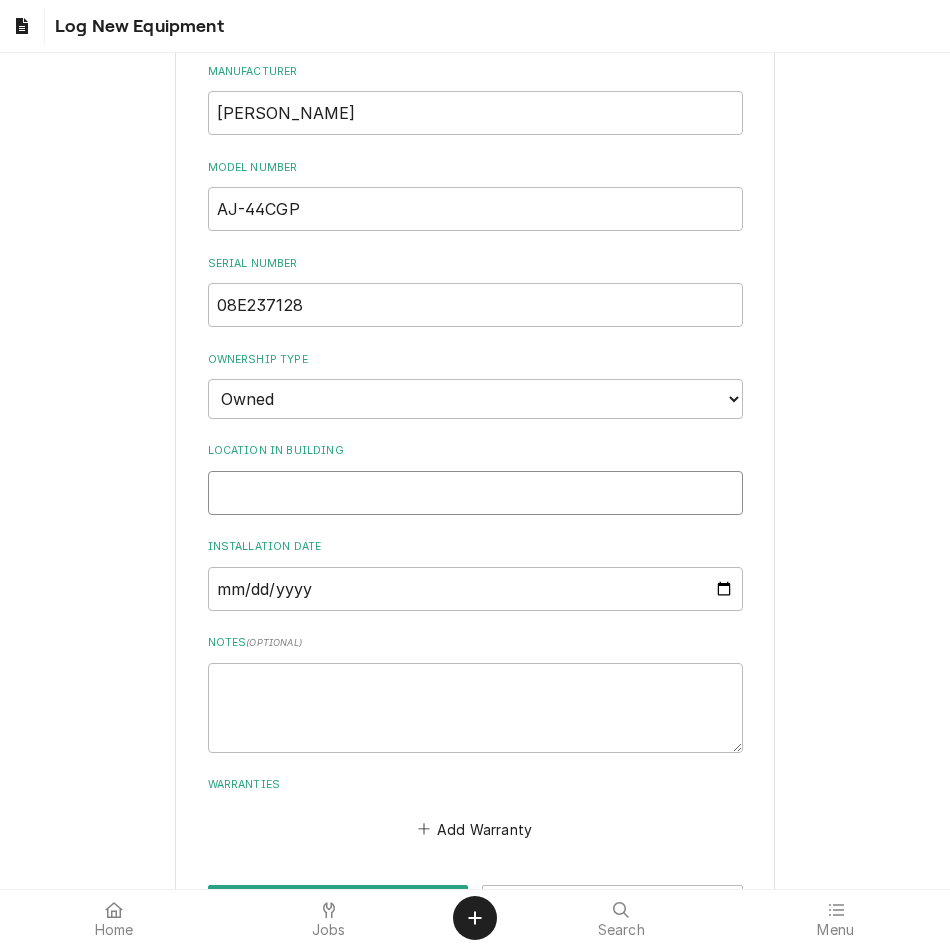 click on "Location in Building" at bounding box center (475, 493) 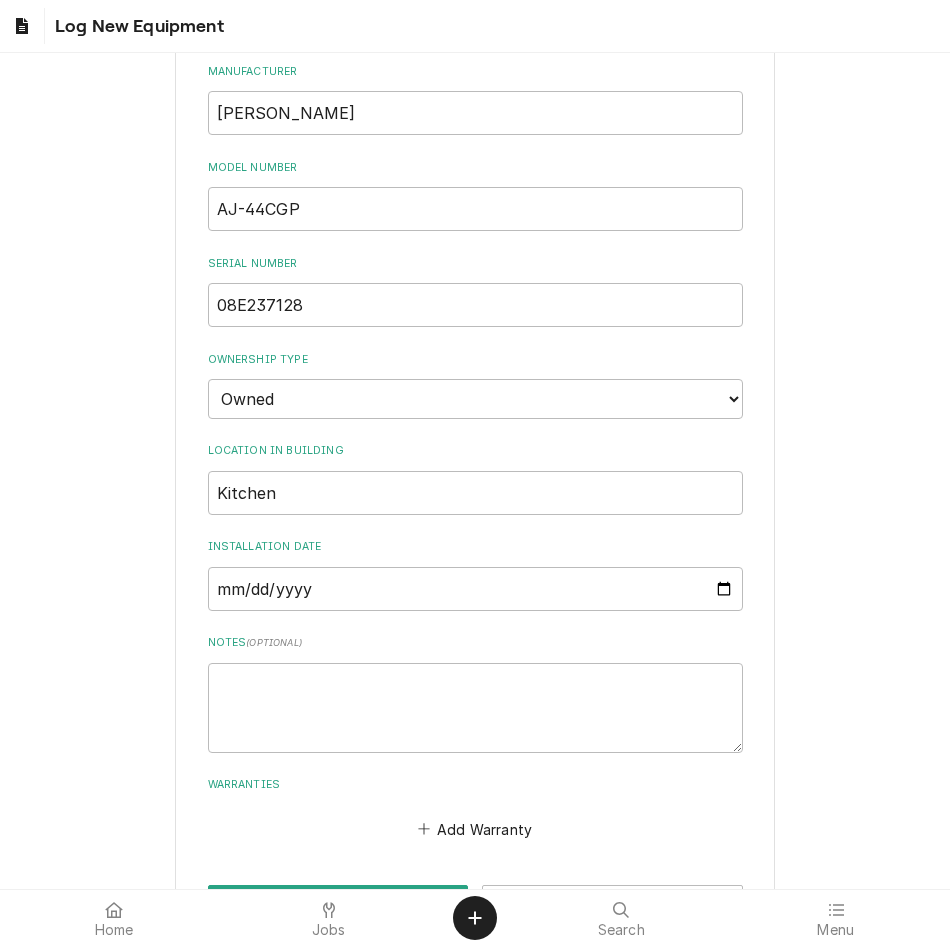 click on "Please provide the following information to log a new piece of equipment: Equipment Category Choose equipment category... Cooking Equipment Fryers Ice Machines Ovens and Ranges Dishwashing Equipment Holding and Warming Equipment Refrigeration Air Purifiers Worktable, Shelf, and Transport Cart HVAC Other Equipment Type Choose equipment type... Burnisher Dishtable Dishwasher Garbage Disposer Glass Washer Powersoak Sink Tray Conveyor Display Name Jackson Dishwasher Manufacturer Jackson Model Number AJ-44CGP Serial Number 08E237128 Ownership Type Choose ownsership type... Unknown Owned Leased Rented Location in Building Kitchen Installation Date Notes  ( optional ) Warranties Add Warranty Add Cancel" at bounding box center [475, 329] 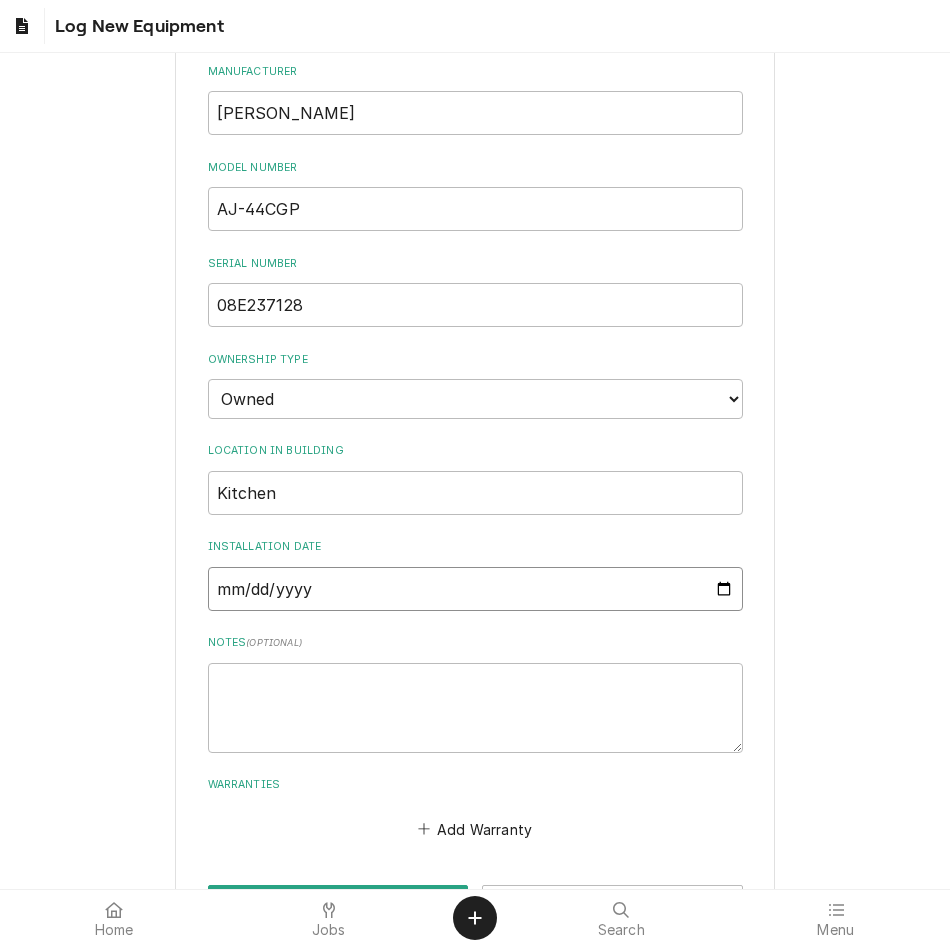 click on "Installation Date" at bounding box center (475, 589) 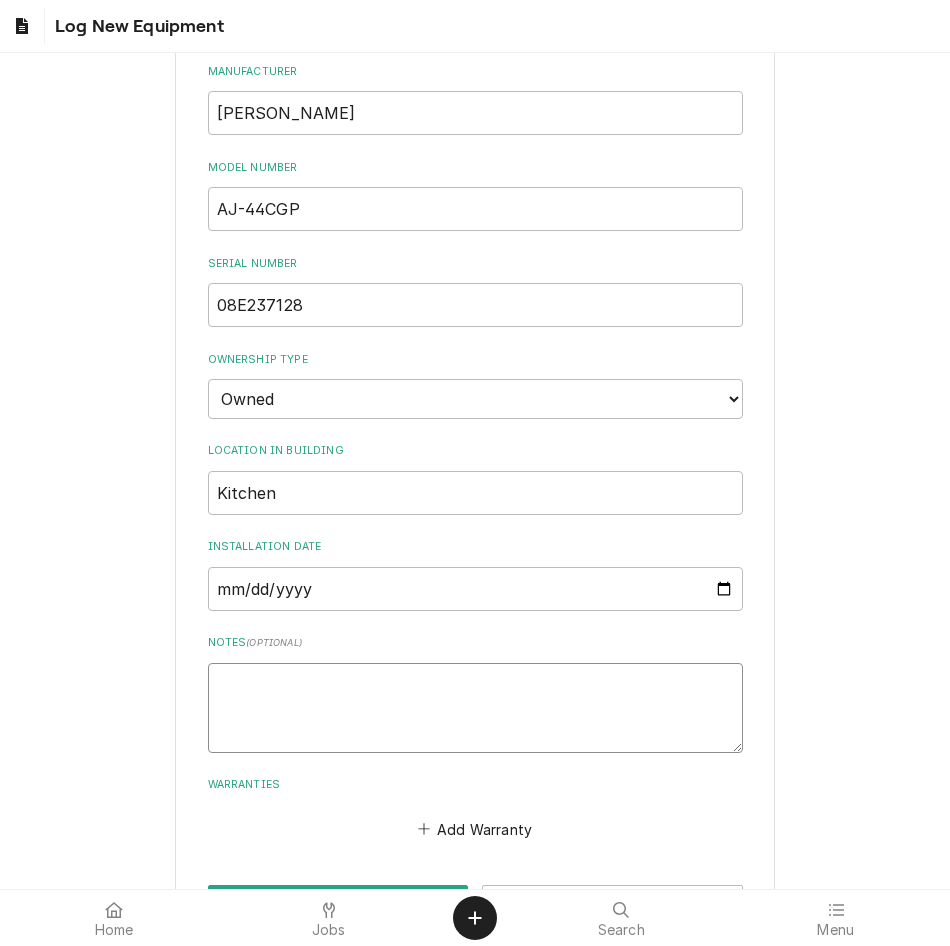 click on "Notes  ( optional )" at bounding box center [475, 708] 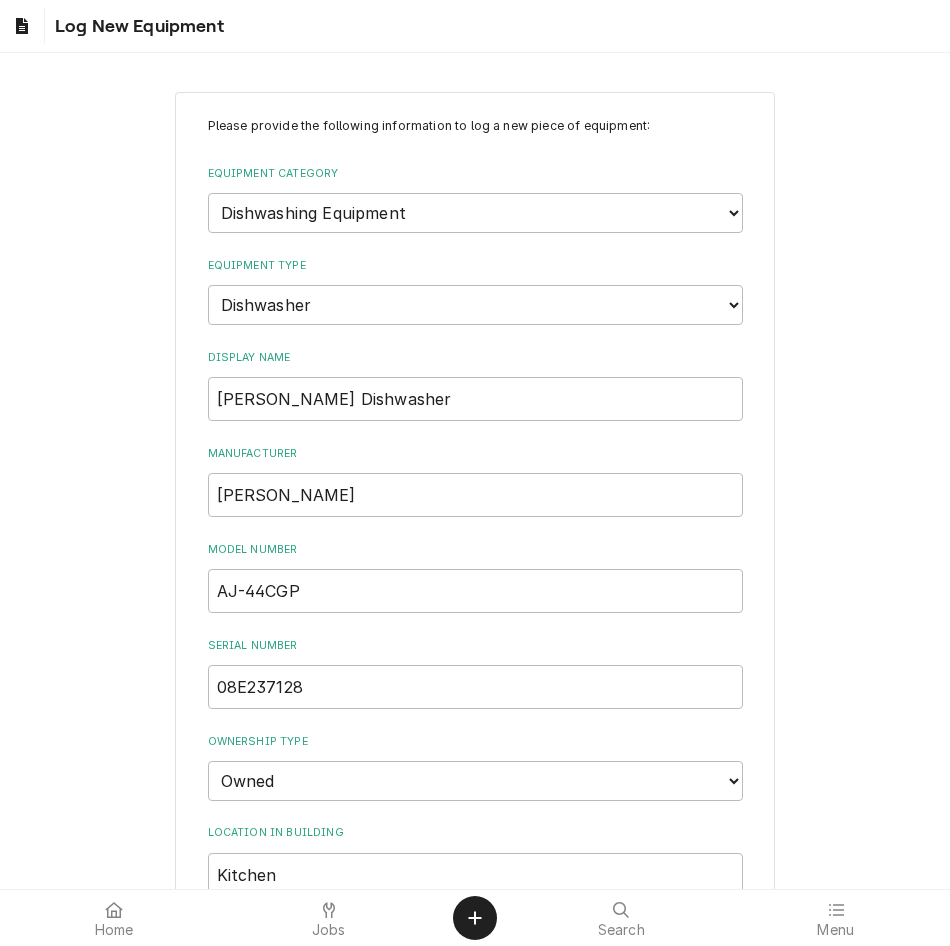 scroll, scrollTop: 458, scrollLeft: 0, axis: vertical 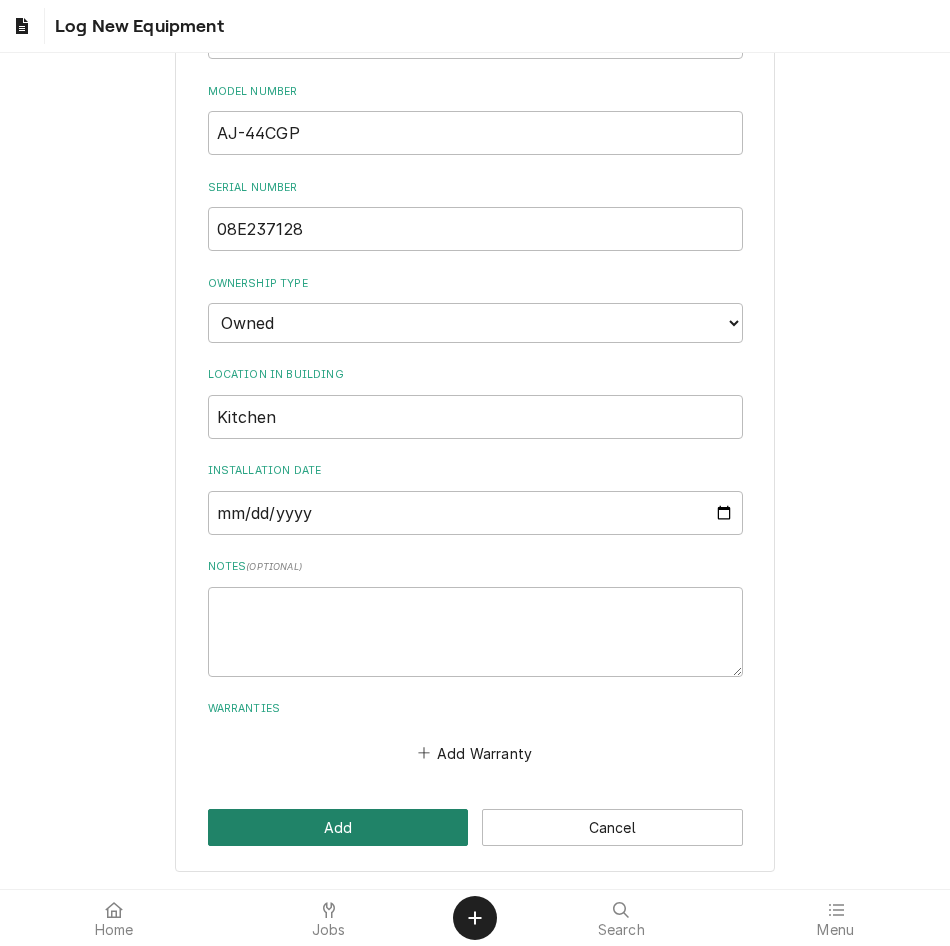 click on "Add" at bounding box center [338, 827] 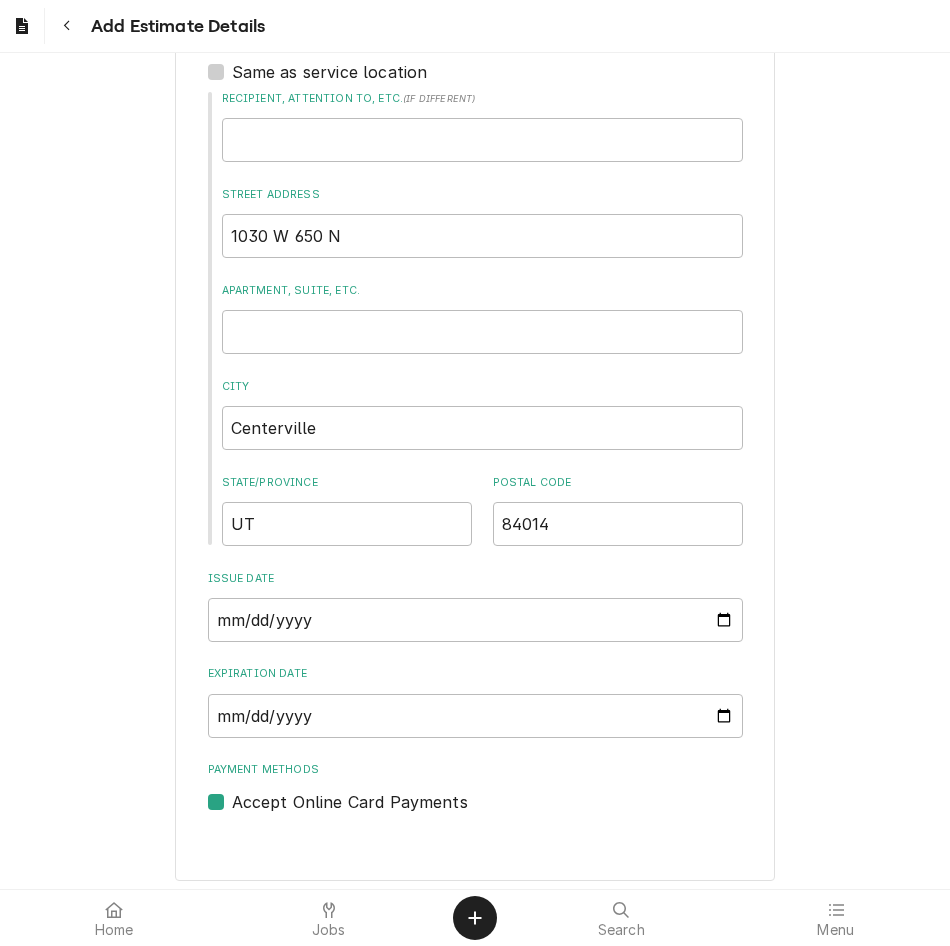 scroll, scrollTop: 1000, scrollLeft: 0, axis: vertical 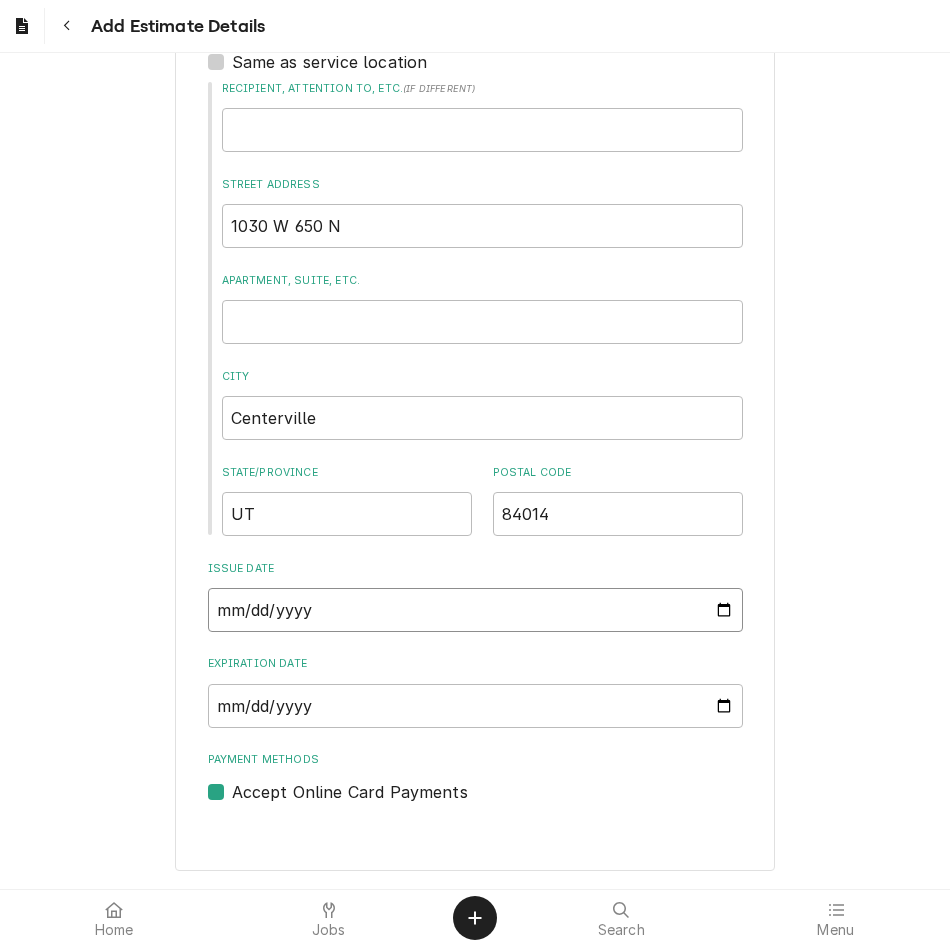 click on "2025-07-11" at bounding box center (475, 610) 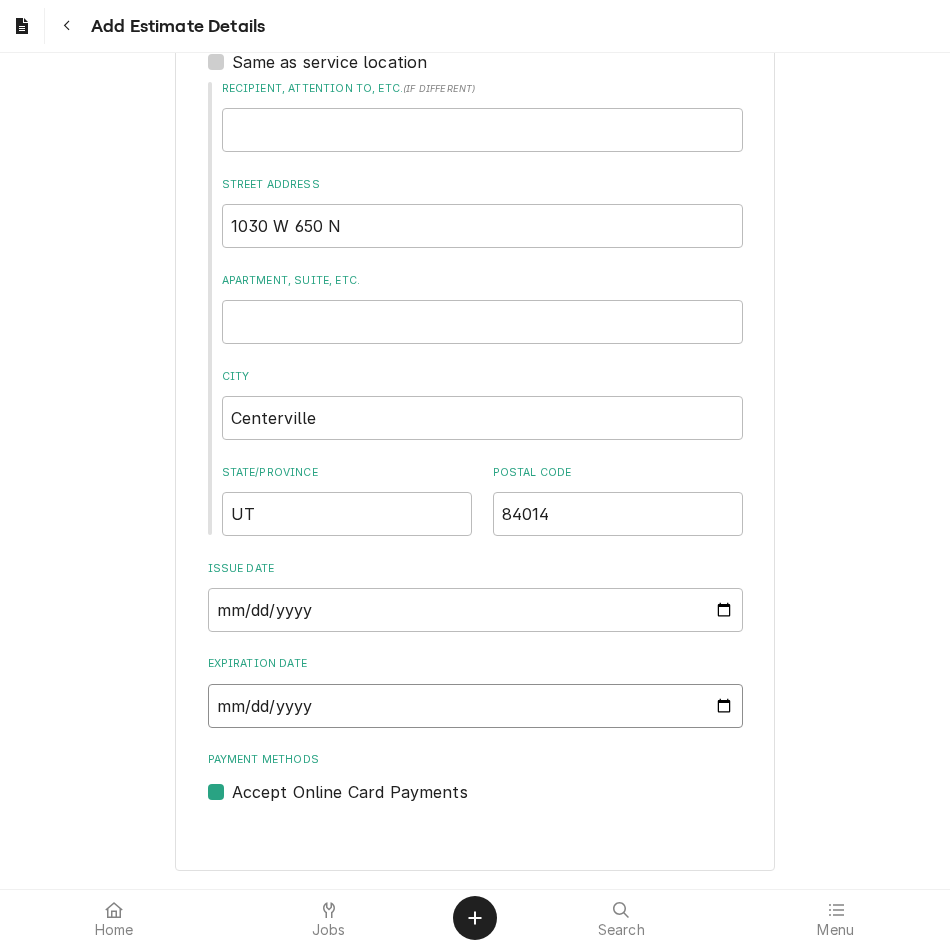 click on "Expiration Date" at bounding box center (475, 706) 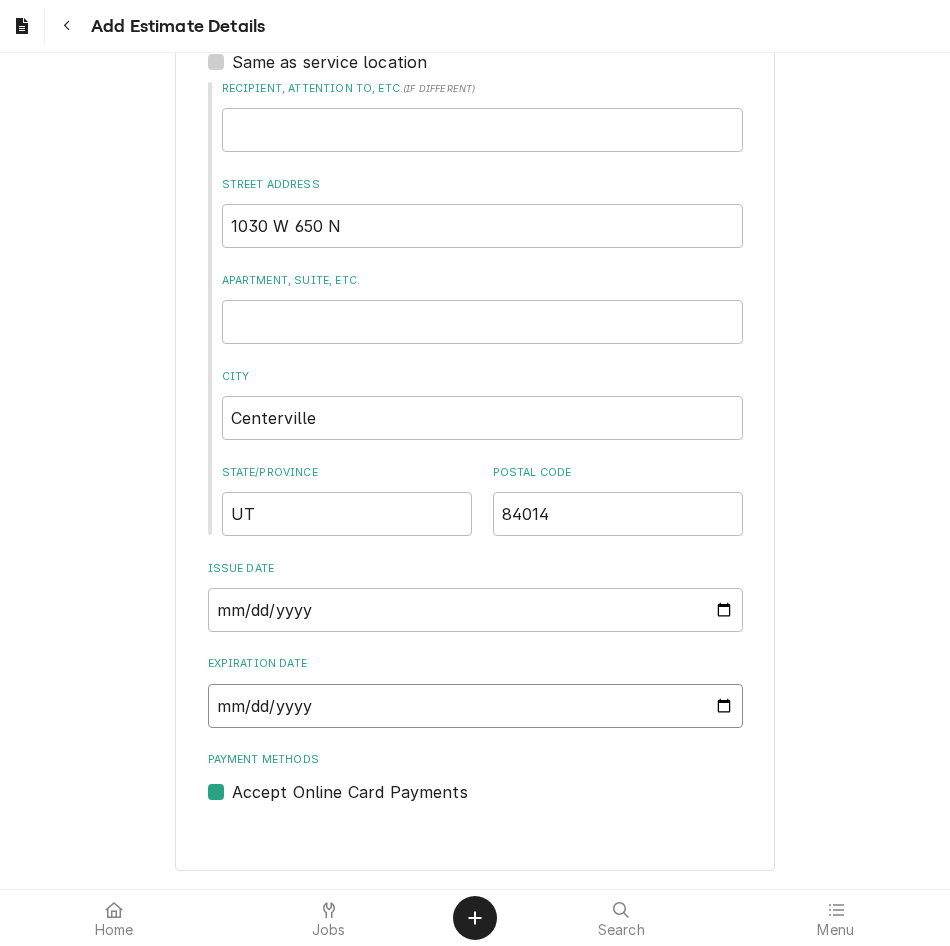 click on "Expiration Date" at bounding box center (475, 706) 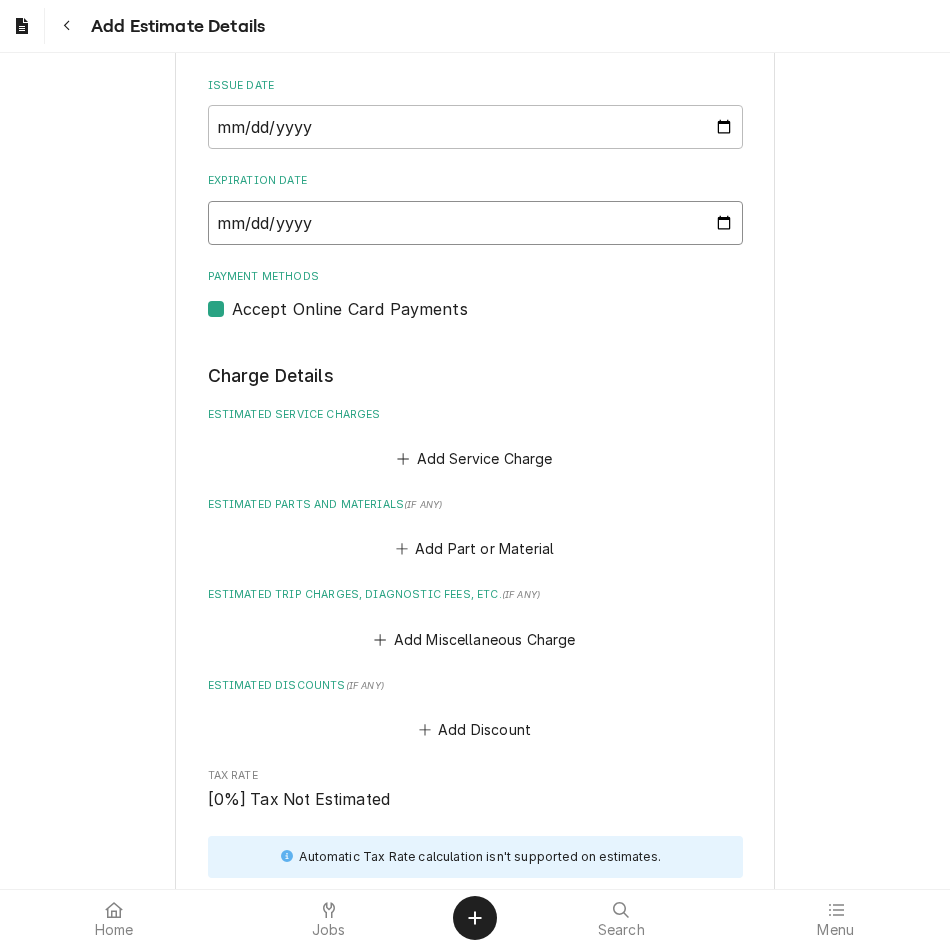 scroll, scrollTop: 1482, scrollLeft: 0, axis: vertical 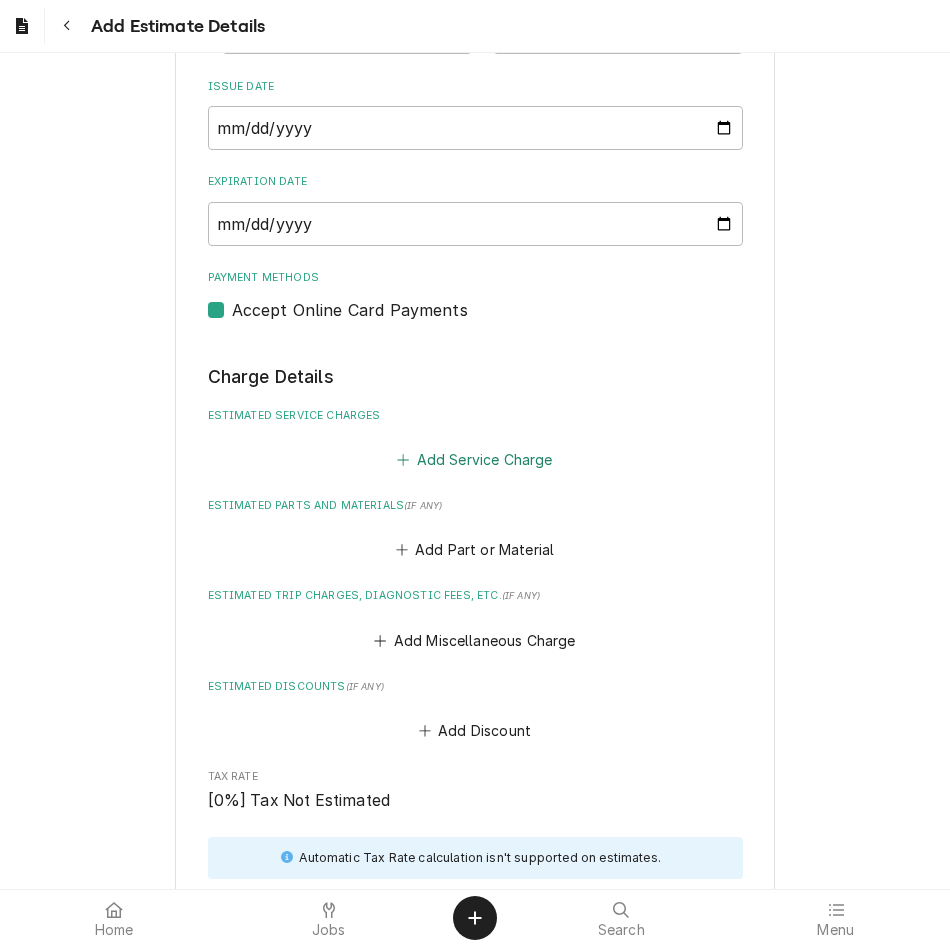 click on "Add Service Charge" at bounding box center [475, 460] 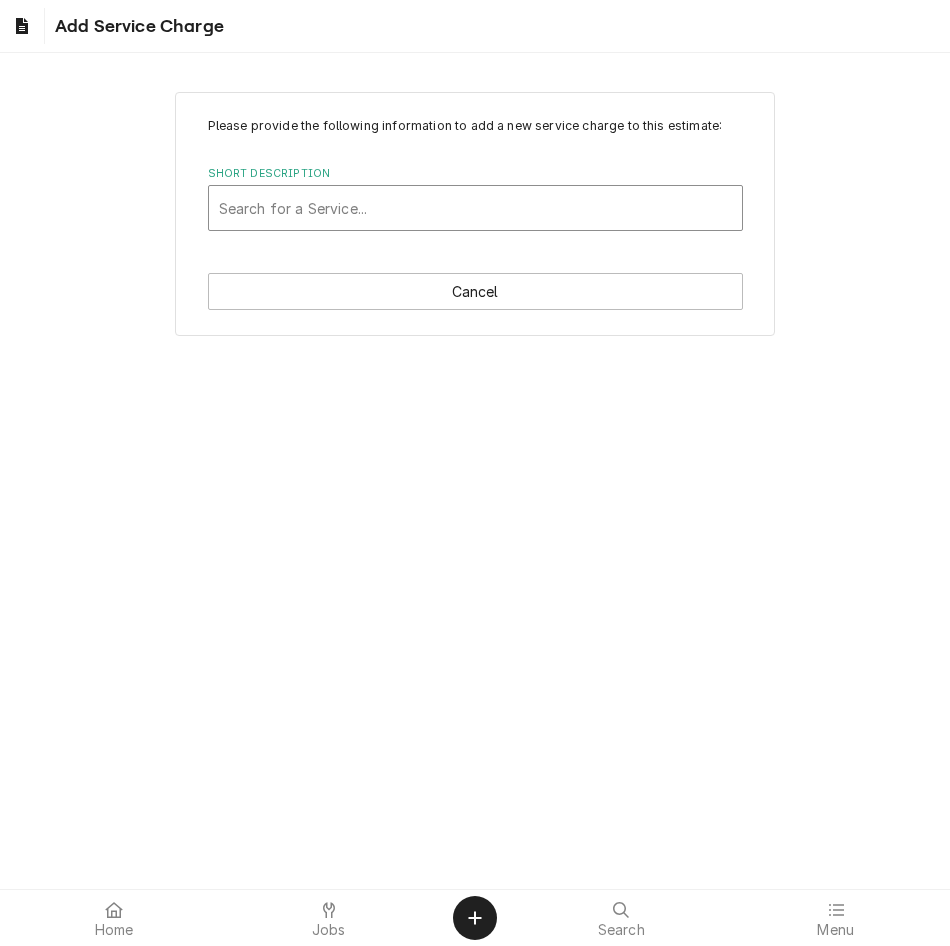 click at bounding box center [475, 208] 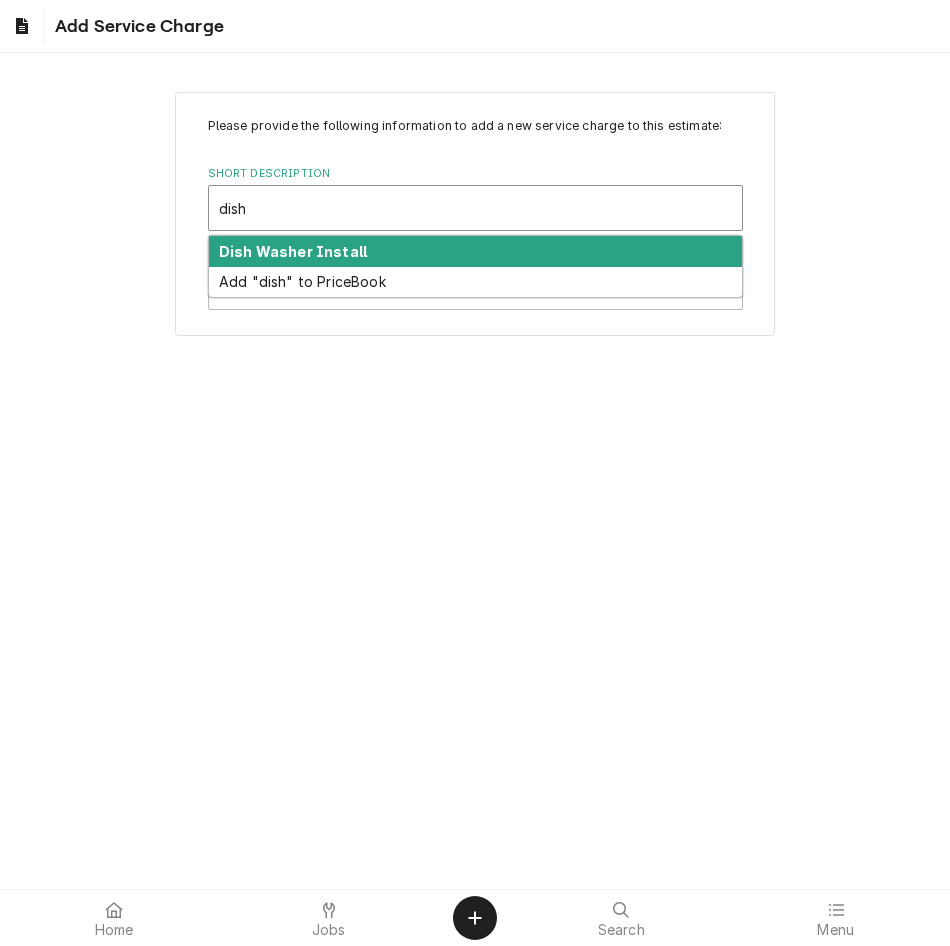 click on "Dish Washer Install" at bounding box center (475, 251) 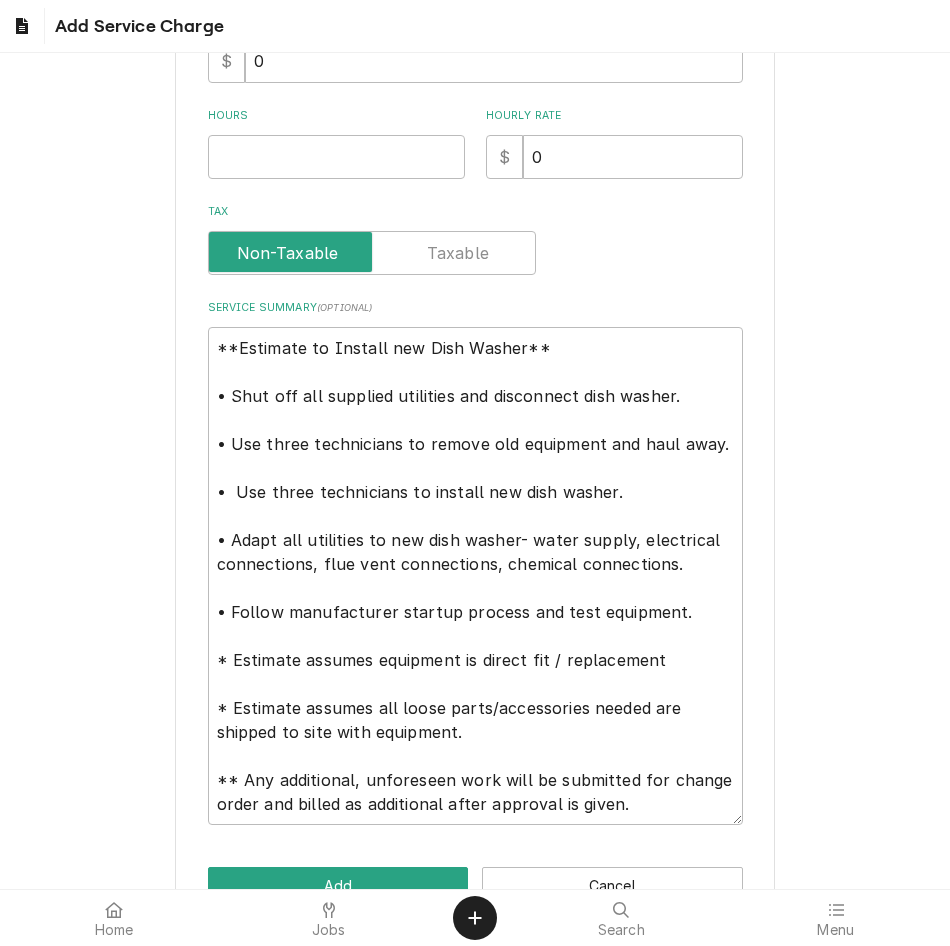 scroll, scrollTop: 456, scrollLeft: 0, axis: vertical 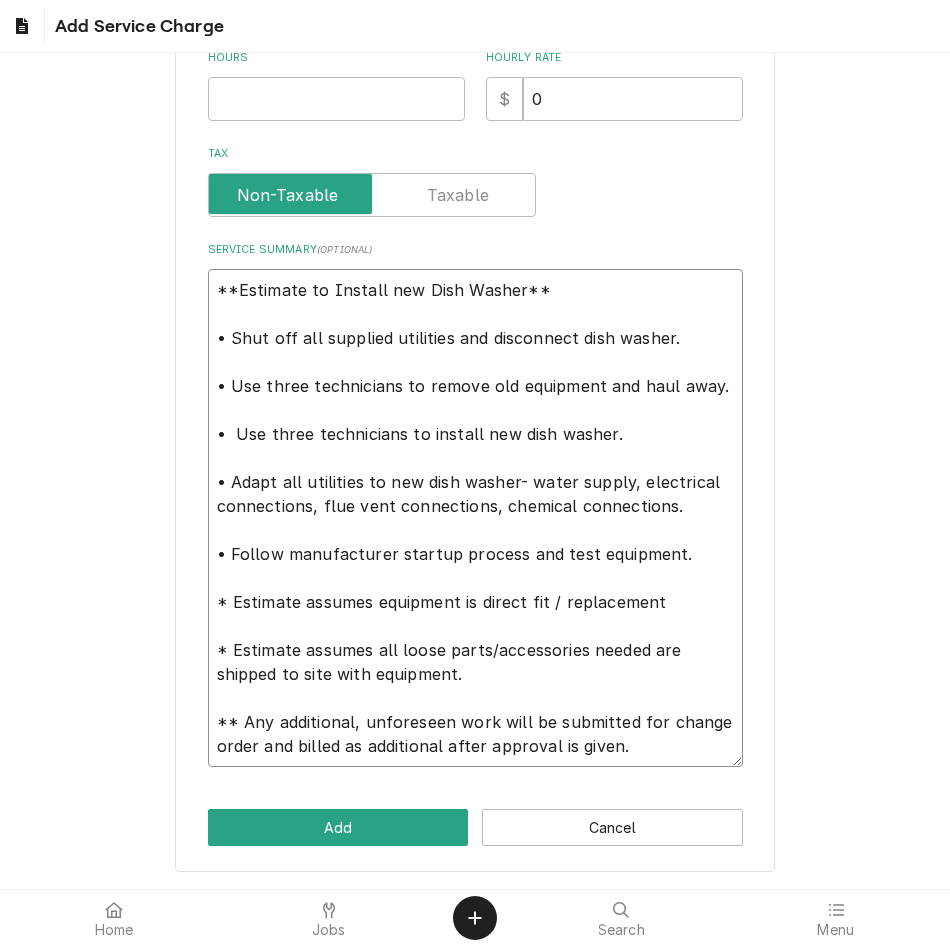 click on "**Estimate to Install new Dish Washer**
• Shut off all supplied utilities and disconnect dish washer.
• Use three technicians to remove old equipment and haul away.
•  Use three technicians to install new dish washer.
• Adapt all utilities to new dish washer- water supply, electrical connections, flue vent connections, chemical connections.
• Follow manufacturer startup process and test equipment.
* Estimate assumes equipment is direct fit / replacement
* Estimate assumes all loose parts/accessories needed are shipped to site with equipment.
** Any additional, unforeseen work will be submitted for change order and billed as additional after approval is given." at bounding box center [475, 518] 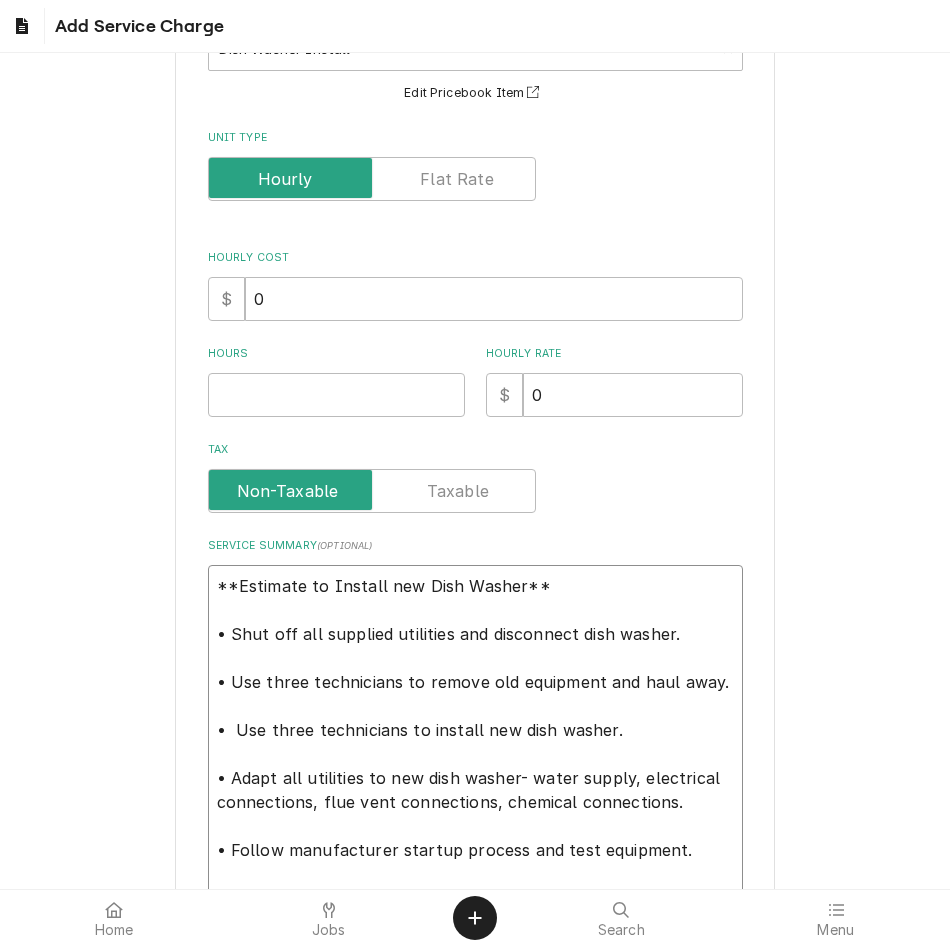 scroll, scrollTop: 158, scrollLeft: 0, axis: vertical 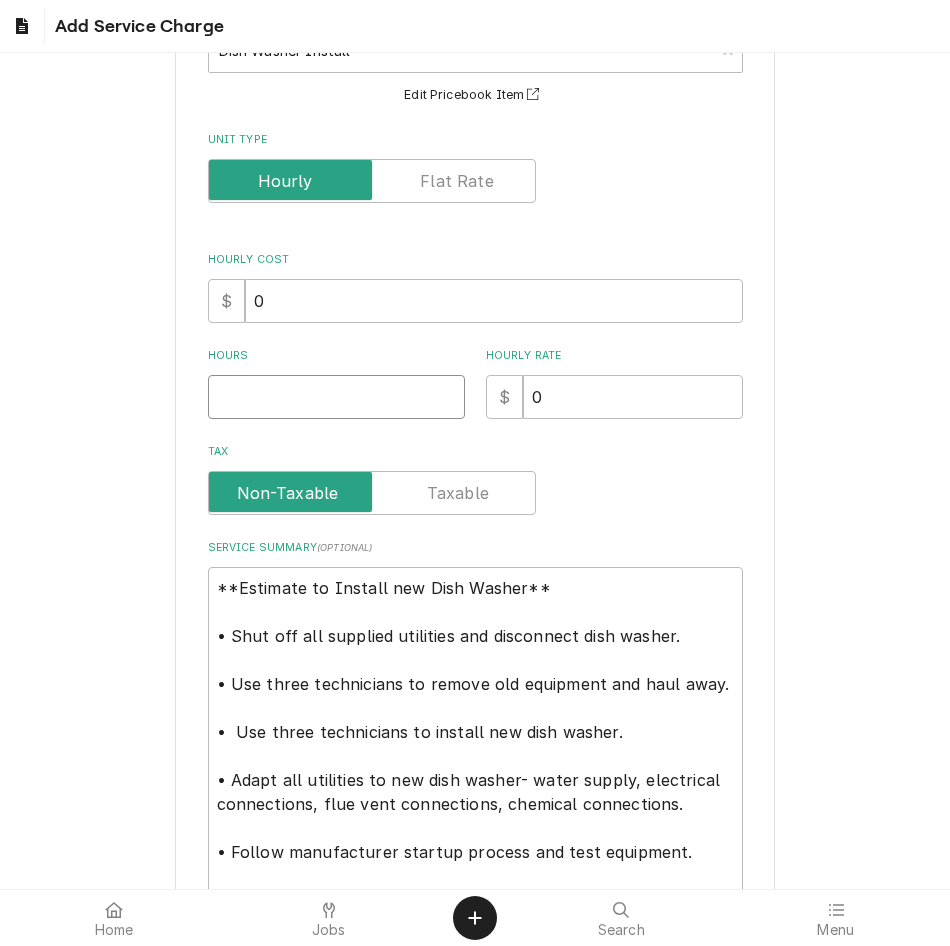 click on "Hours" at bounding box center (336, 397) 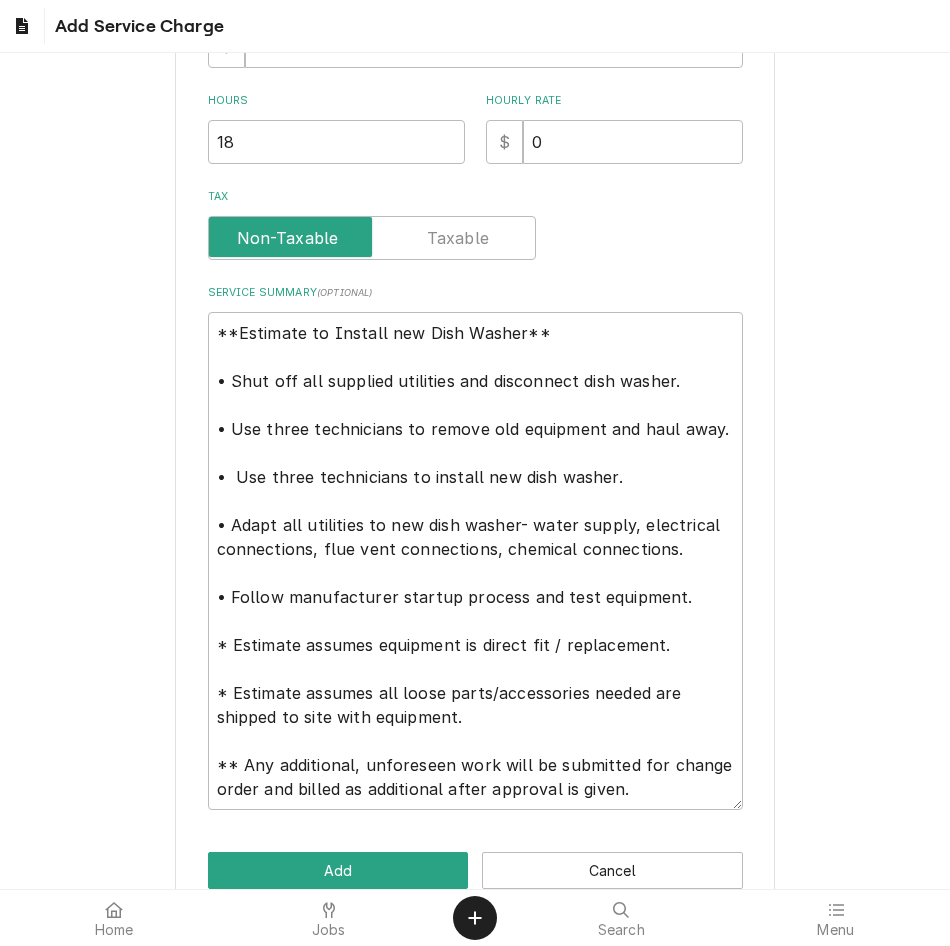 scroll, scrollTop: 456, scrollLeft: 0, axis: vertical 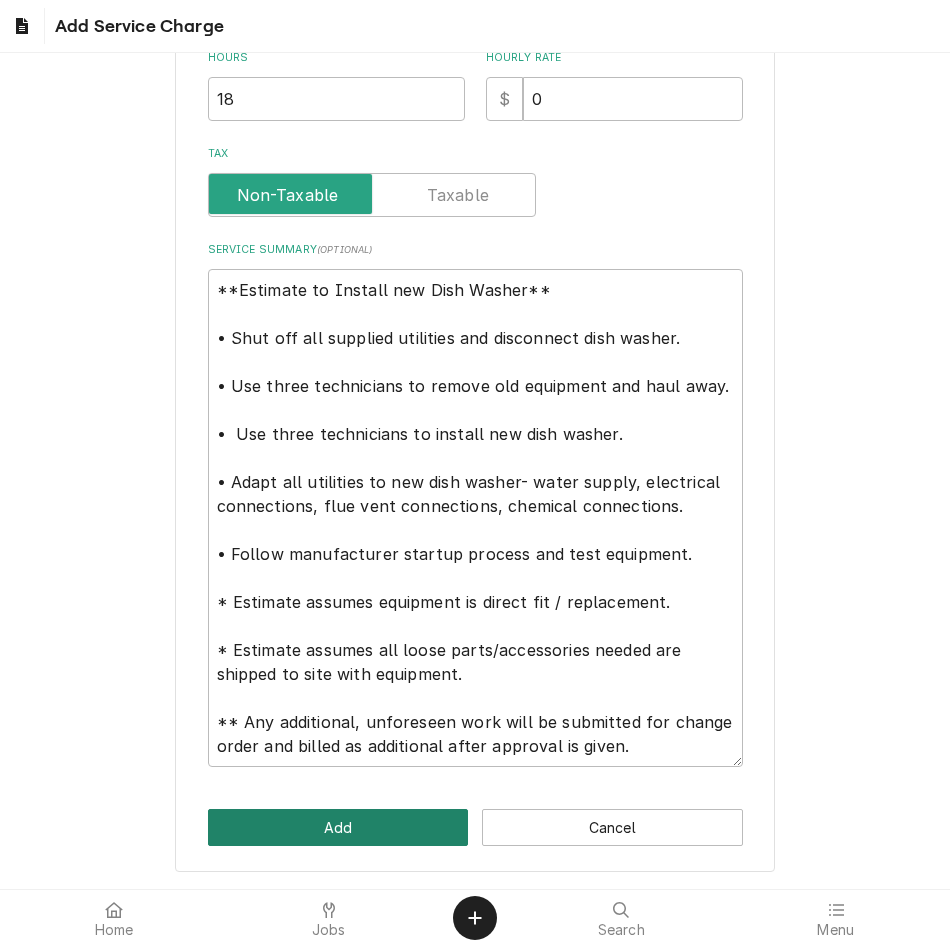 click on "Add" at bounding box center (338, 827) 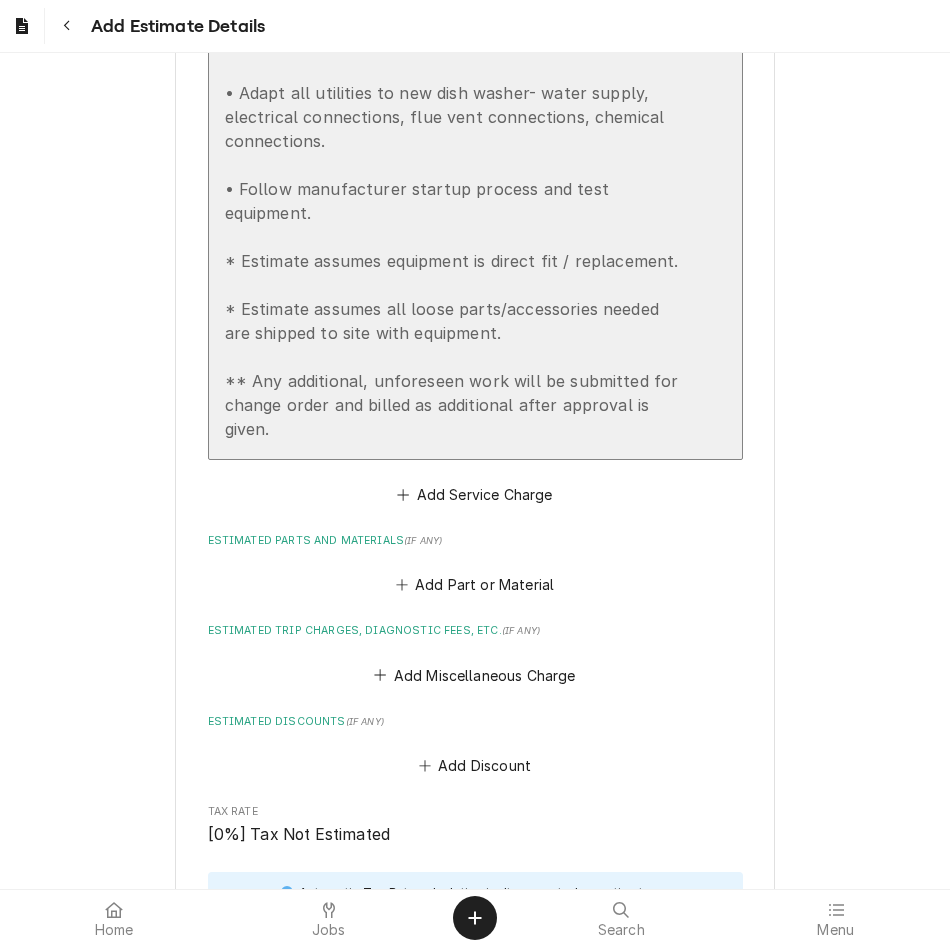 scroll, scrollTop: 2383, scrollLeft: 0, axis: vertical 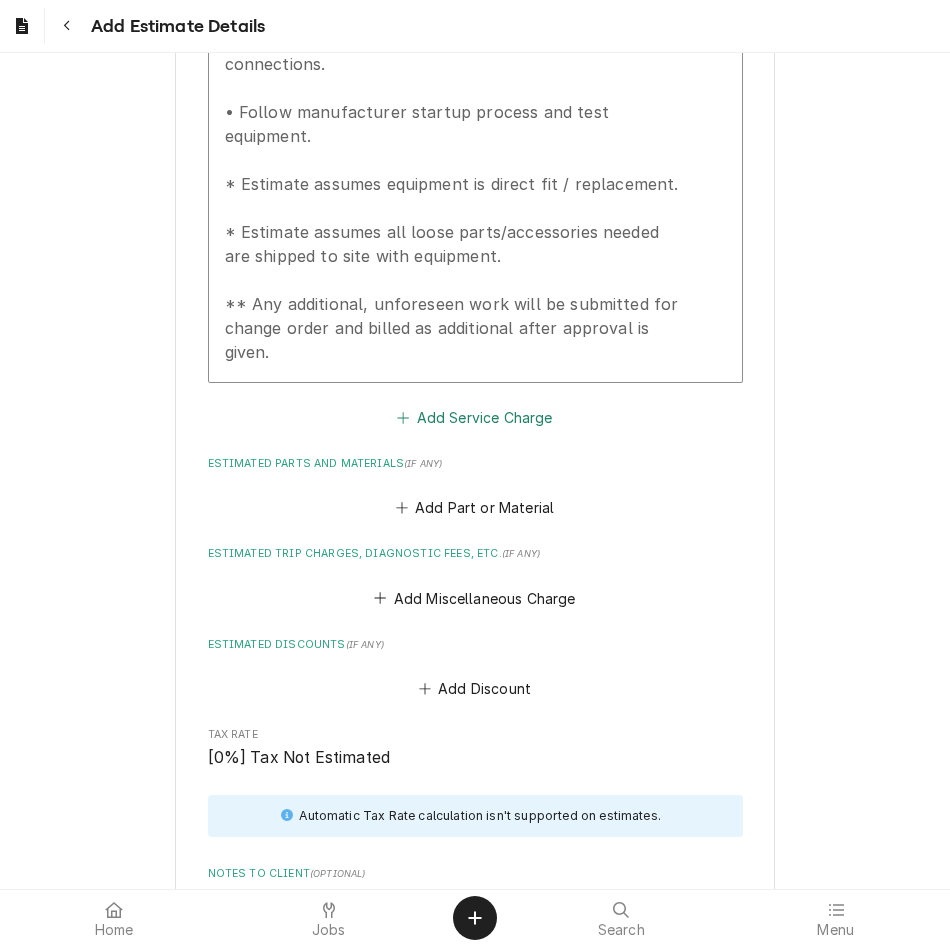 click on "Add Service Charge" at bounding box center (475, 417) 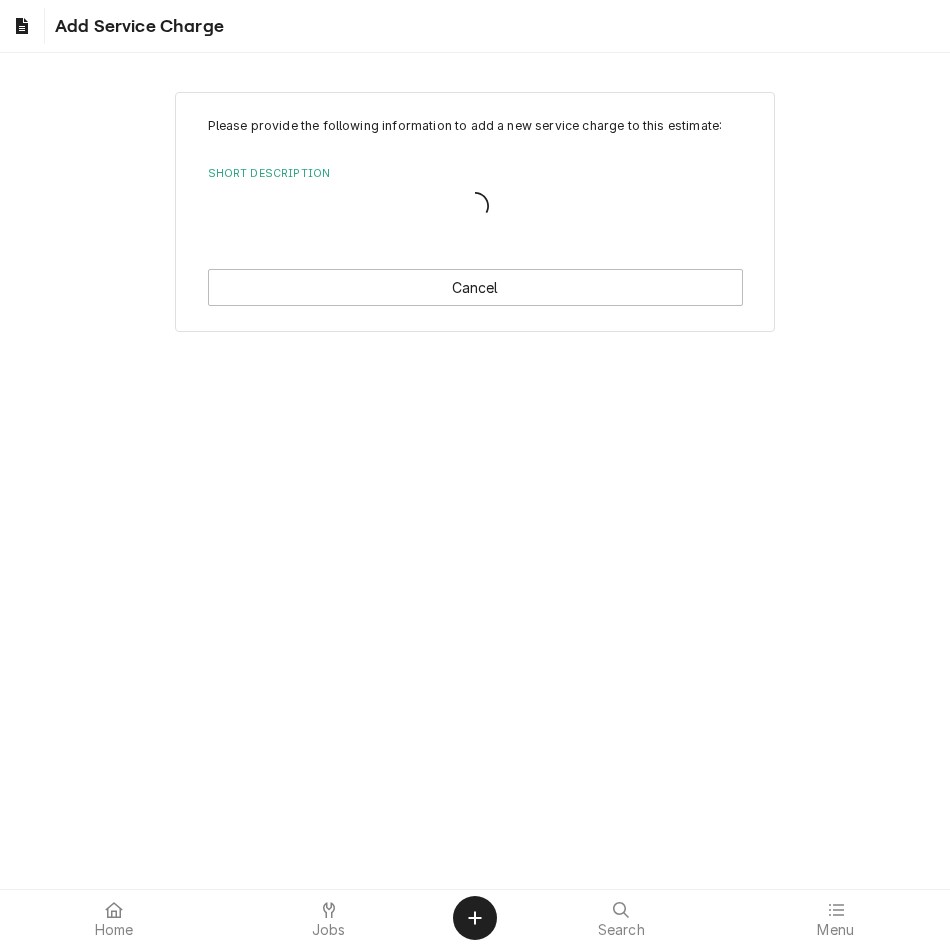 scroll, scrollTop: 0, scrollLeft: 0, axis: both 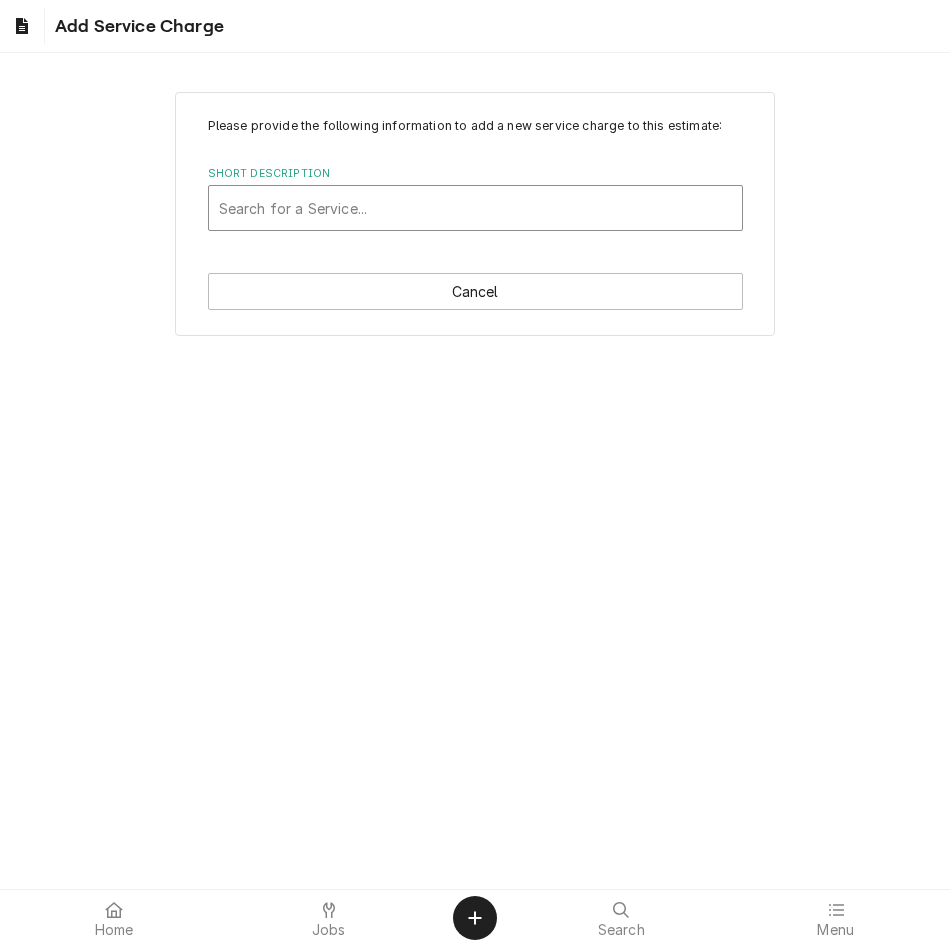 click at bounding box center [475, 208] 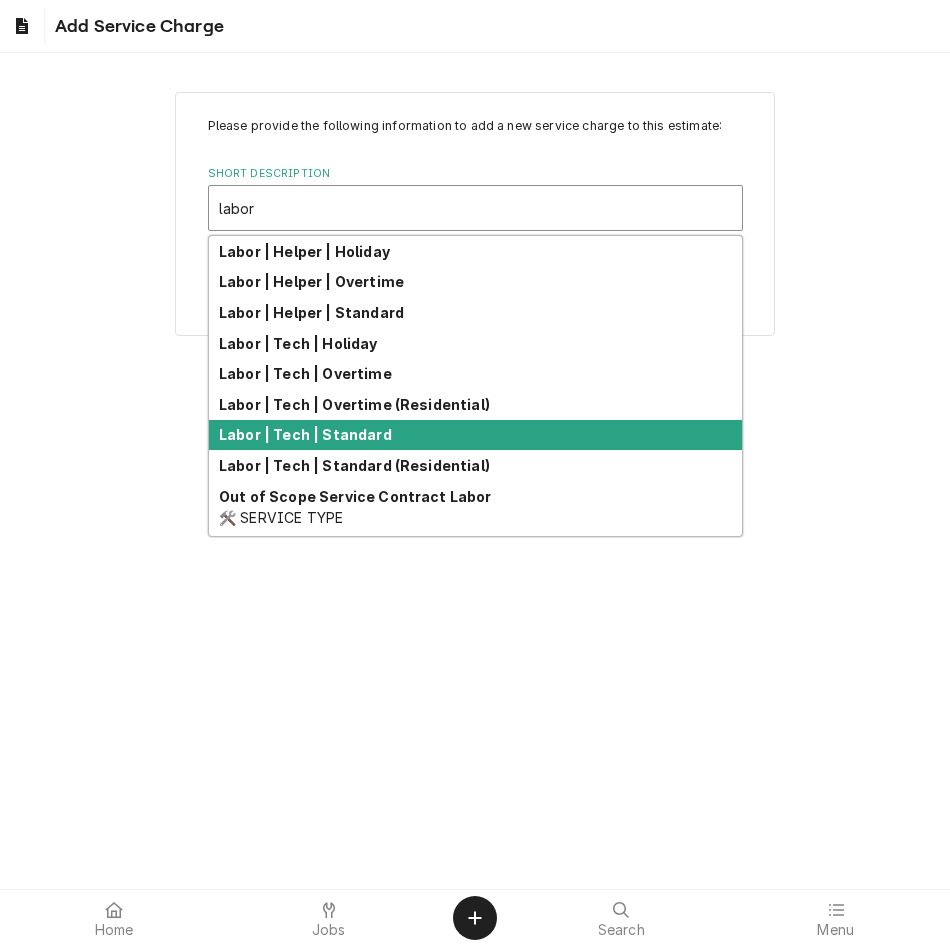 click on "Labor | Tech | Standard" at bounding box center [305, 434] 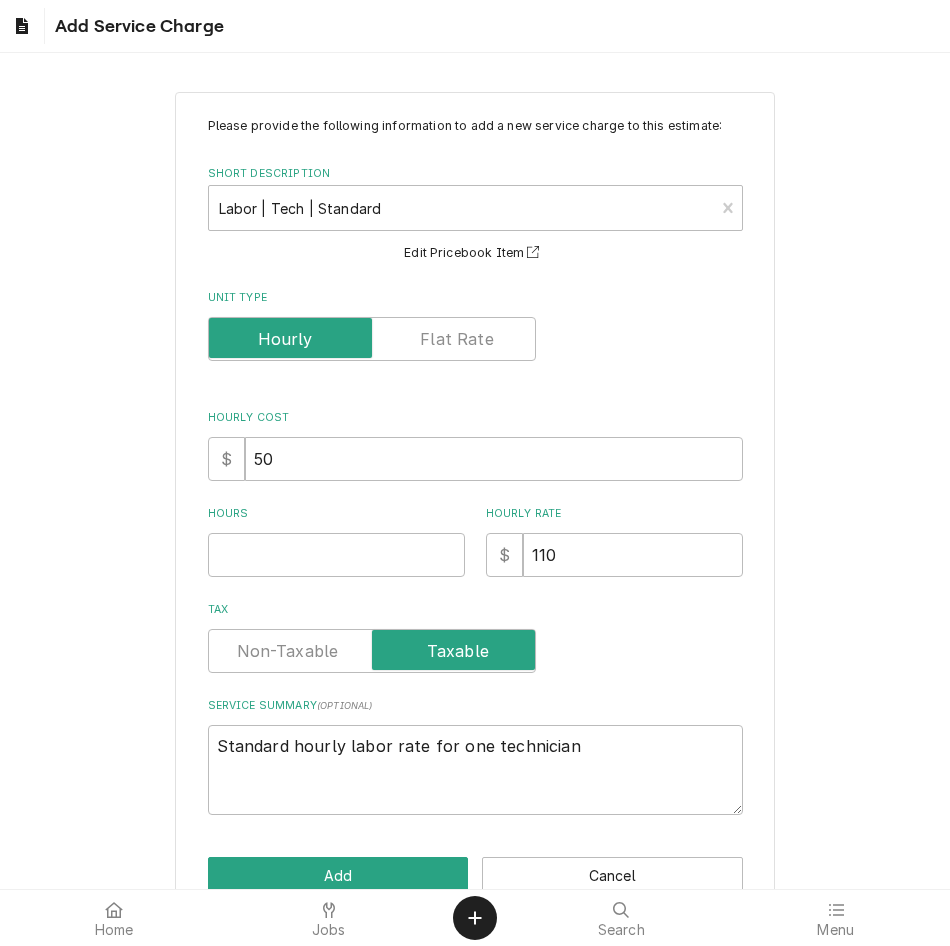 scroll, scrollTop: 34, scrollLeft: 0, axis: vertical 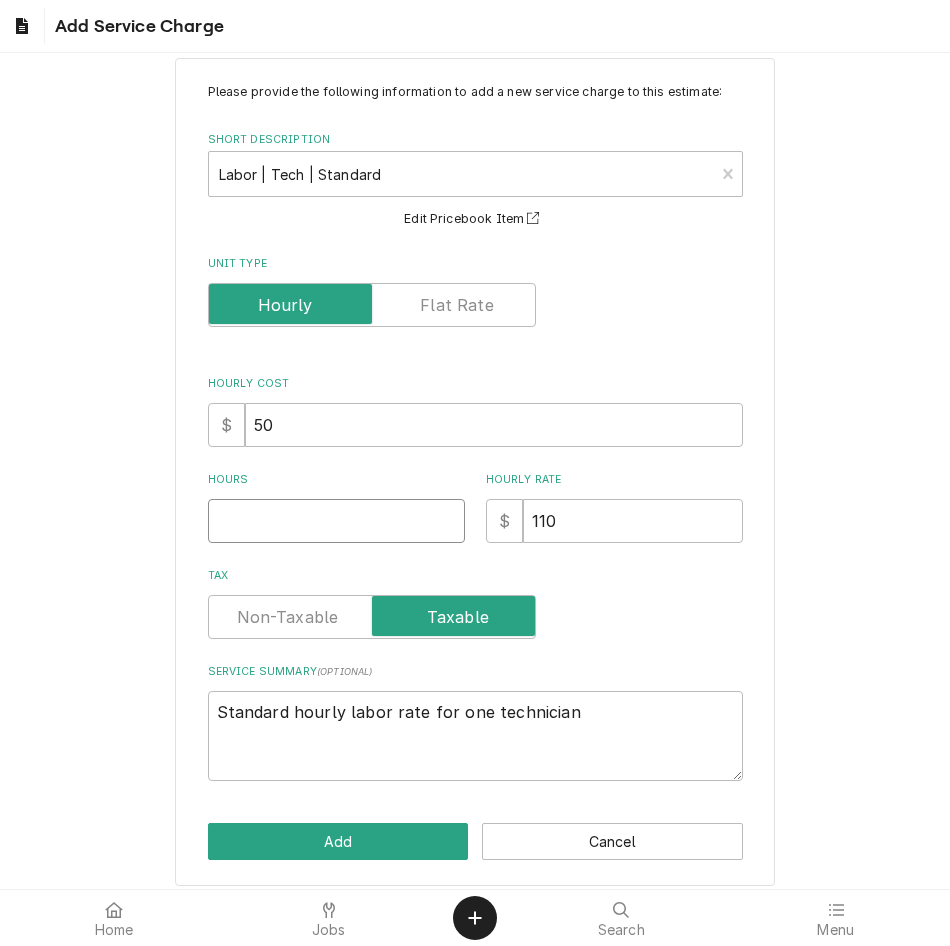click on "Hours" at bounding box center (336, 521) 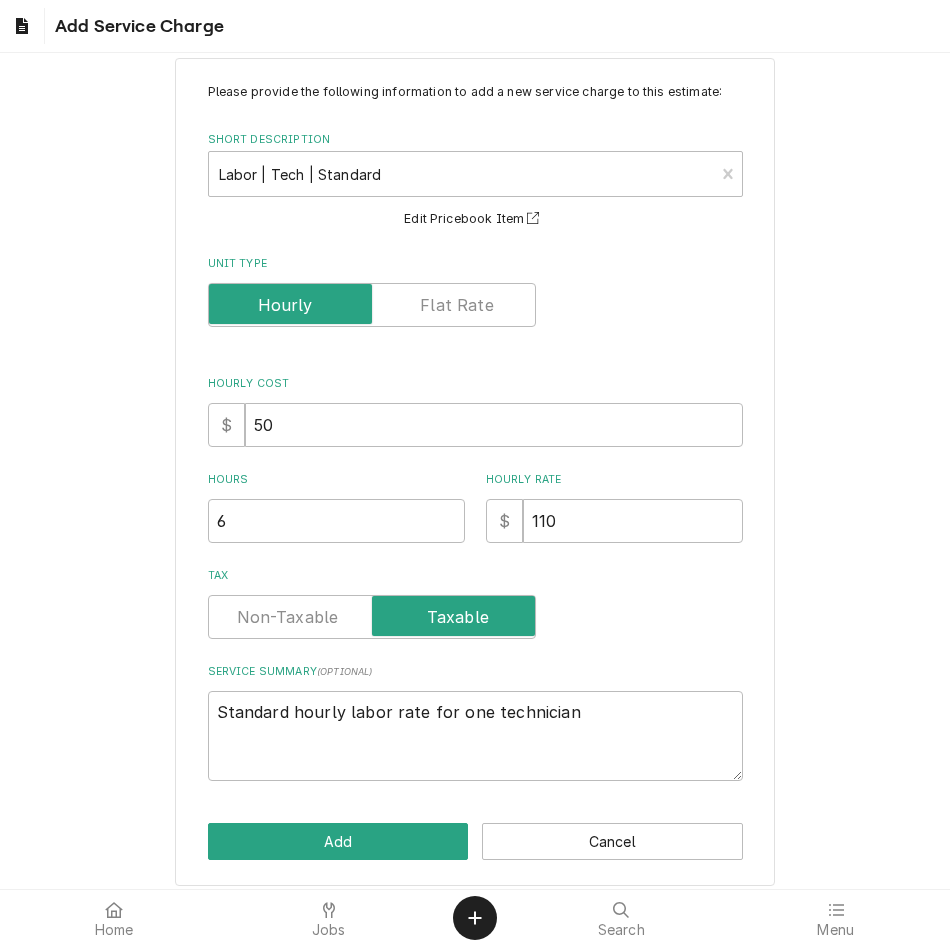 scroll, scrollTop: 48, scrollLeft: 0, axis: vertical 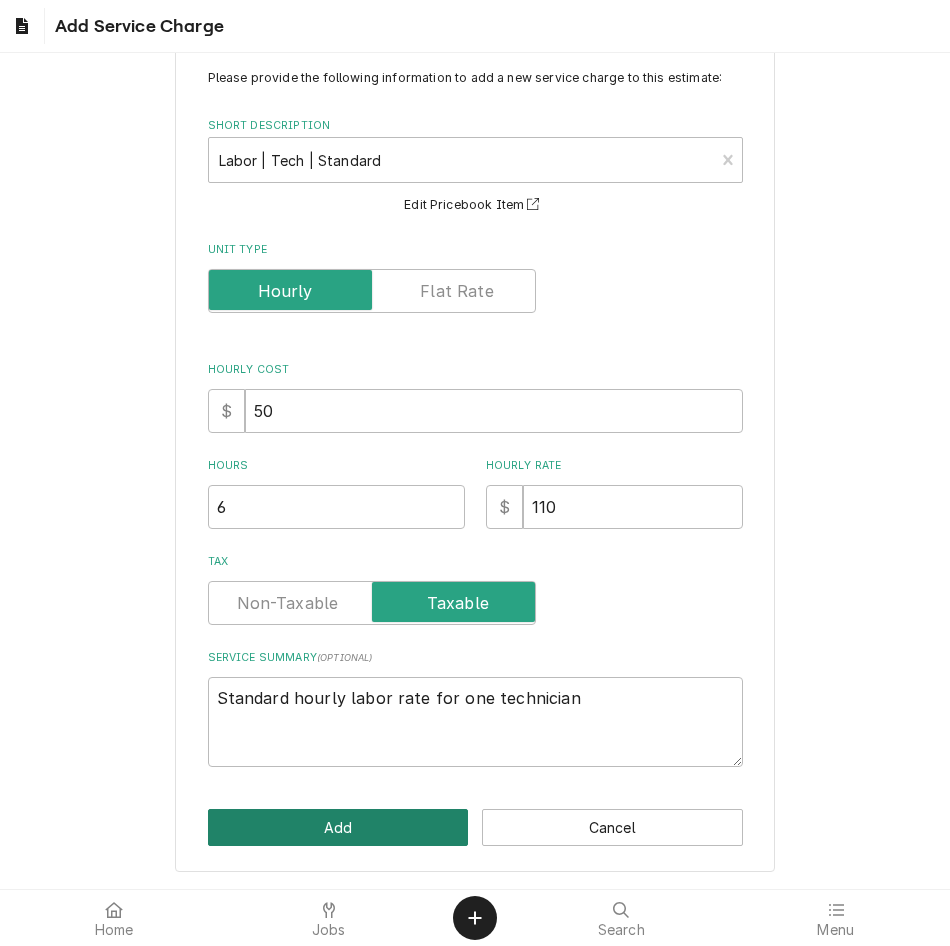 click on "Add" at bounding box center [338, 827] 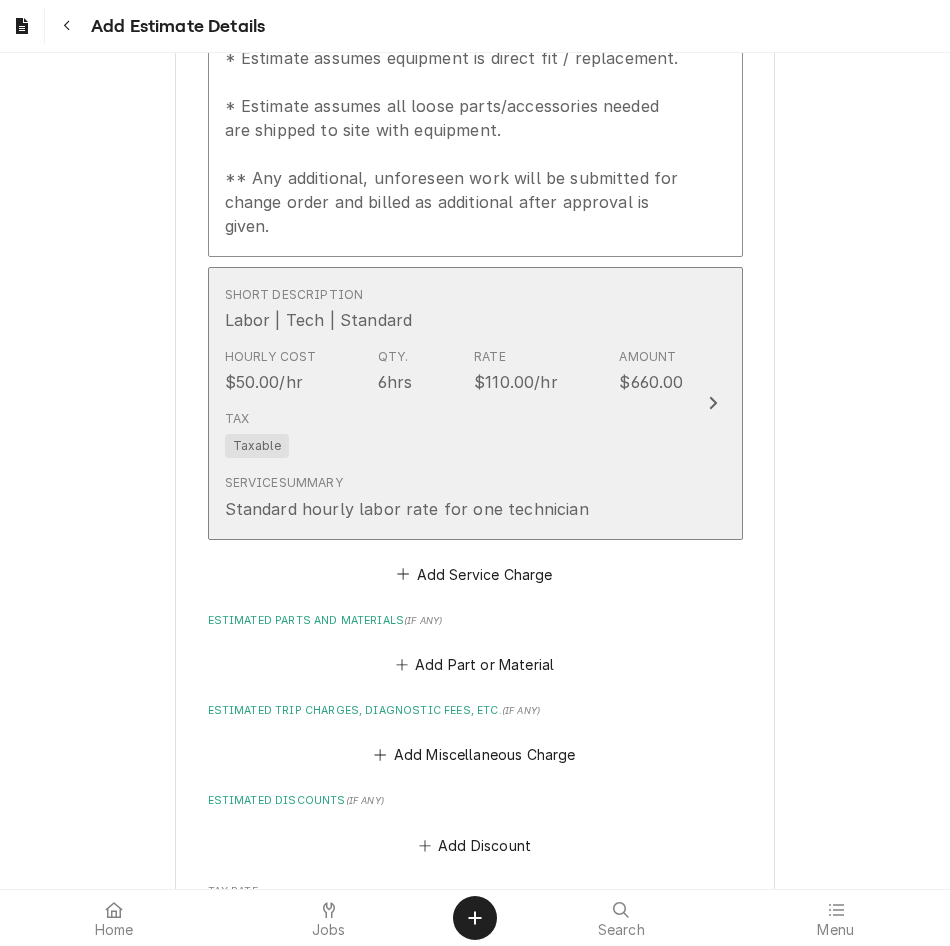 scroll, scrollTop: 2511, scrollLeft: 0, axis: vertical 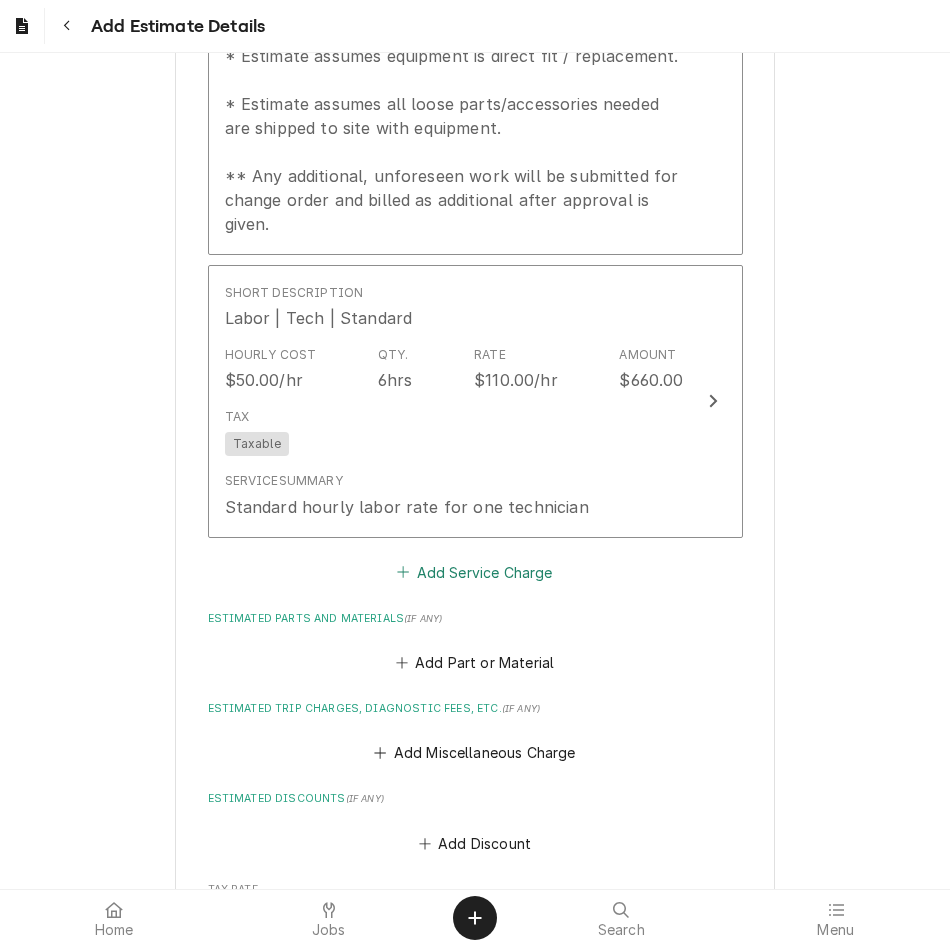 click on "Add Service Charge" at bounding box center [475, 572] 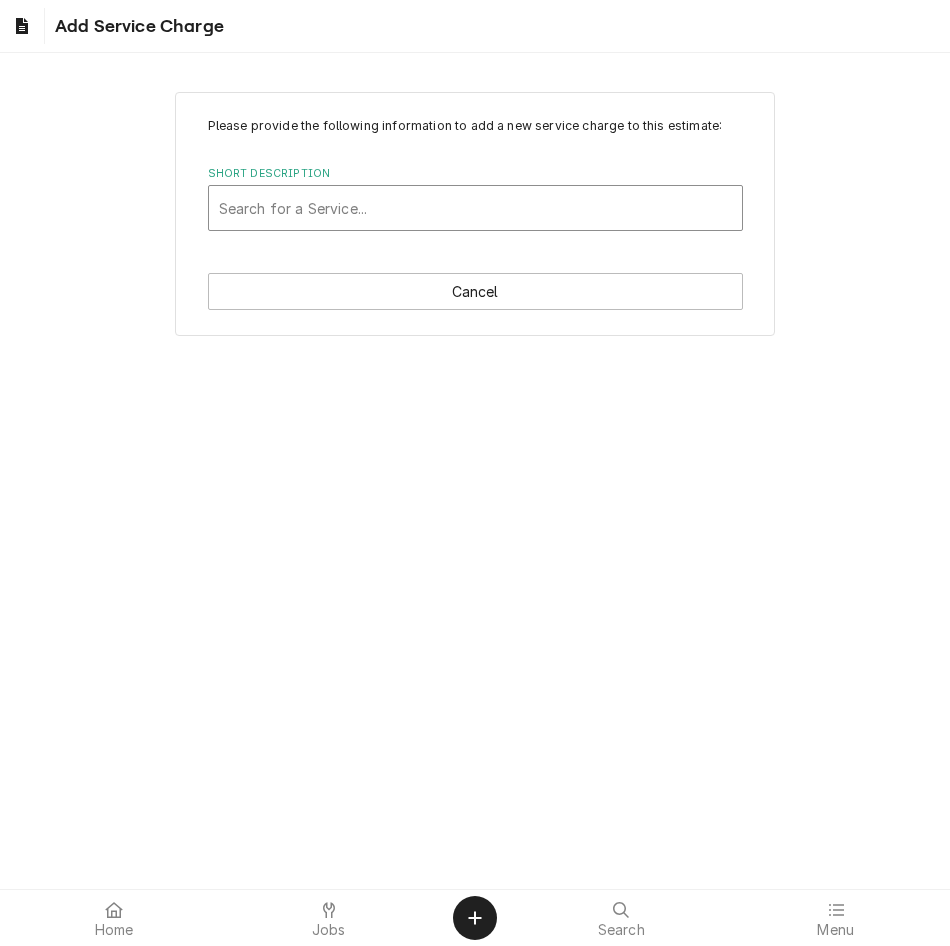 click at bounding box center (475, 208) 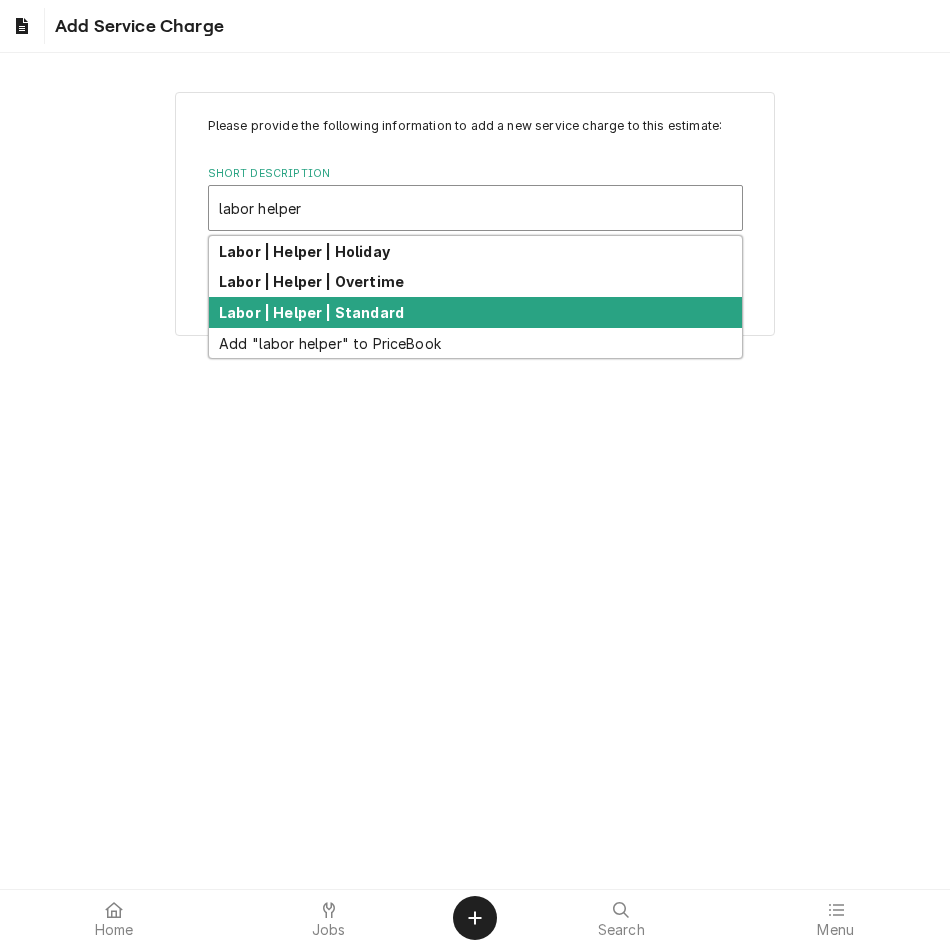 click on "Labor | Helper | Standard" at bounding box center (311, 312) 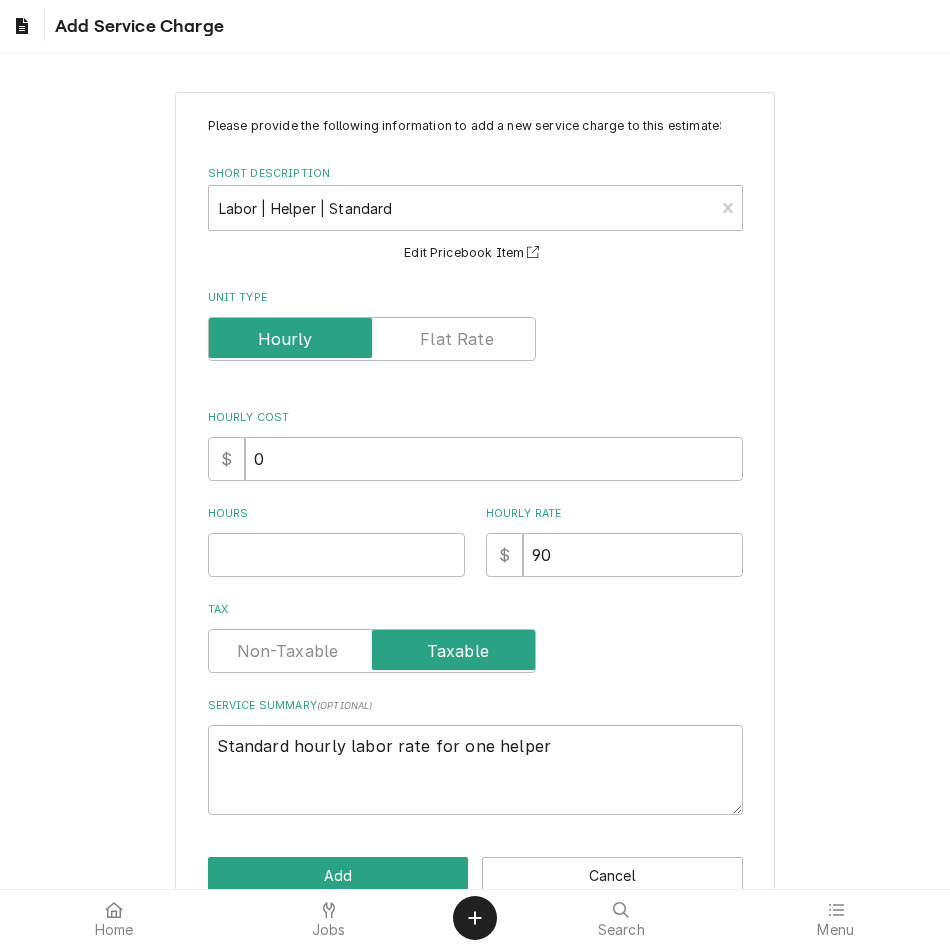 scroll, scrollTop: 48, scrollLeft: 0, axis: vertical 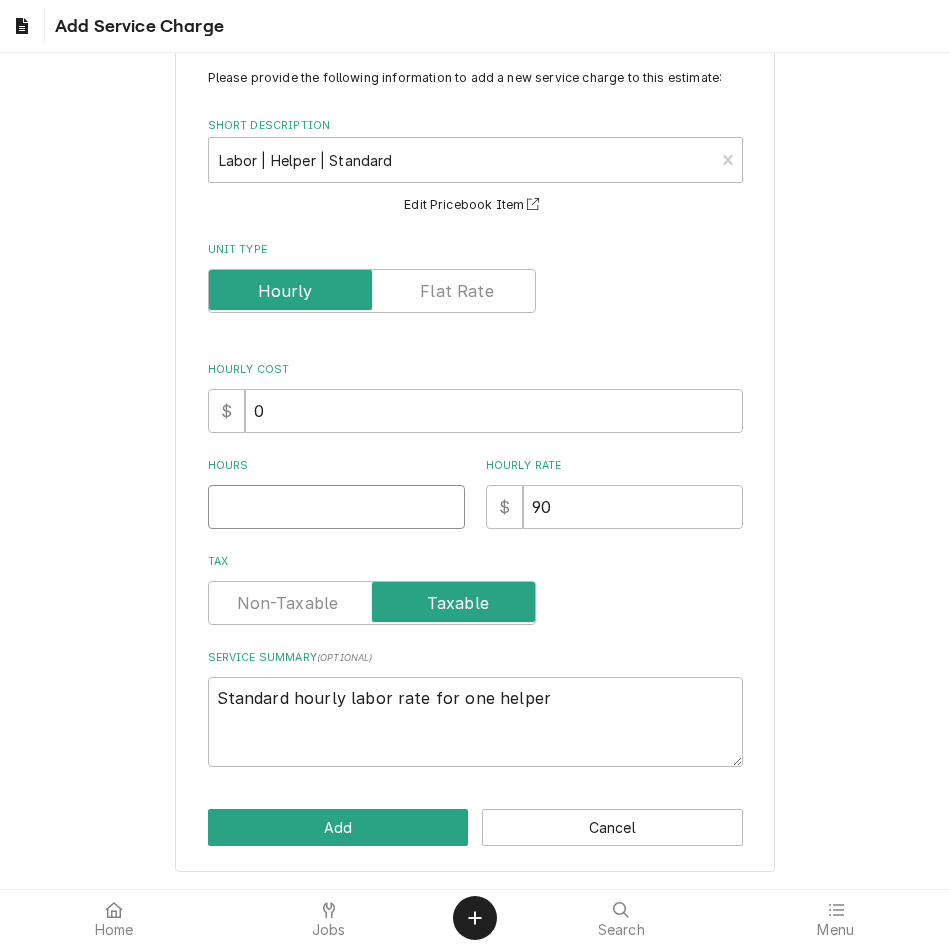 click on "Hours" at bounding box center (336, 507) 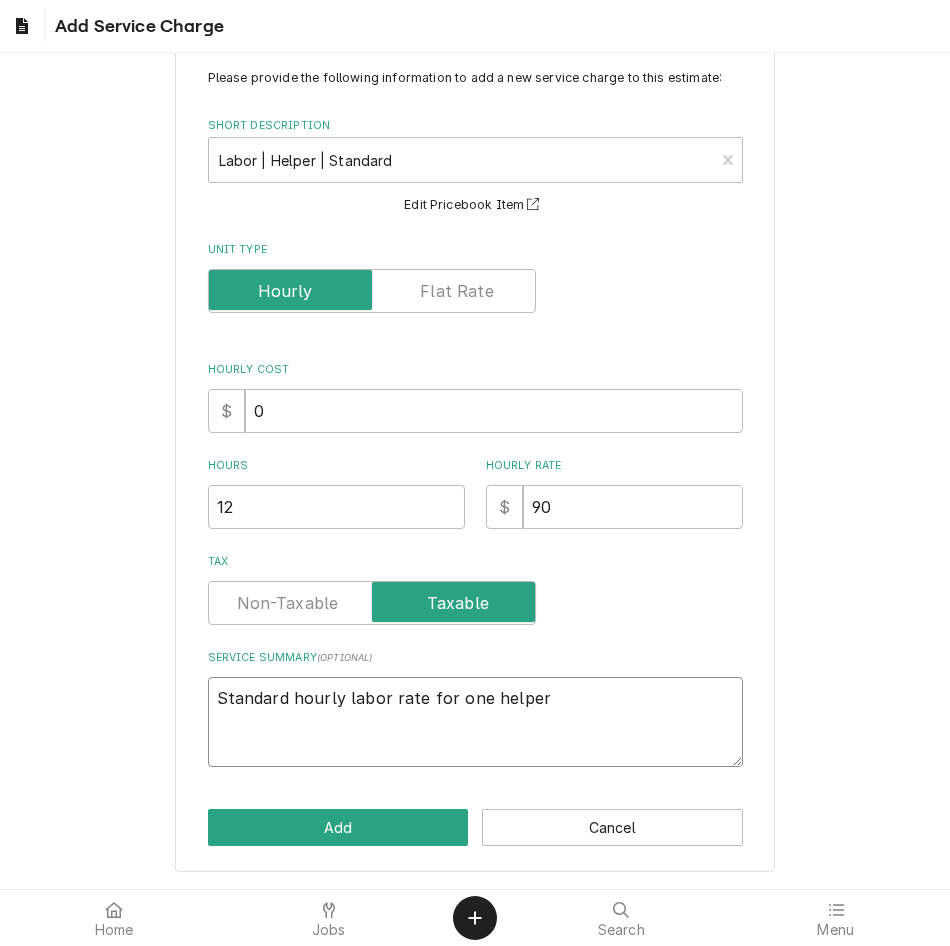 click on "Standard hourly labor rate for one helper" at bounding box center (475, 722) 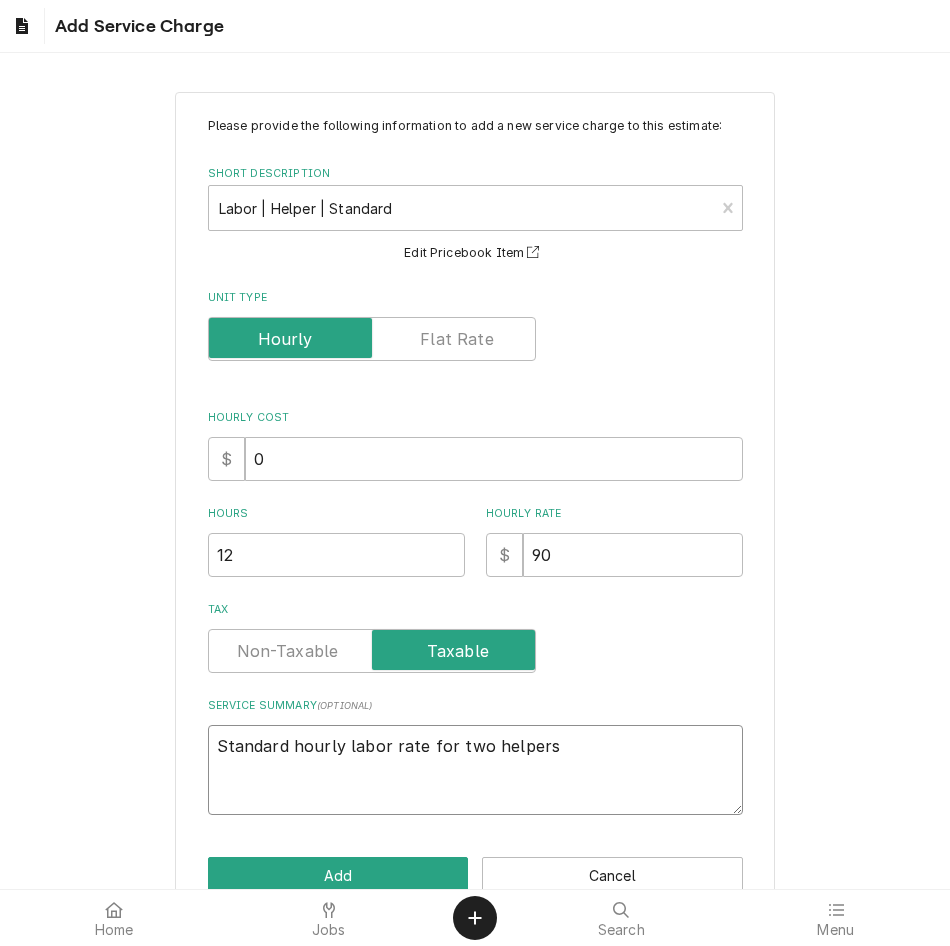 scroll, scrollTop: 48, scrollLeft: 0, axis: vertical 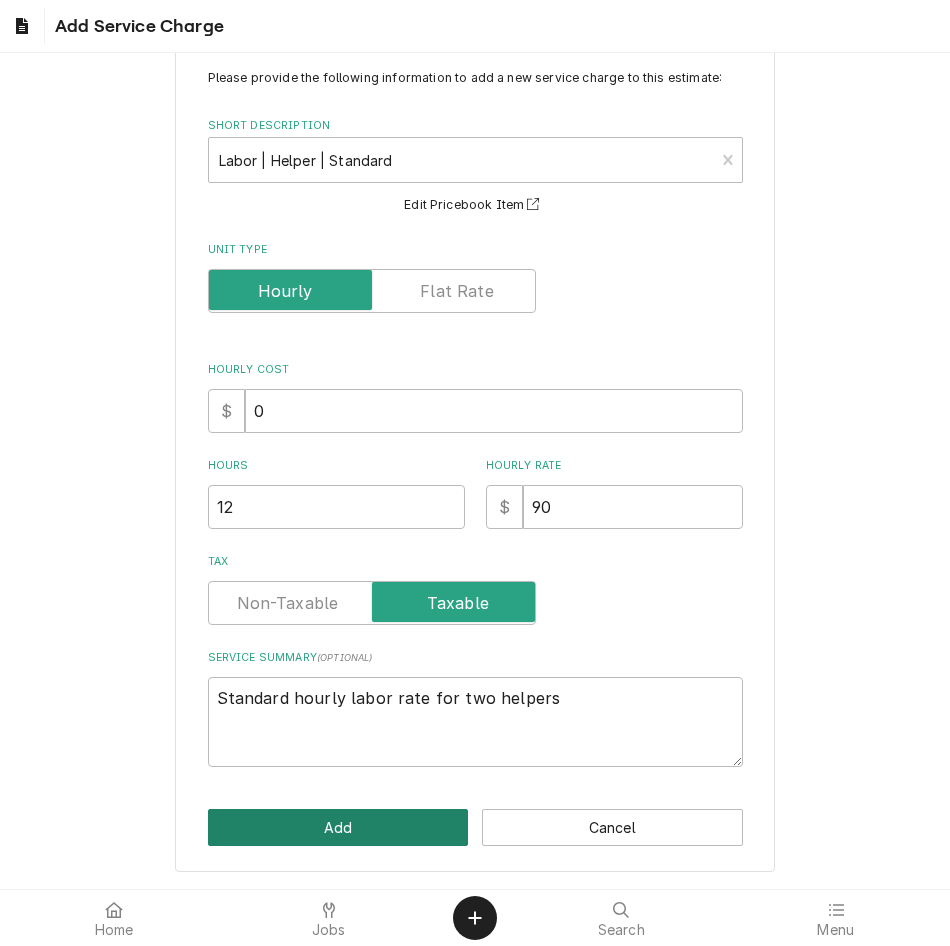 click on "Add" at bounding box center [338, 827] 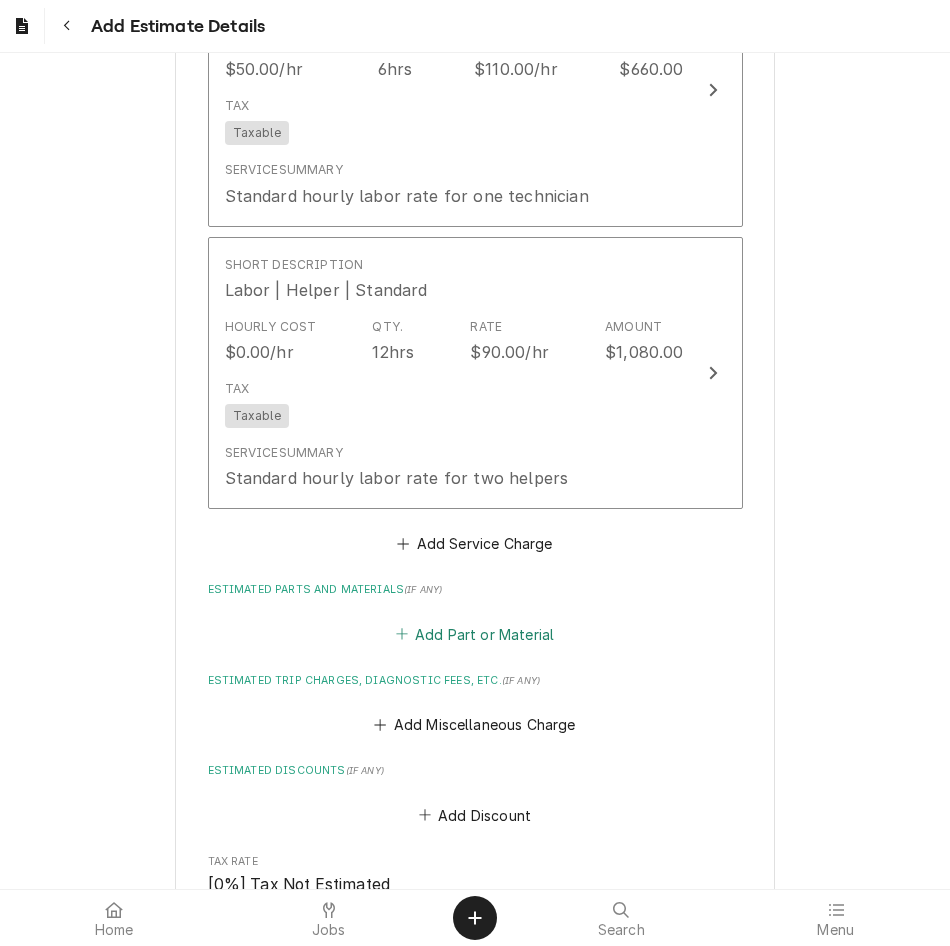 scroll, scrollTop: 2848, scrollLeft: 0, axis: vertical 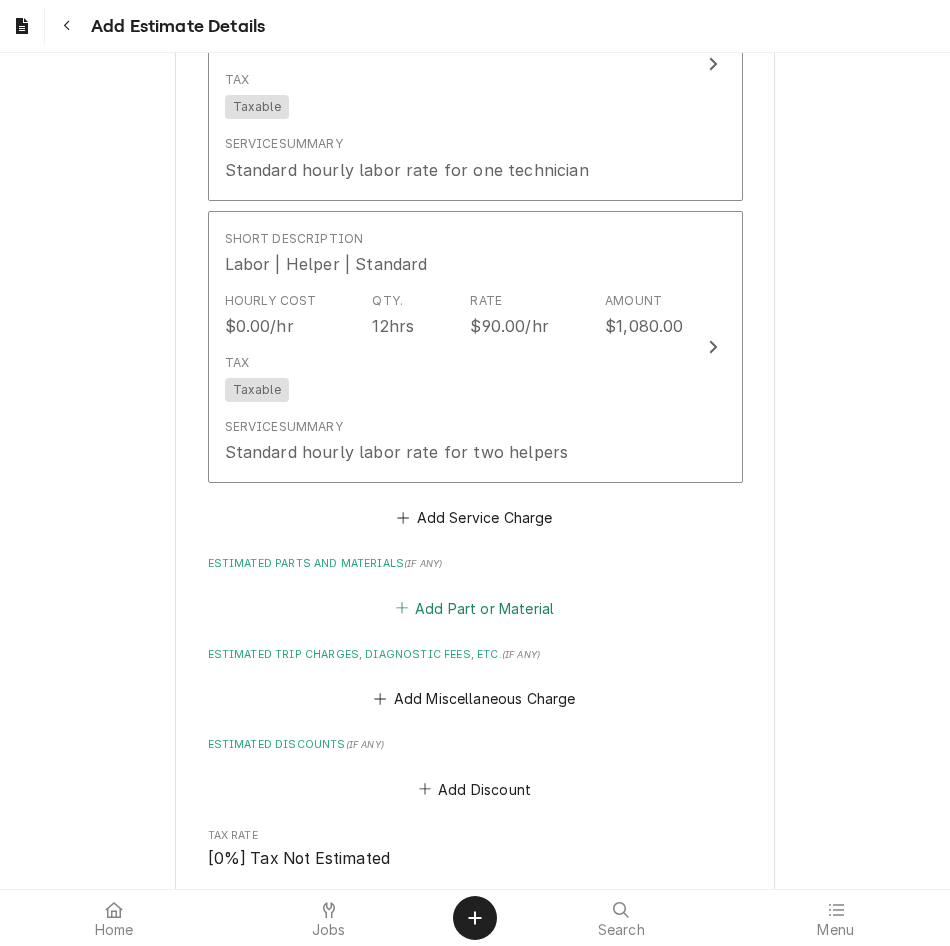click on "Add Part or Material" at bounding box center [474, 608] 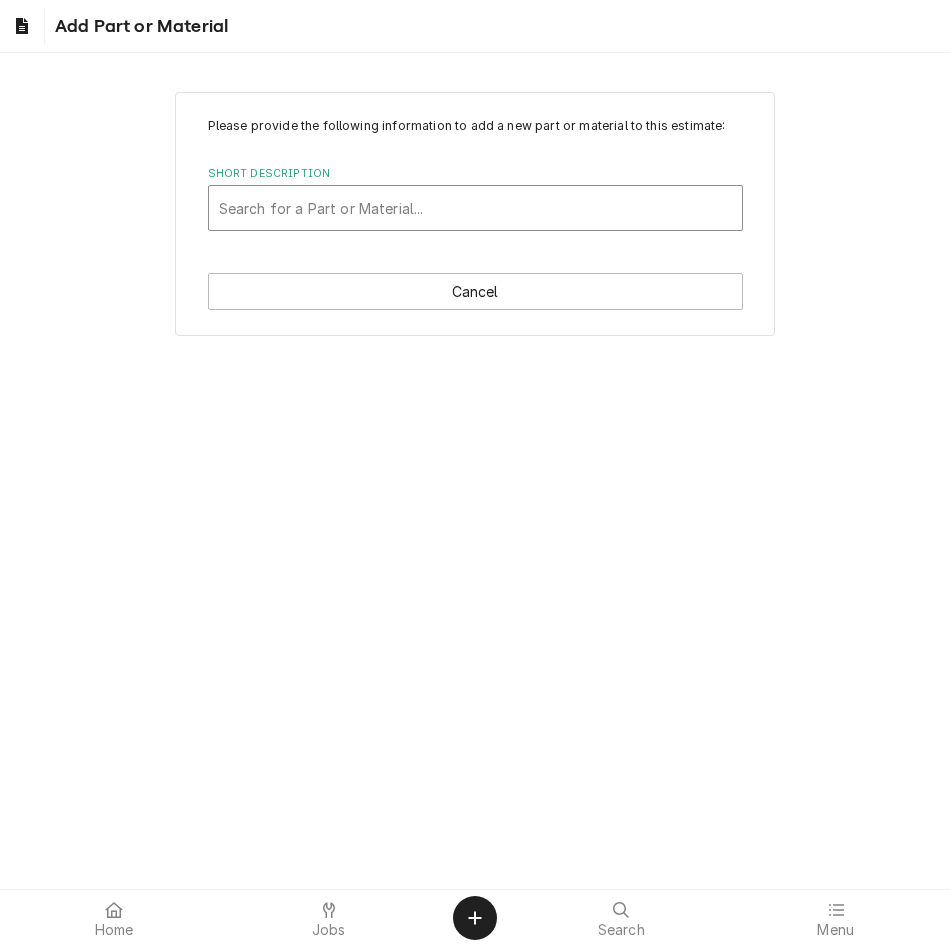 click at bounding box center [475, 208] 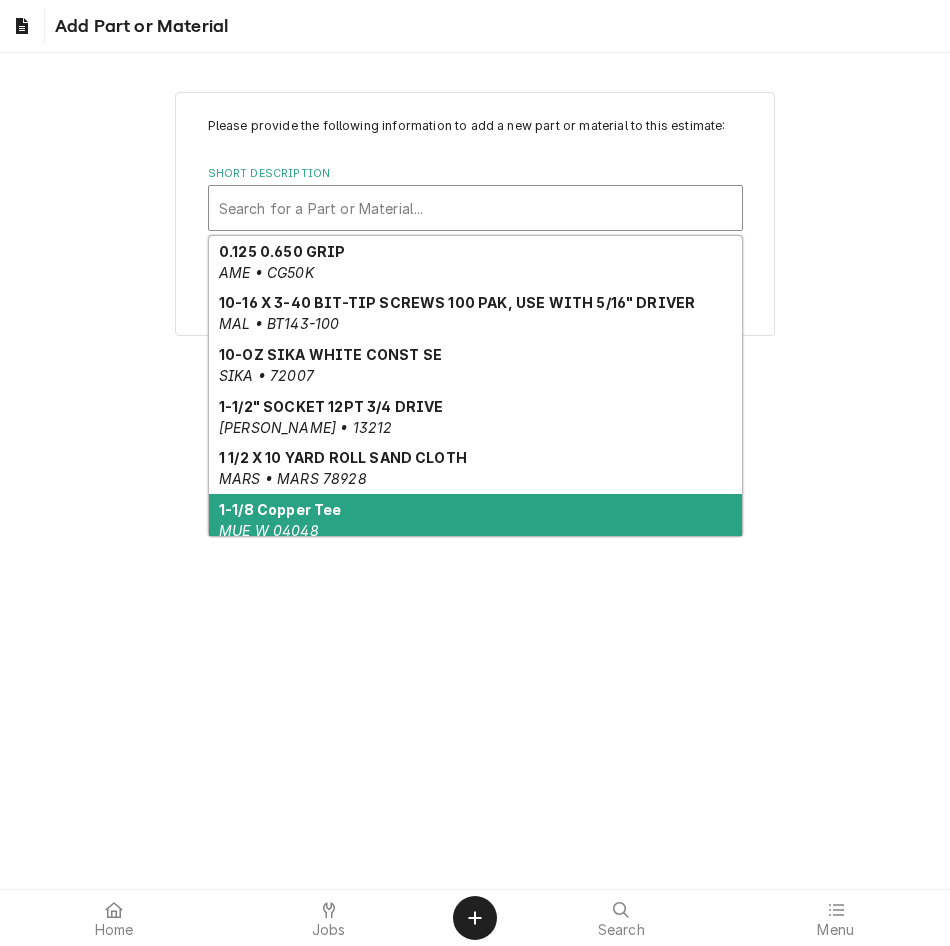 click on "Please provide the following information to add a new part or material to this estimate: Short Description 10 results available. Use Up and Down to choose options, press Enter to select the currently focused option, press Escape to exit the menu, press Tab to select the option and exit the menu. Search for a Part or Material... 0.125 0.650 GRIP AME • CG50K 10-16 X 3-40 BIT-TIP SCREWS 100 PAK, USE WITH 5/16" DRIVER MAL • BT143-100 10-OZ SIKA WHITE CONST SE SIKA • 72007 1-1/2" SOCKET 12PT 3/4 DRIVE DAN • 13212 1 1/2 X 10 YARD ROLL SAND CLOTH MARS • MARS 78928 1-1/8 Copper Tee MUE W 04048 1 1/8 ID X 1/2 Insu Cush-A-Therm CLMP 1 1/8 ID X 1/2 WALL 1-1/8 LR 90 Copper Elbow MUE W 02747 1 1/8 ODF 96 CU IN REPLACEABLE DRIER SHELL EMERSON • FLOW STAS-969-T 1-1/8 Staked-Stop Copper Coupling MUE W 10147 Cancel" at bounding box center [475, 471] 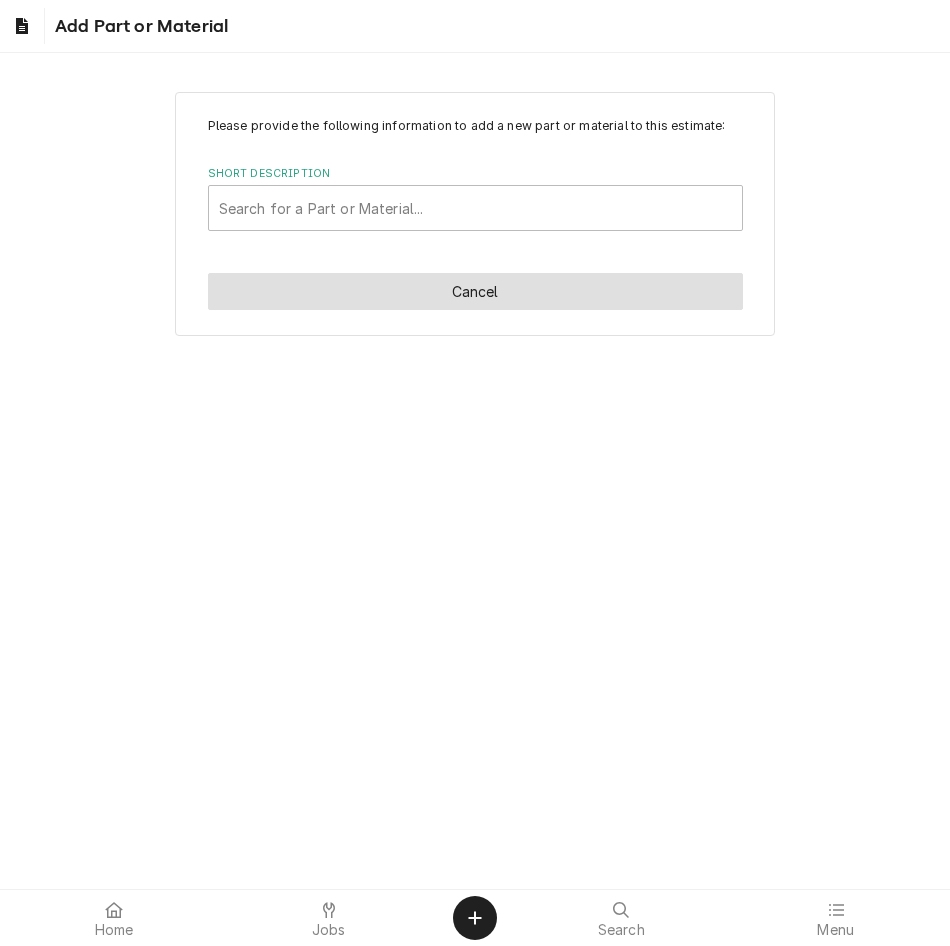 click on "Cancel" at bounding box center (475, 291) 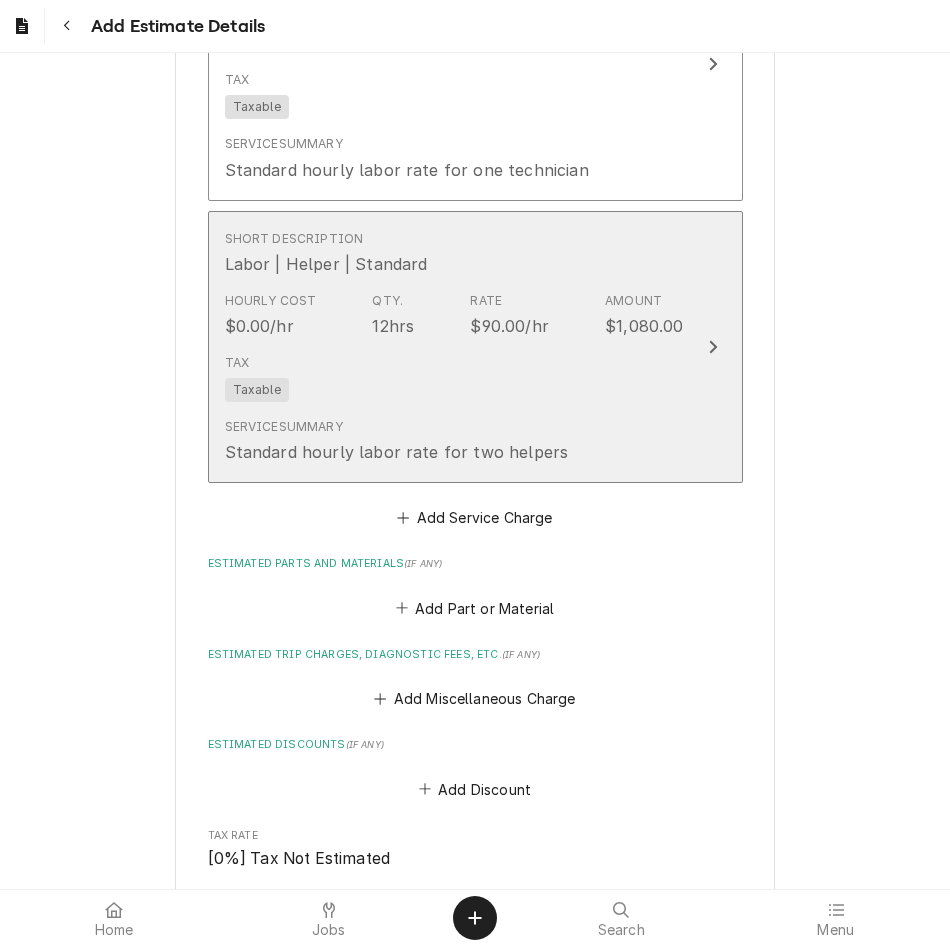scroll, scrollTop: 3022, scrollLeft: 0, axis: vertical 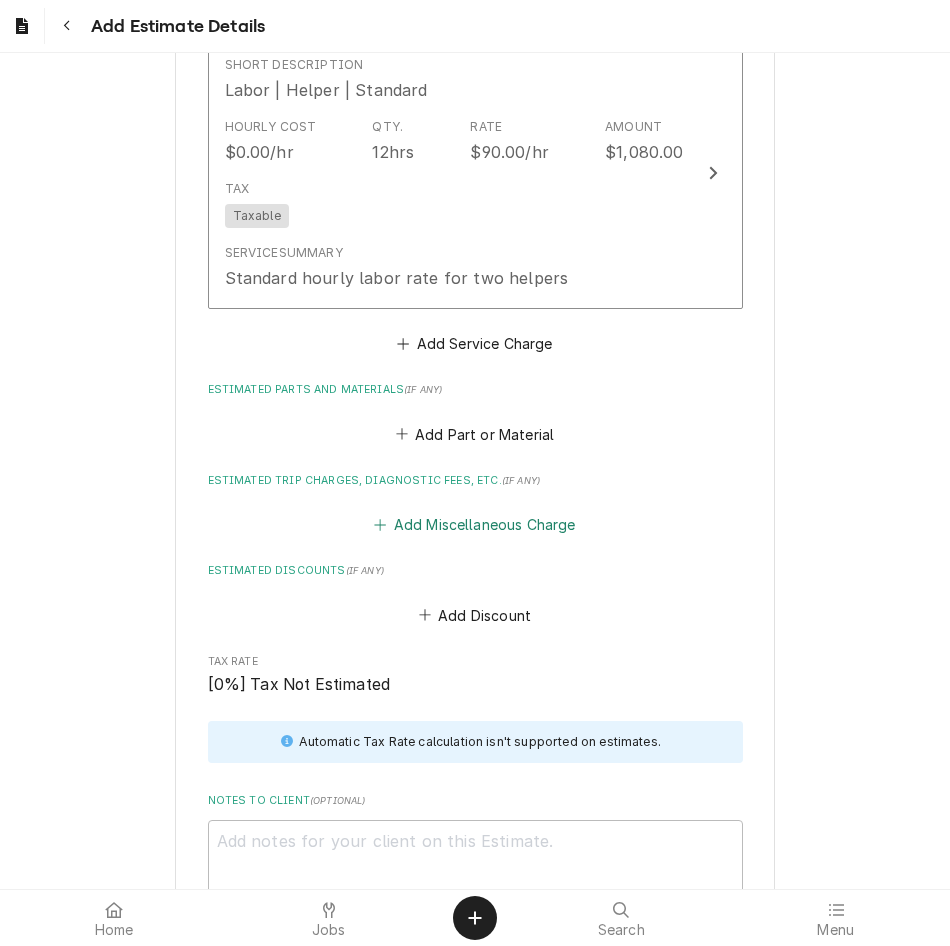 click on "Add Miscellaneous Charge" at bounding box center (475, 525) 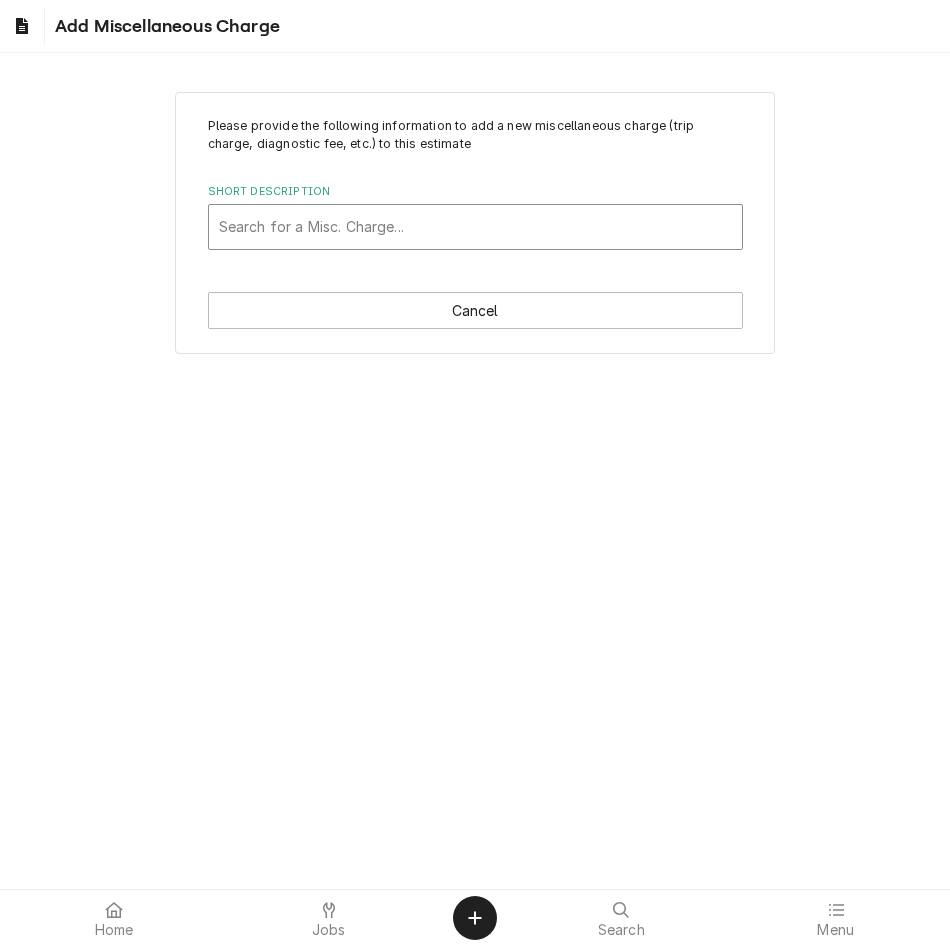 click at bounding box center (475, 227) 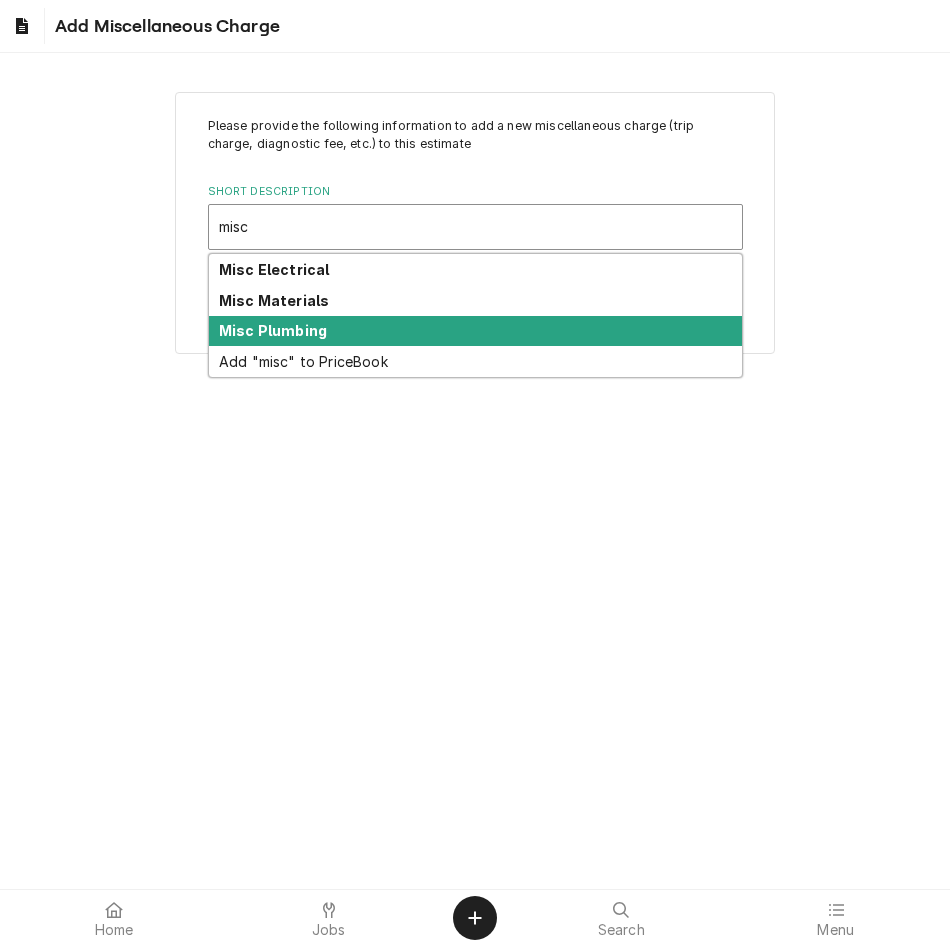 click on "Misc Plumbing" at bounding box center (273, 330) 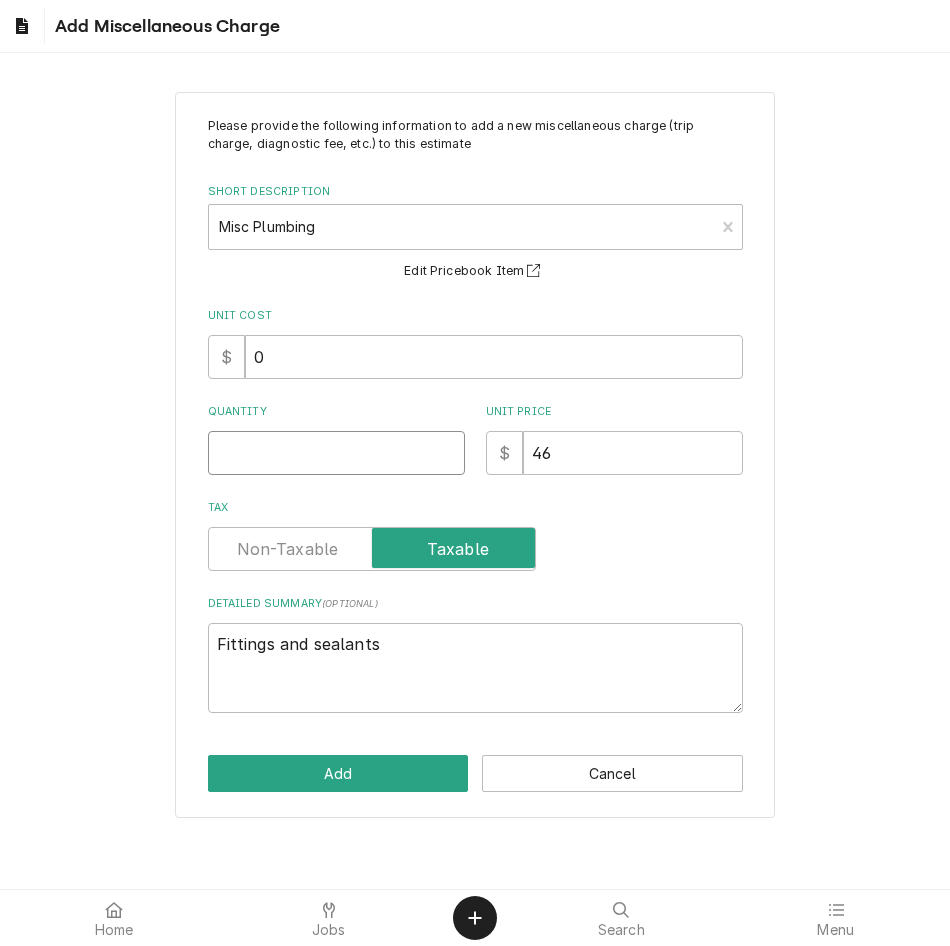 click on "Quantity" at bounding box center [336, 453] 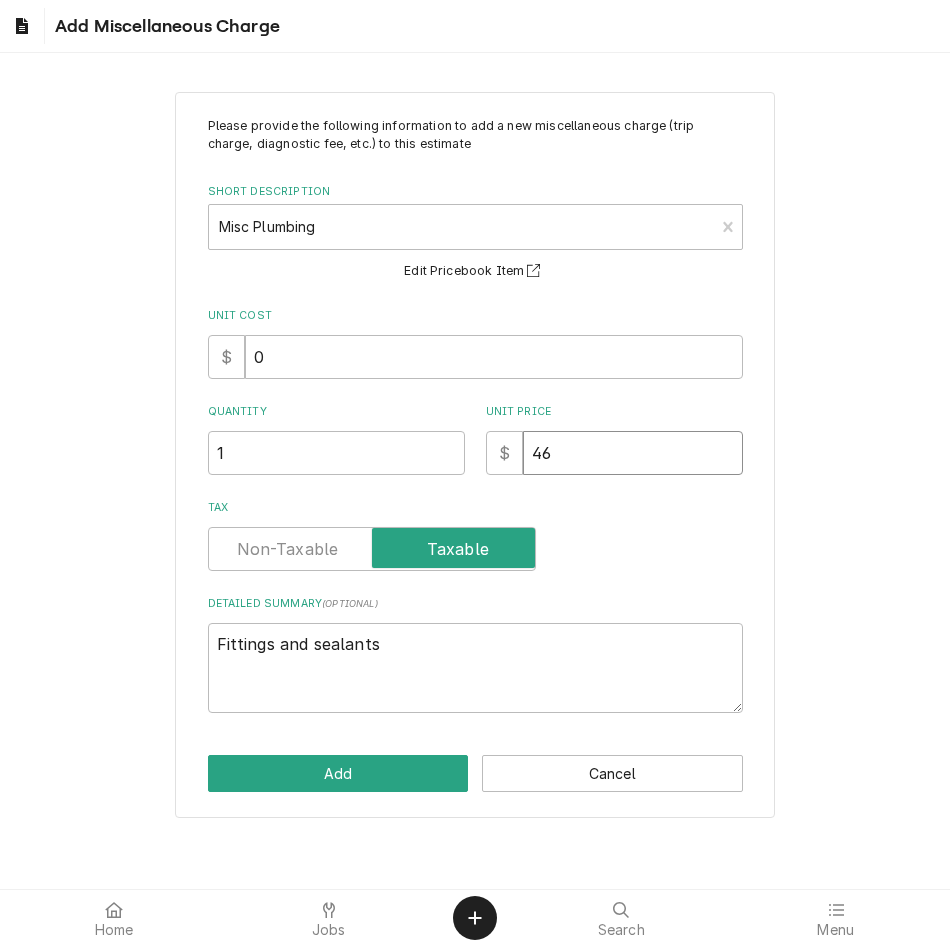 click on "46" at bounding box center (633, 453) 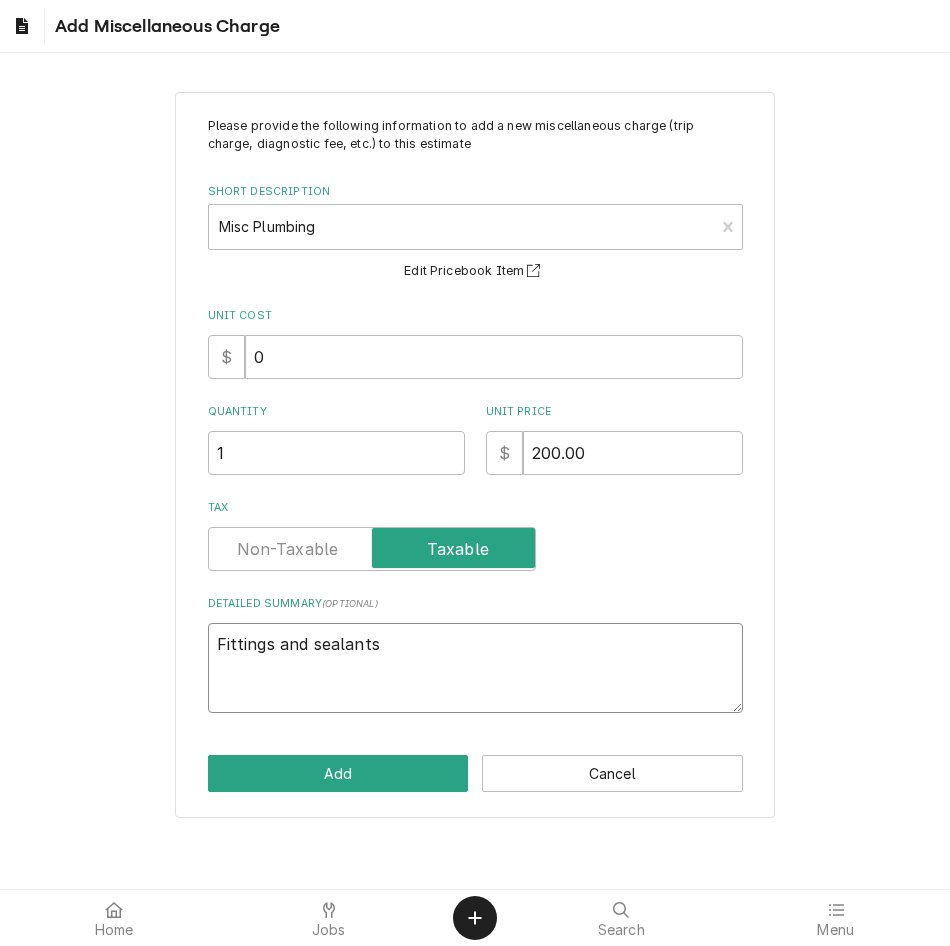 click on "Fittings and sealants" at bounding box center [475, 668] 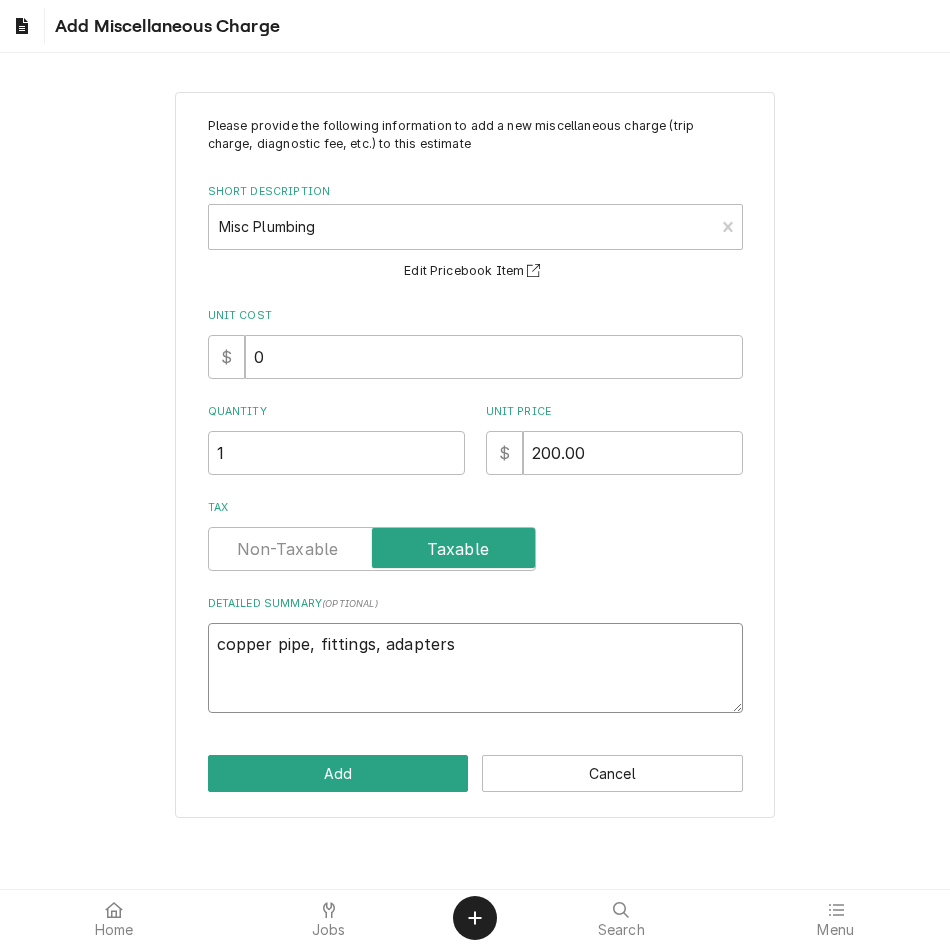 click on "copper pipe, fittings, adapters" at bounding box center [475, 668] 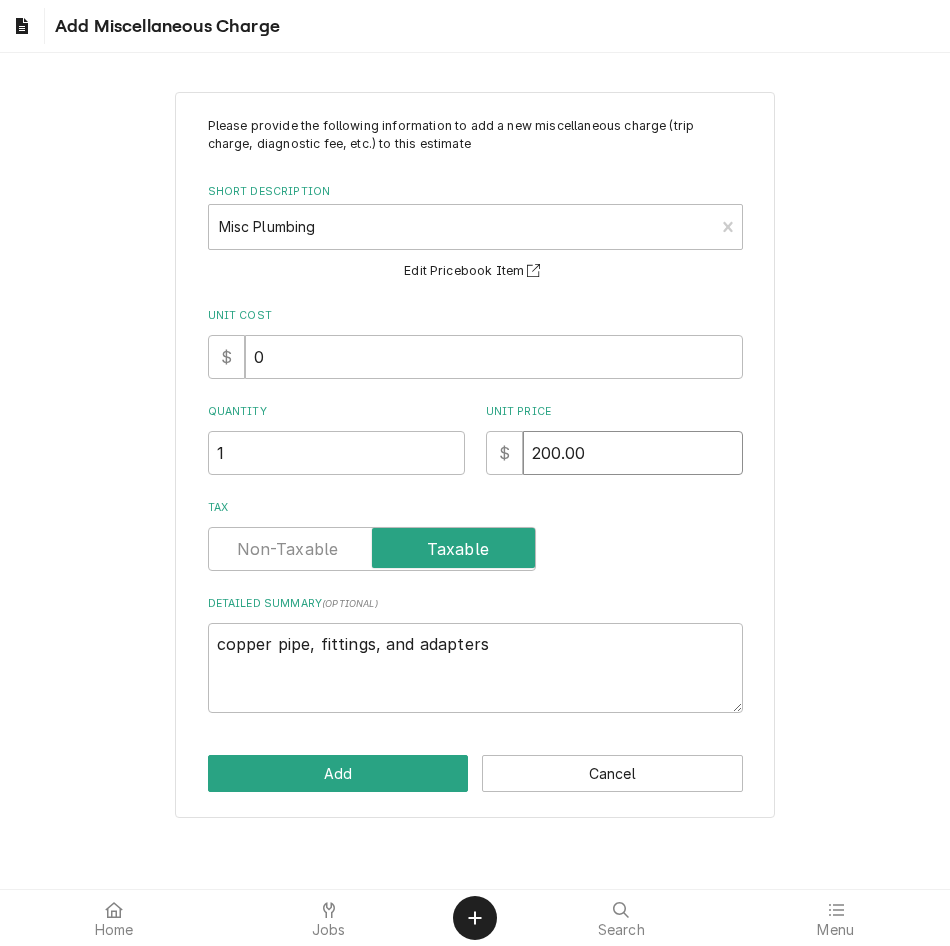 click on "200.00" at bounding box center (633, 453) 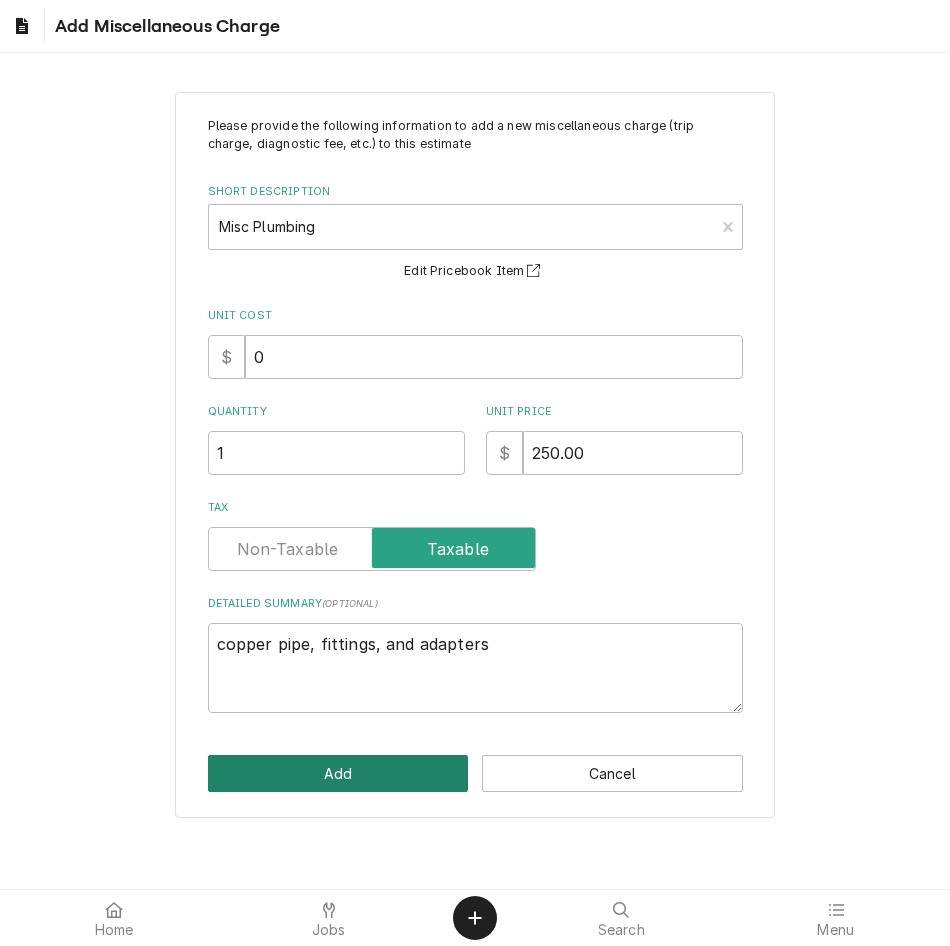 click on "Add" at bounding box center (338, 773) 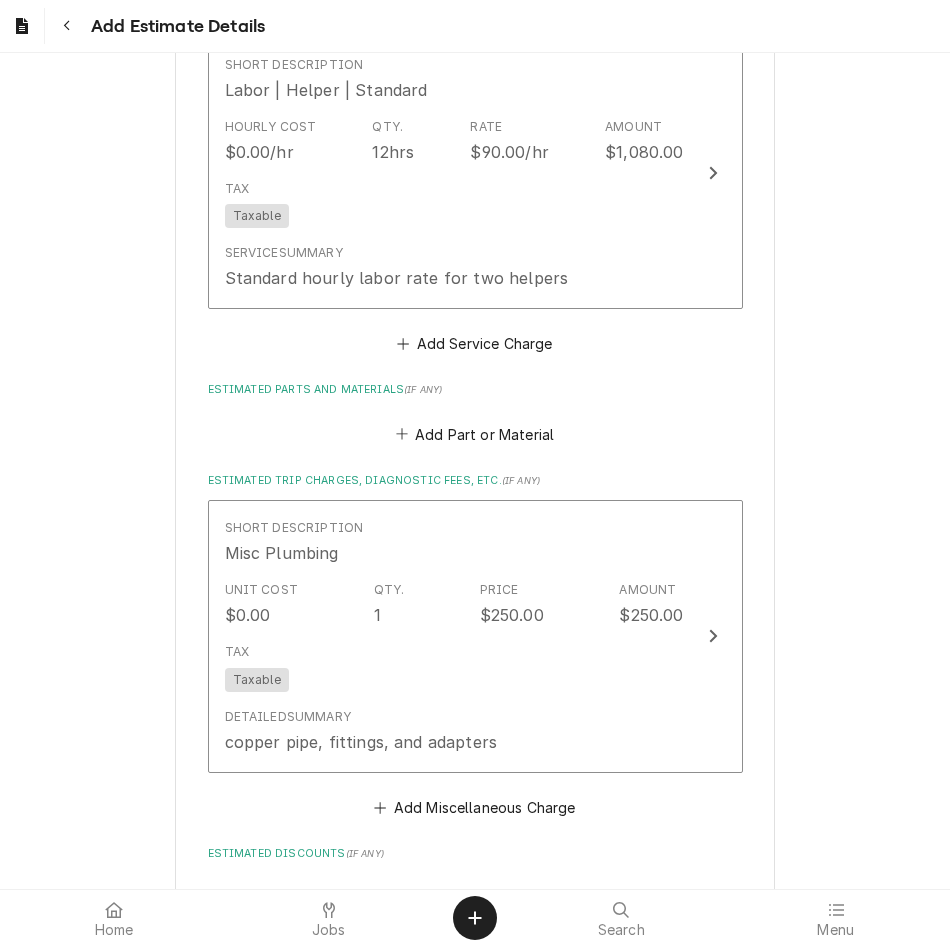 scroll, scrollTop: 3022, scrollLeft: 0, axis: vertical 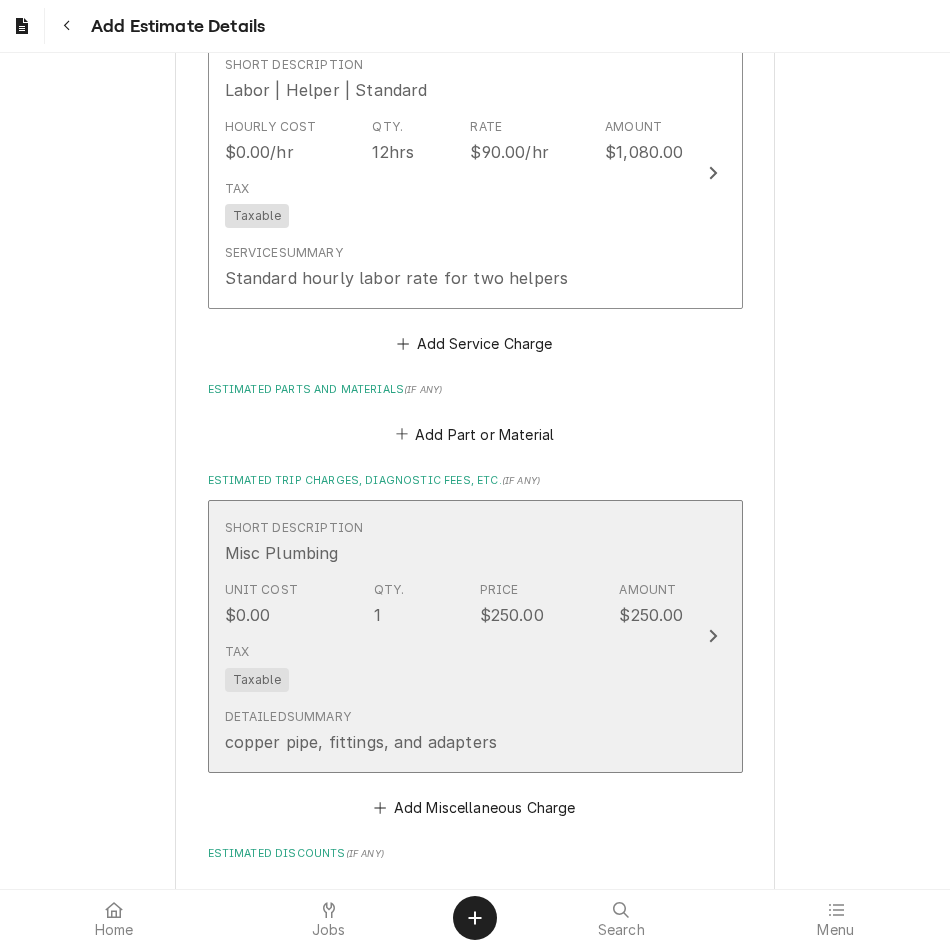 click on "Short Description Misc Plumbing" at bounding box center (454, 542) 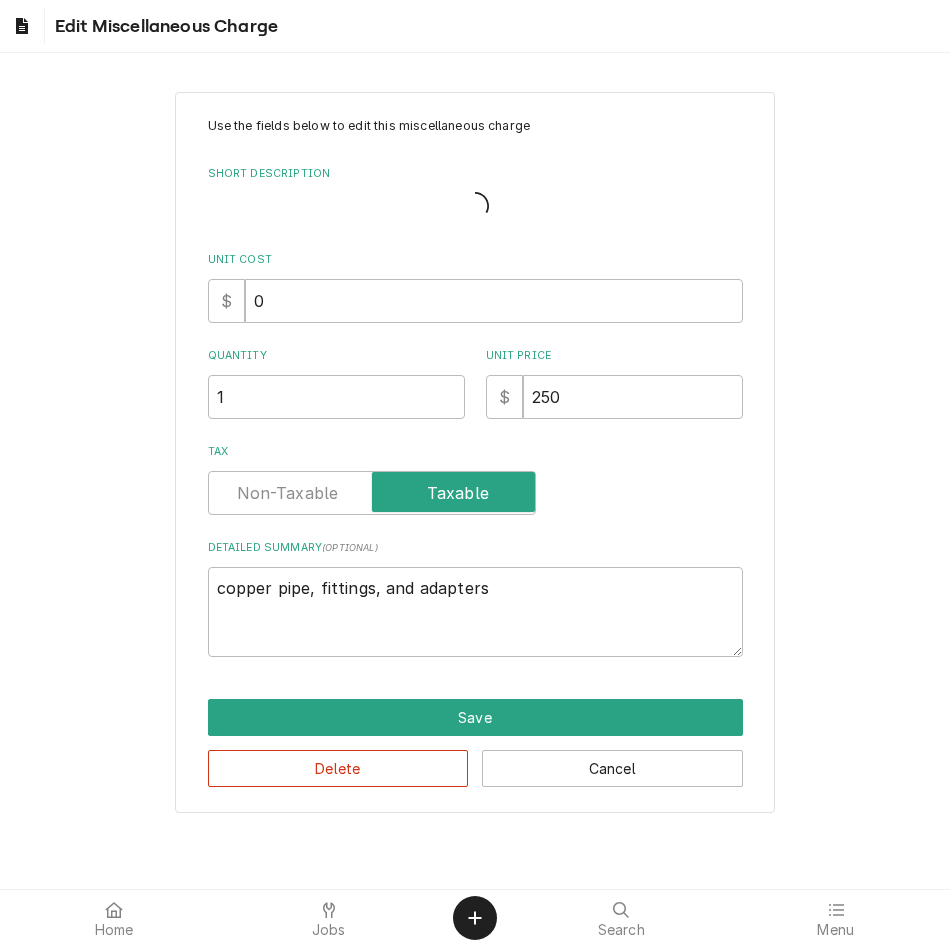 scroll, scrollTop: 0, scrollLeft: 0, axis: both 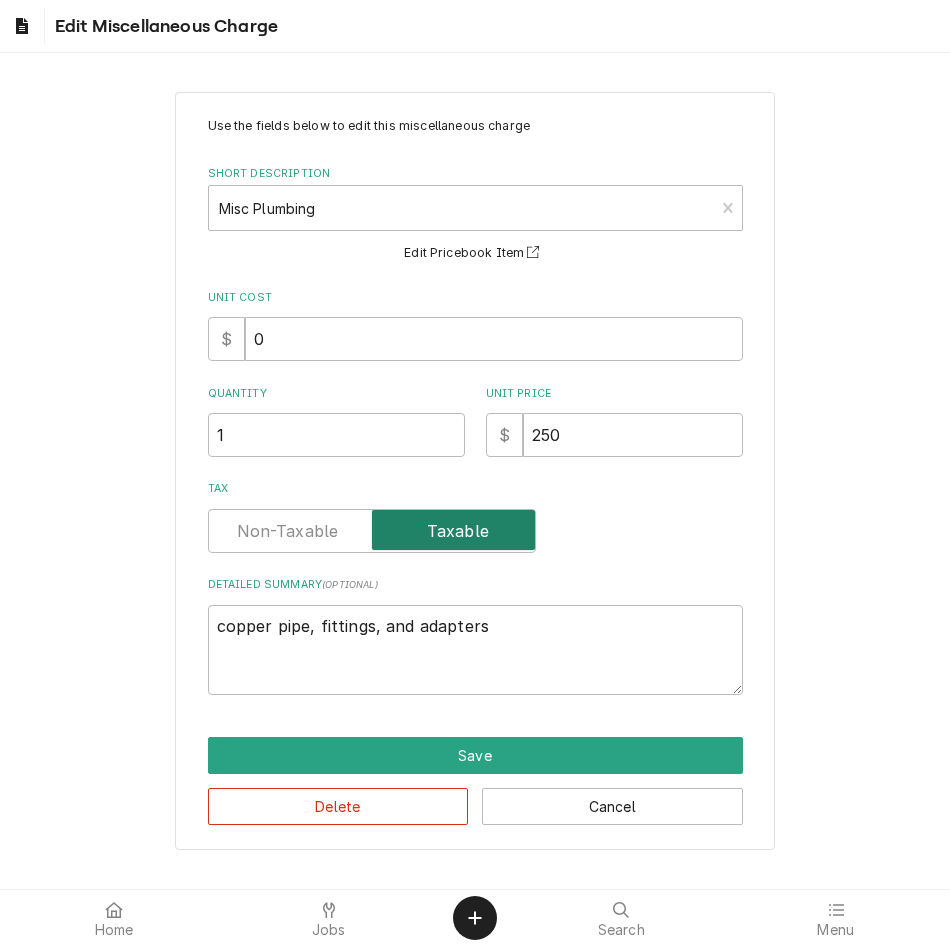 click at bounding box center [372, 531] 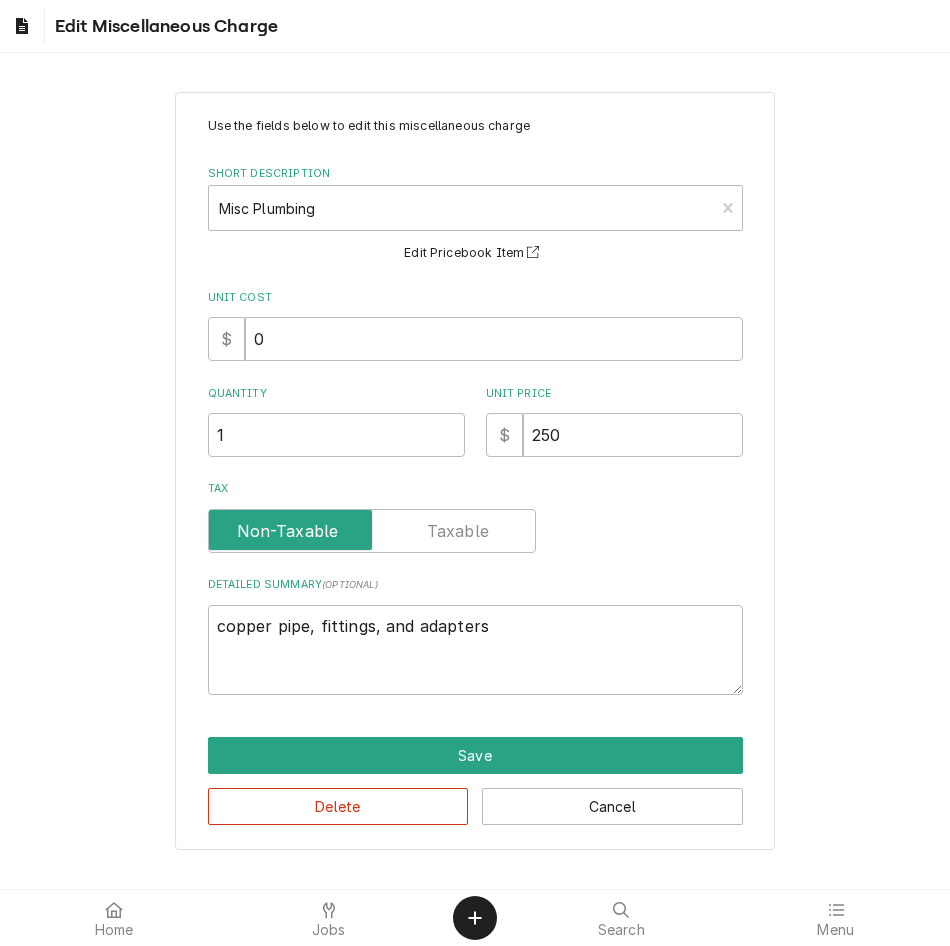 click on "Use the fields below to edit this miscellaneous charge Short Description Misc Plumbing Edit Pricebook Item    Unit Cost $ 0 Quantity 1 Unit Price $ 250 Tax Detailed Summary  ( optional ) copper pipe, fittings, and adapters Save Delete Cancel" at bounding box center [475, 471] 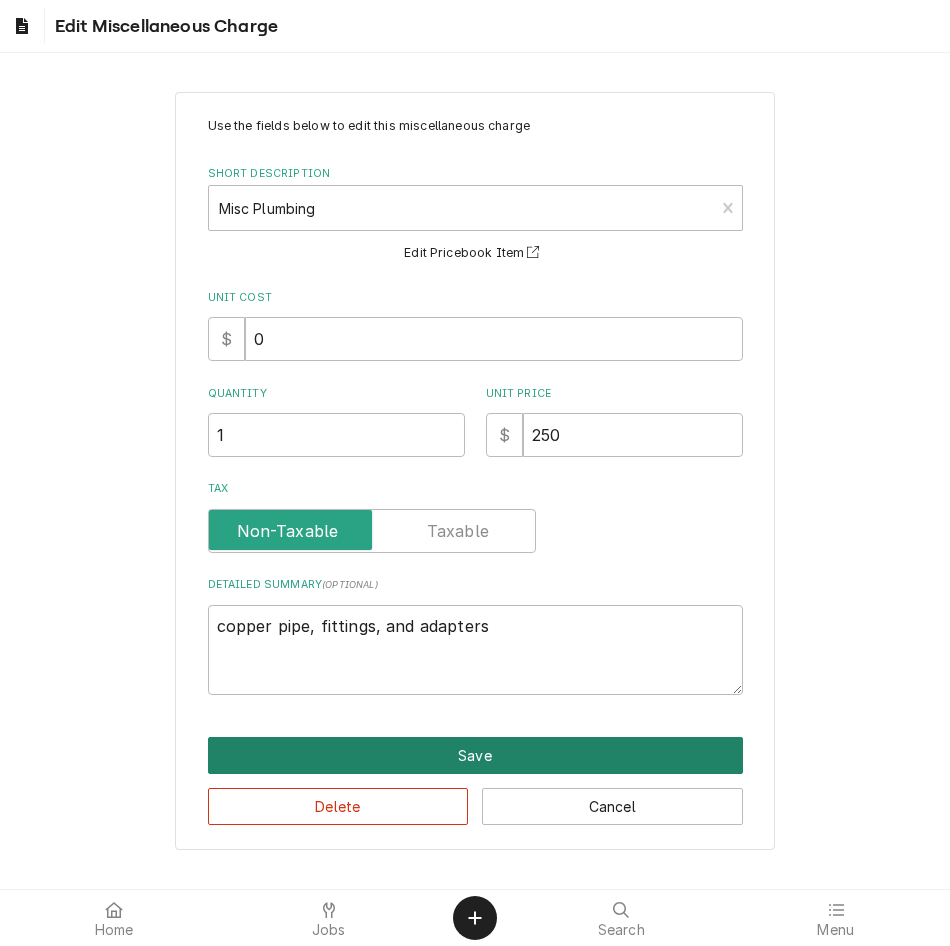 click on "Save" at bounding box center (475, 755) 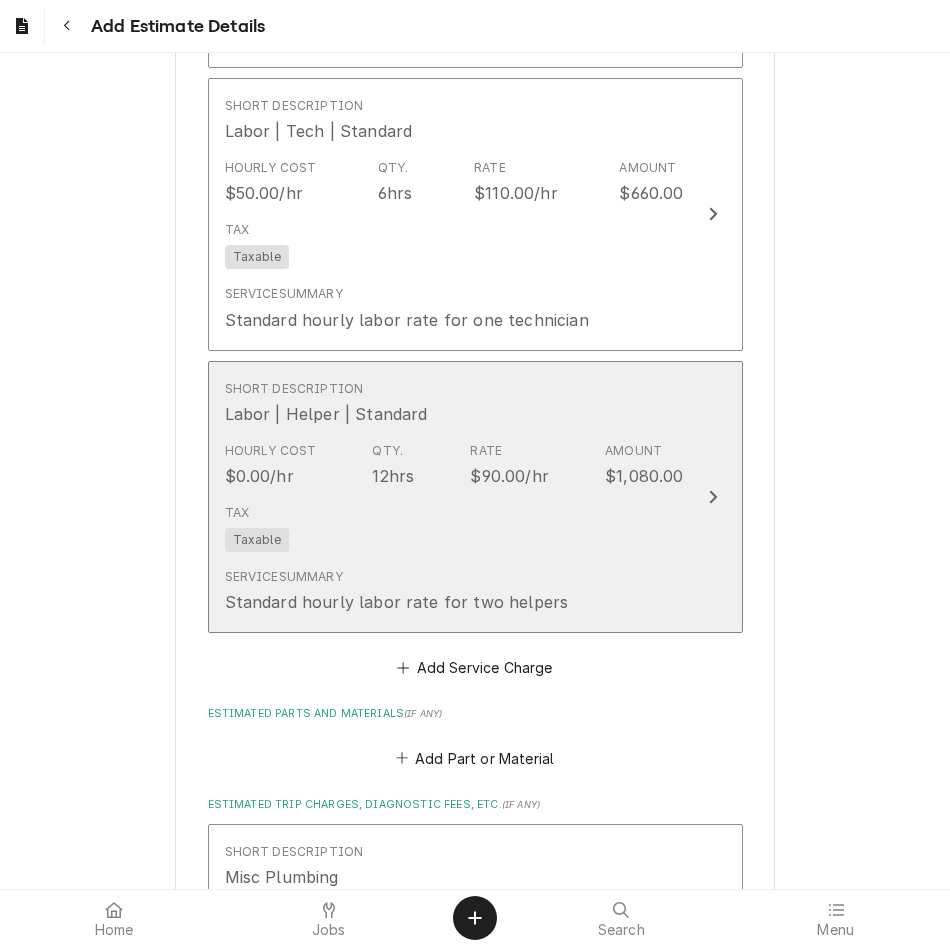 click on "12hrs" at bounding box center [393, 476] 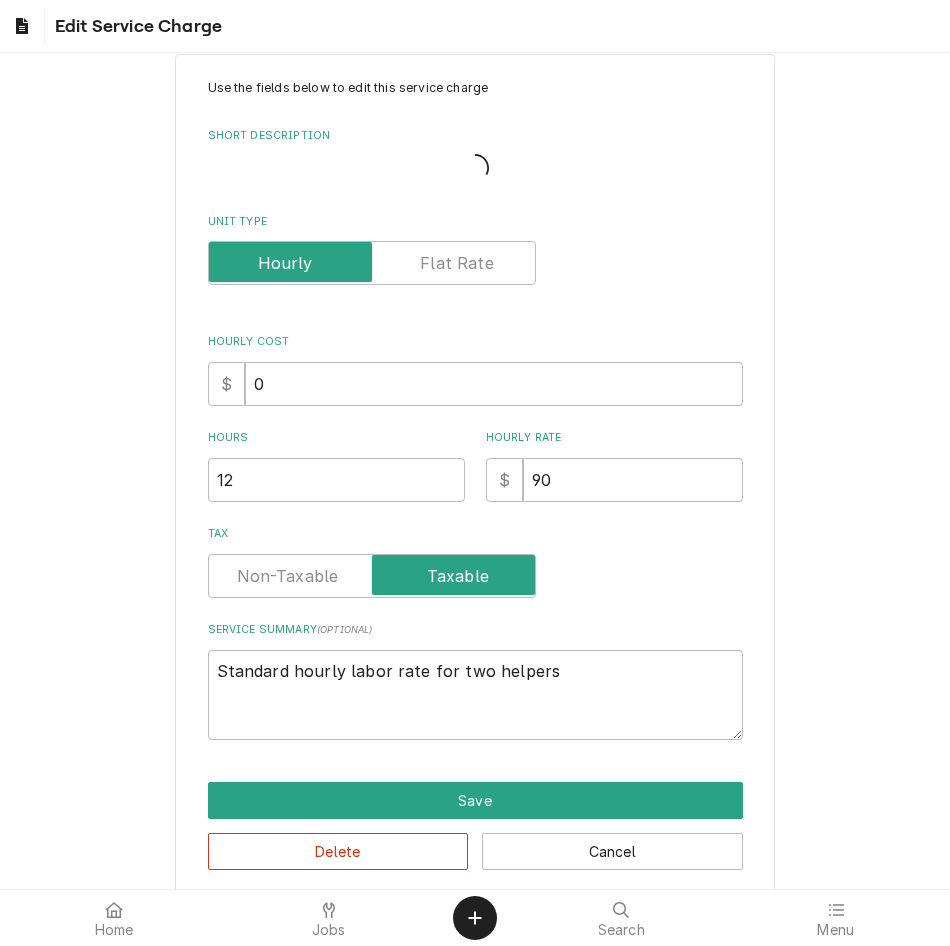 scroll, scrollTop: 0, scrollLeft: 0, axis: both 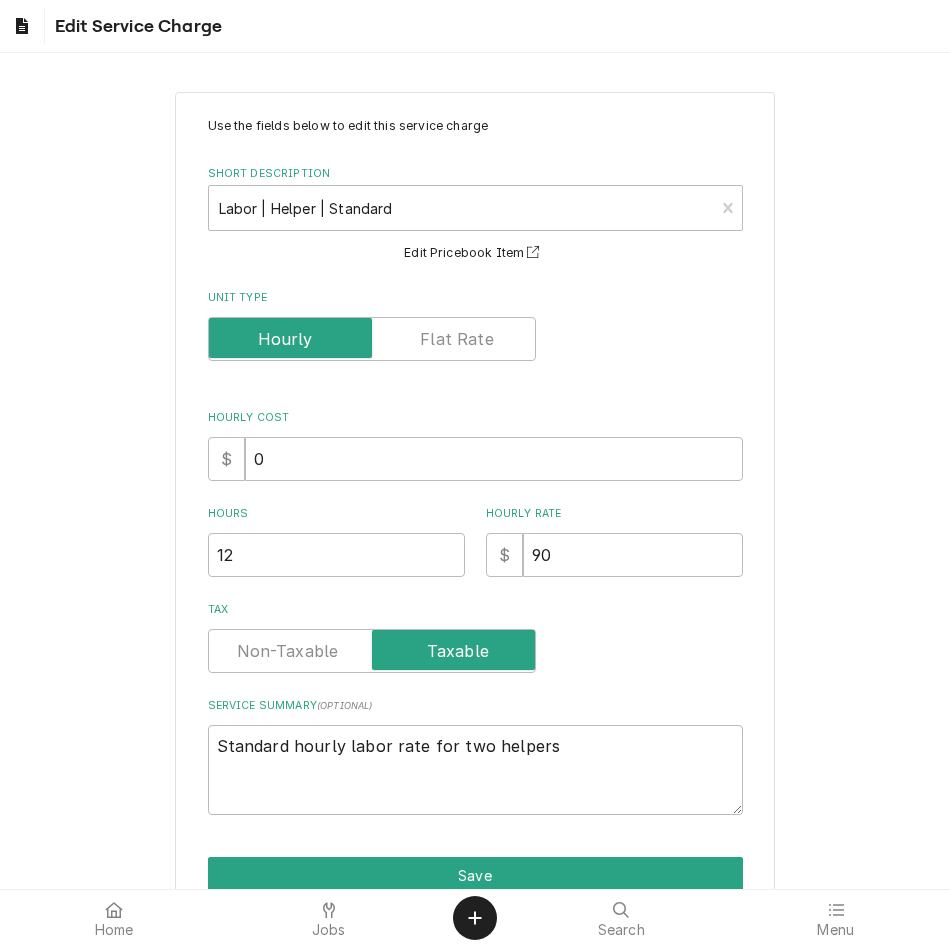 click at bounding box center (372, 651) 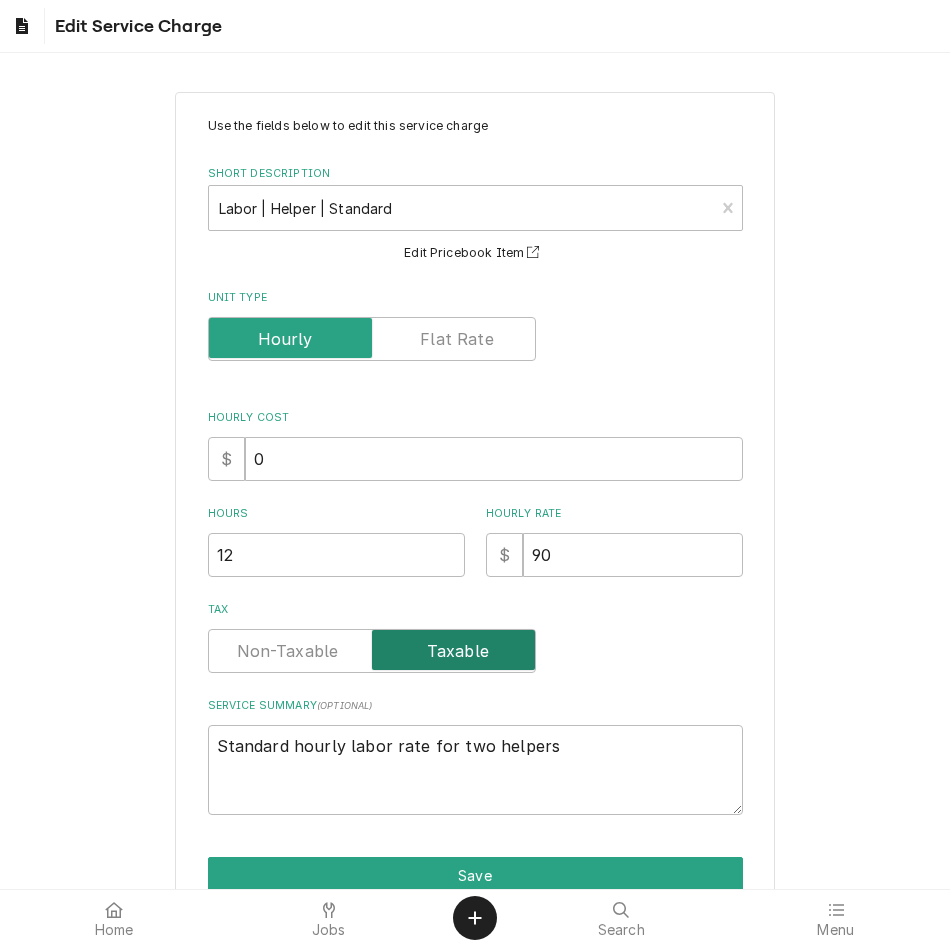 click at bounding box center [372, 651] 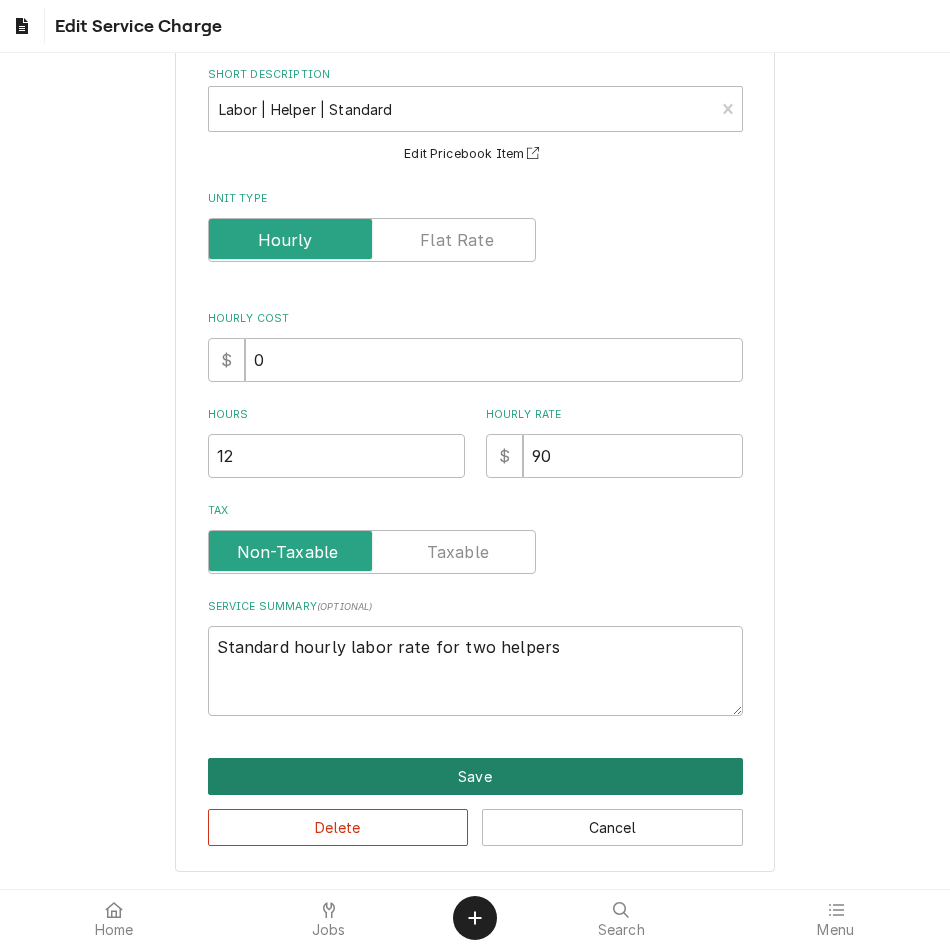 click on "Save" at bounding box center (475, 776) 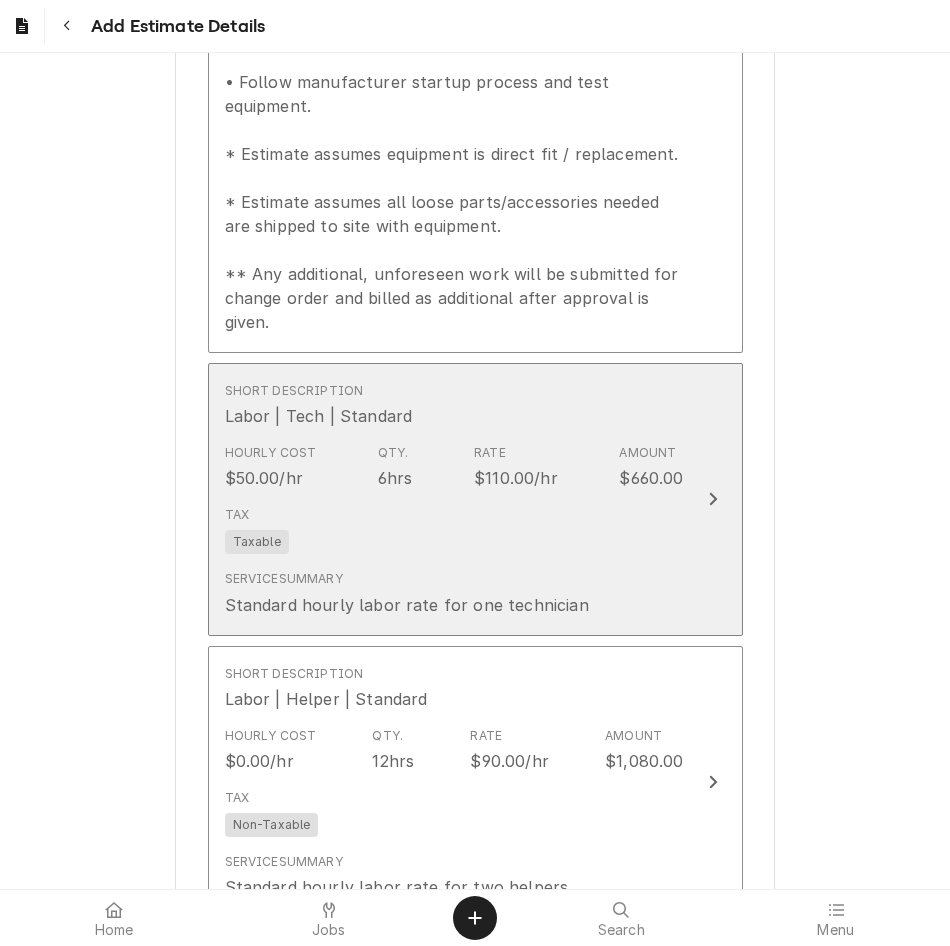 click on "Tax Taxable" at bounding box center (454, 530) 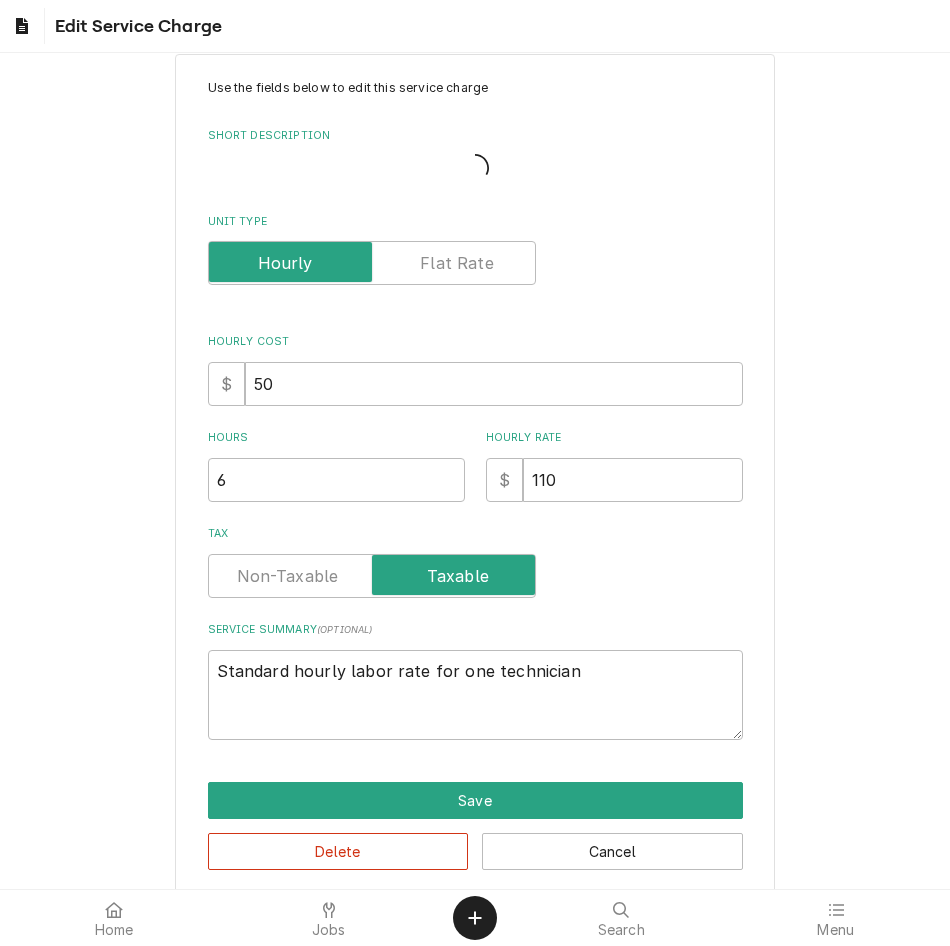 scroll, scrollTop: 0, scrollLeft: 0, axis: both 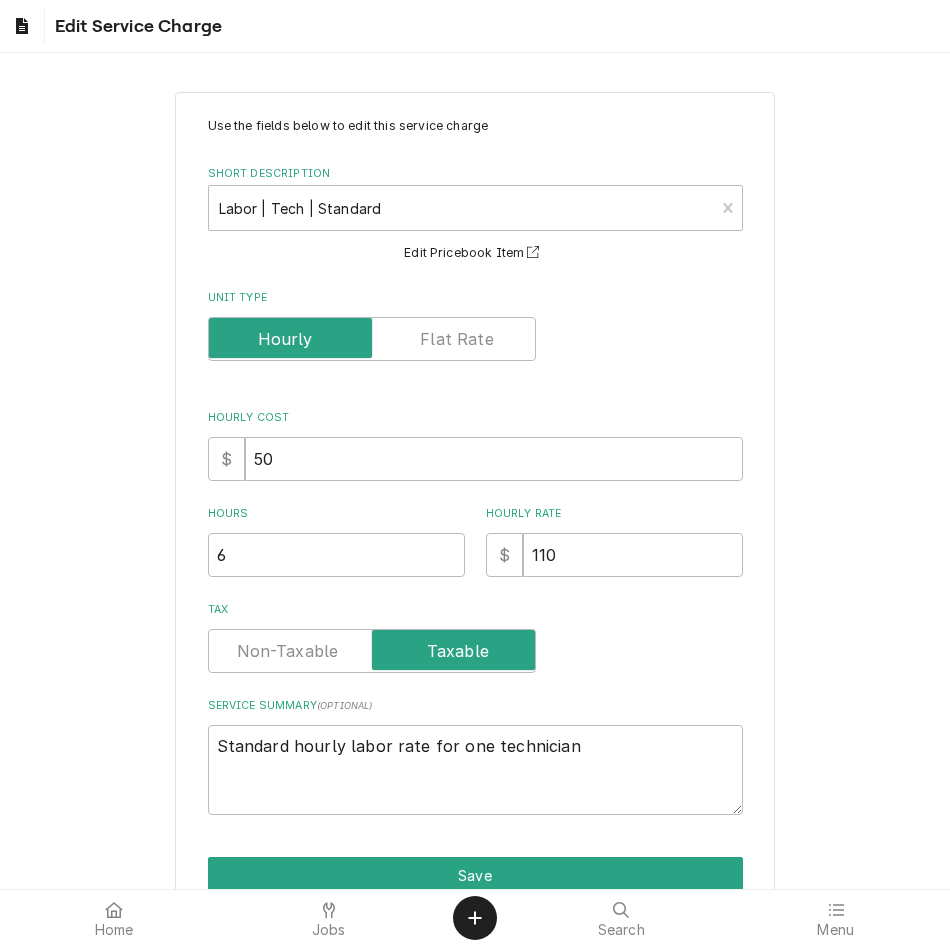 click at bounding box center (372, 651) 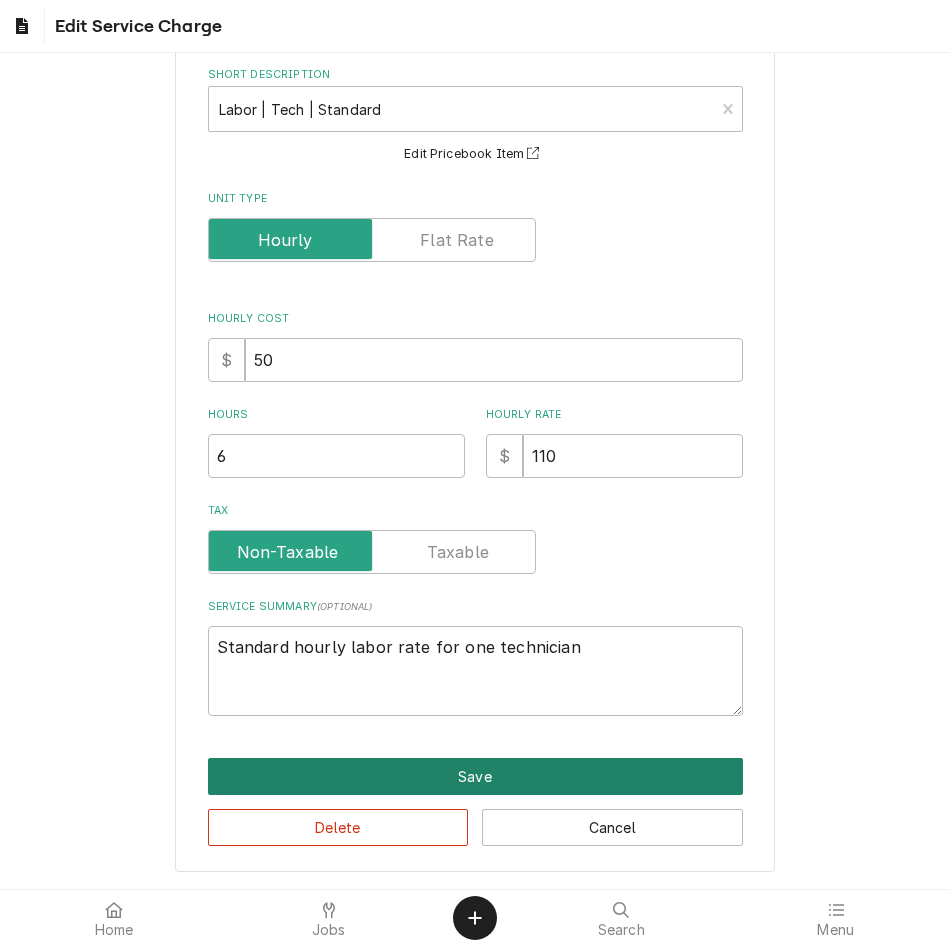 click on "Save" at bounding box center [475, 776] 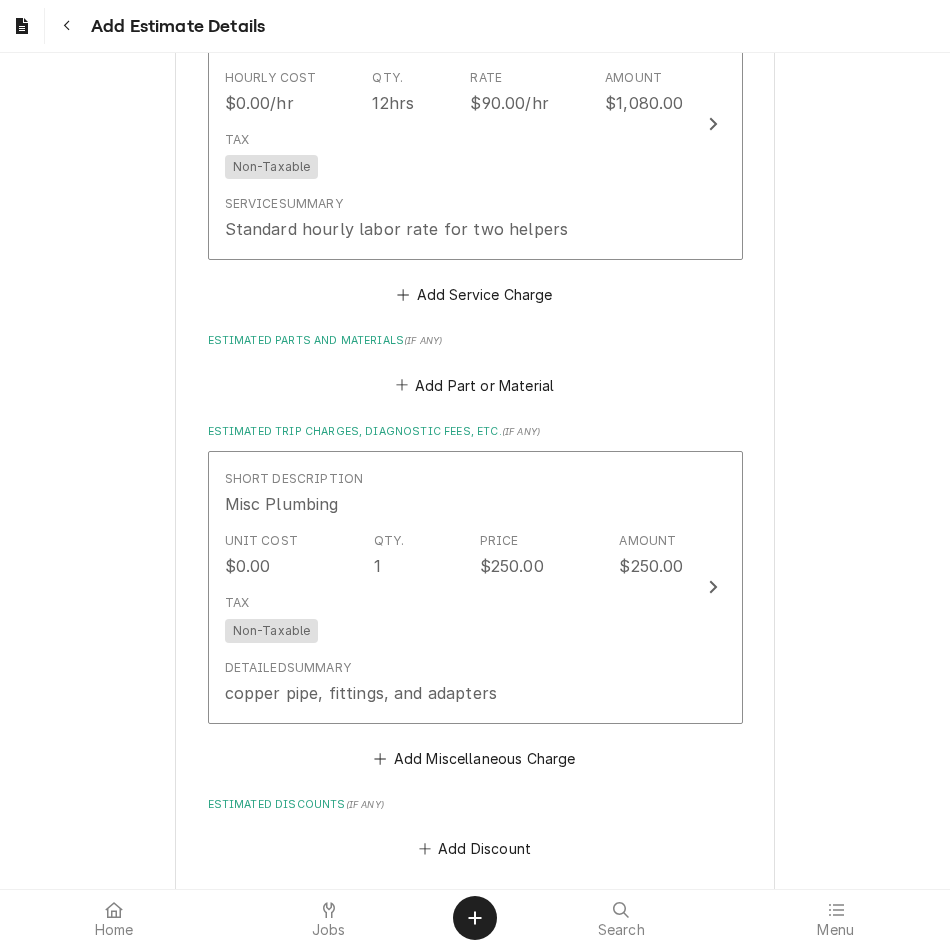 scroll, scrollTop: 3194, scrollLeft: 0, axis: vertical 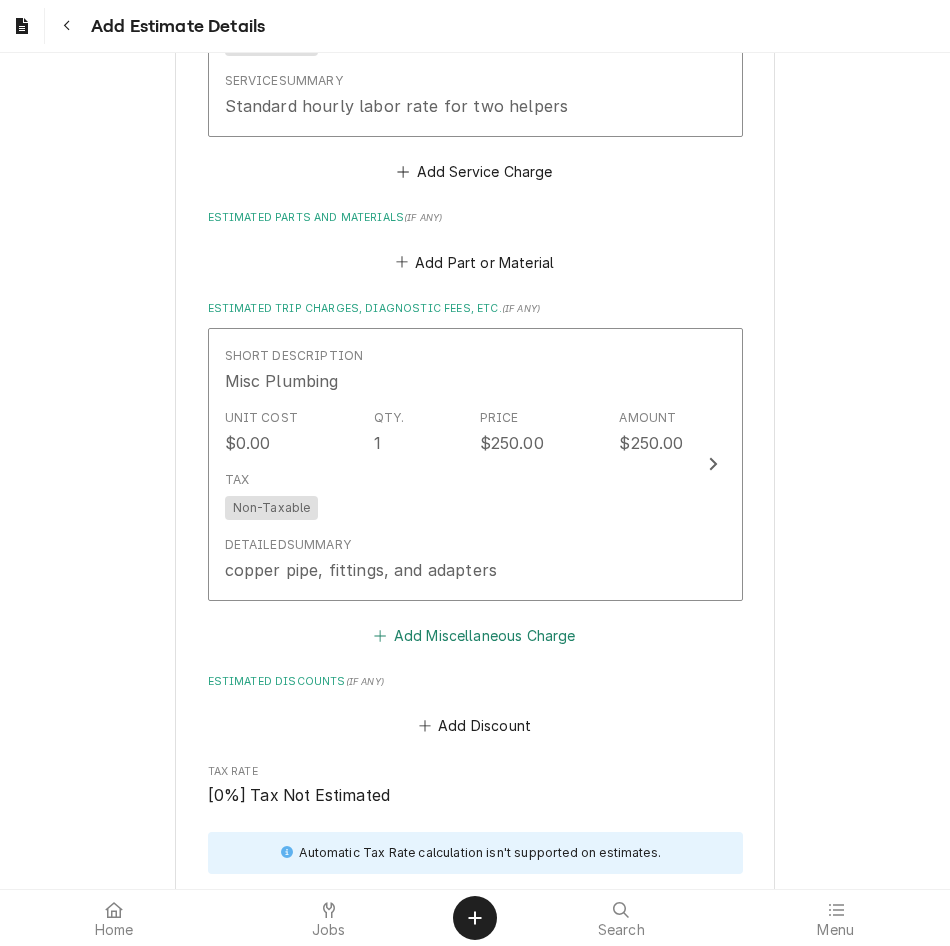 click on "Add Miscellaneous Charge" at bounding box center (475, 635) 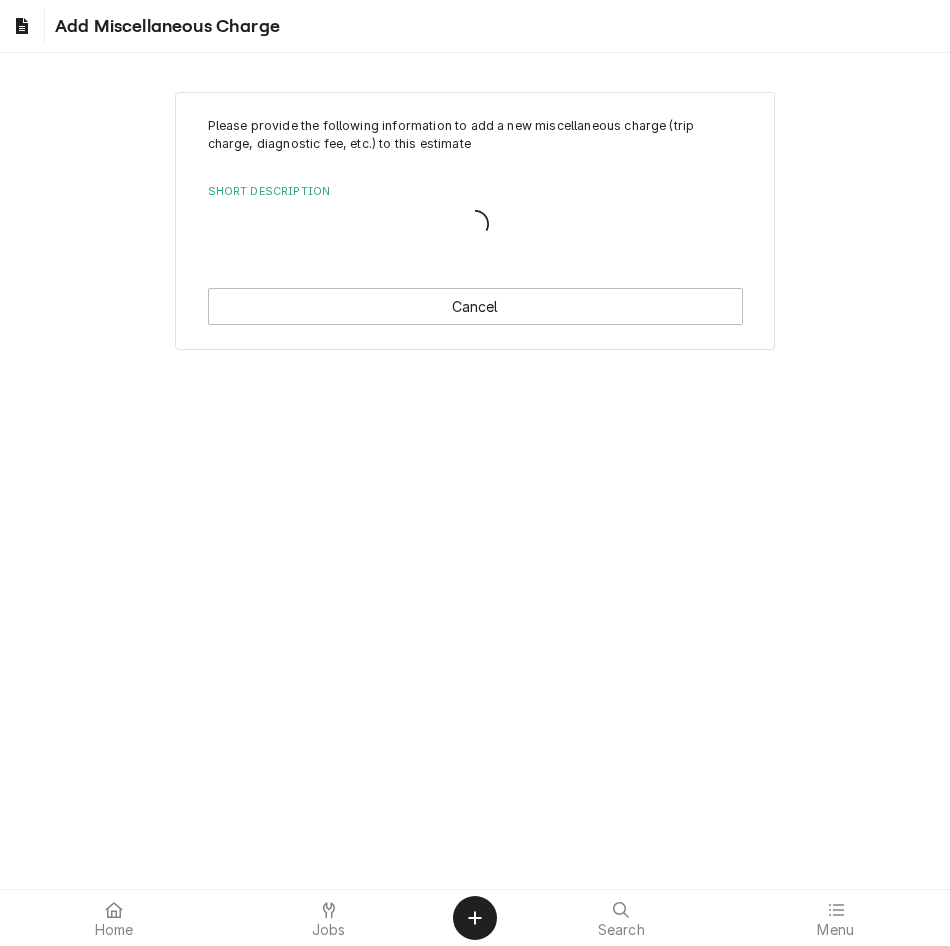 scroll, scrollTop: 0, scrollLeft: 0, axis: both 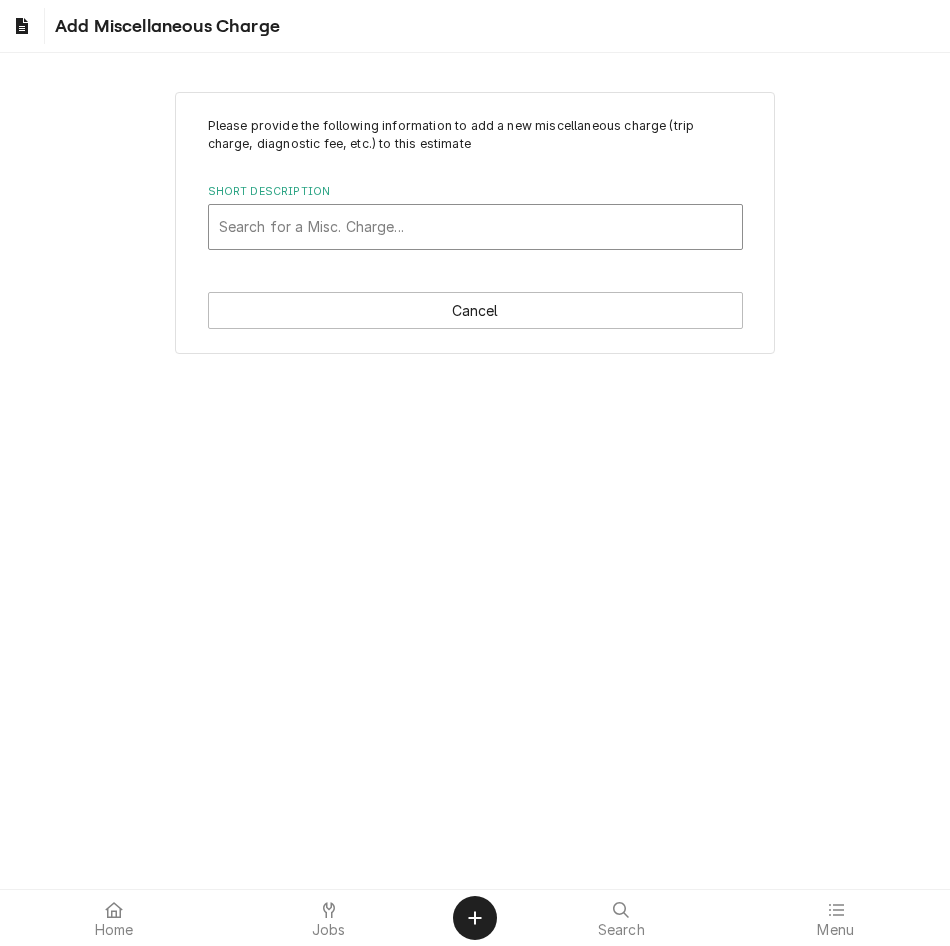 click at bounding box center (475, 227) 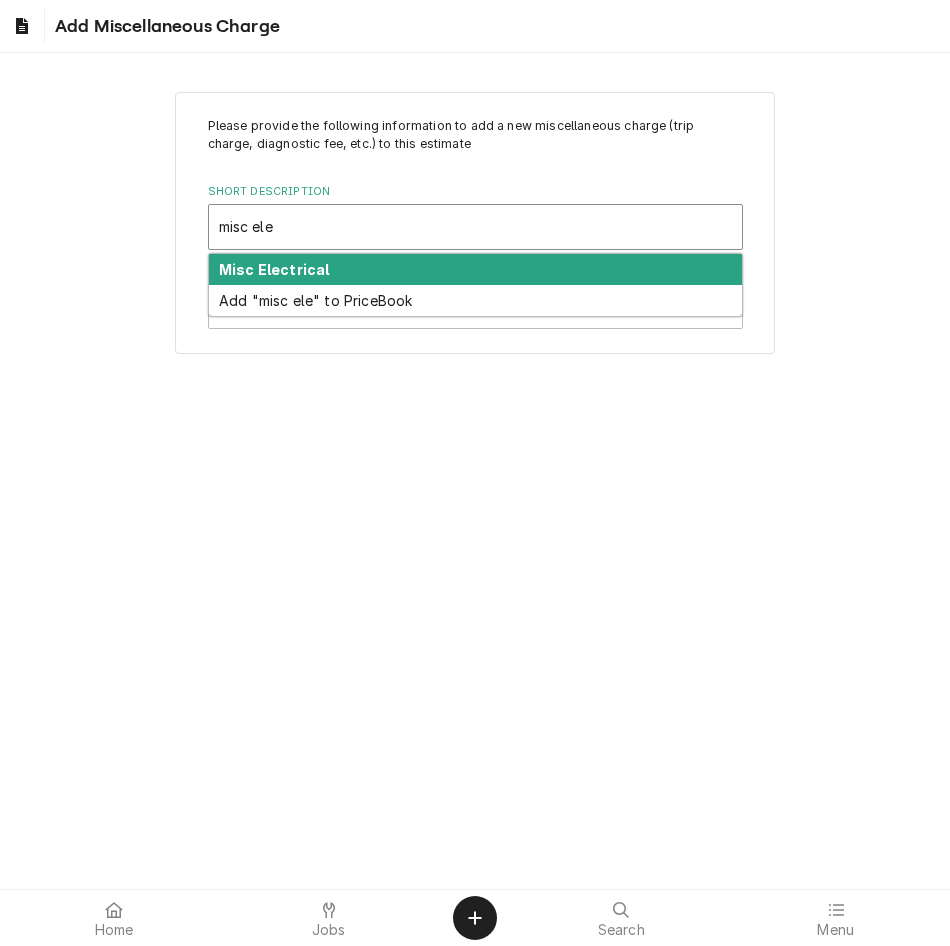 click on "Misc Electrical" at bounding box center (475, 269) 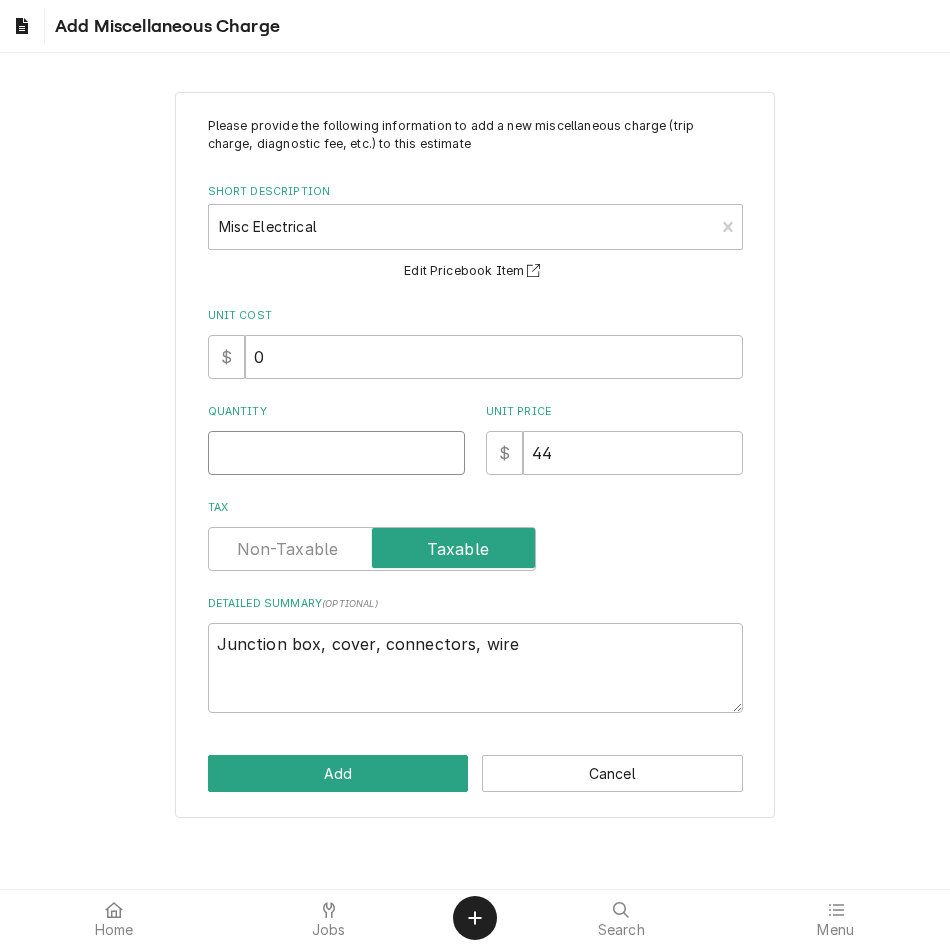click on "Quantity" at bounding box center (336, 453) 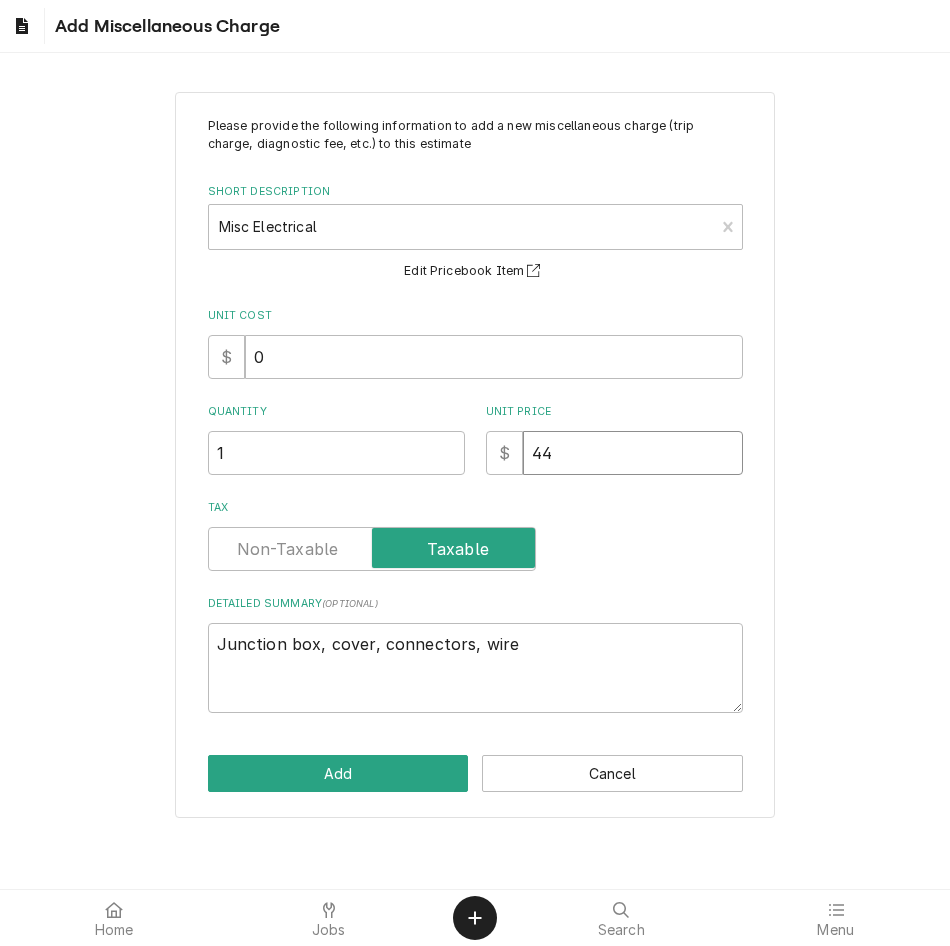 click on "44" at bounding box center [633, 453] 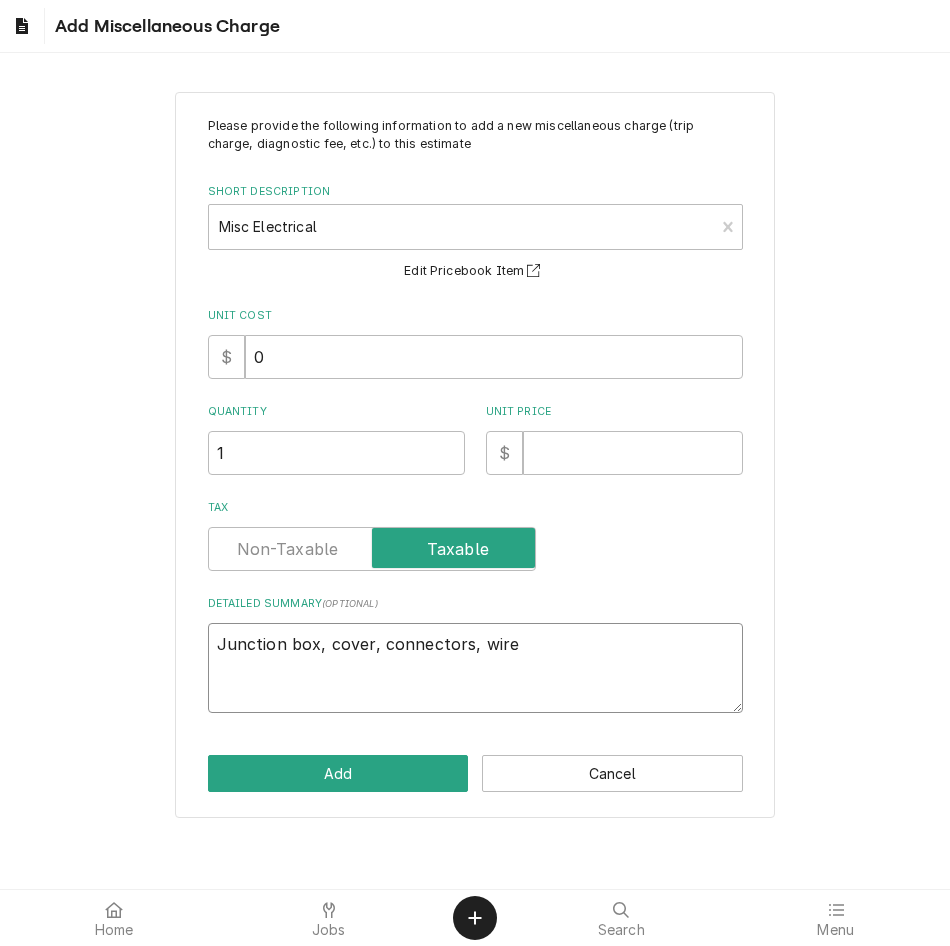 click on "Junction box, cover, connectors, wire" at bounding box center (475, 668) 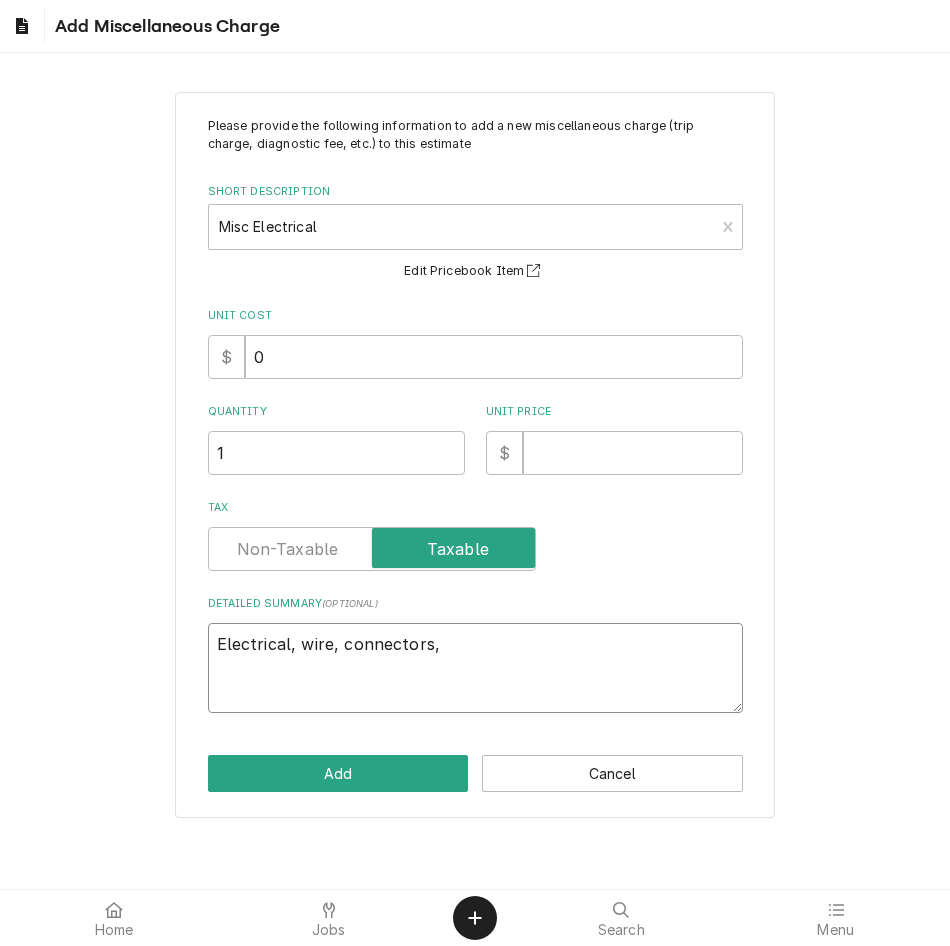 click on "Electrical, wire, connectors," at bounding box center (475, 668) 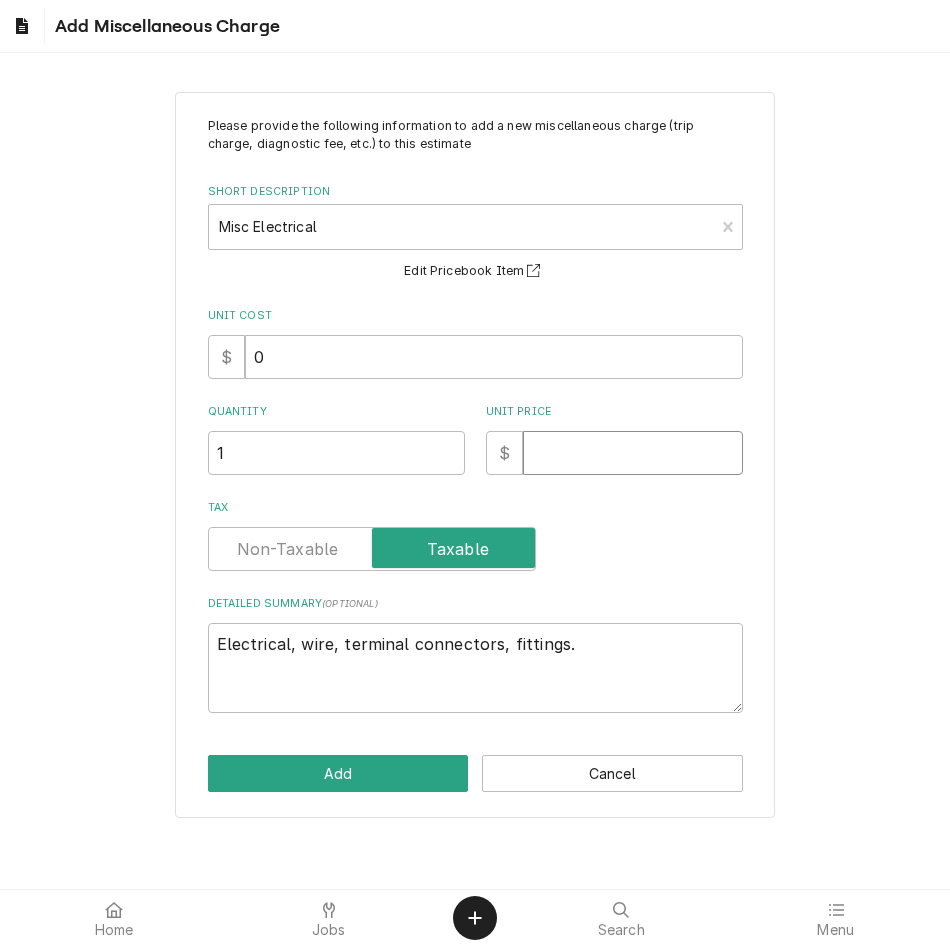 click on "Unit Price" at bounding box center [633, 453] 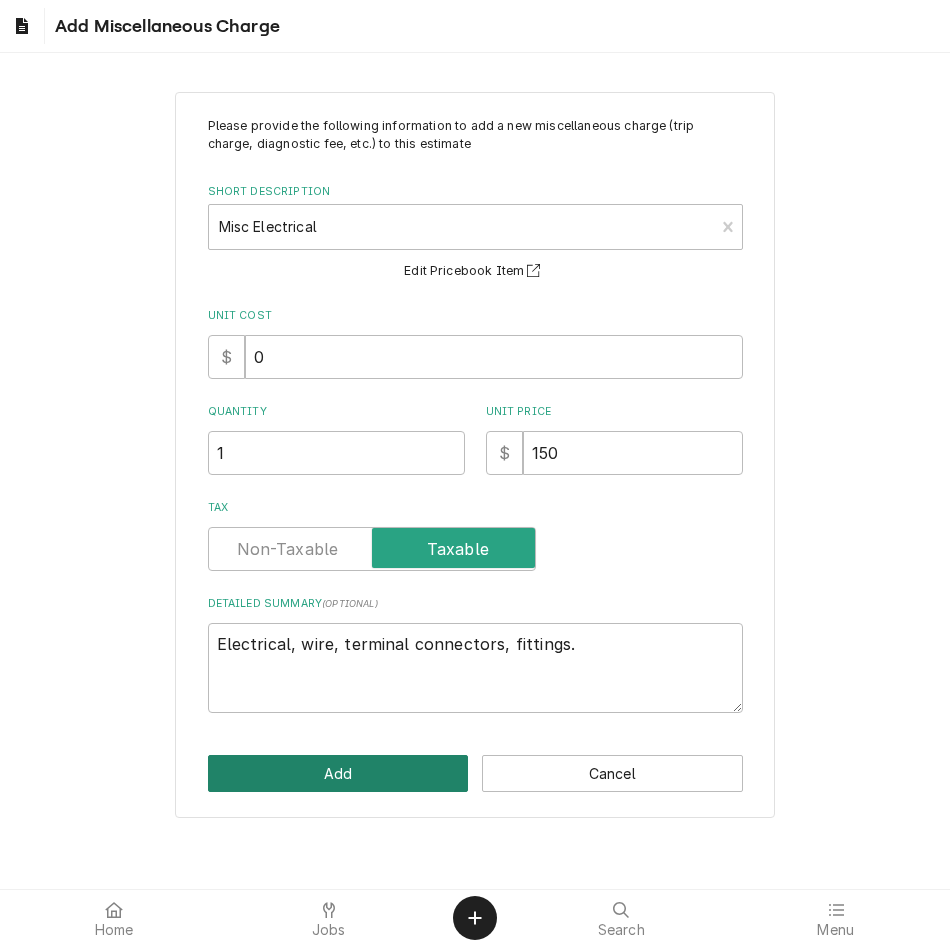 click on "Add" at bounding box center (338, 773) 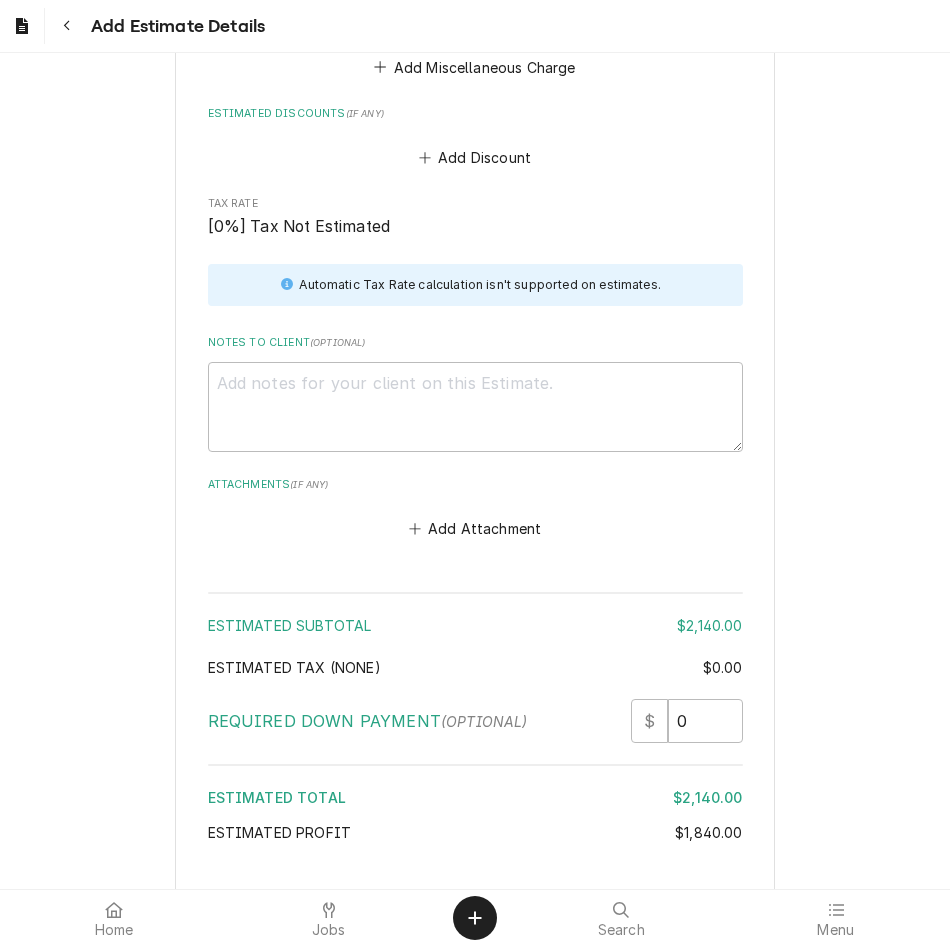 scroll, scrollTop: 4138, scrollLeft: 0, axis: vertical 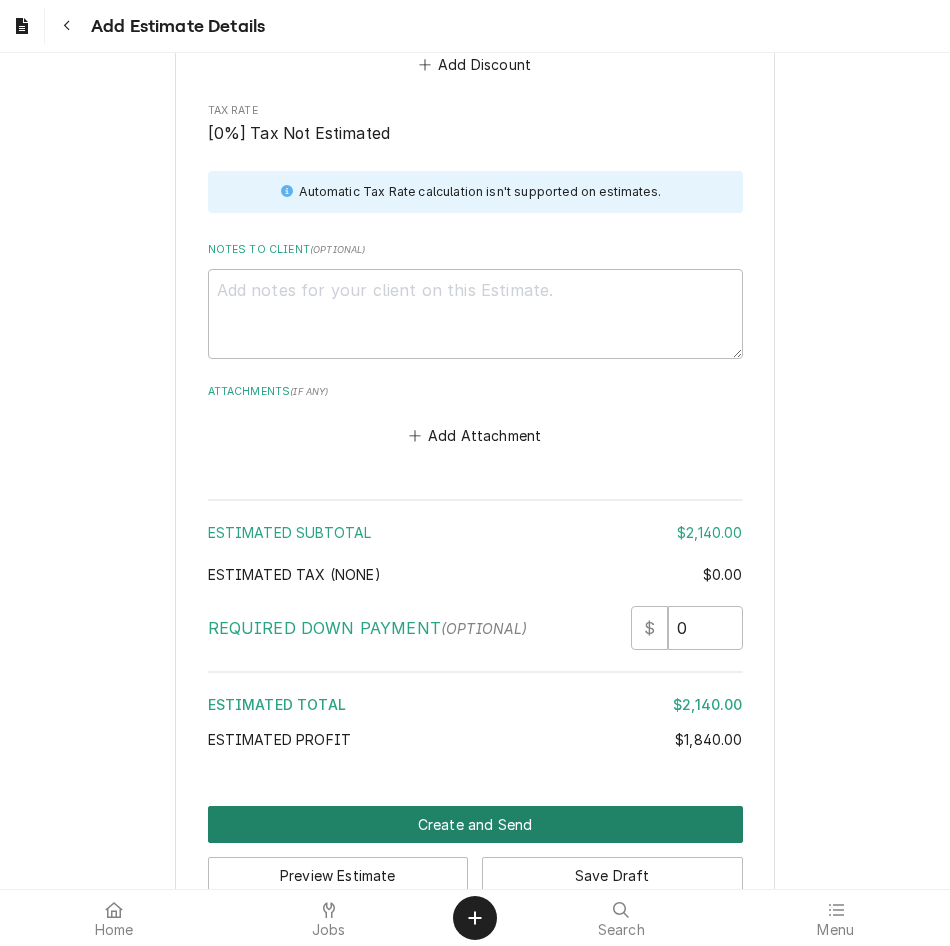 click on "Create and Send" at bounding box center (475, 824) 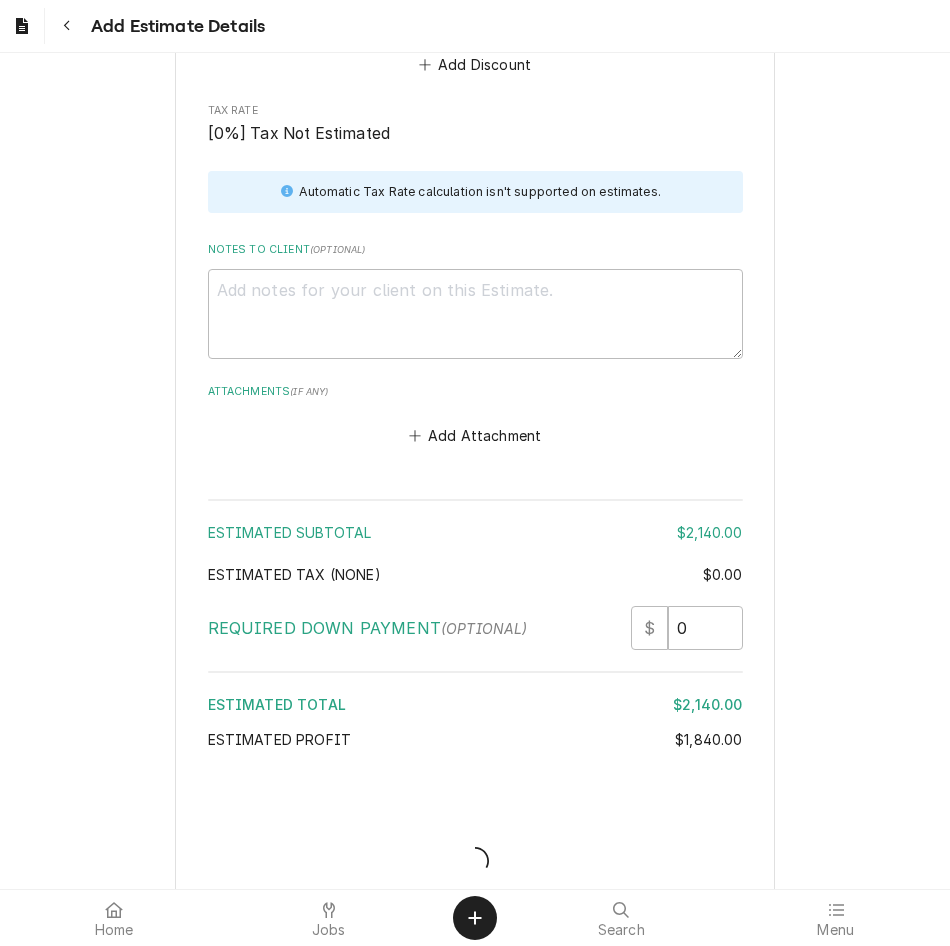 scroll, scrollTop: 4127, scrollLeft: 0, axis: vertical 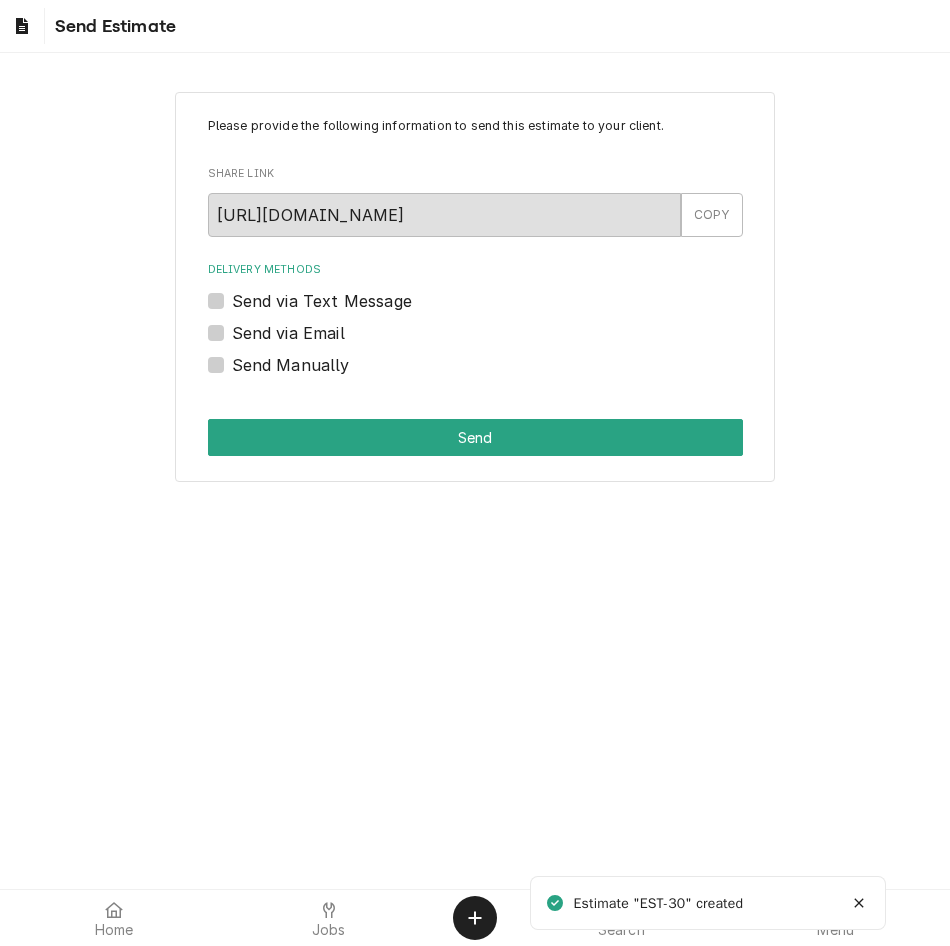 click on "Send Manually" at bounding box center (291, 365) 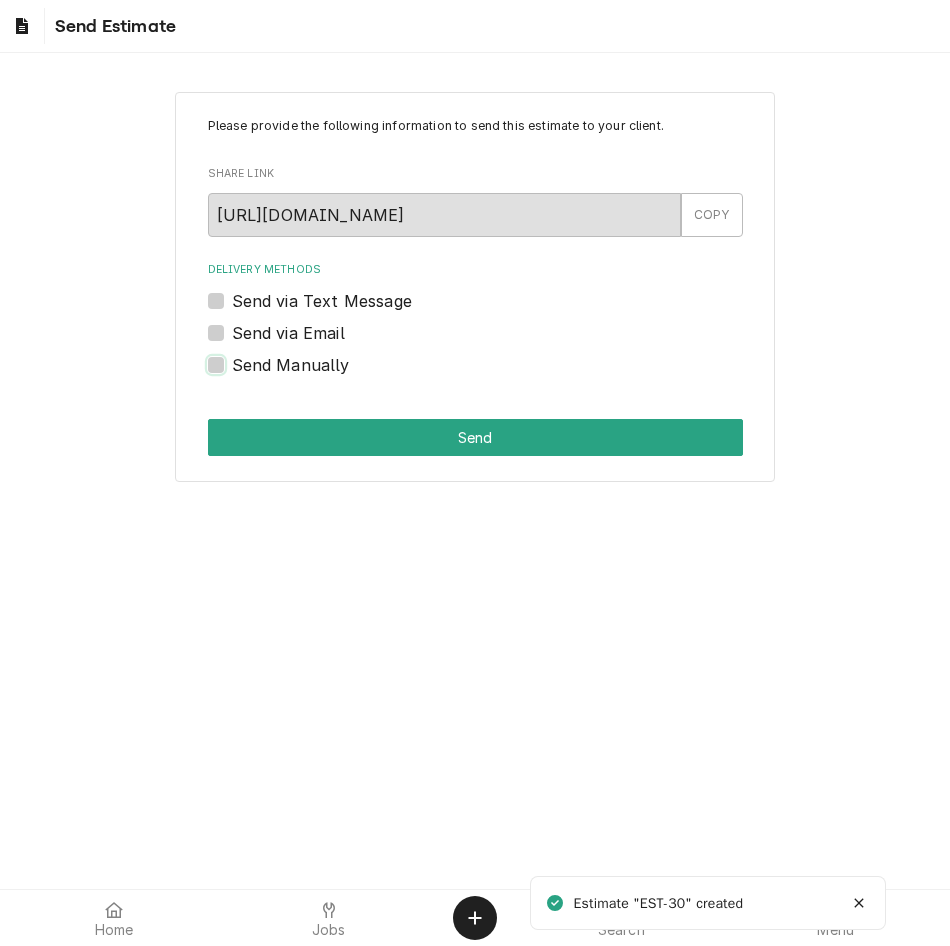 click on "Send Manually" at bounding box center (499, 375) 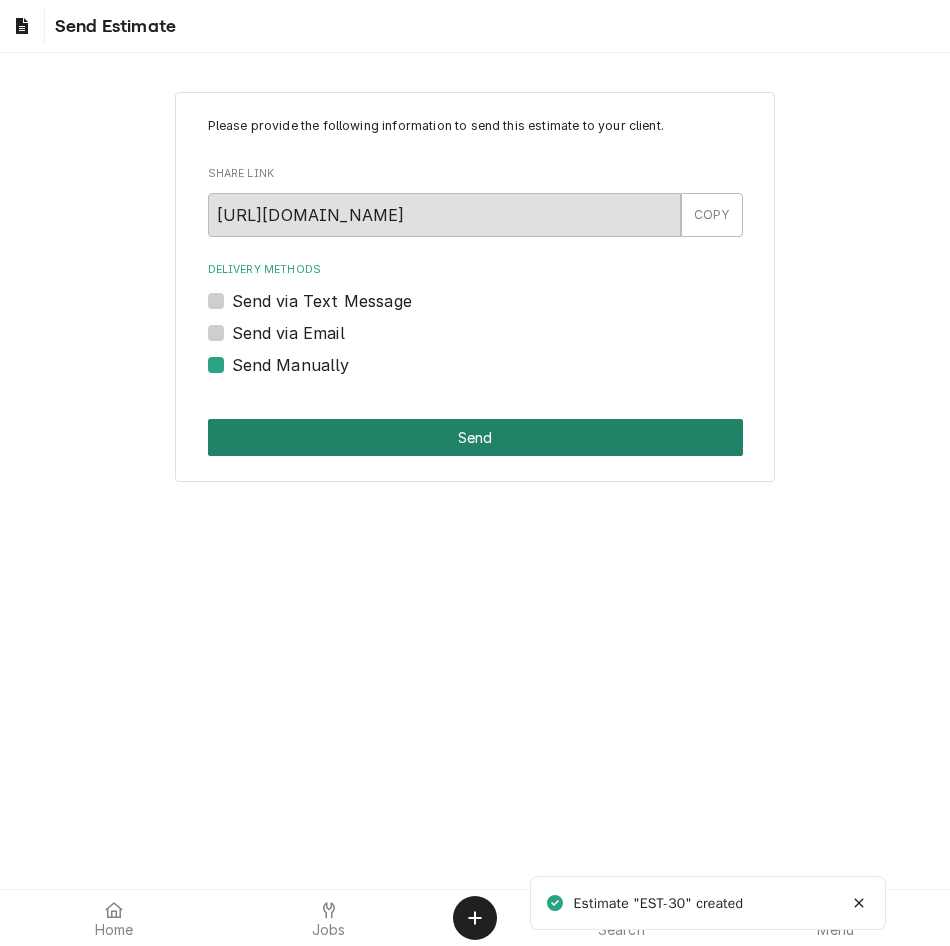 click on "Send" at bounding box center [475, 437] 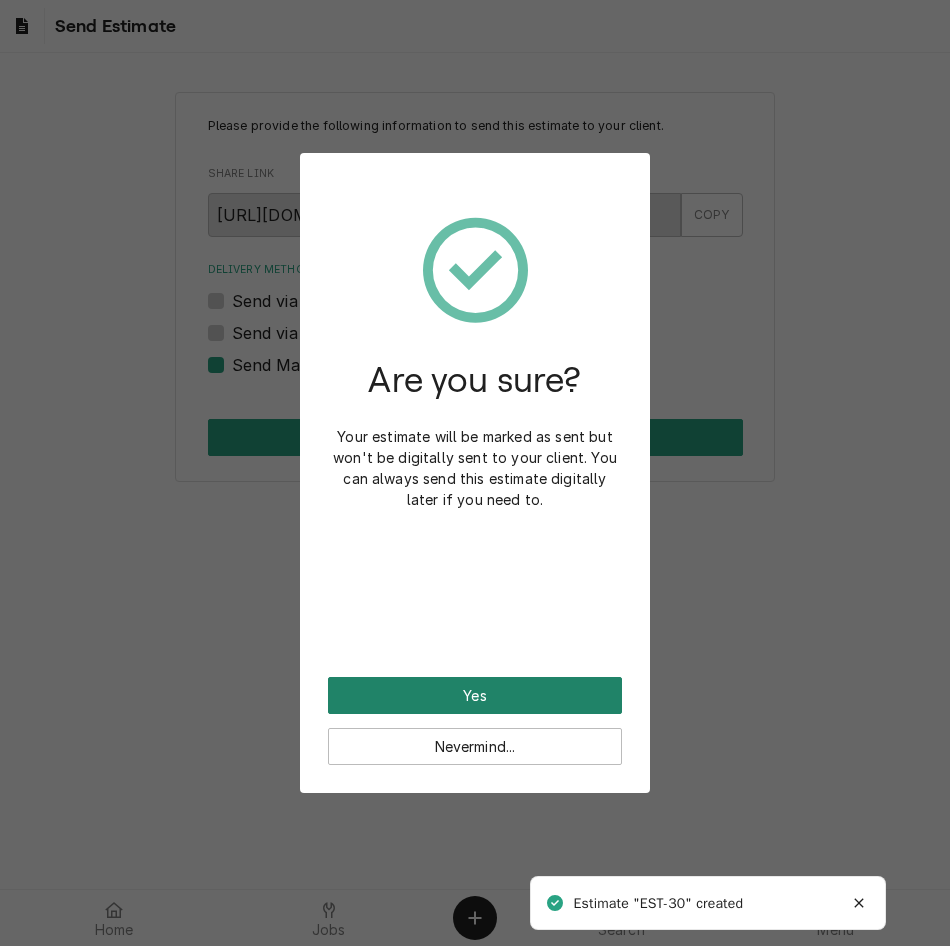 click on "Yes" at bounding box center [475, 695] 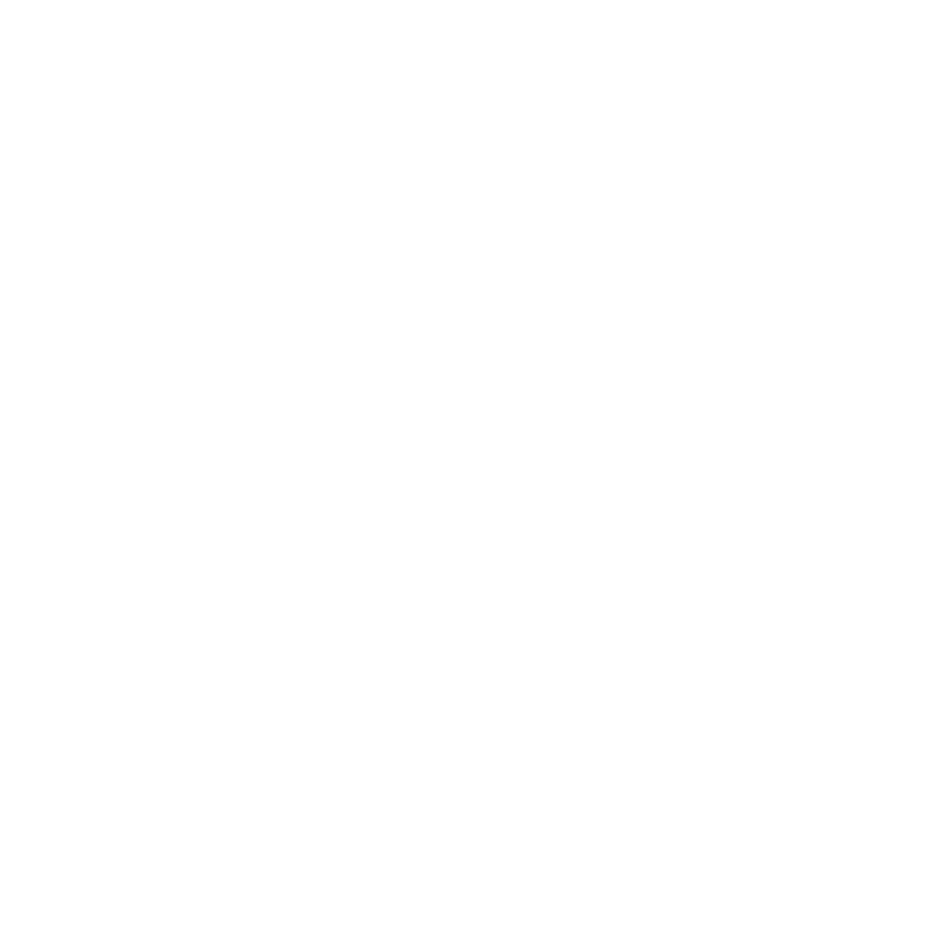 scroll, scrollTop: 0, scrollLeft: 0, axis: both 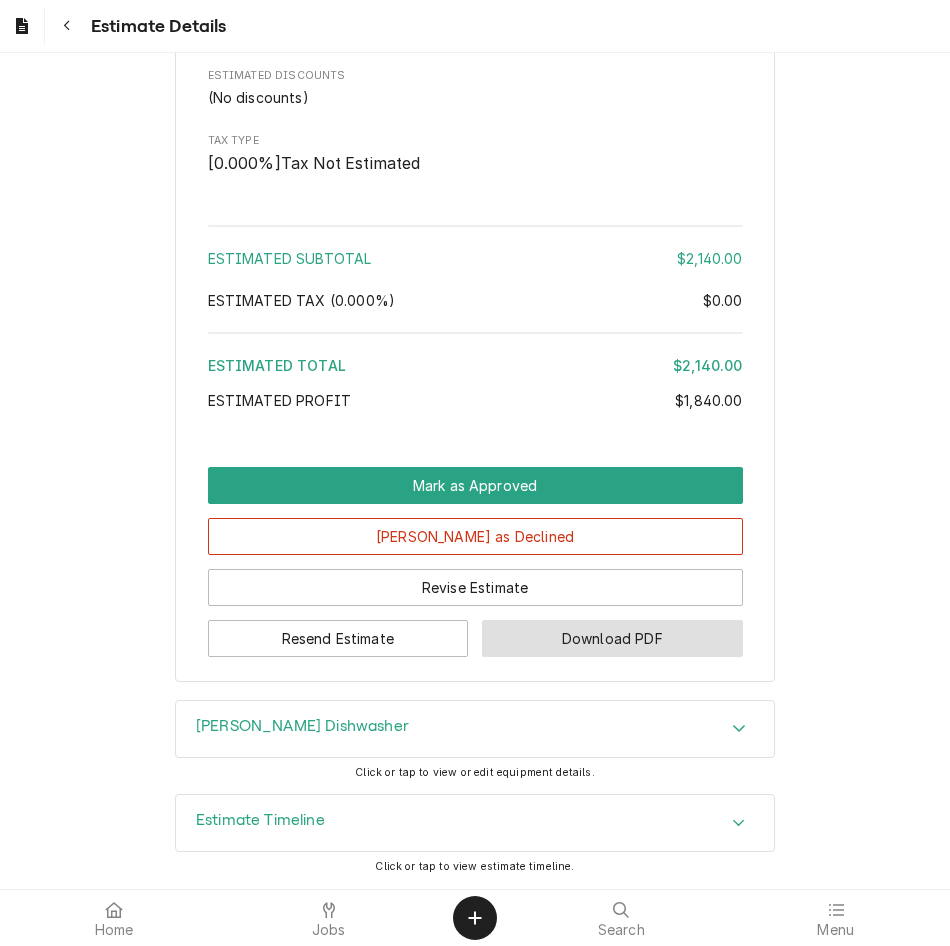 click on "Download PDF" at bounding box center [612, 638] 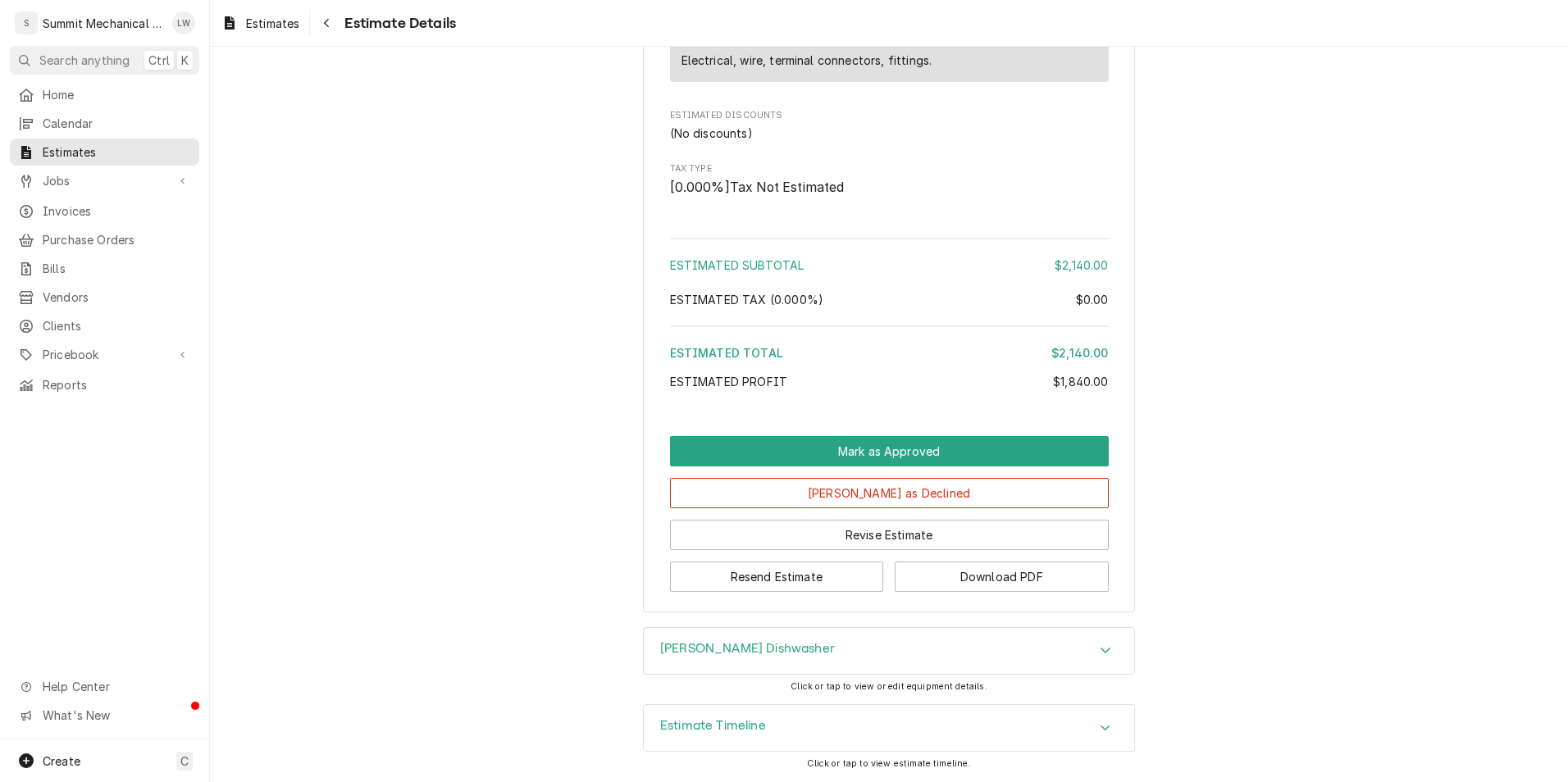 scroll, scrollTop: 2194, scrollLeft: 0, axis: vertical 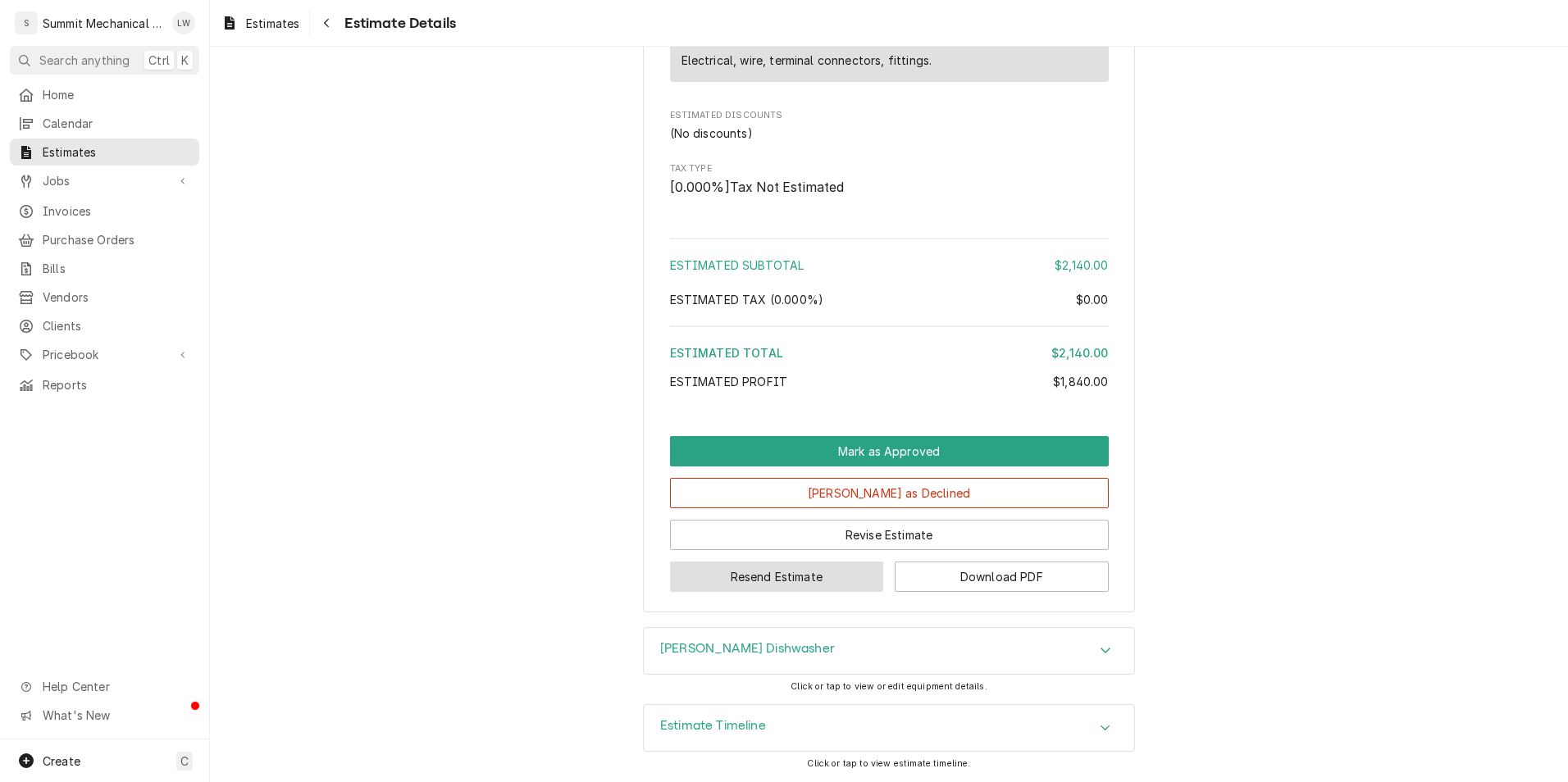 click on "Resend Estimate" at bounding box center (777, 576) 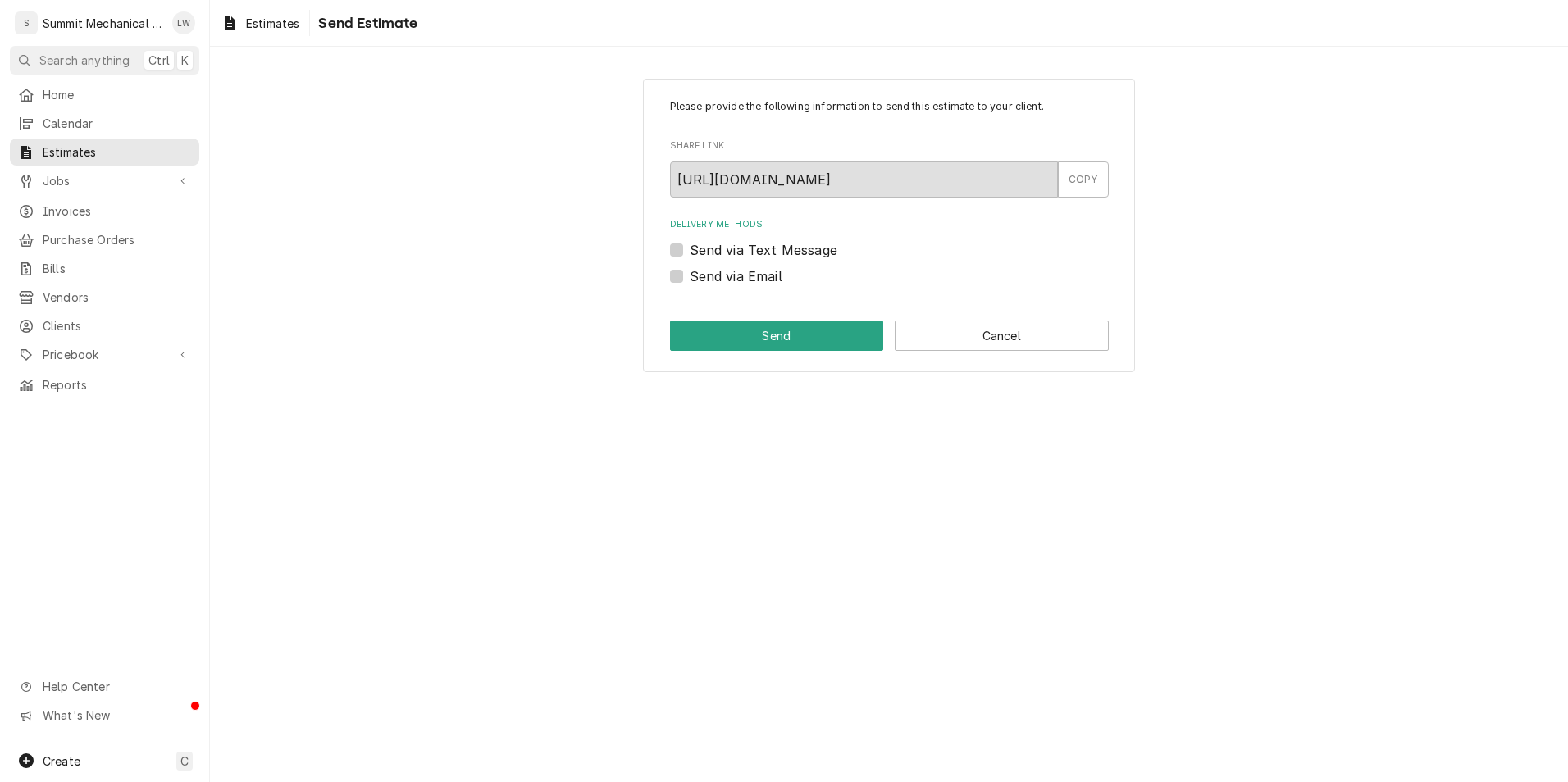click on "Please provide the following information to send this estimate to your client. Share Link https://app.roopairs.com/estimates/KX9j2Jk/WzHgTQUm1ajelM4brFu-Rk84wvuqcFMdLkoPJCj9bAk/ COPY Delivery Methods Send via Text Message Send via Email Send Cancel" at bounding box center [889, 225] 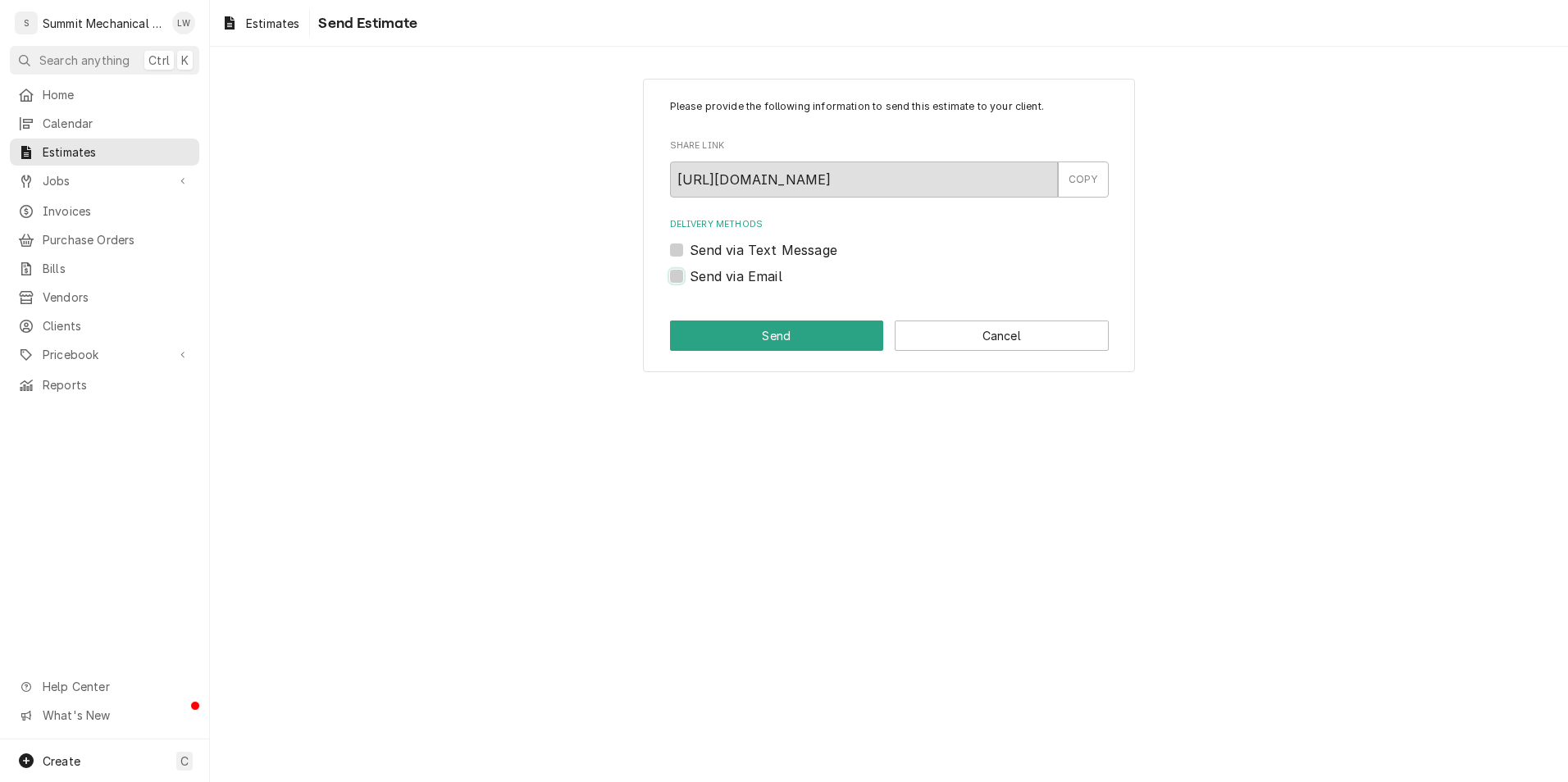click on "Send via Email" at bounding box center [909, 284] 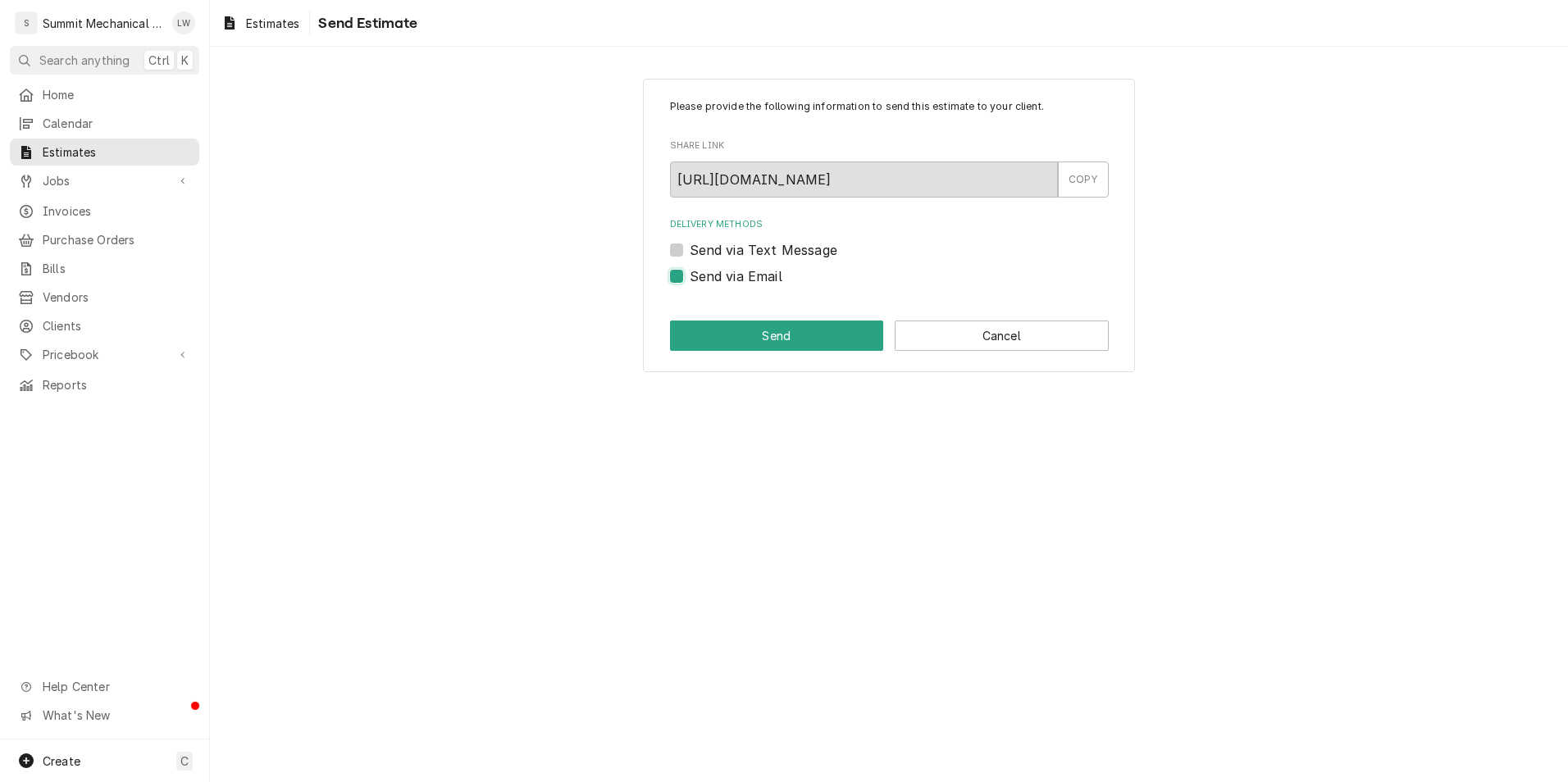 checkbox on "true" 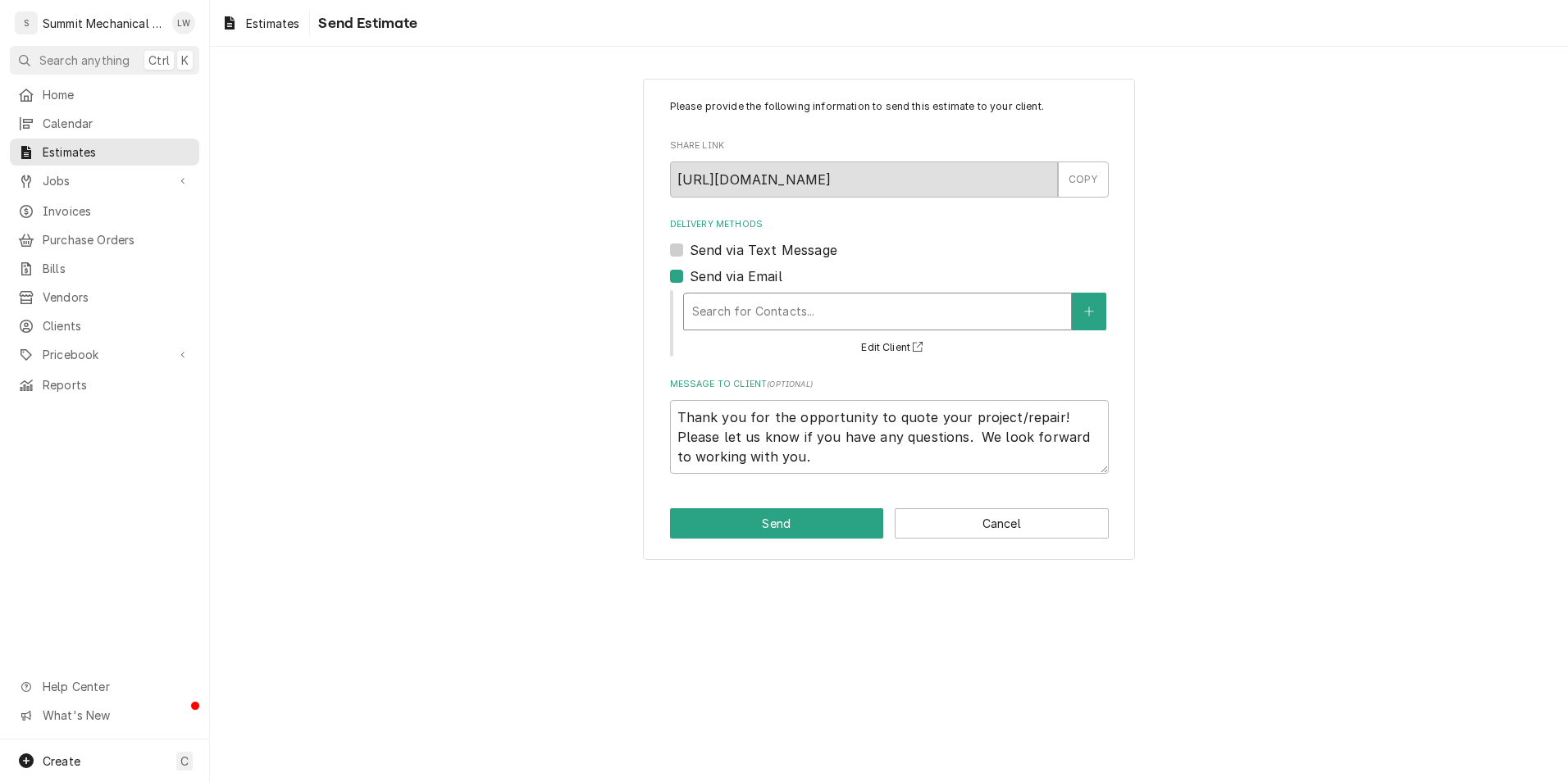 click at bounding box center (877, 311) 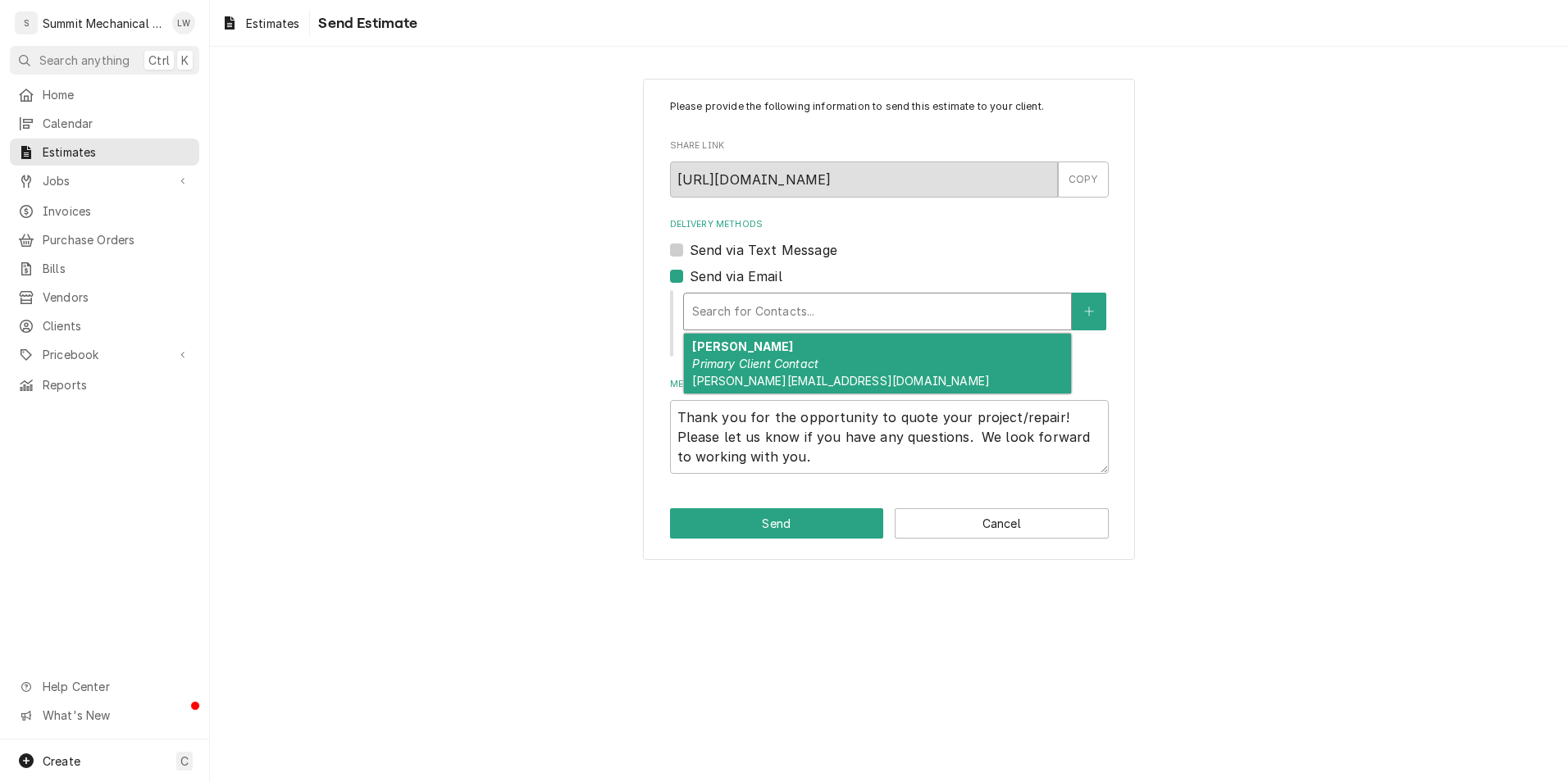 click on "Primary Client Contact" at bounding box center [755, 363] 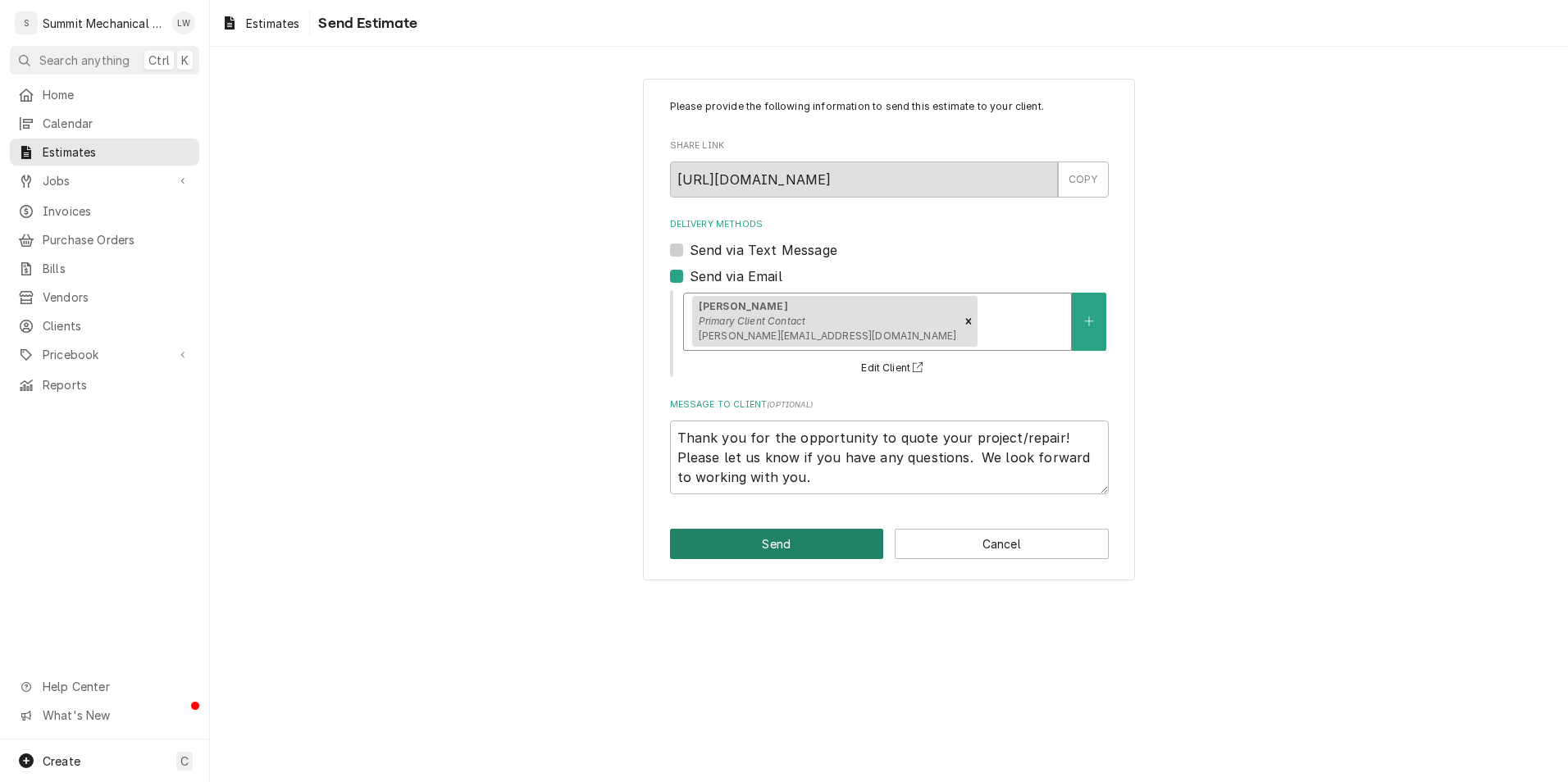click on "Send" at bounding box center (777, 543) 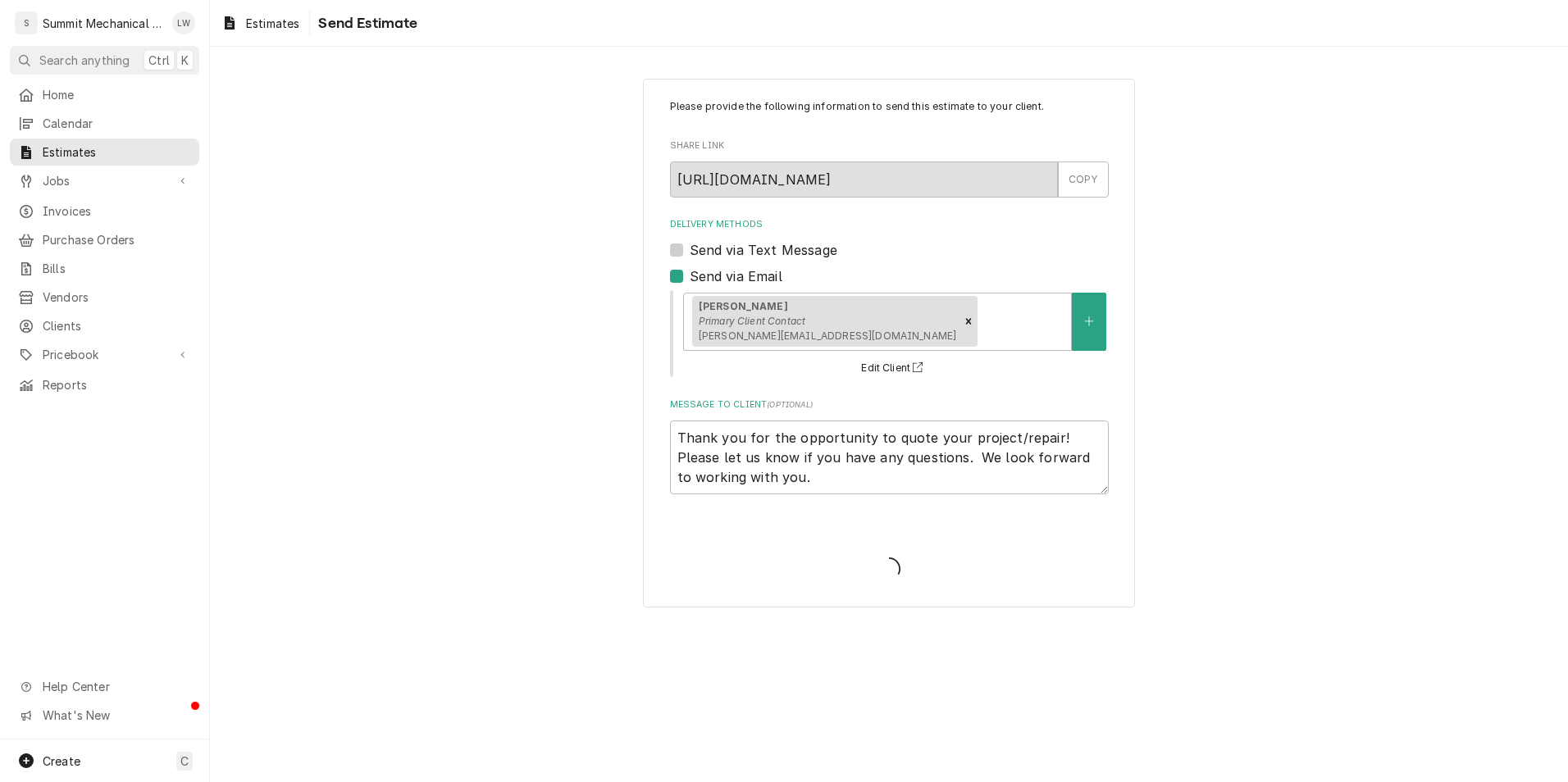 type on "x" 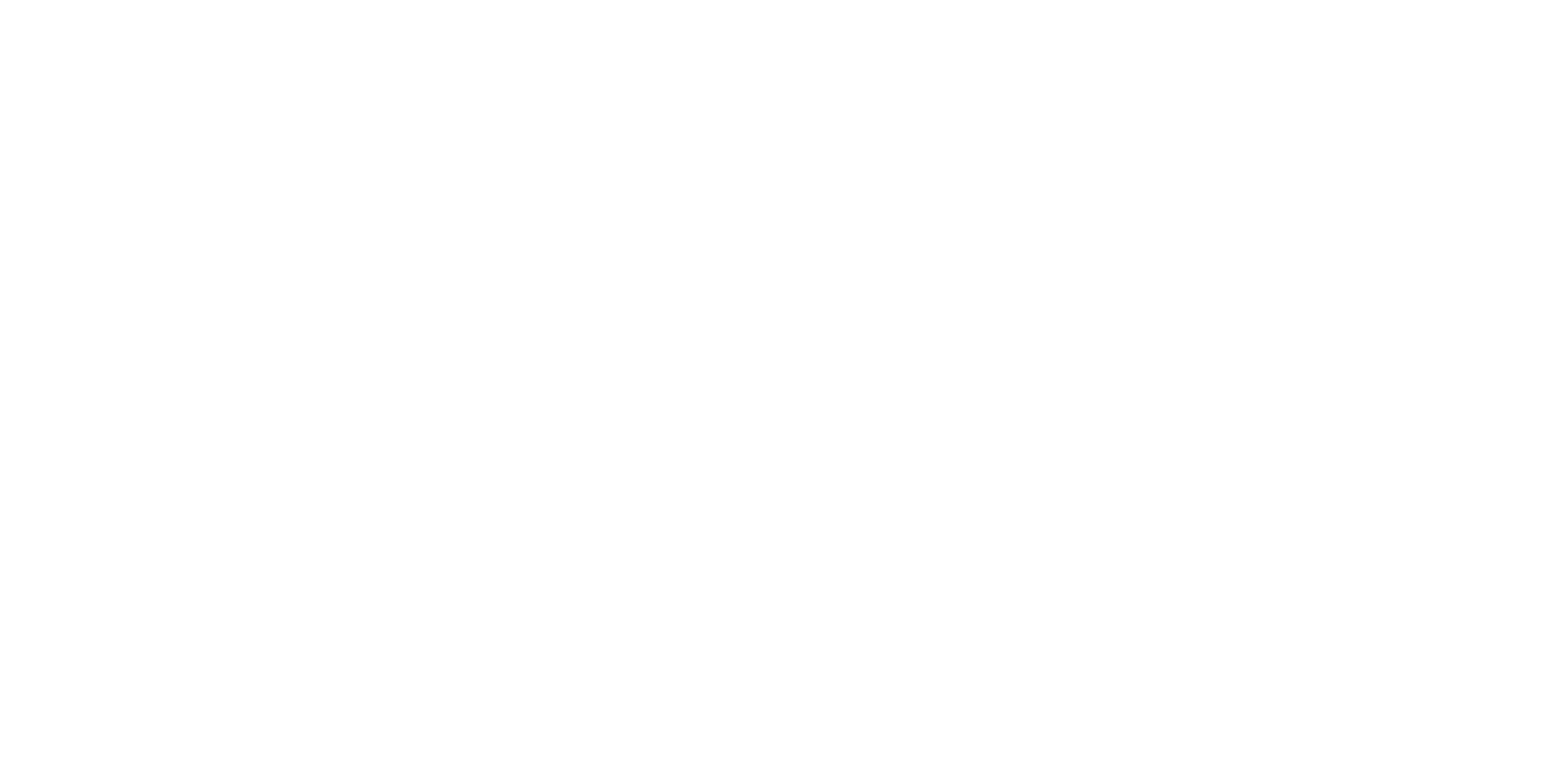 scroll, scrollTop: 0, scrollLeft: 0, axis: both 